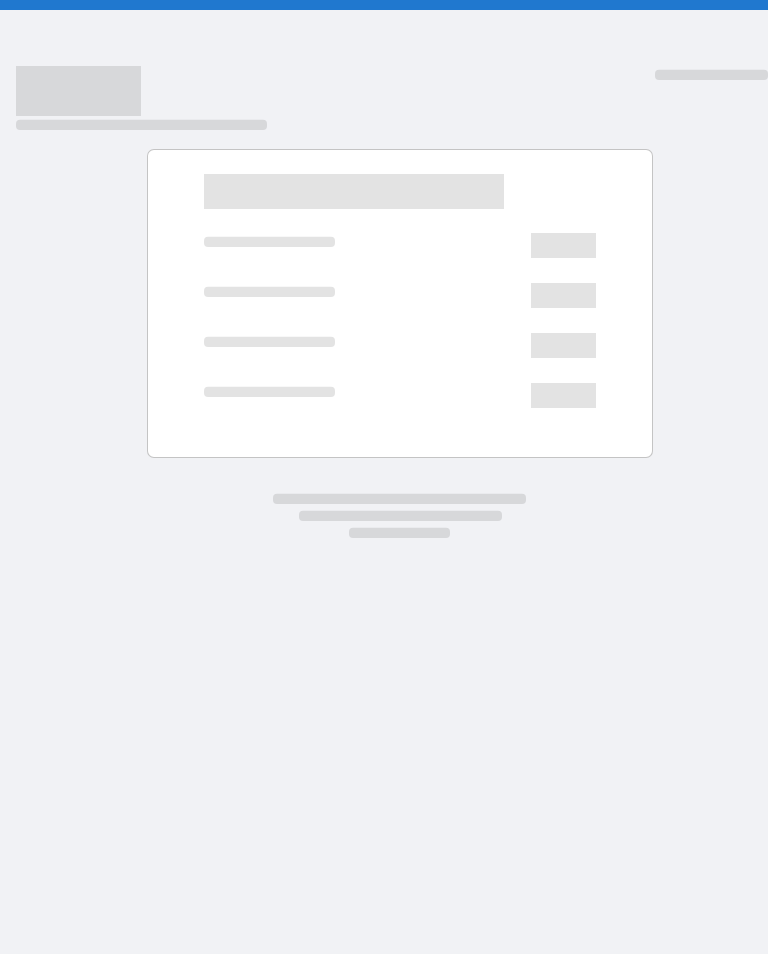 scroll, scrollTop: 0, scrollLeft: 0, axis: both 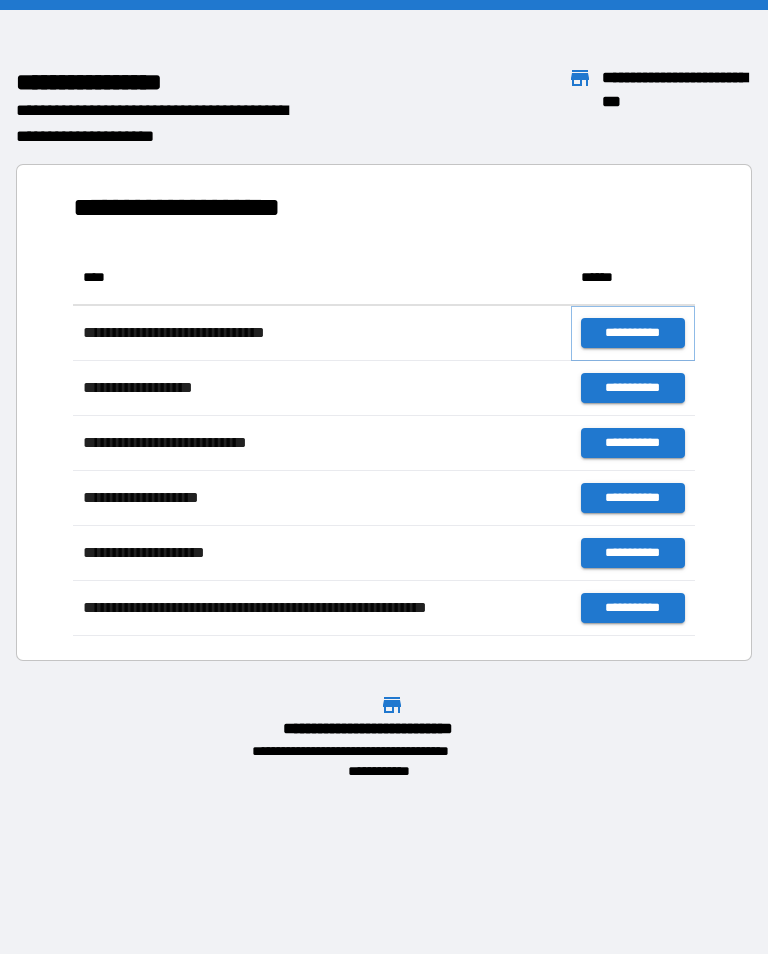 click on "**********" at bounding box center (633, 333) 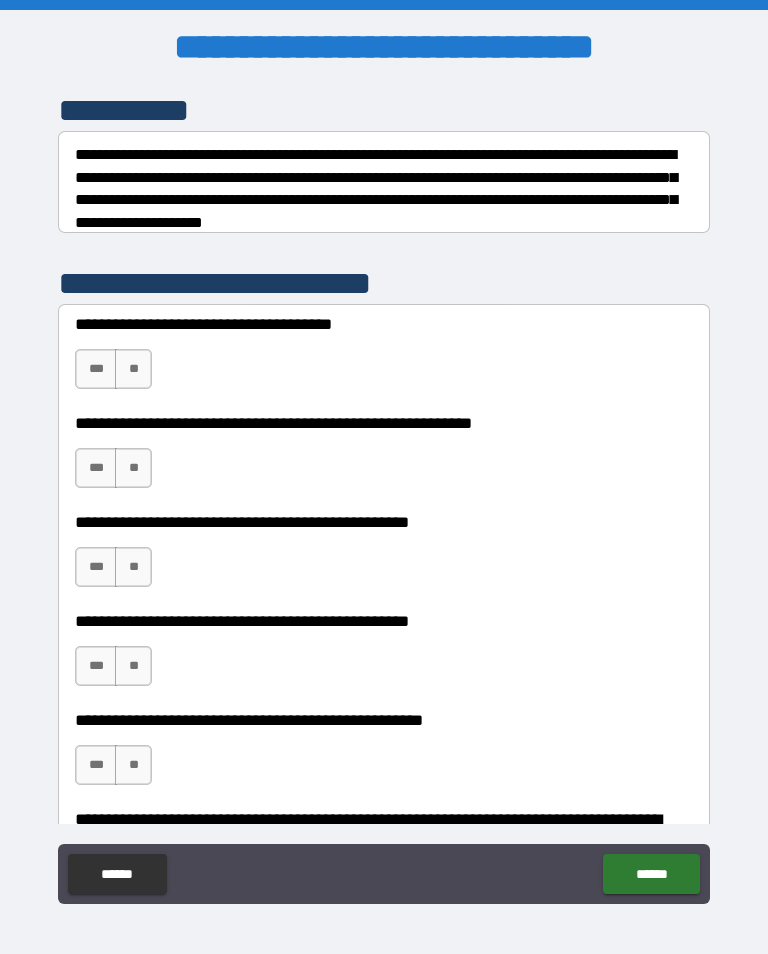scroll, scrollTop: 274, scrollLeft: 0, axis: vertical 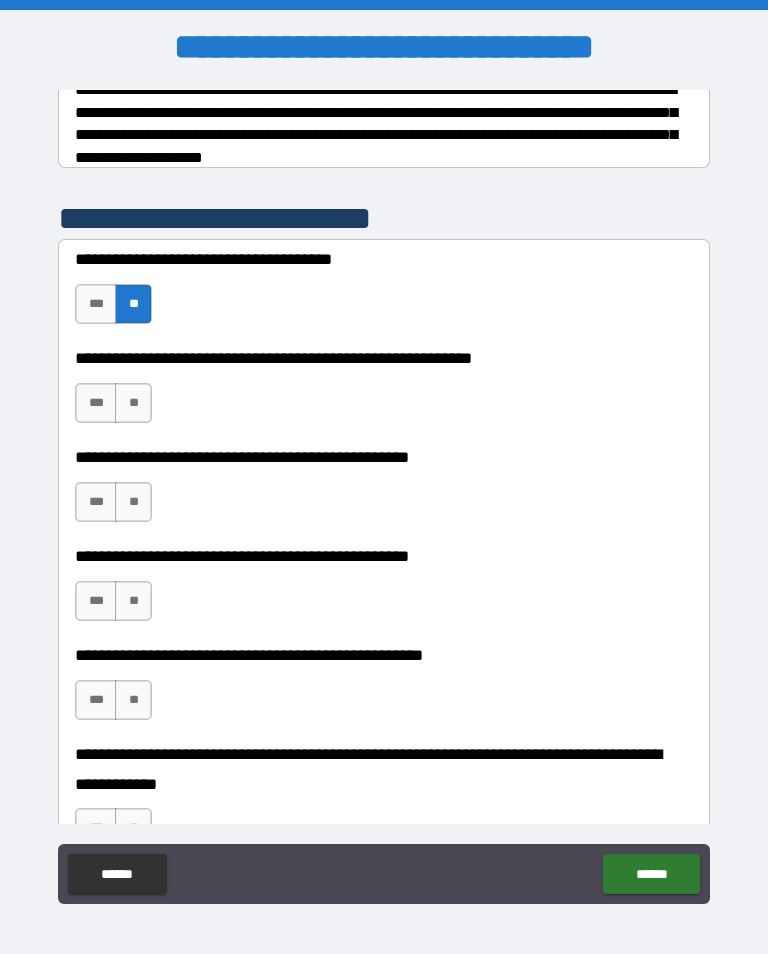 click on "**" at bounding box center [133, 403] 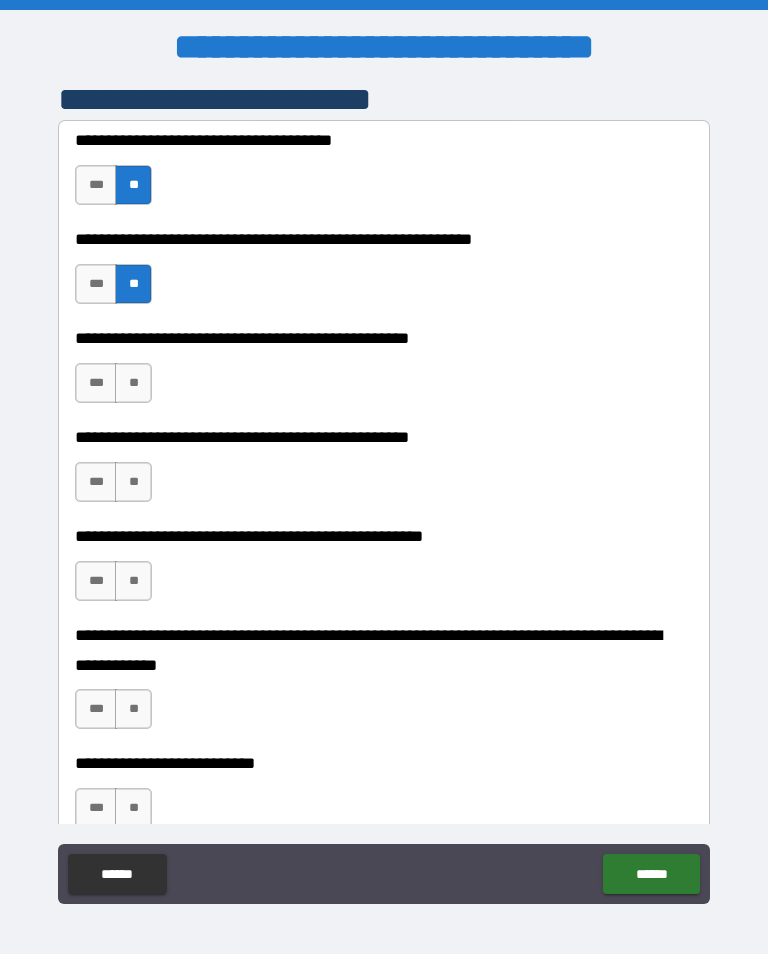 scroll, scrollTop: 476, scrollLeft: 0, axis: vertical 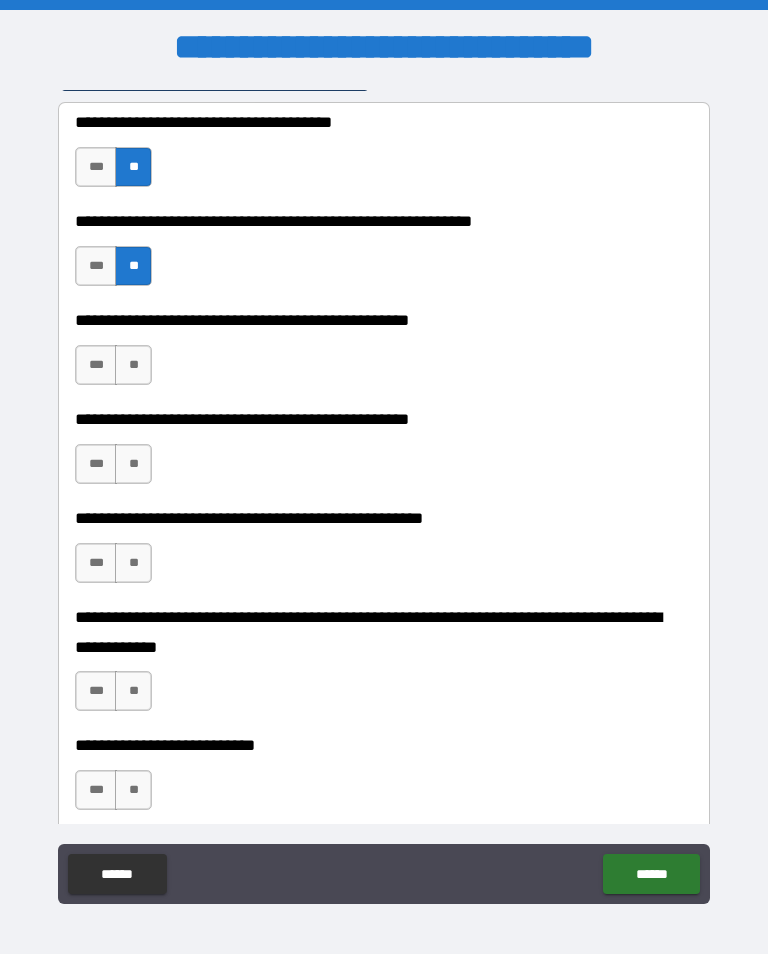 click on "**" at bounding box center (133, 365) 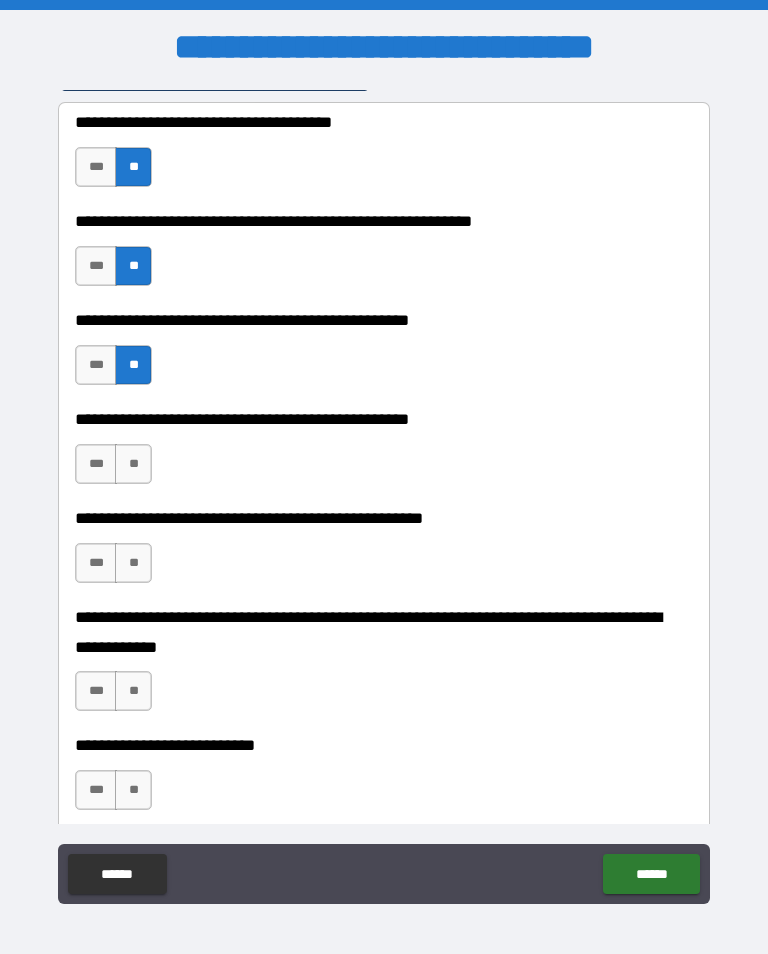 click on "**" at bounding box center (133, 464) 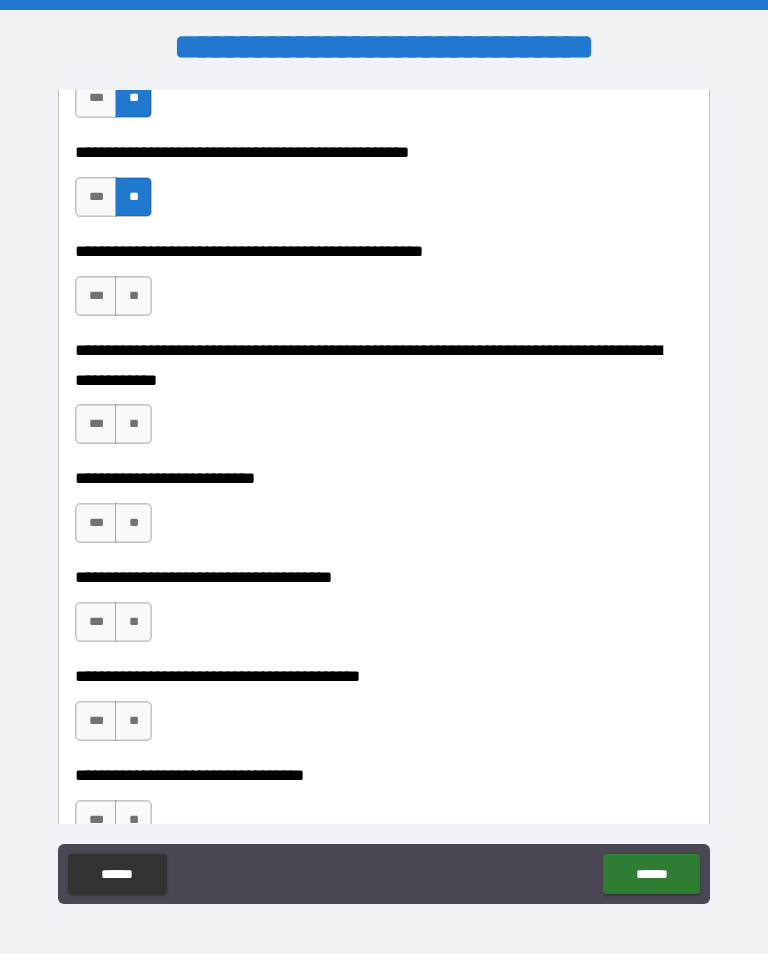 scroll, scrollTop: 715, scrollLeft: 0, axis: vertical 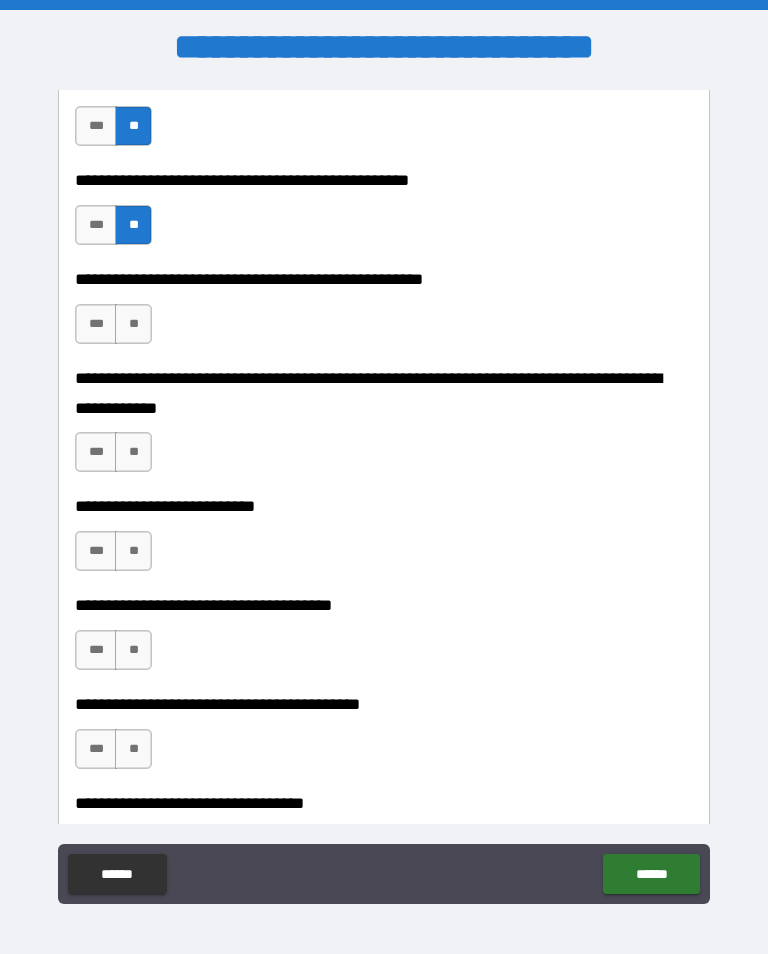 click on "**" at bounding box center (133, 324) 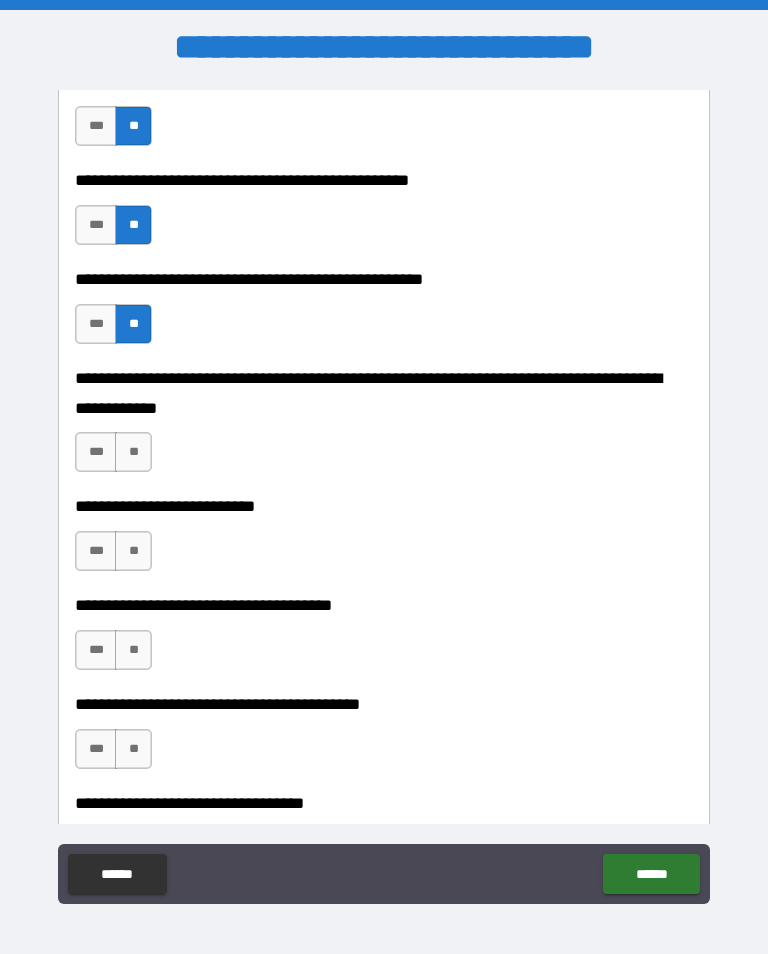 click on "**" at bounding box center (133, 452) 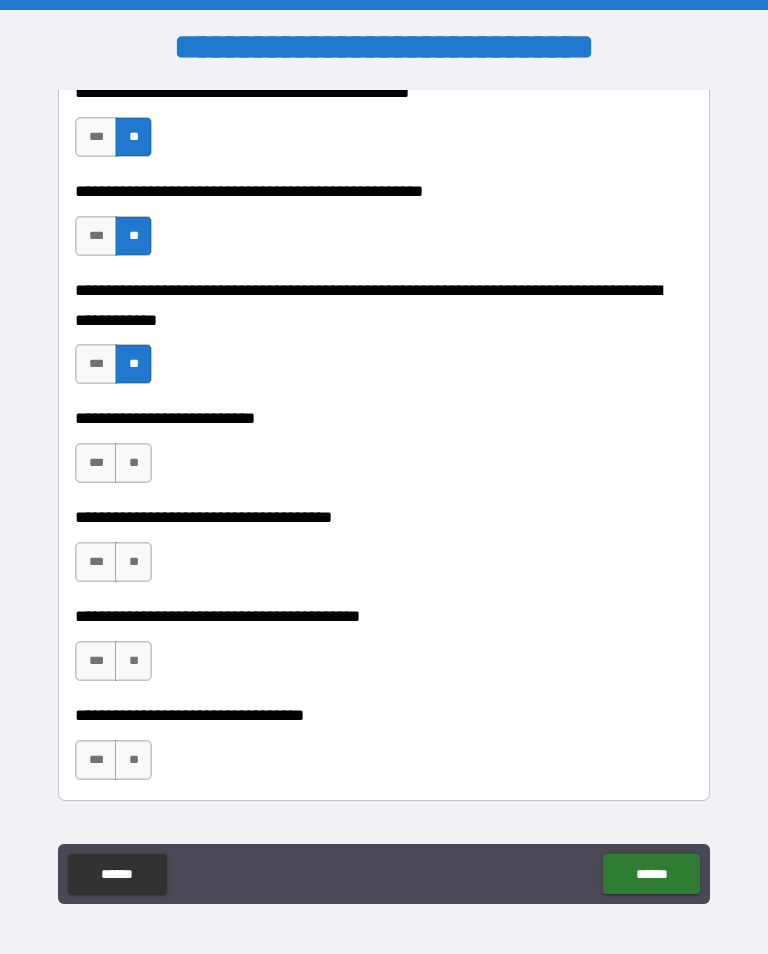 scroll, scrollTop: 804, scrollLeft: 0, axis: vertical 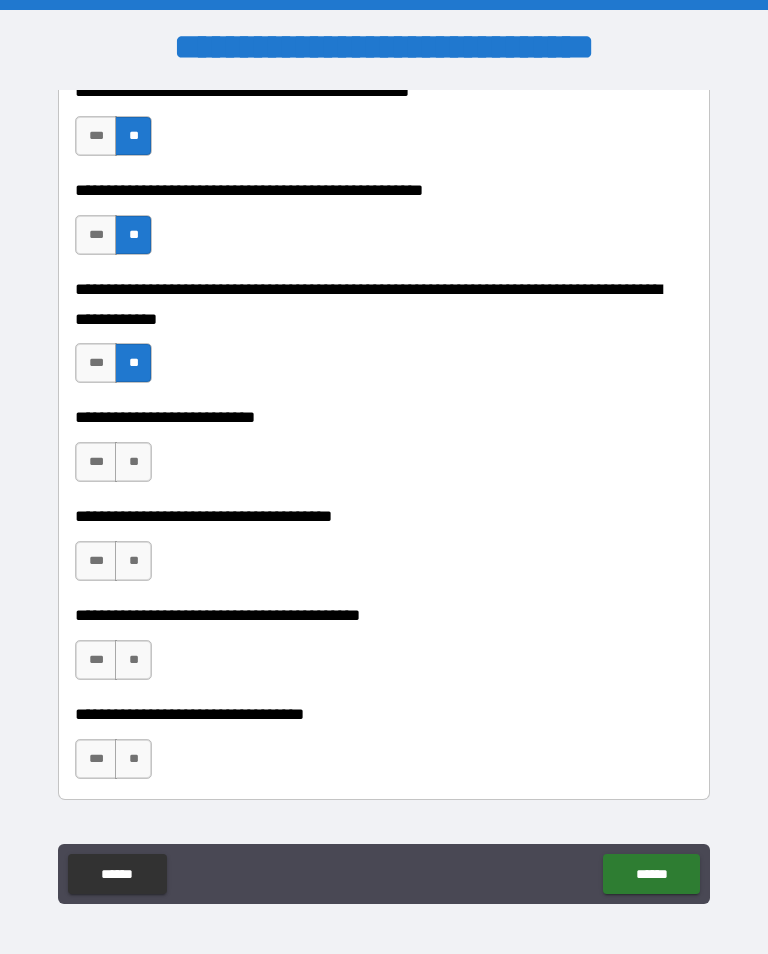 click on "**" at bounding box center [133, 462] 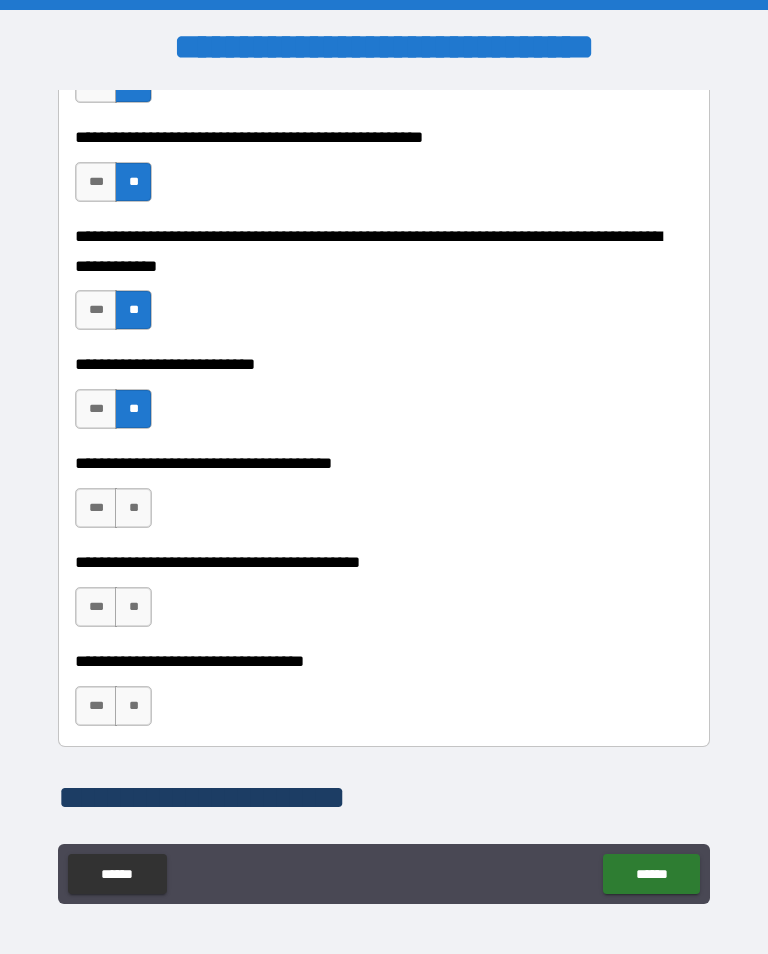 scroll, scrollTop: 871, scrollLeft: 0, axis: vertical 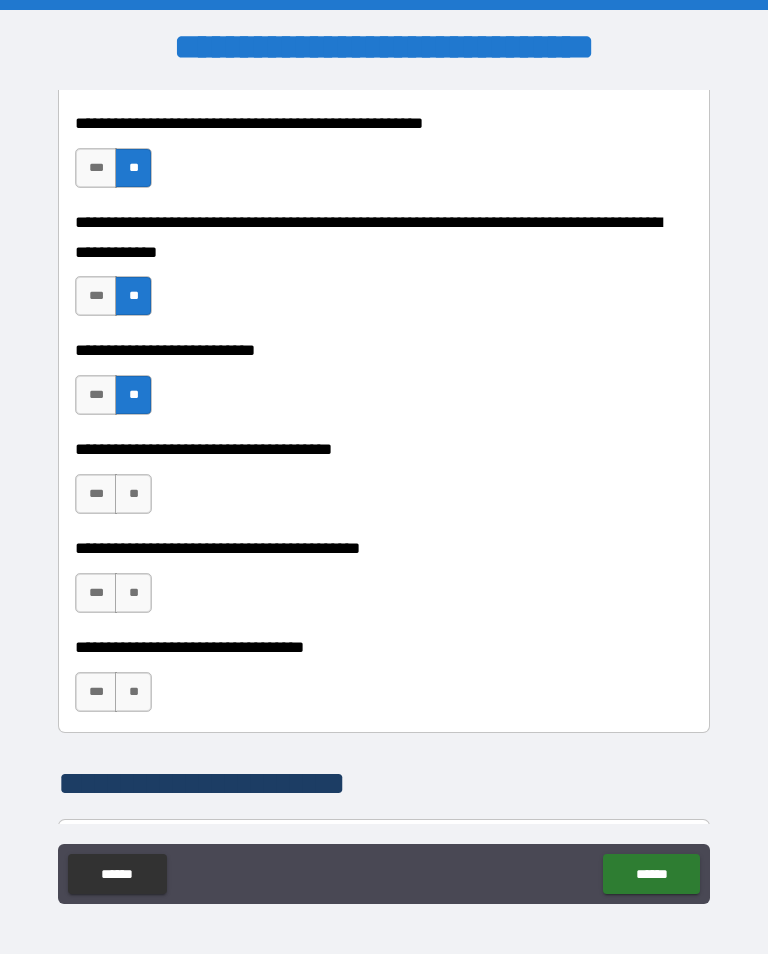 click on "**" at bounding box center (133, 494) 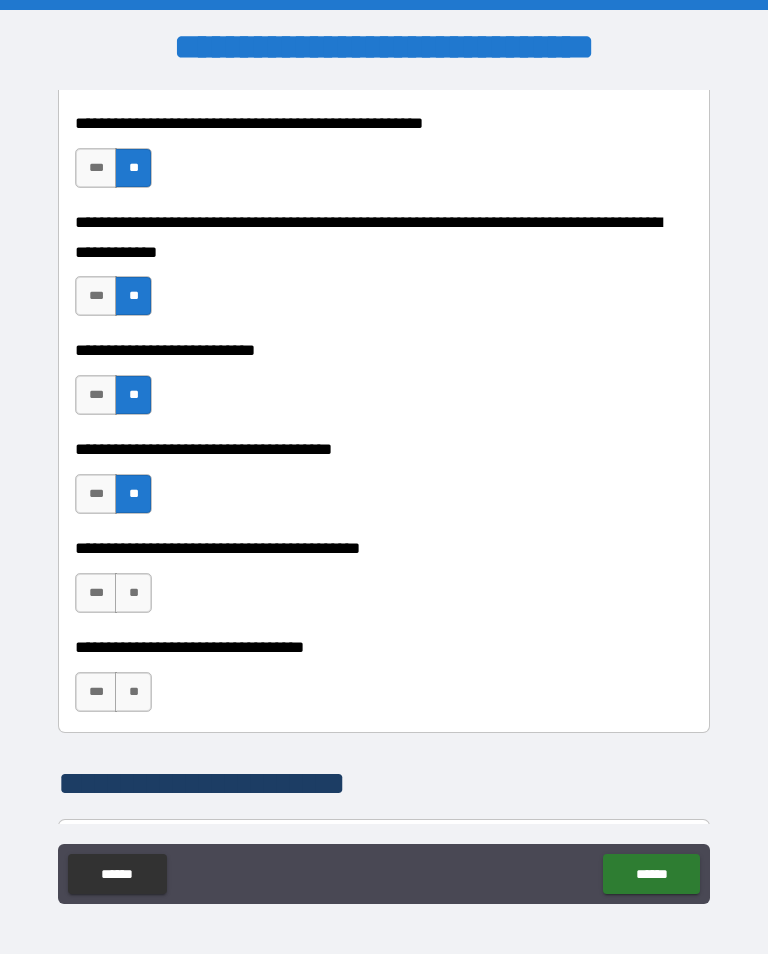 scroll, scrollTop: 950, scrollLeft: 0, axis: vertical 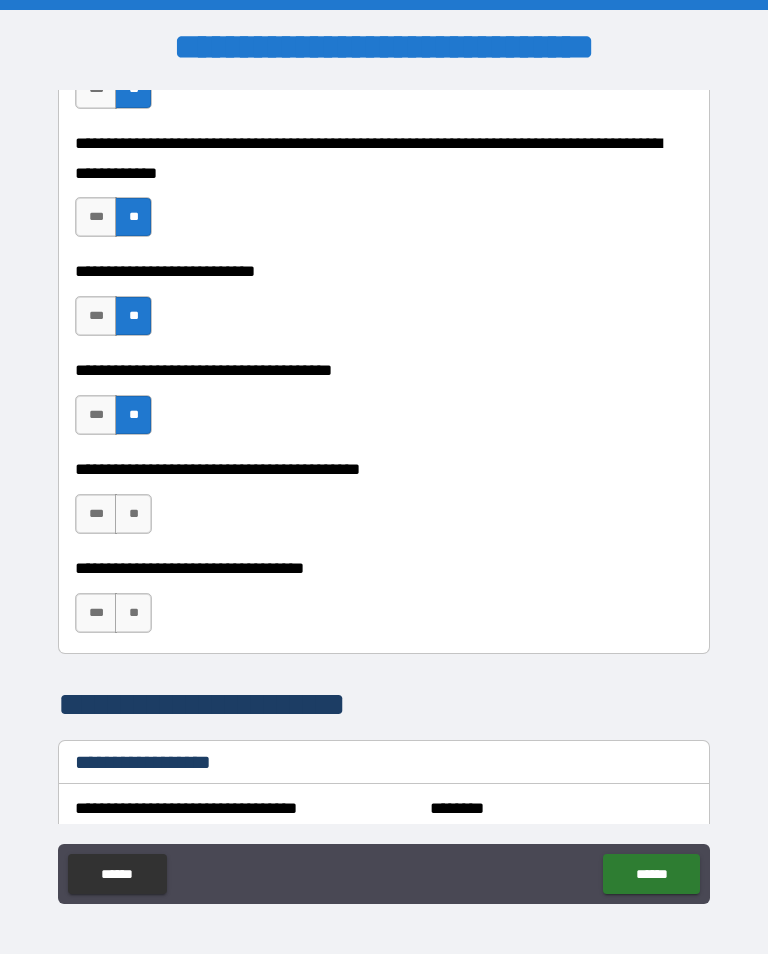click on "**" at bounding box center [133, 514] 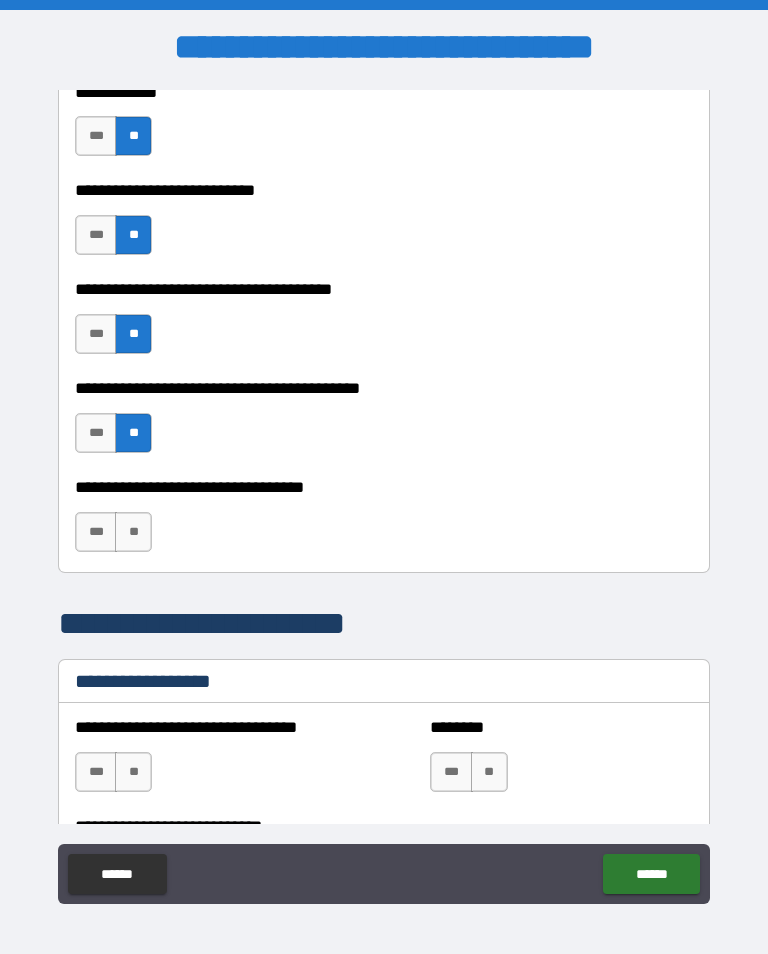 scroll, scrollTop: 1035, scrollLeft: 0, axis: vertical 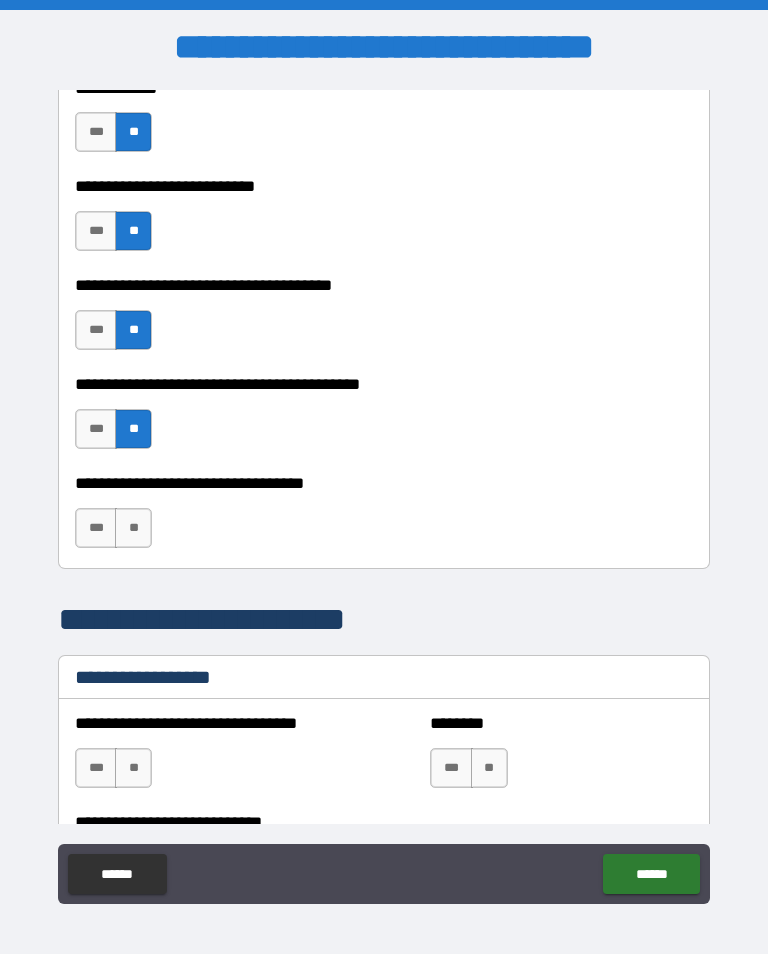 click on "**" at bounding box center (133, 528) 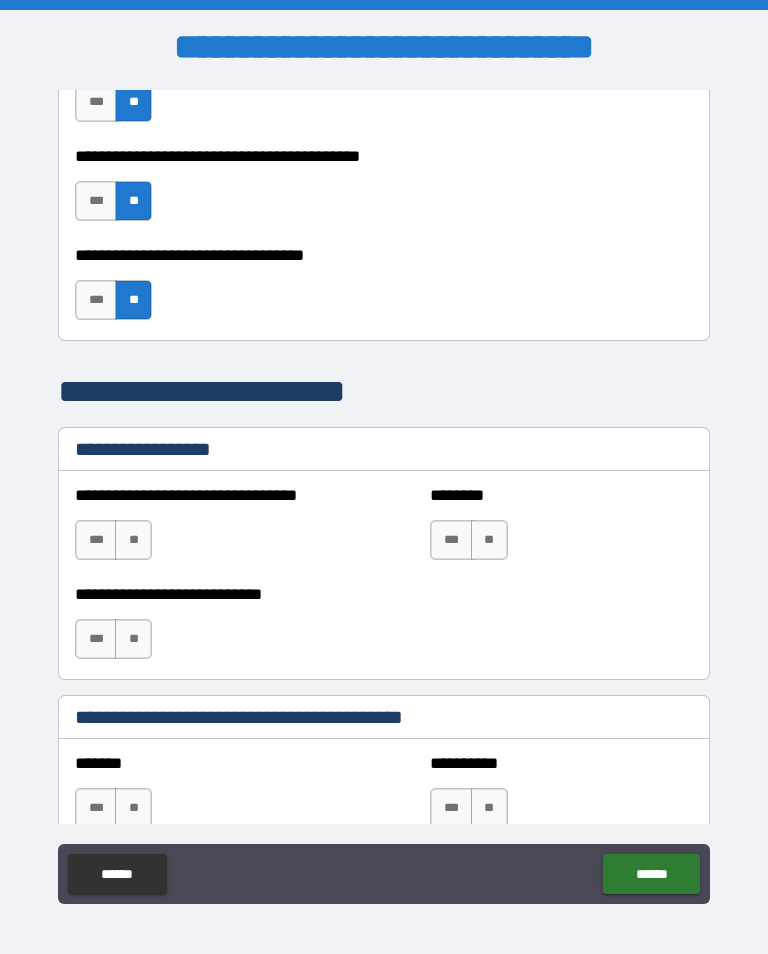 scroll, scrollTop: 1309, scrollLeft: 0, axis: vertical 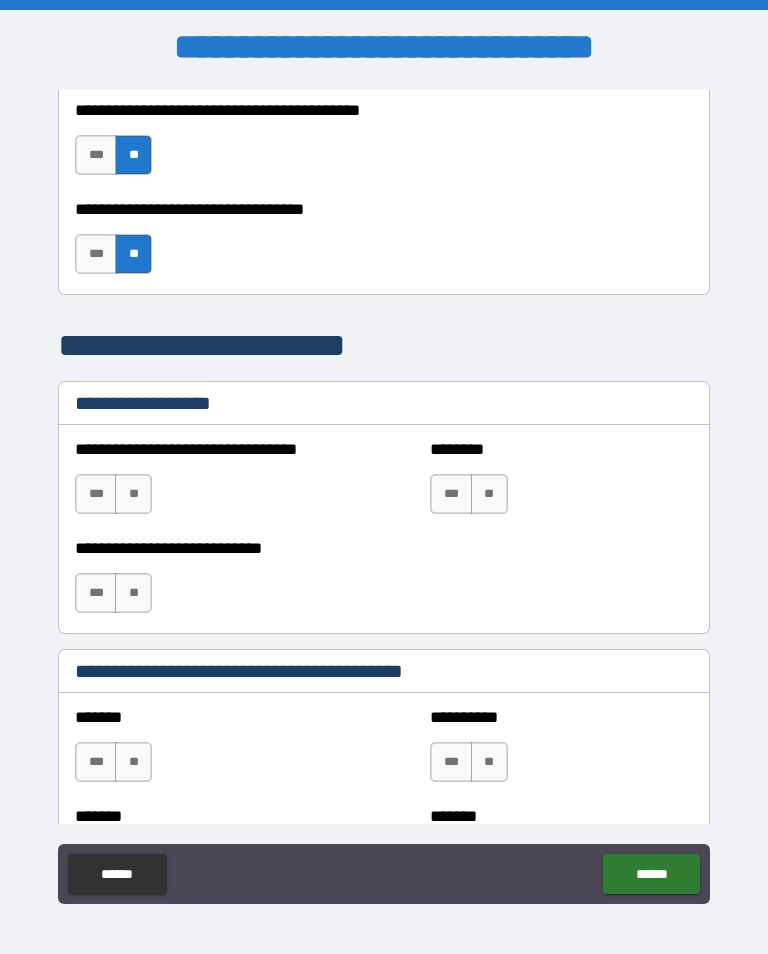 click on "**" at bounding box center [133, 494] 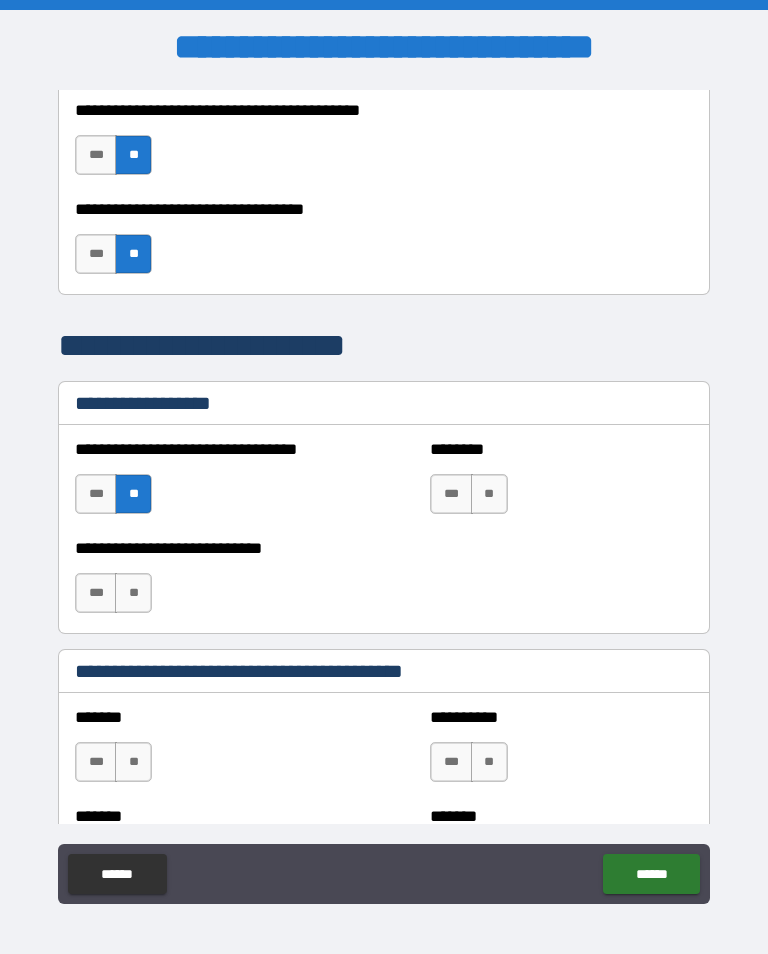 click on "**" at bounding box center [133, 494] 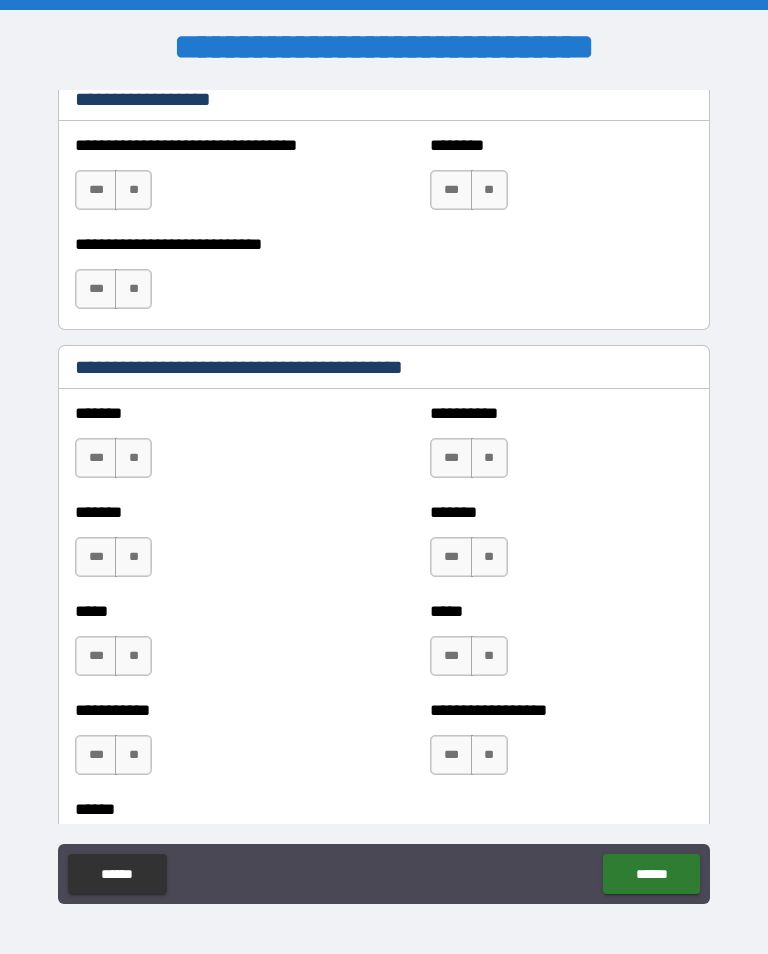 scroll, scrollTop: 1614, scrollLeft: 0, axis: vertical 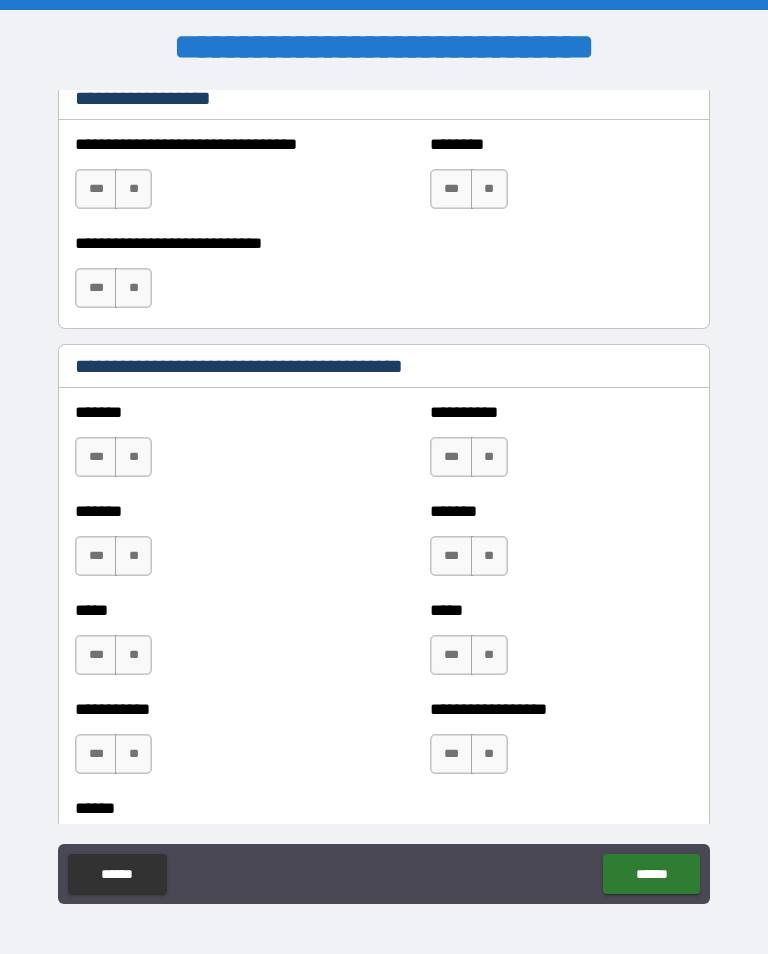 click on "**" at bounding box center [133, 457] 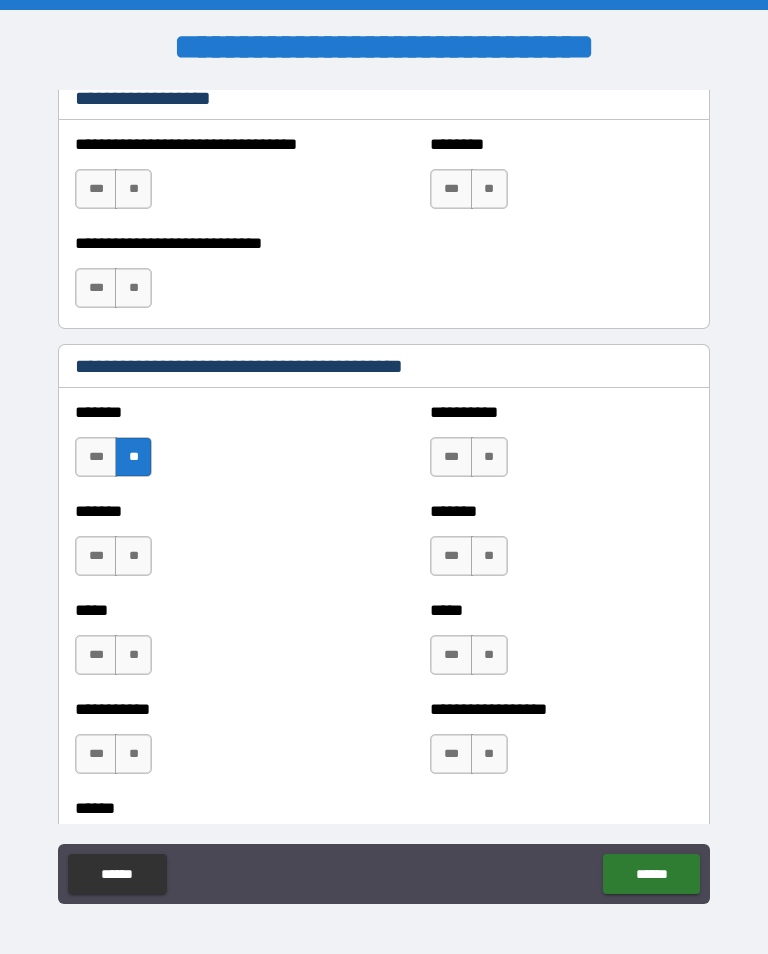 click on "**" at bounding box center (489, 457) 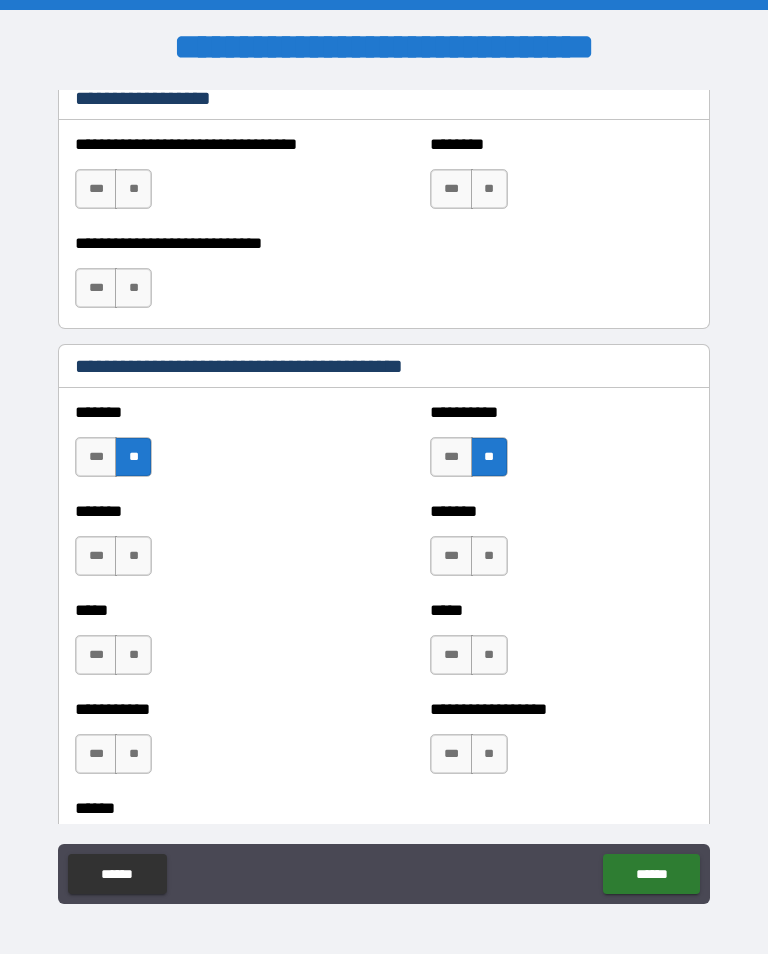 click on "**" at bounding box center (133, 556) 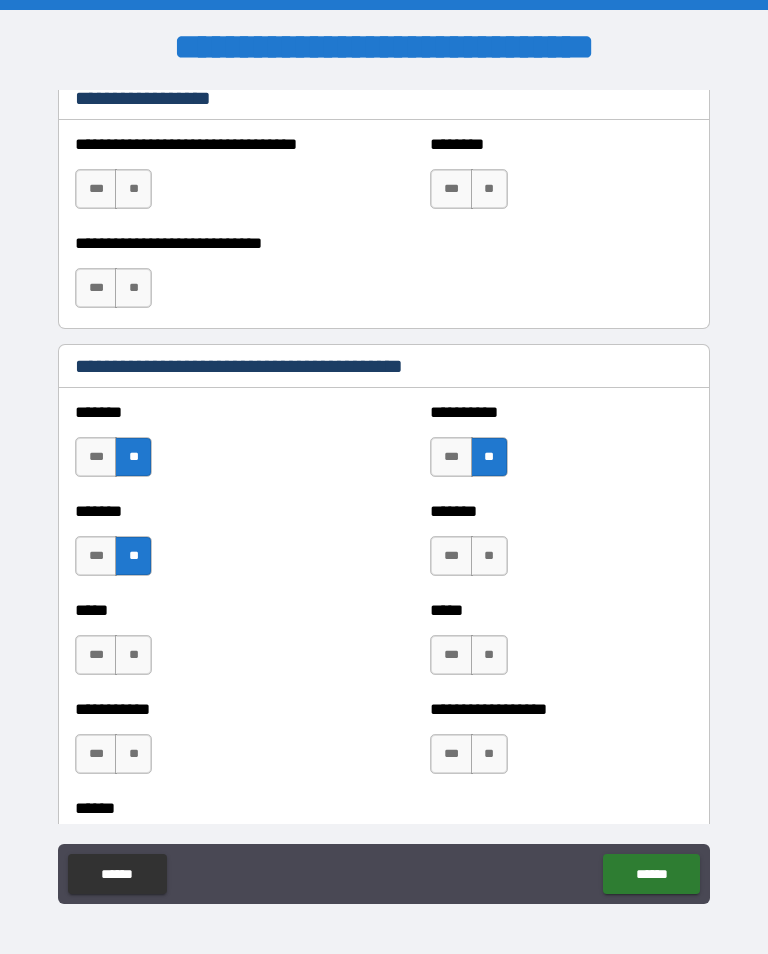 click on "**" at bounding box center (489, 556) 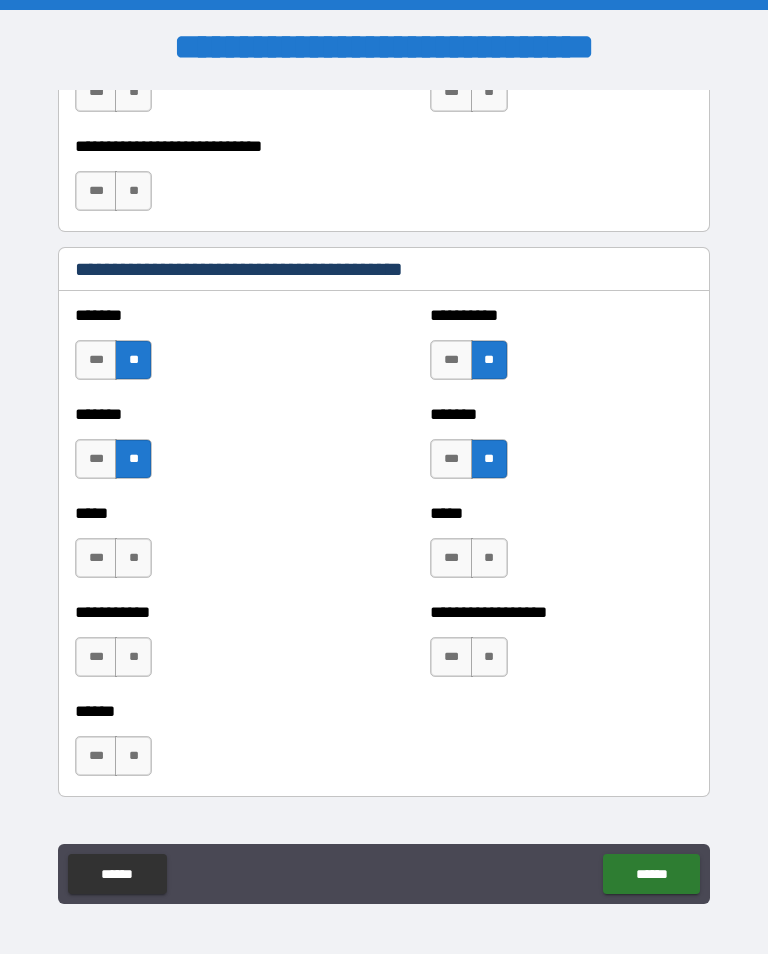 scroll, scrollTop: 1719, scrollLeft: 0, axis: vertical 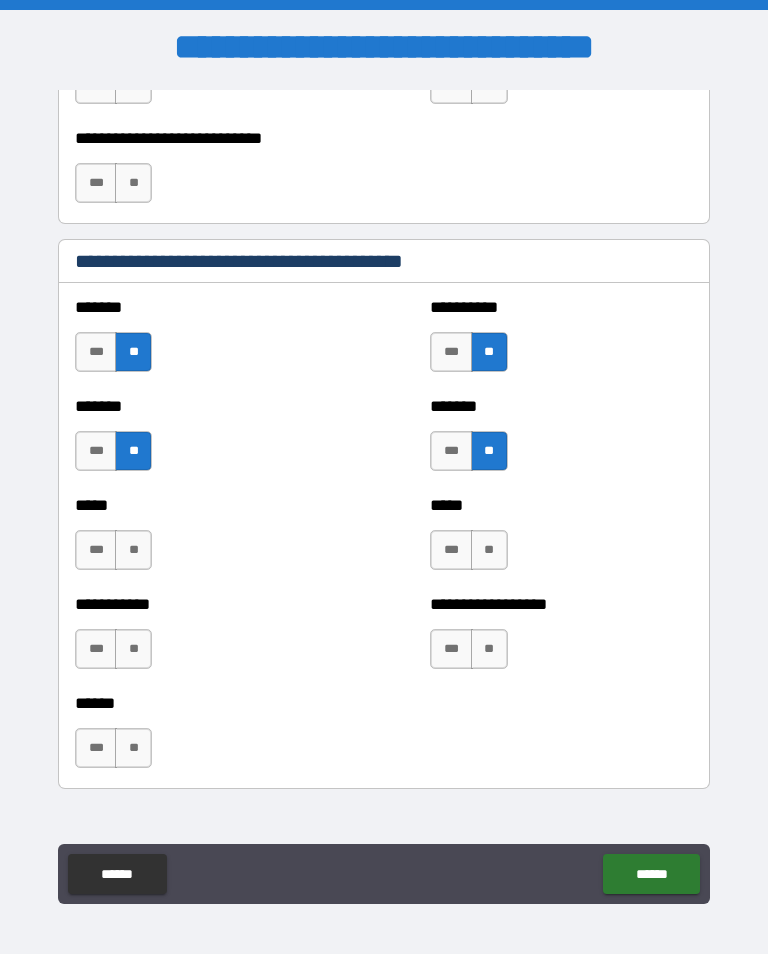 click on "**" at bounding box center [133, 550] 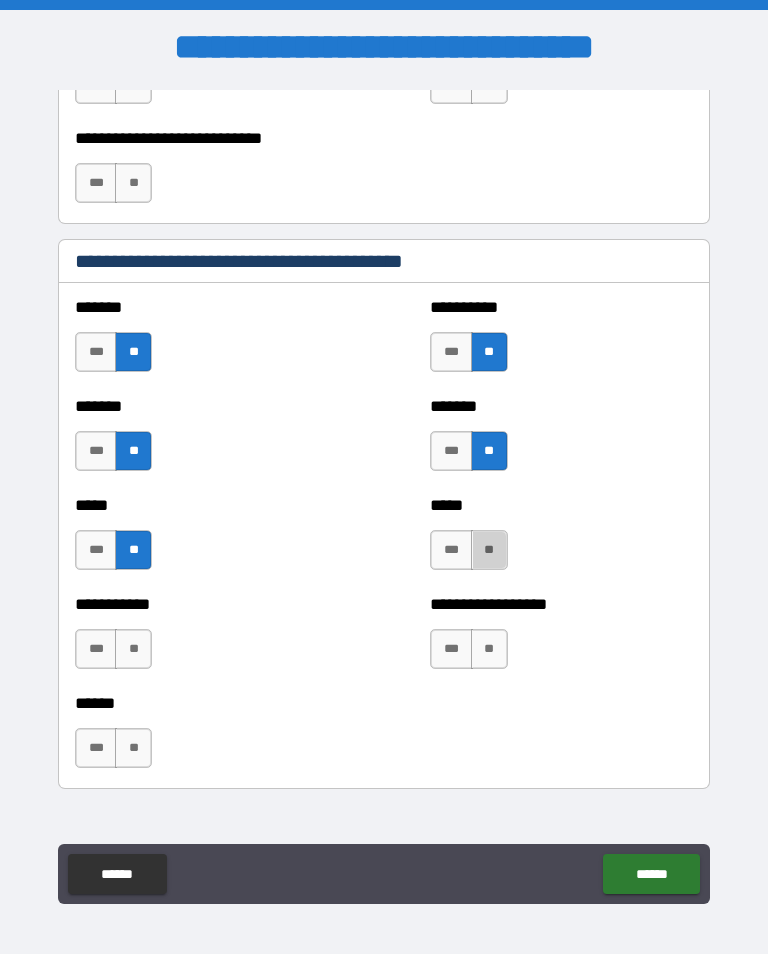 click on "**" at bounding box center [489, 550] 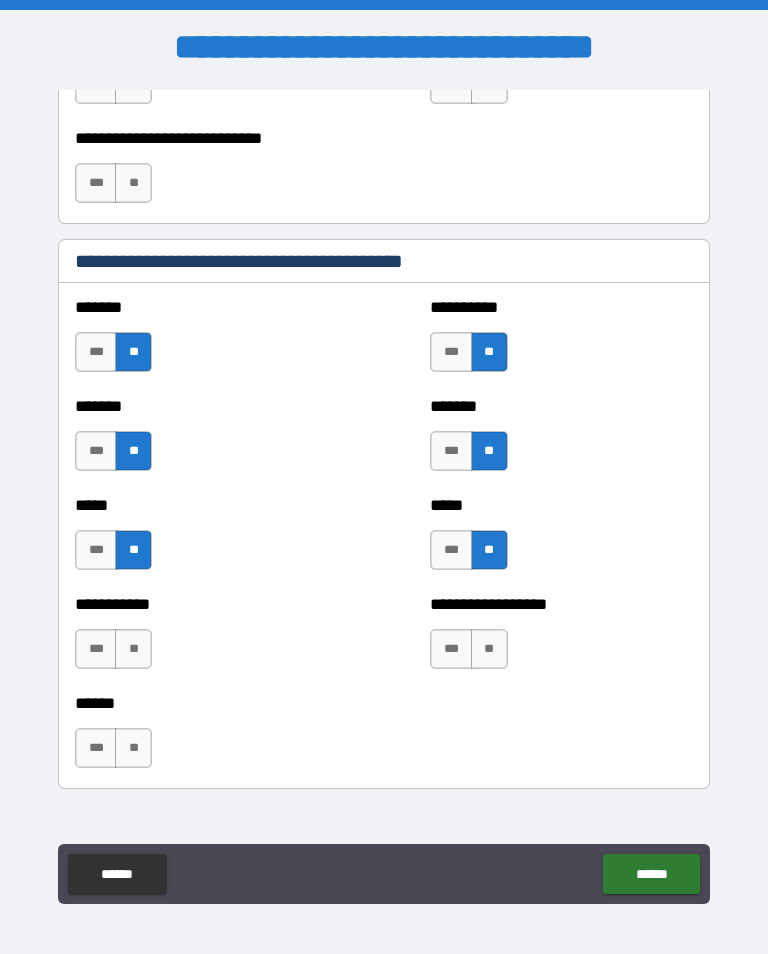 click on "**" at bounding box center [133, 649] 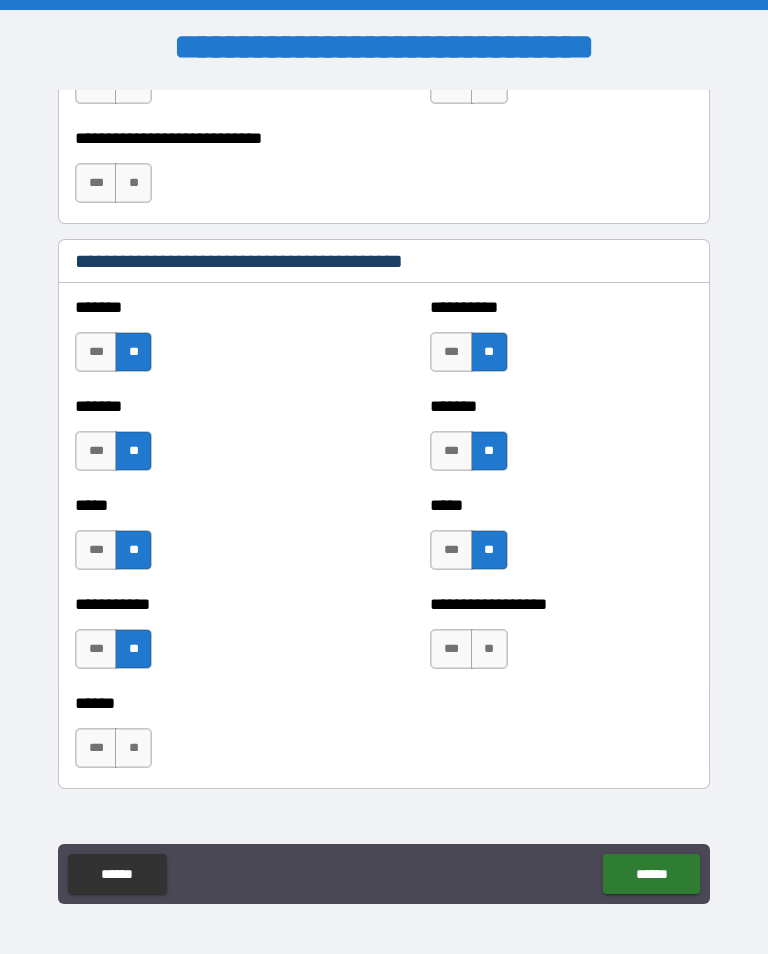 click on "**" at bounding box center [489, 649] 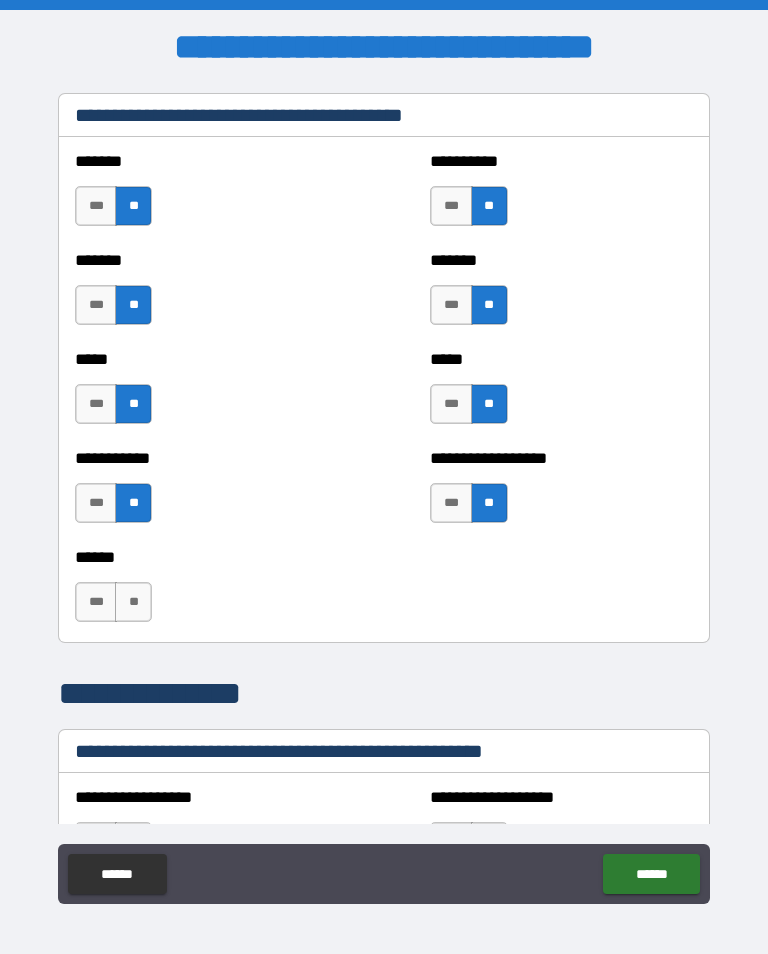 scroll, scrollTop: 1871, scrollLeft: 0, axis: vertical 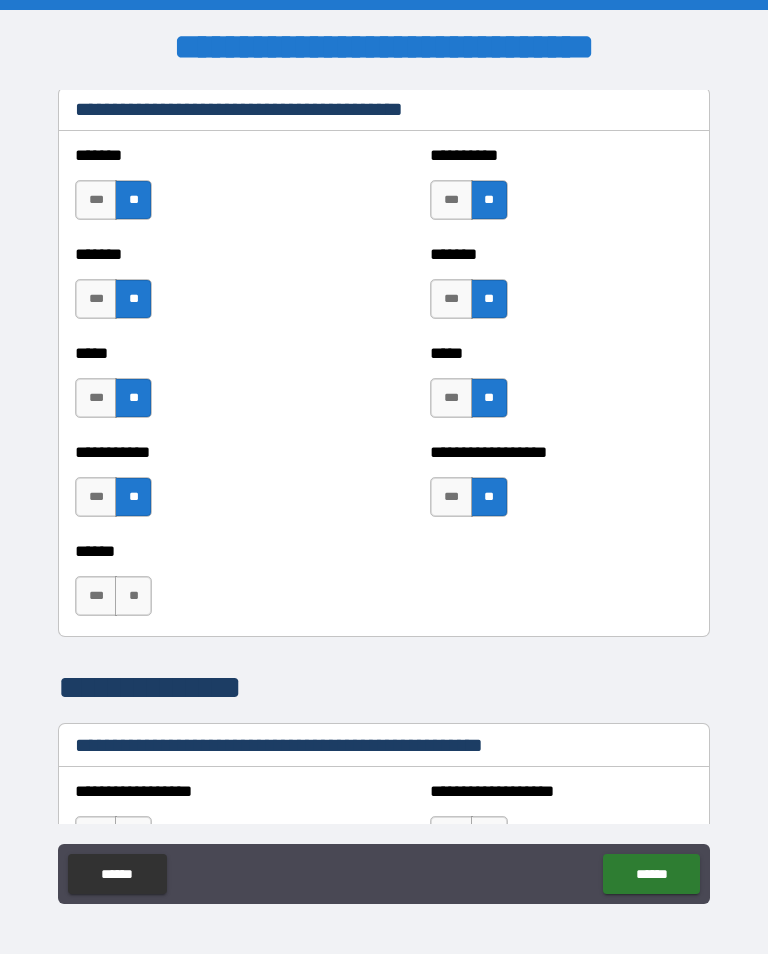 click on "**" at bounding box center [133, 596] 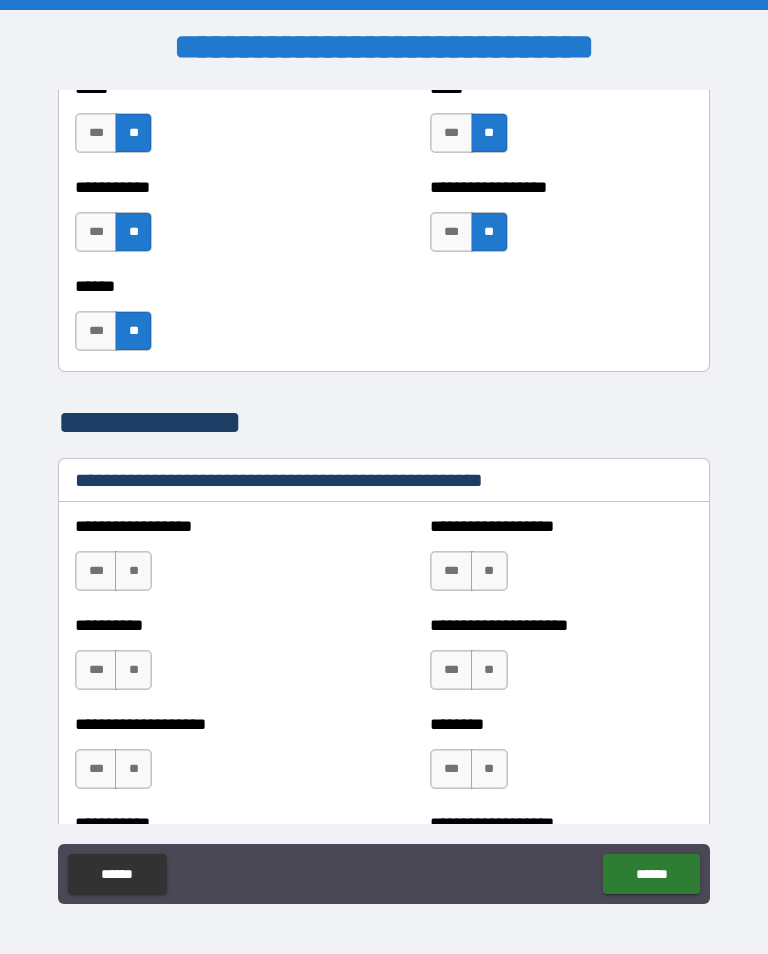 scroll, scrollTop: 2140, scrollLeft: 0, axis: vertical 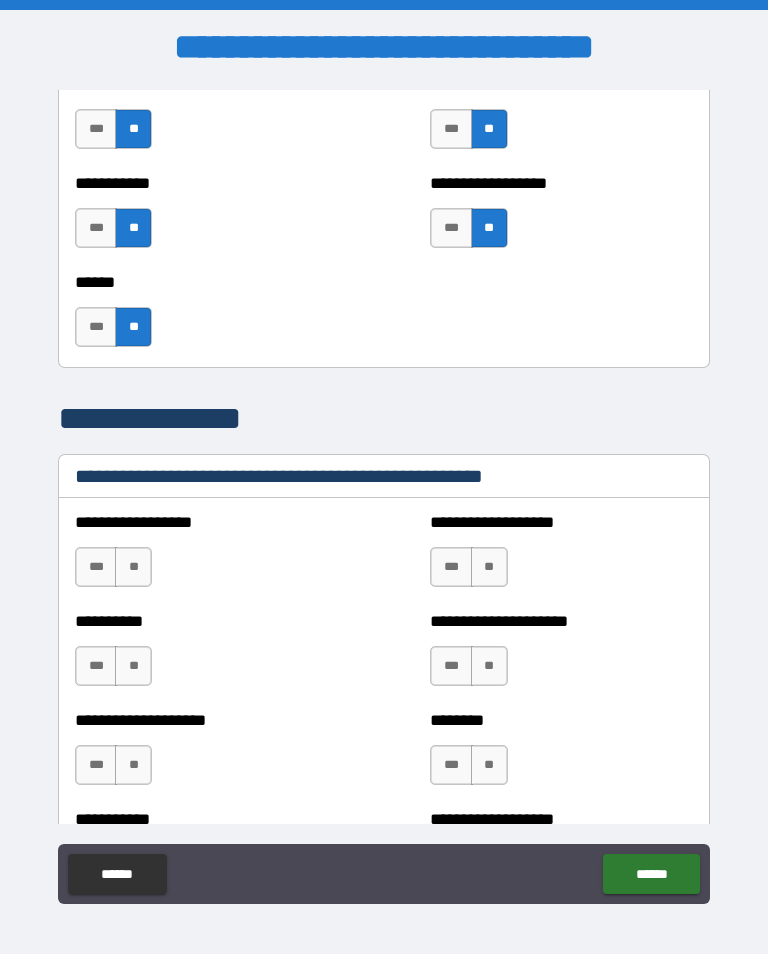 click on "**" at bounding box center (133, 567) 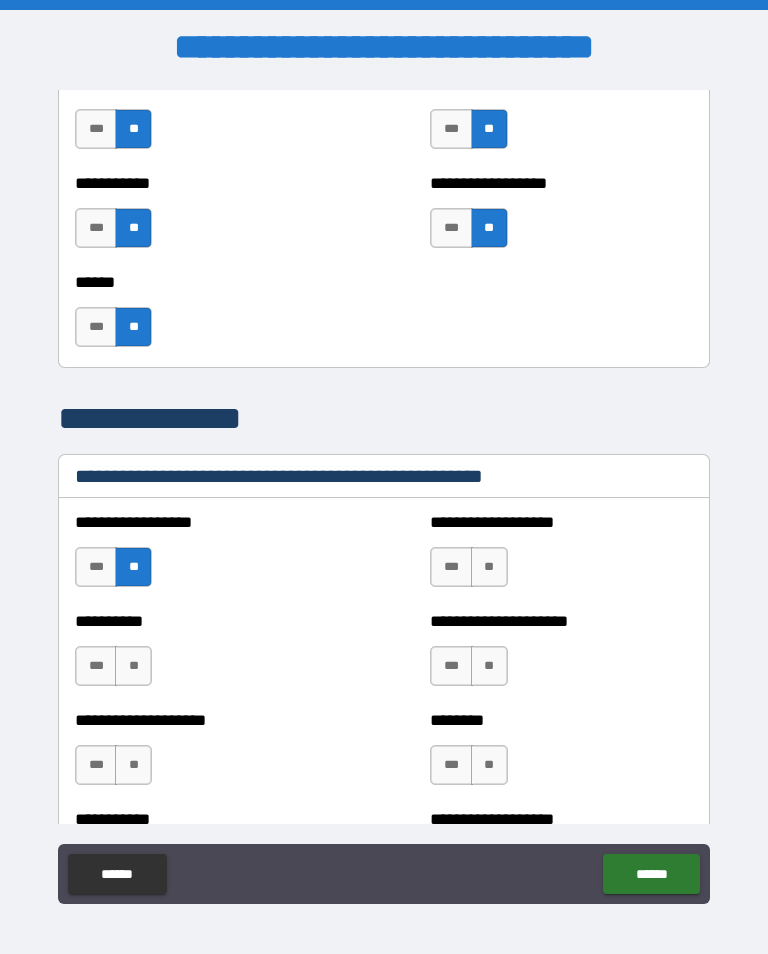 click on "**" at bounding box center (489, 567) 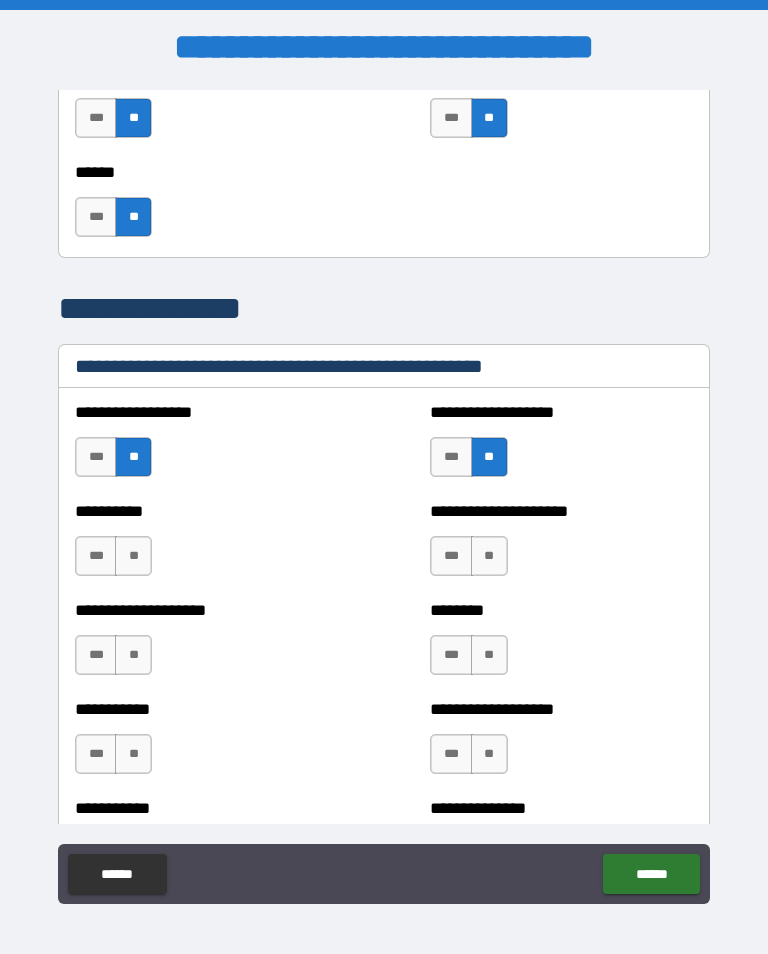 scroll, scrollTop: 2281, scrollLeft: 0, axis: vertical 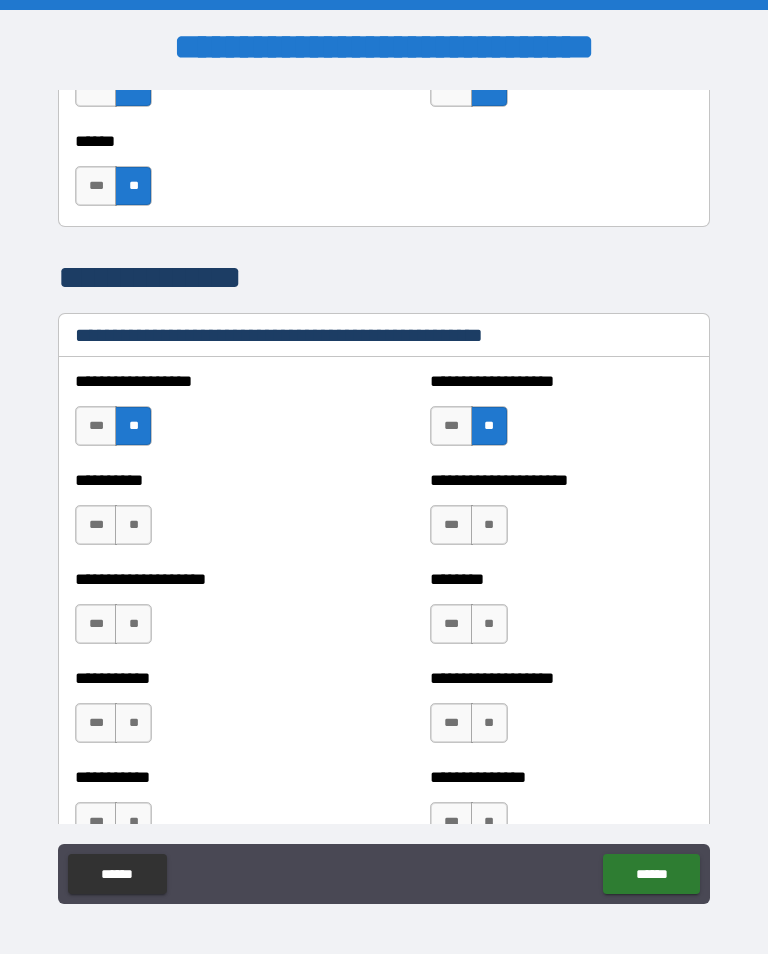 click on "**" at bounding box center (489, 525) 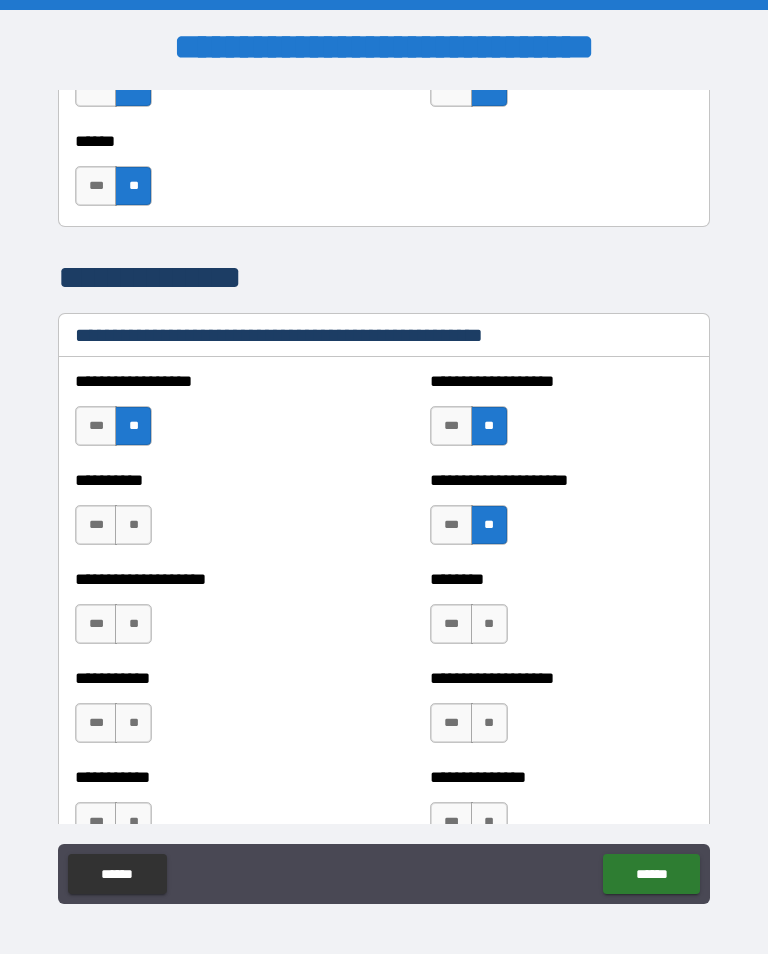 click on "**" at bounding box center [133, 525] 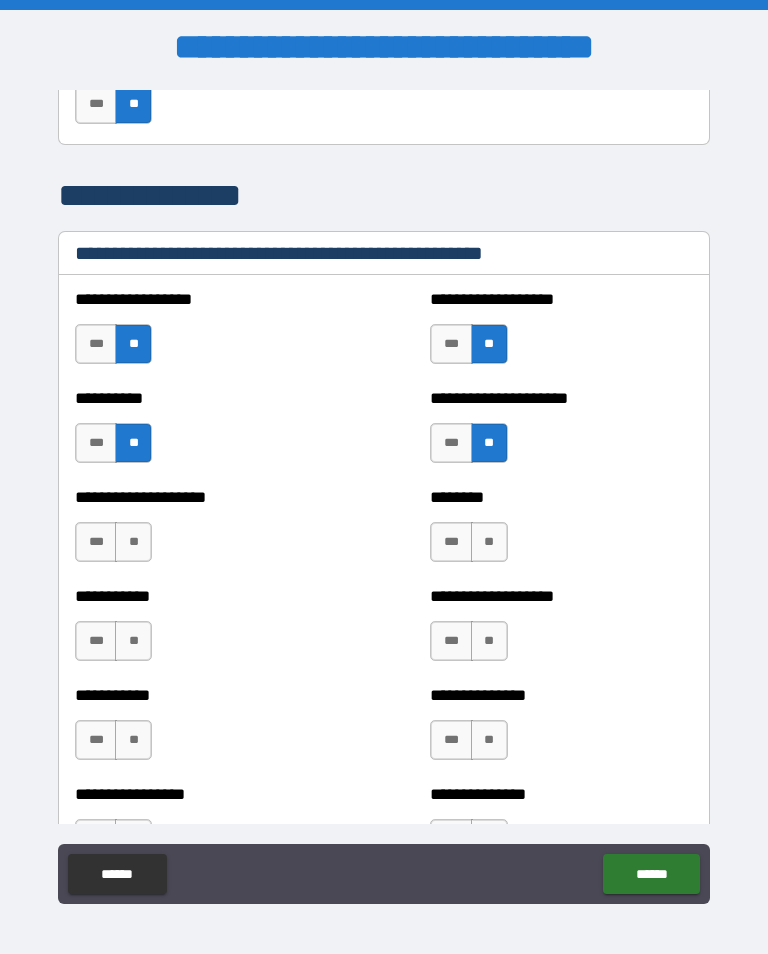 scroll, scrollTop: 2397, scrollLeft: 0, axis: vertical 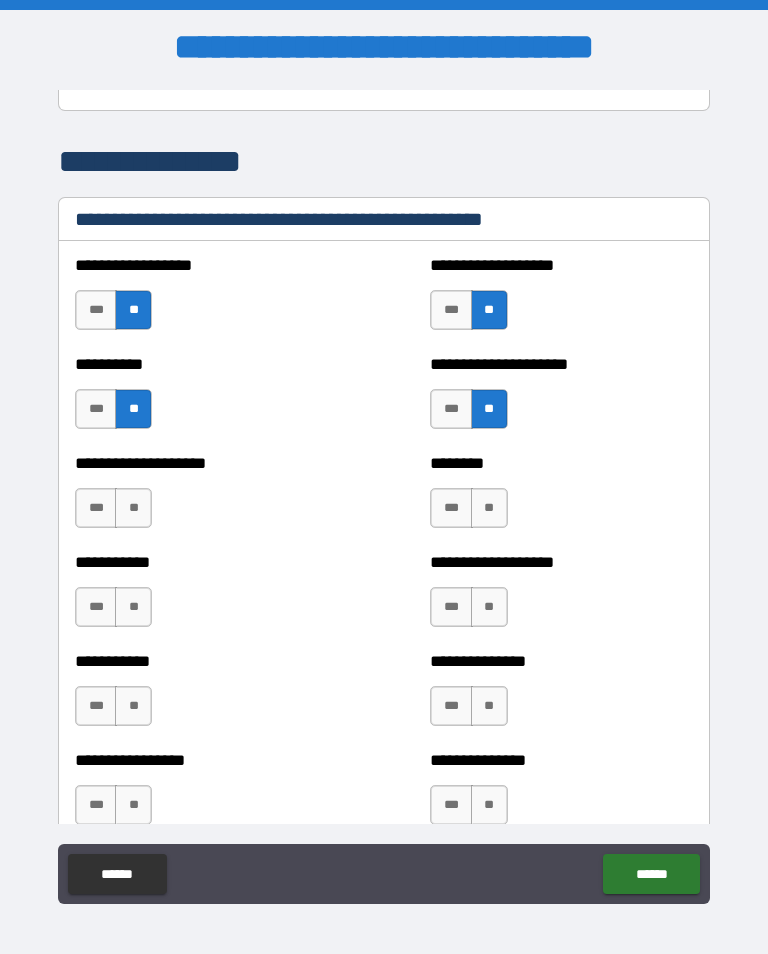 click on "**" at bounding box center (133, 508) 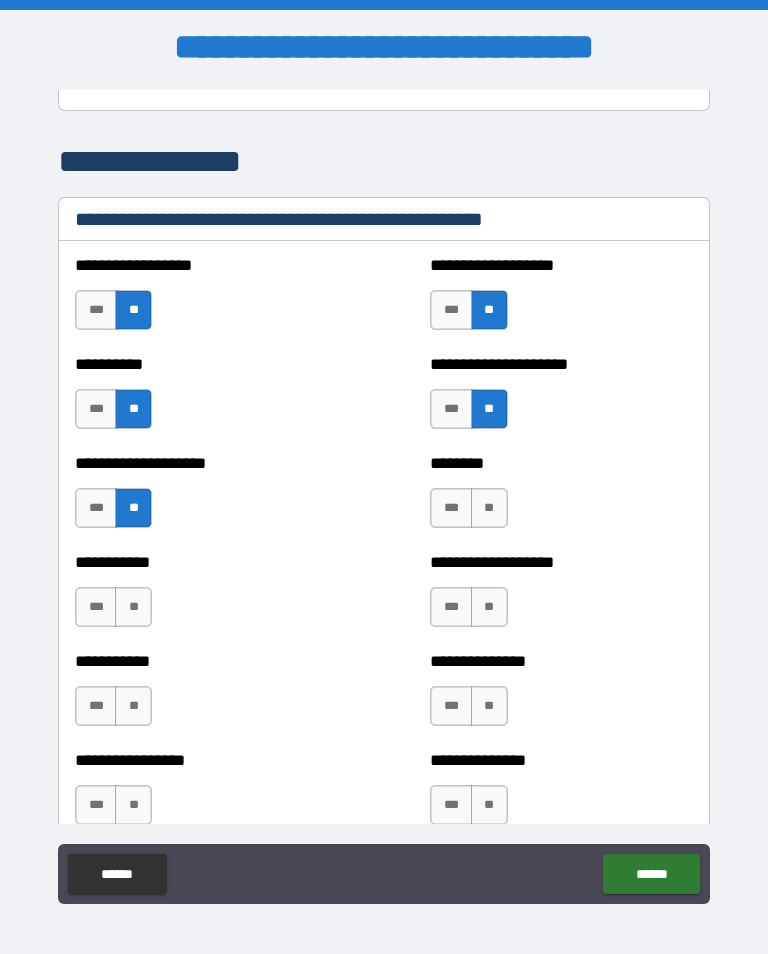 click on "**" at bounding box center [489, 508] 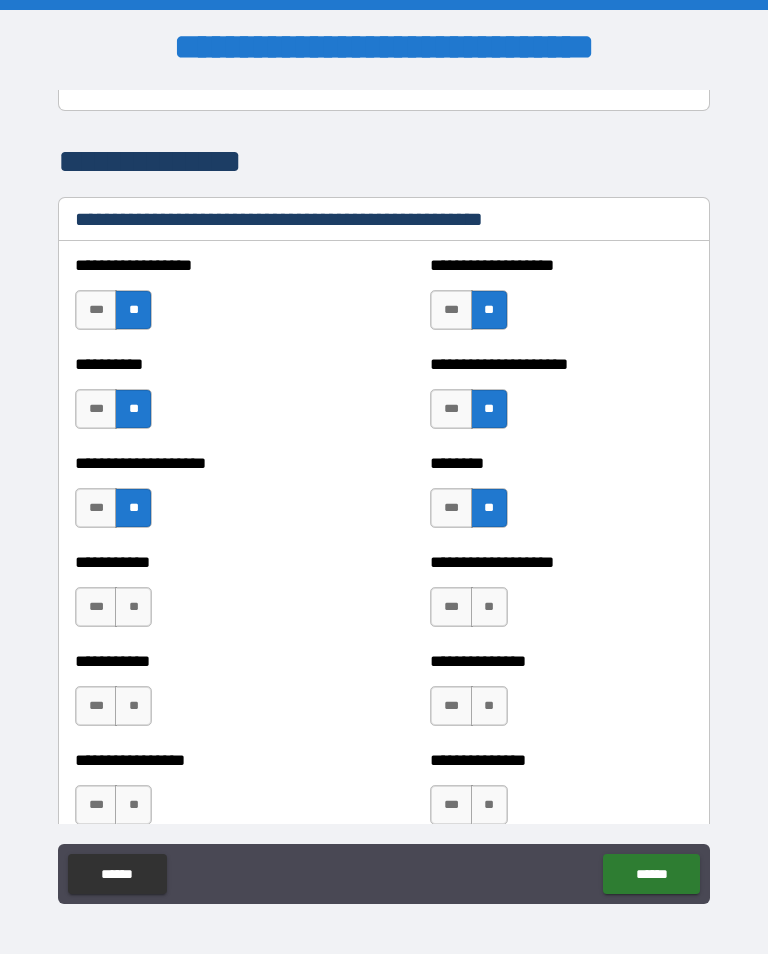 click on "**" at bounding box center [133, 607] 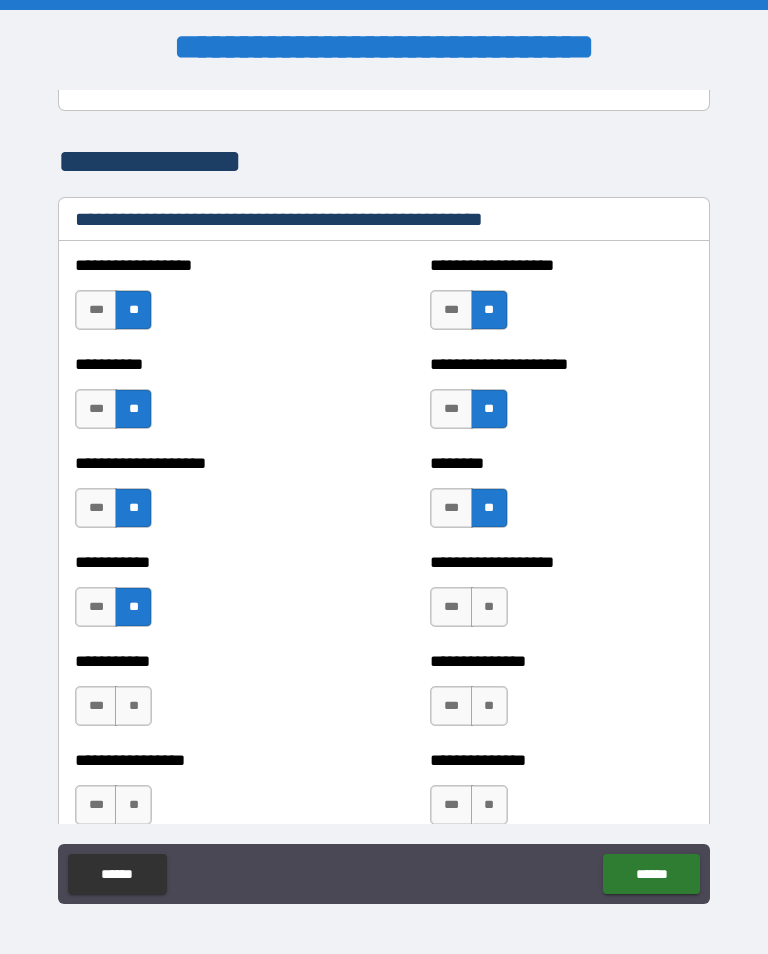 click on "**" at bounding box center [489, 607] 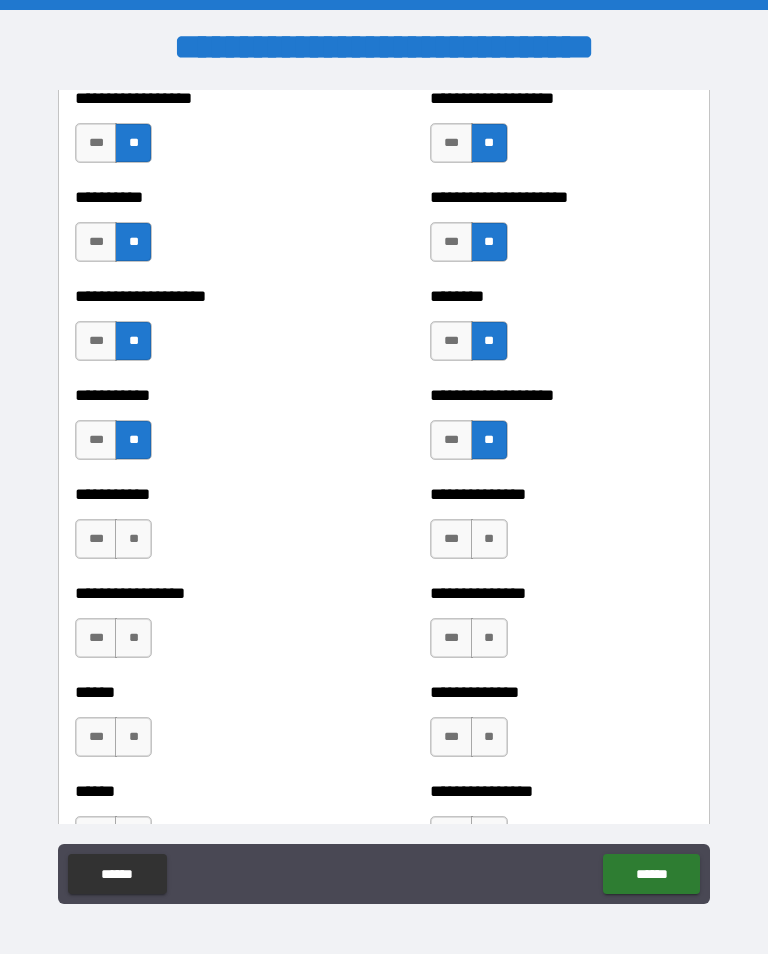 scroll, scrollTop: 2564, scrollLeft: 0, axis: vertical 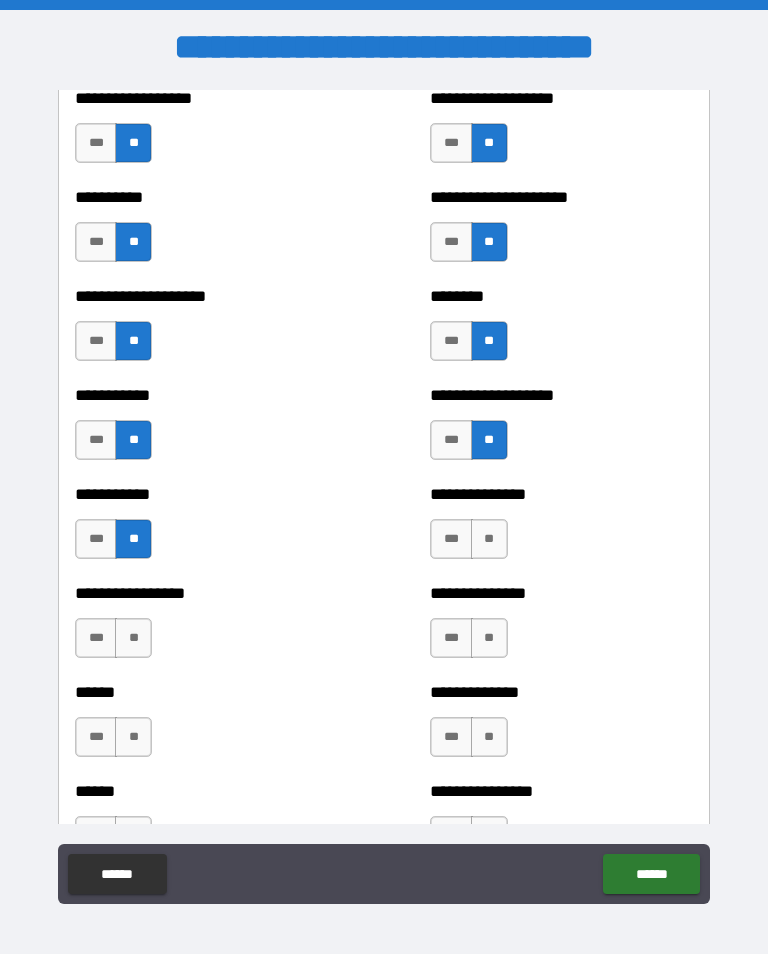 click on "**" at bounding box center [489, 539] 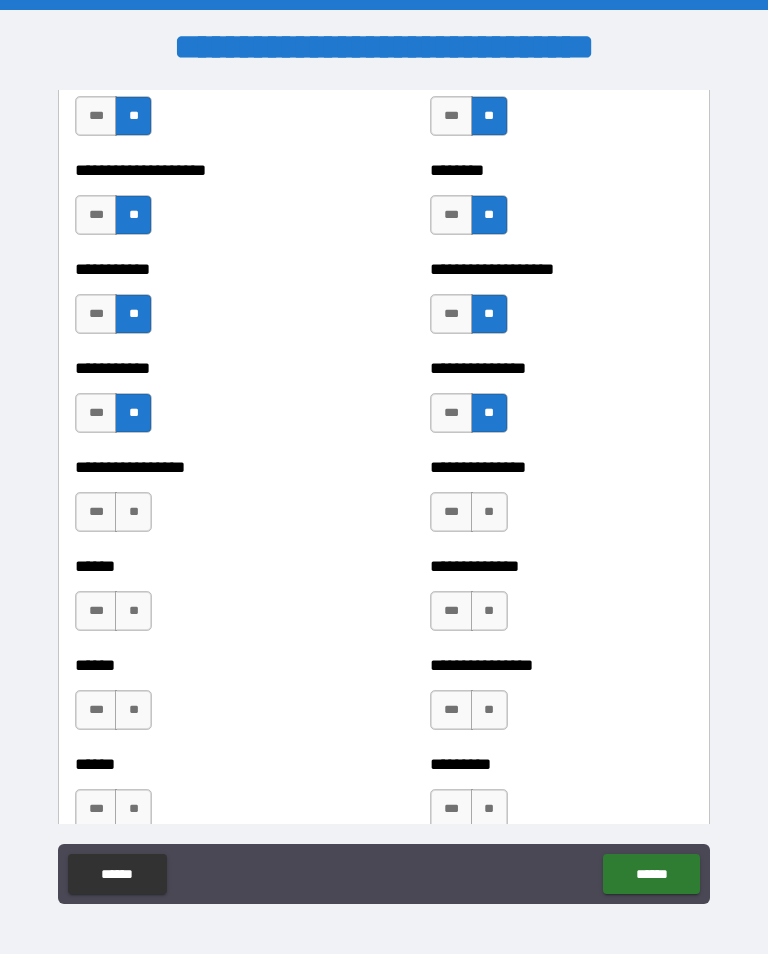 scroll, scrollTop: 2739, scrollLeft: 0, axis: vertical 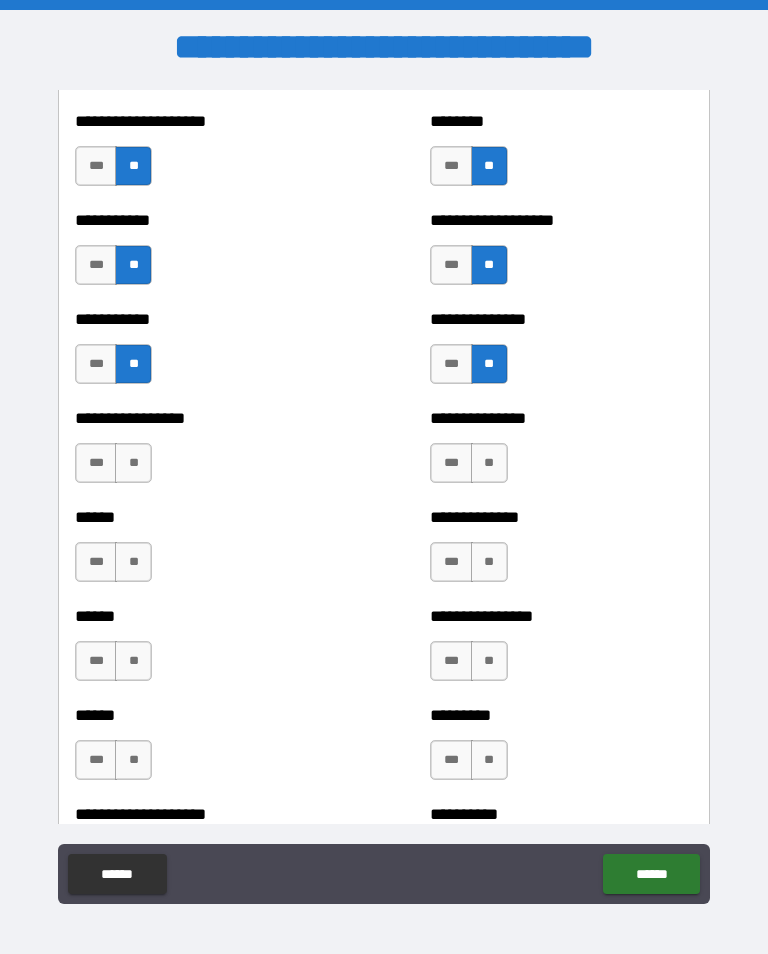 click on "**" at bounding box center [133, 463] 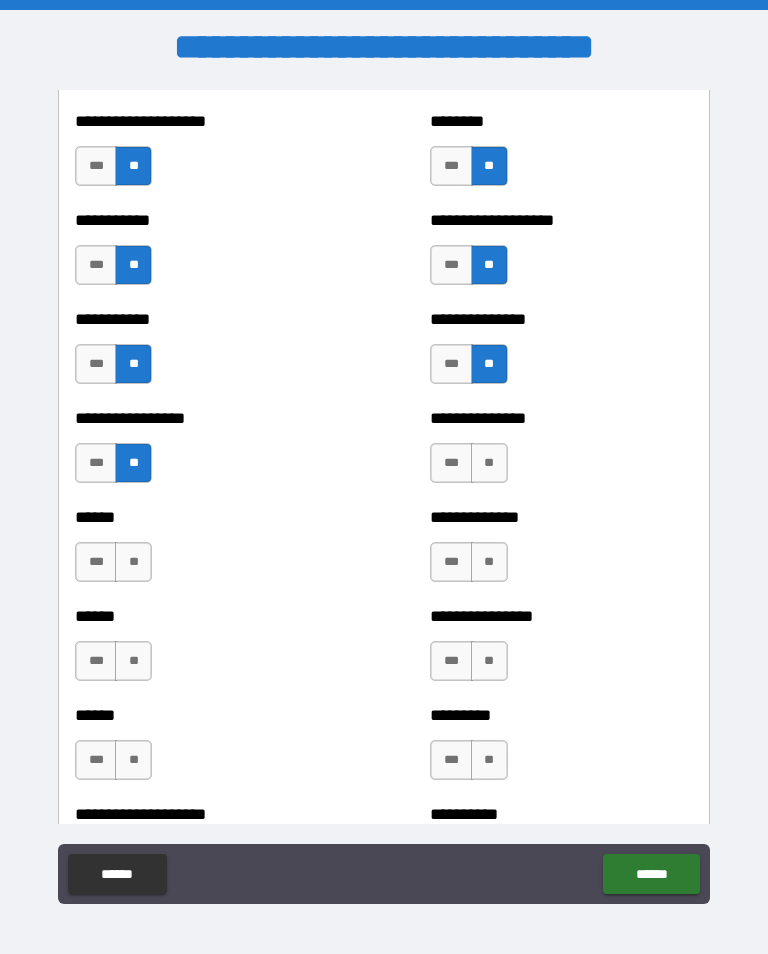 click on "**" at bounding box center [489, 463] 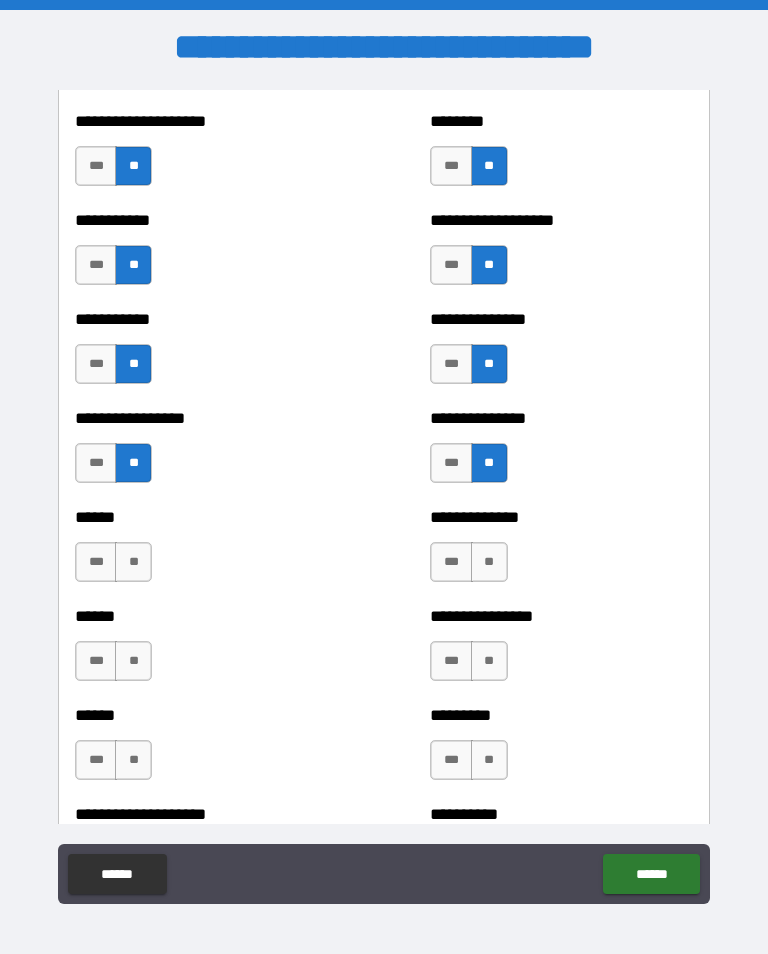 click on "**" at bounding box center [133, 562] 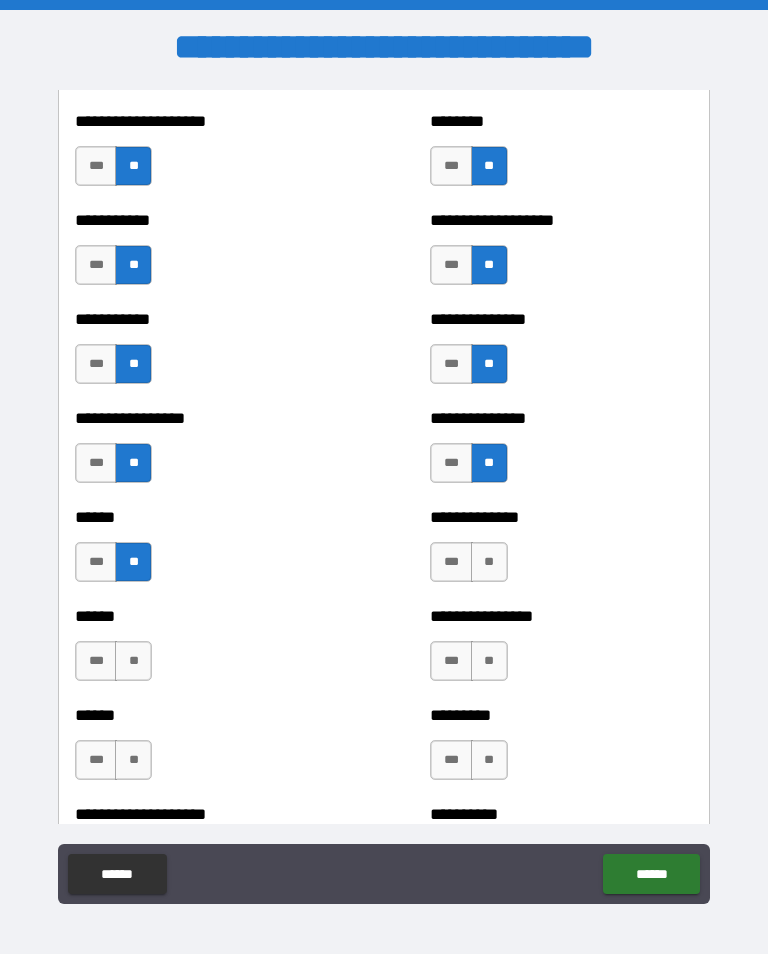 click on "**" at bounding box center (489, 562) 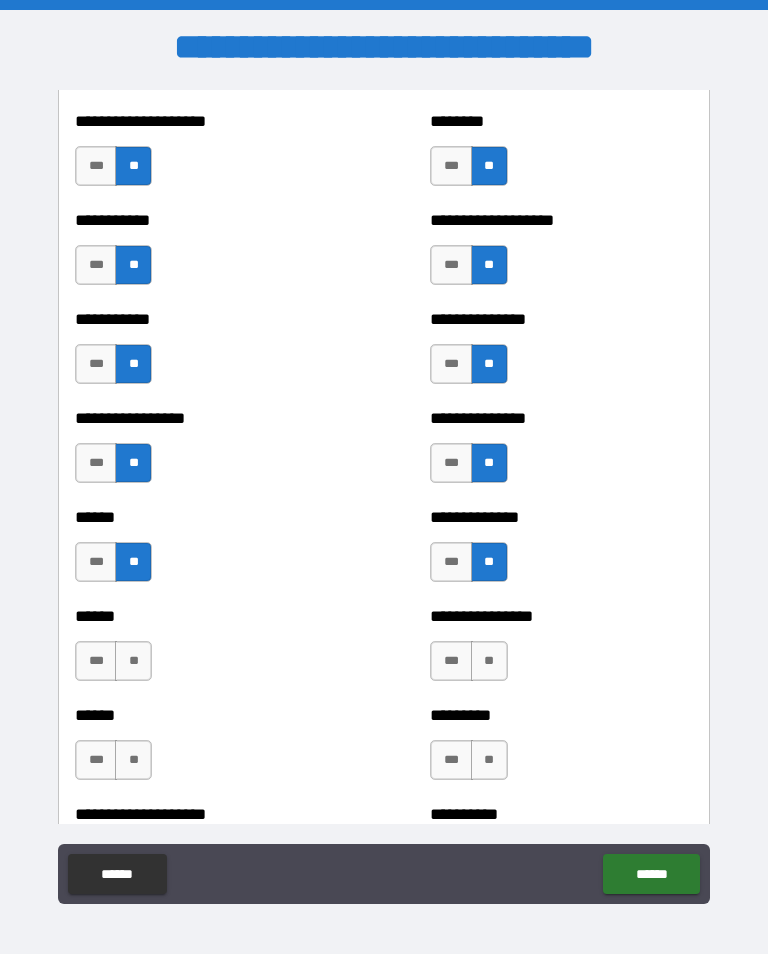 scroll, scrollTop: 2879, scrollLeft: 0, axis: vertical 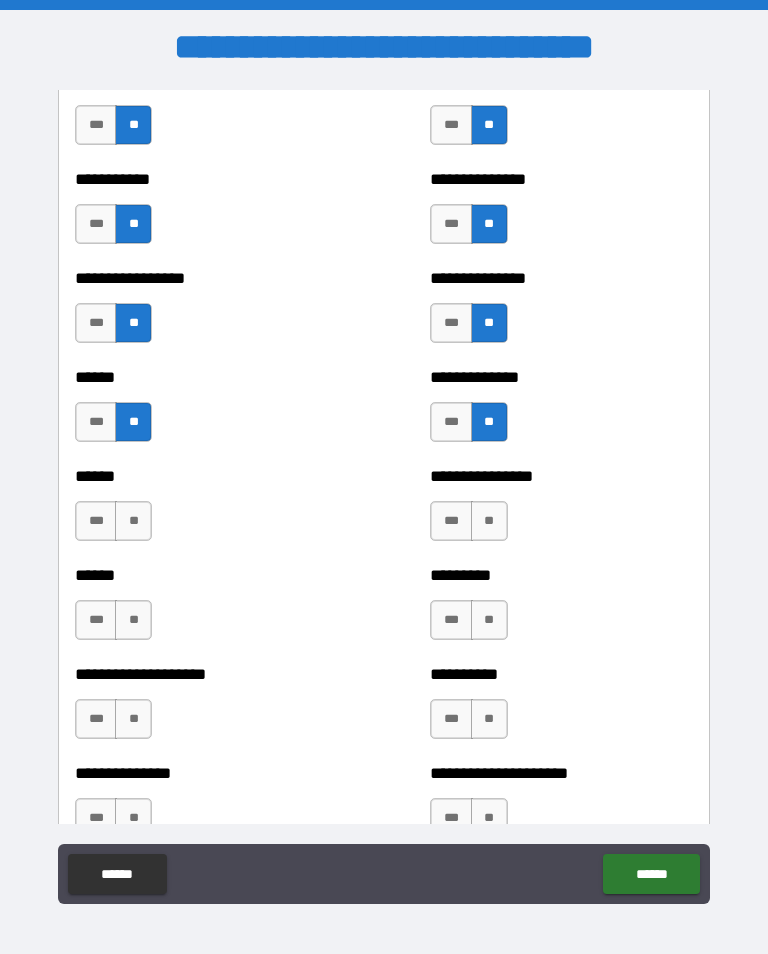 click on "**" at bounding box center (133, 521) 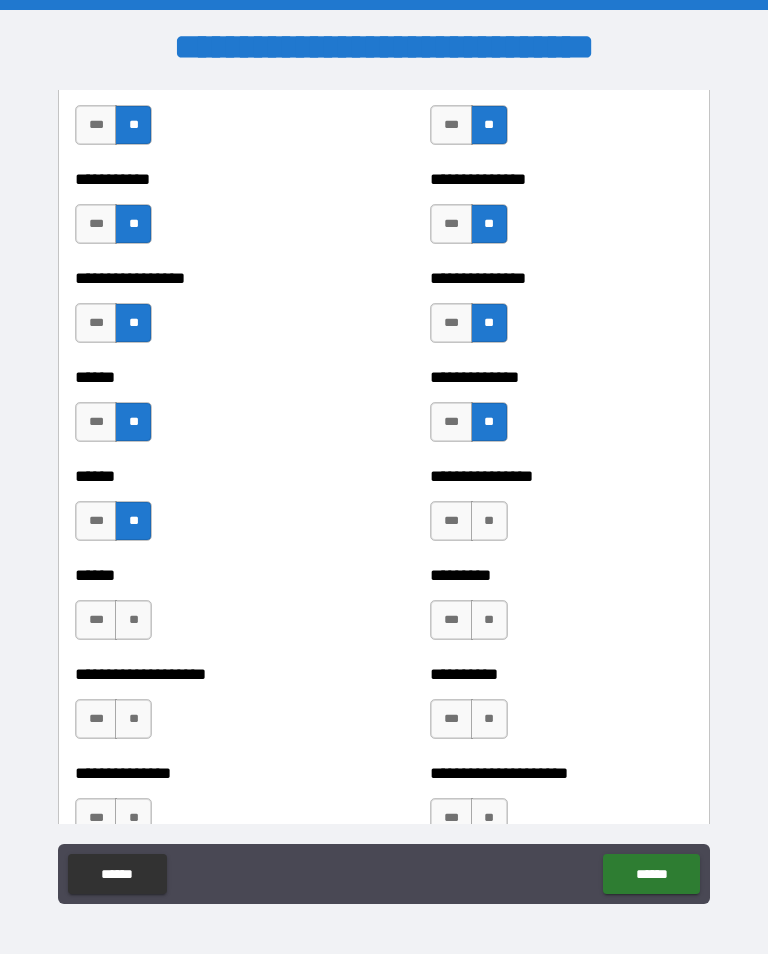 click on "**" at bounding box center [489, 521] 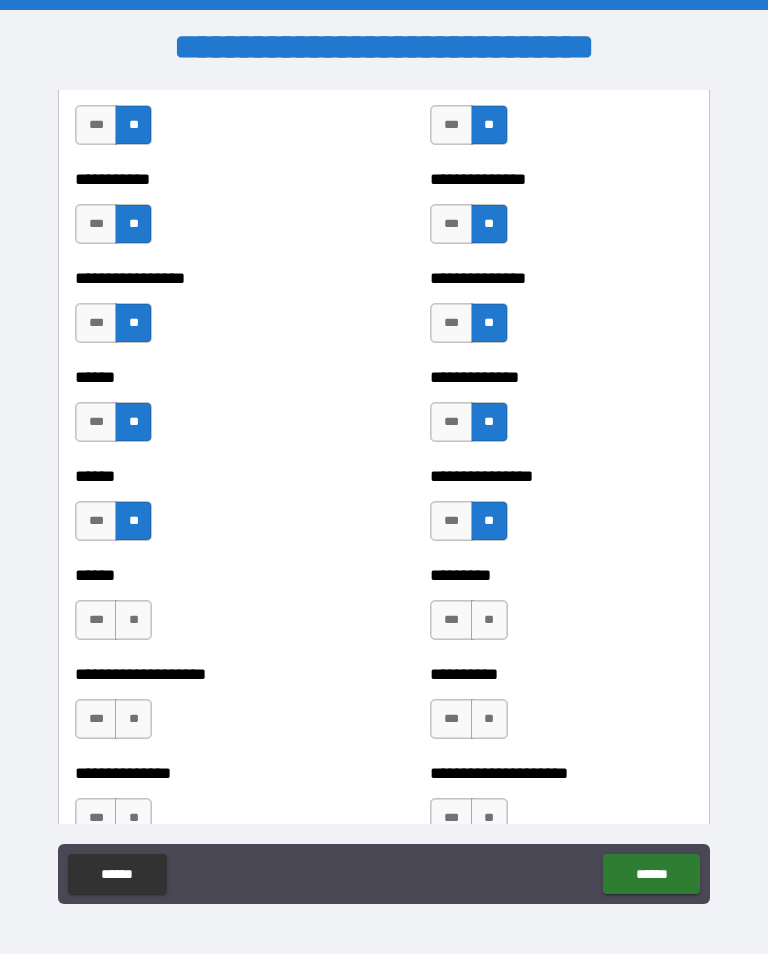 click on "**" at bounding box center [133, 620] 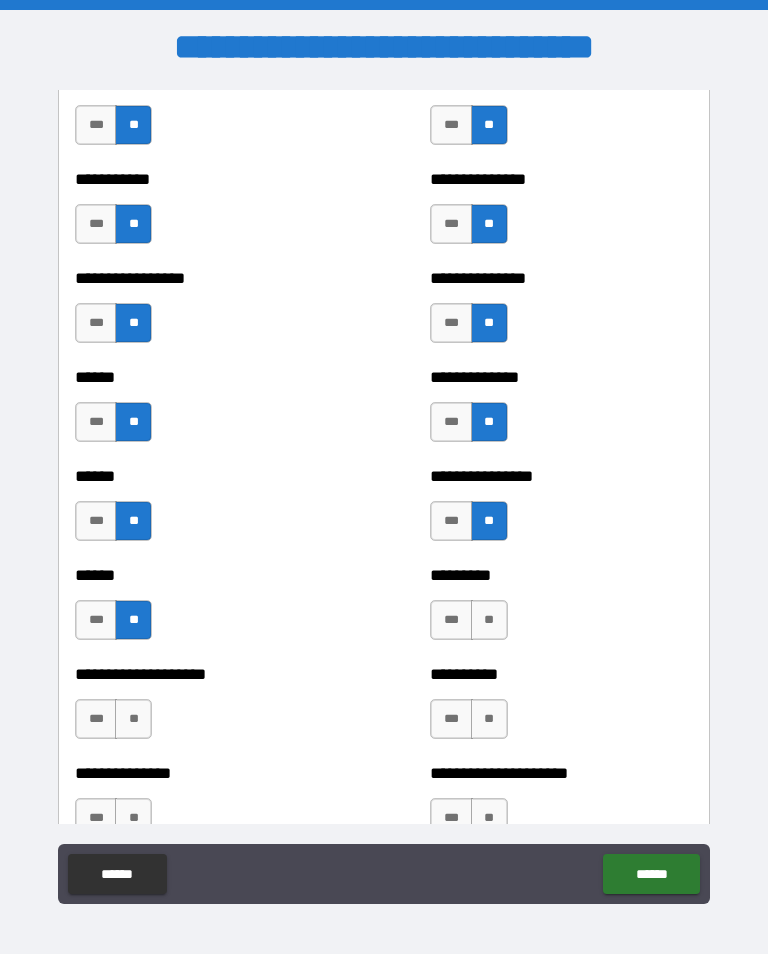 click on "**" at bounding box center [489, 620] 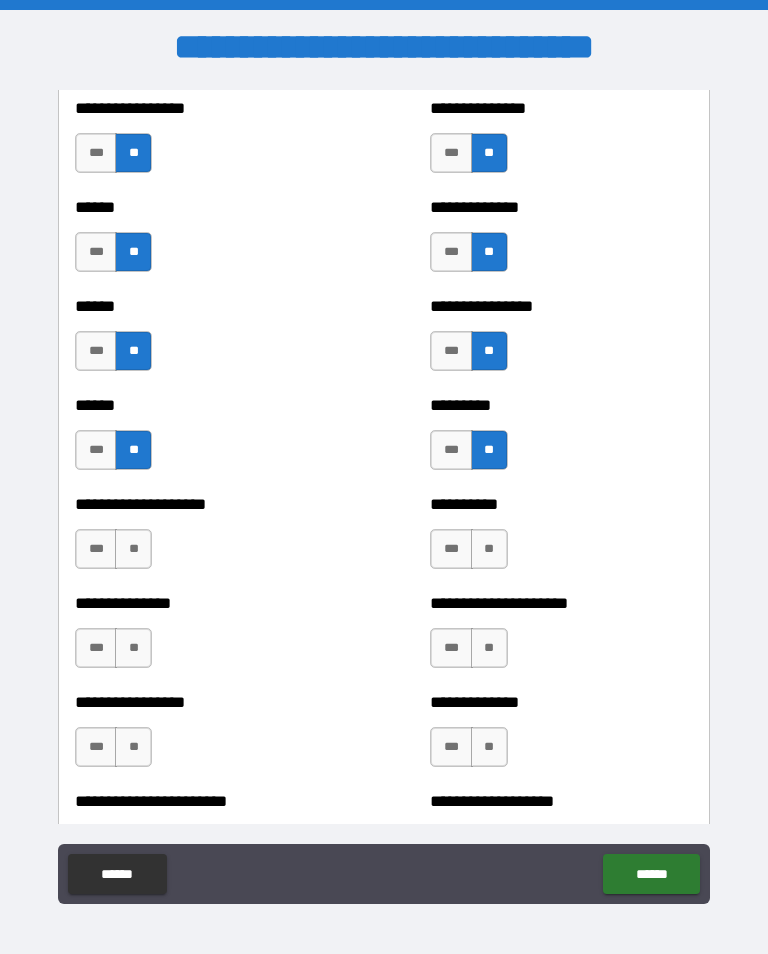 scroll, scrollTop: 3052, scrollLeft: 0, axis: vertical 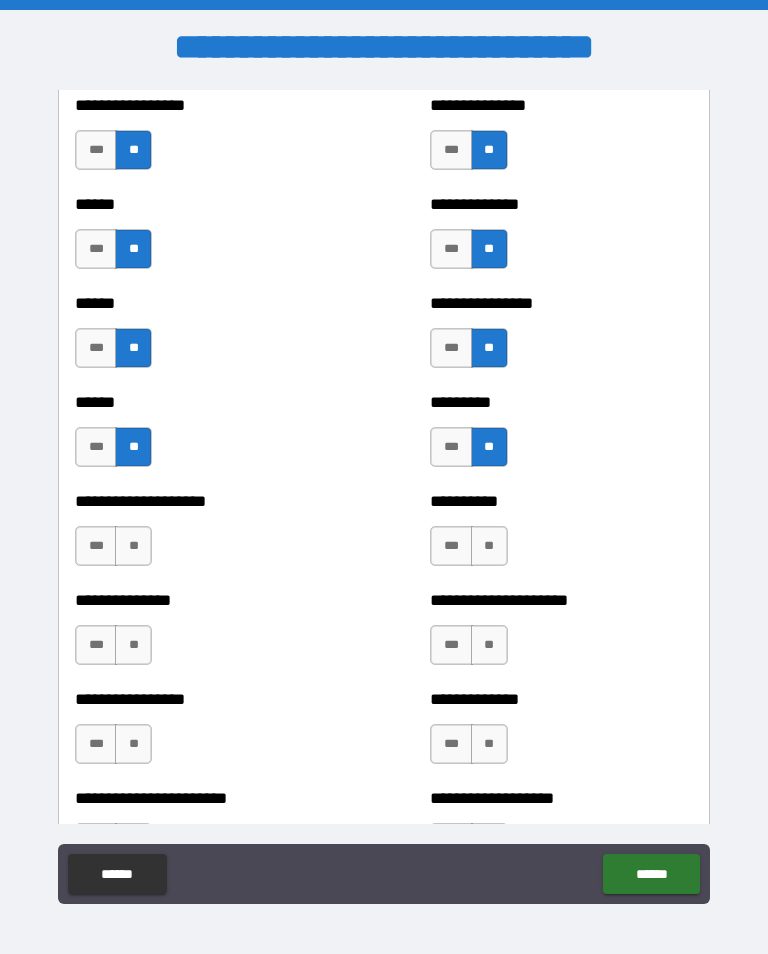 click on "**" at bounding box center (133, 546) 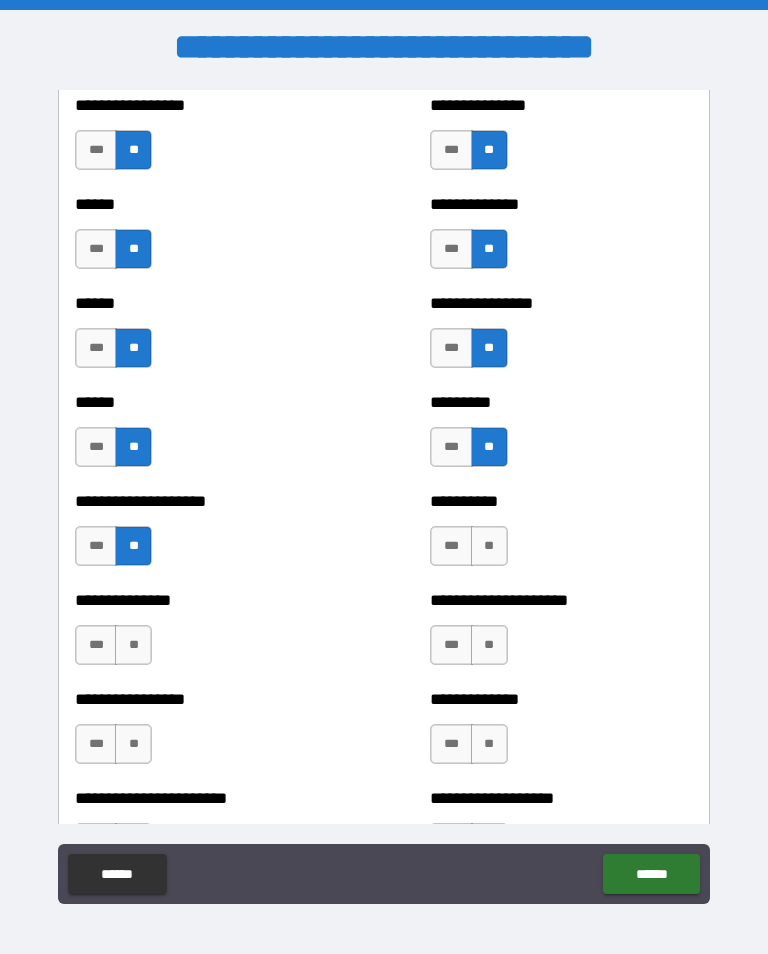 click on "**" at bounding box center (489, 546) 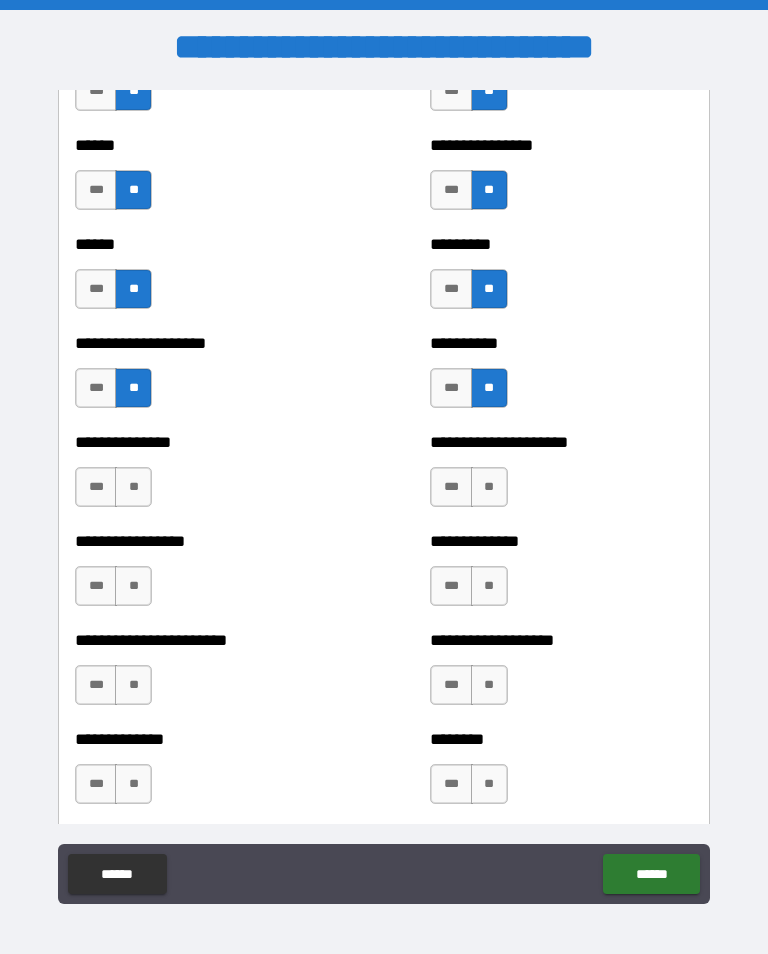 scroll, scrollTop: 3211, scrollLeft: 0, axis: vertical 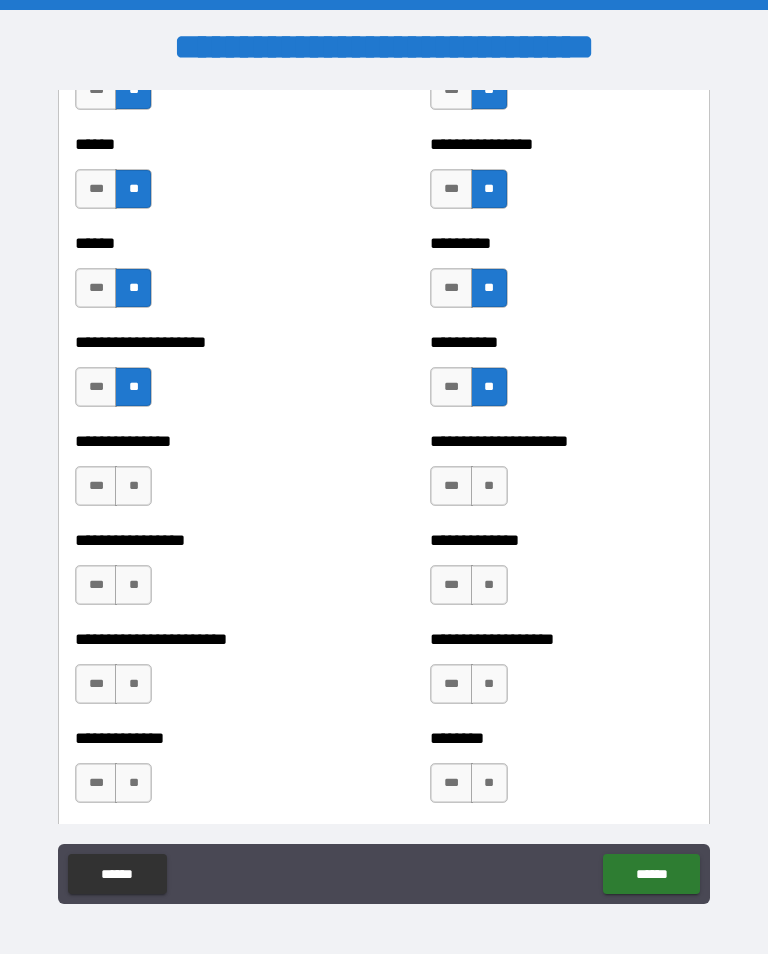 click on "**" at bounding box center (133, 486) 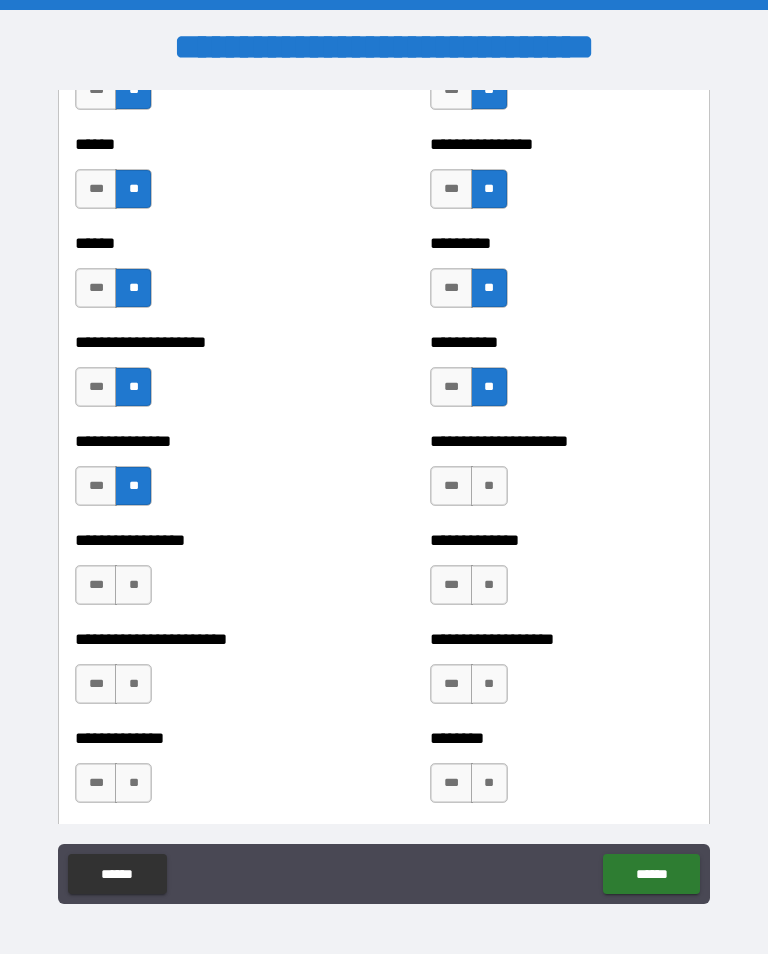 click on "**" at bounding box center (489, 486) 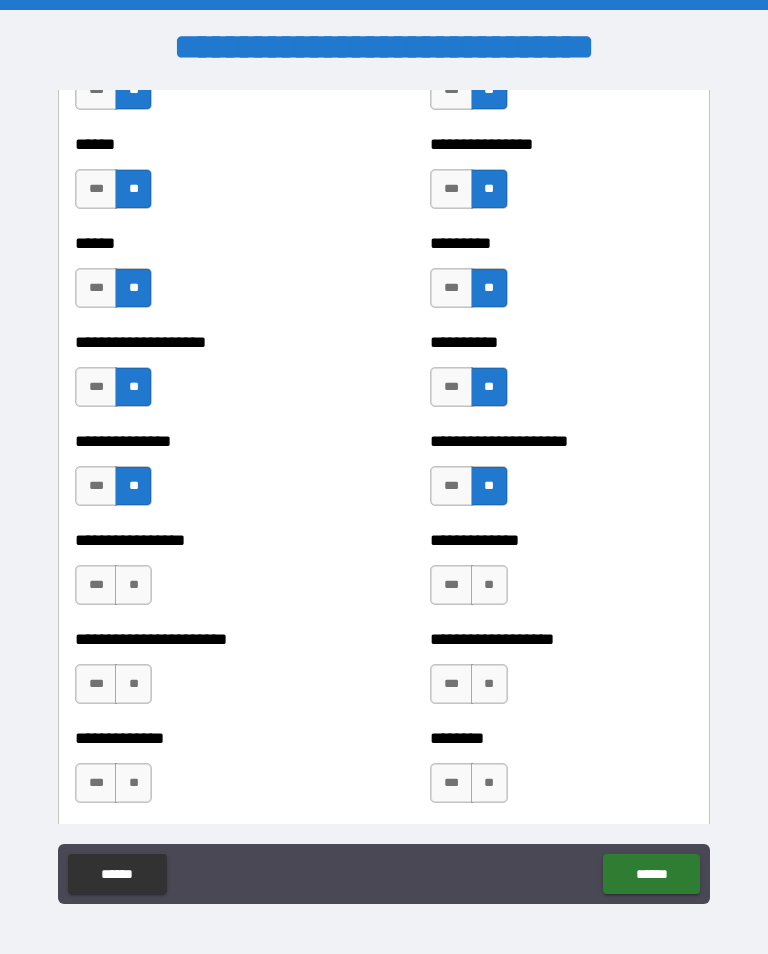 click on "**" at bounding box center [133, 585] 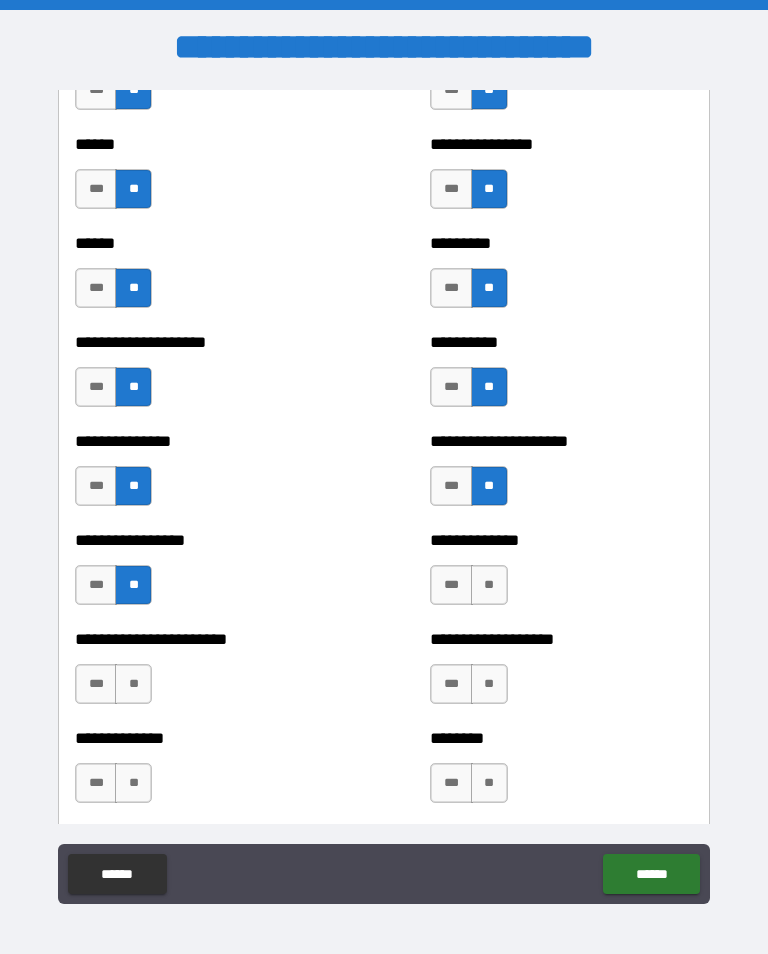 click on "**" at bounding box center (489, 585) 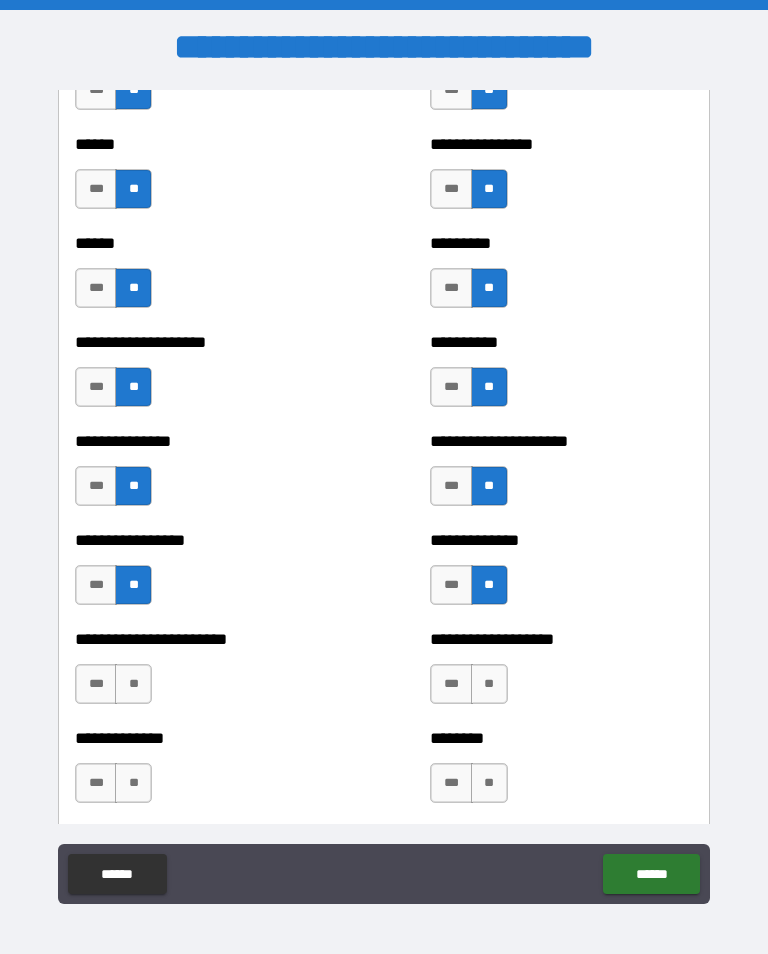 scroll, scrollTop: 3384, scrollLeft: 0, axis: vertical 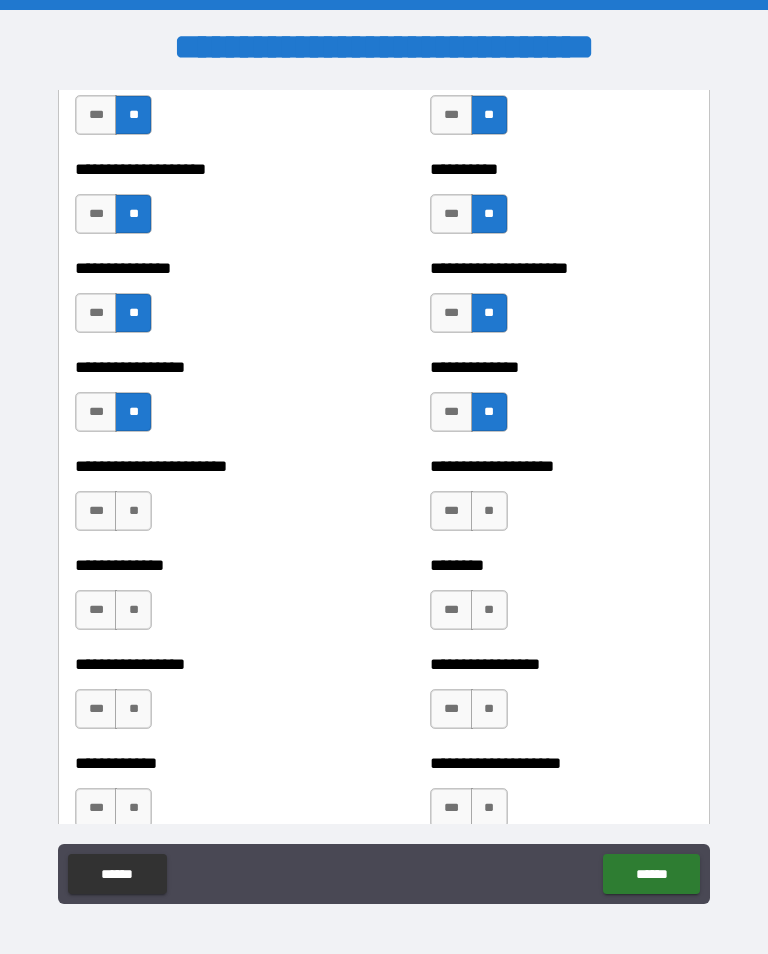 click on "**" at bounding box center [133, 511] 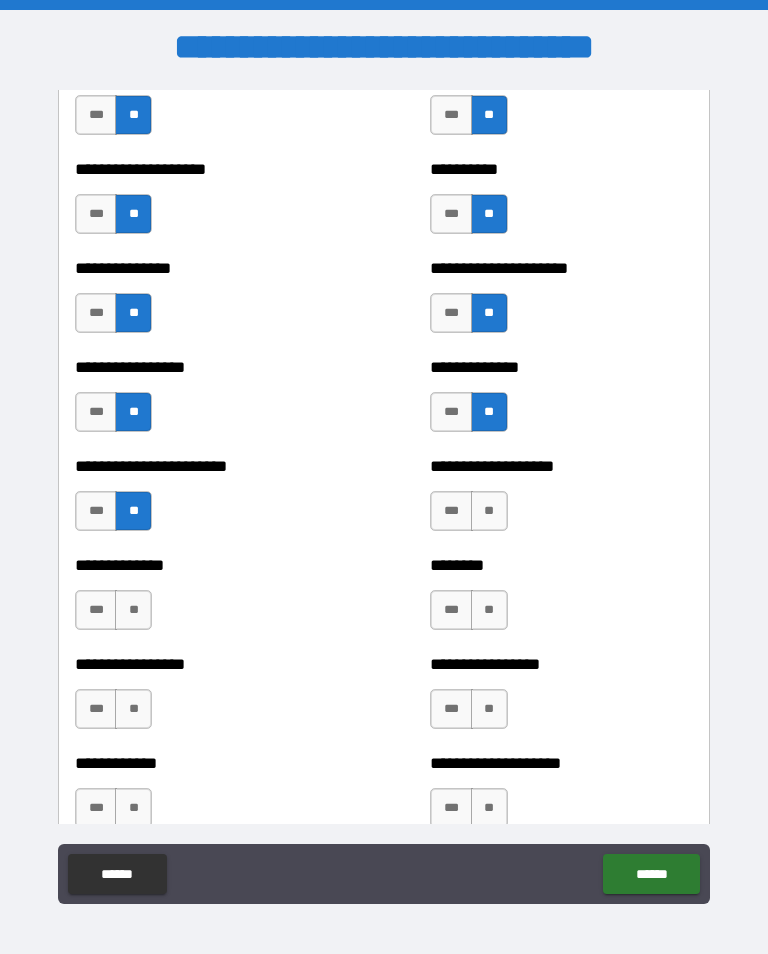 click on "**" at bounding box center [489, 511] 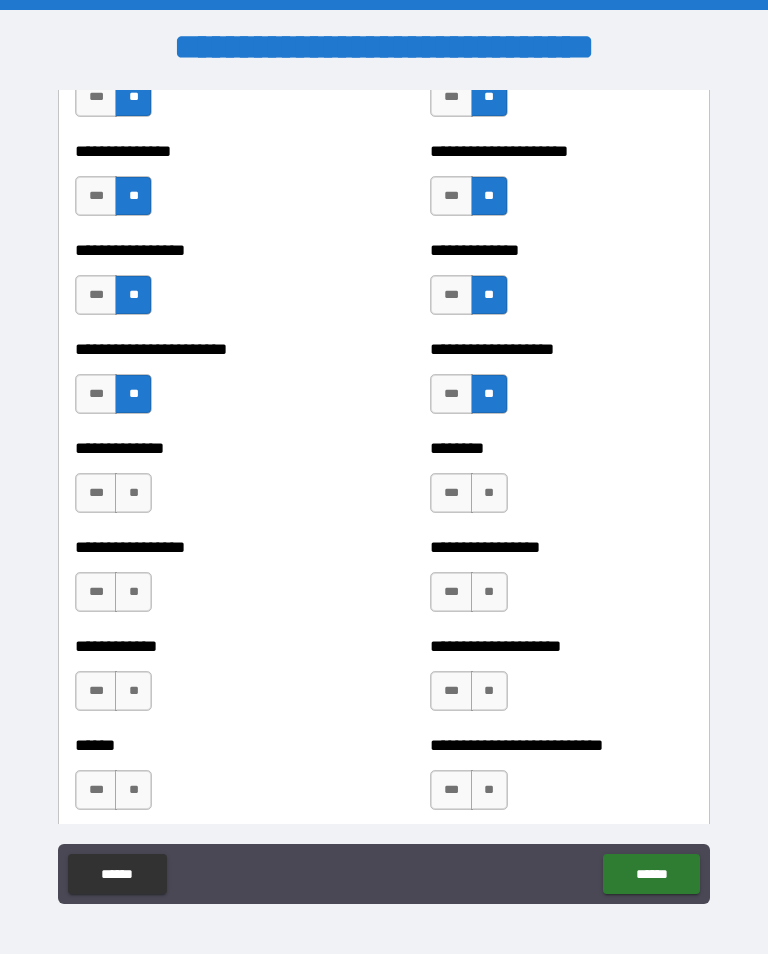 scroll, scrollTop: 3505, scrollLeft: 0, axis: vertical 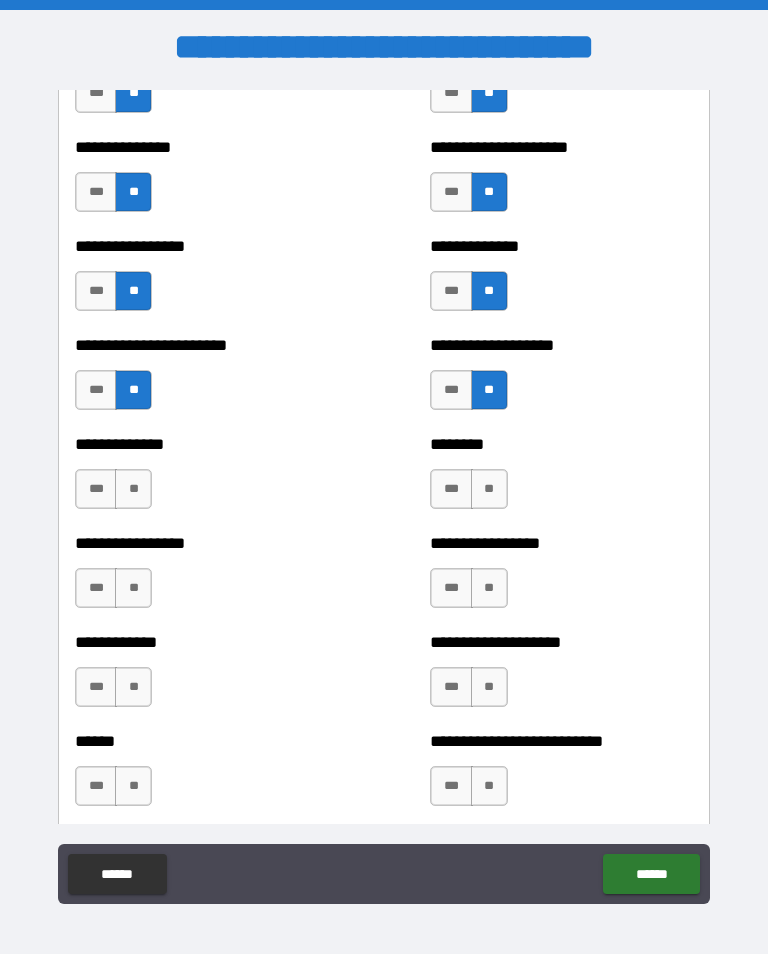 click on "**" at bounding box center [133, 489] 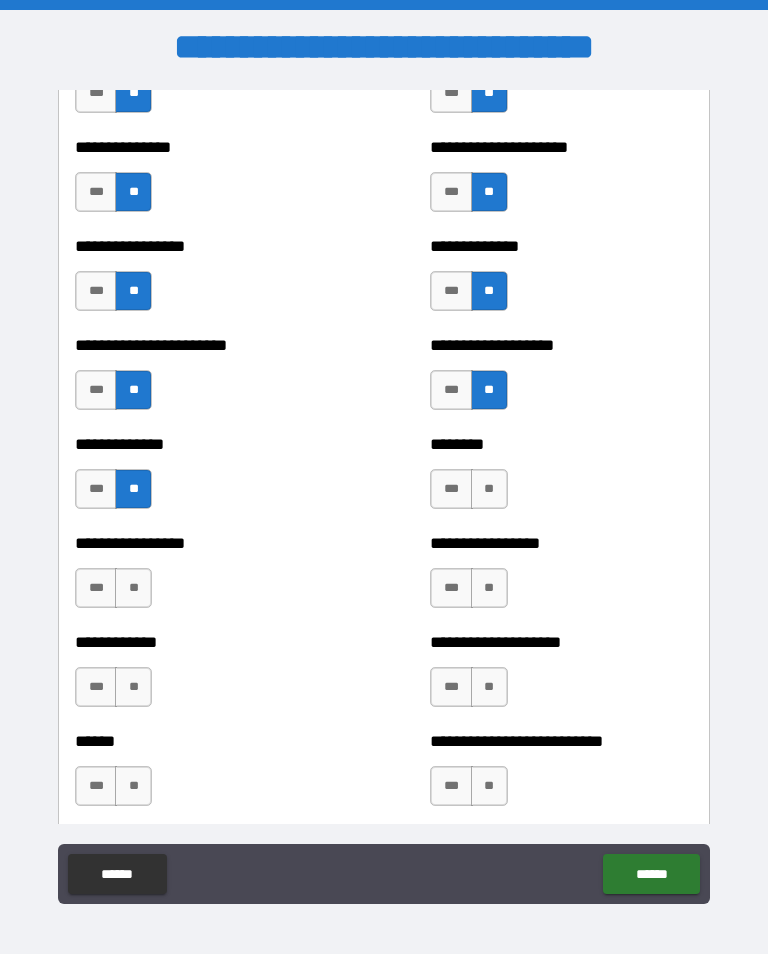 click on "**" at bounding box center [489, 489] 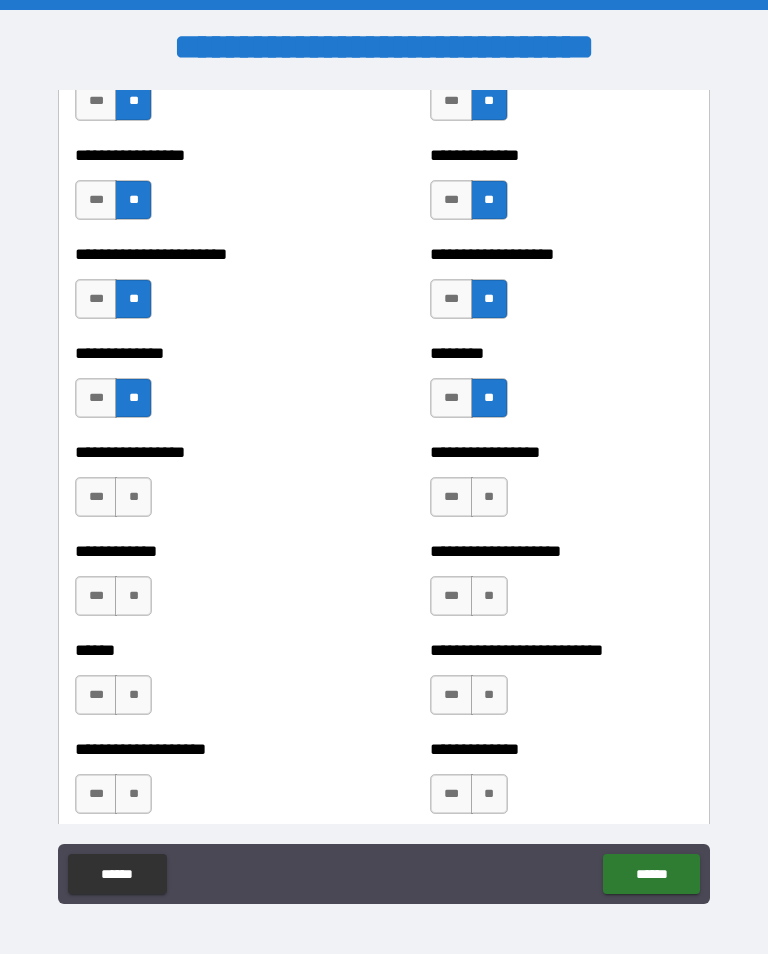 scroll, scrollTop: 3597, scrollLeft: 0, axis: vertical 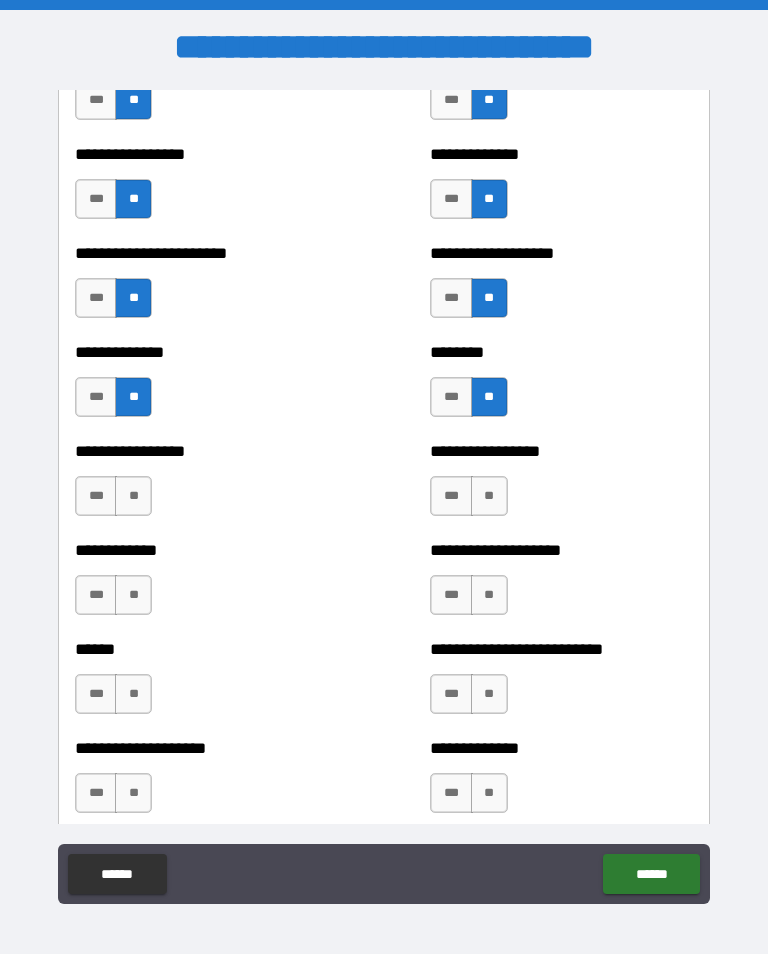 click on "**" at bounding box center (133, 496) 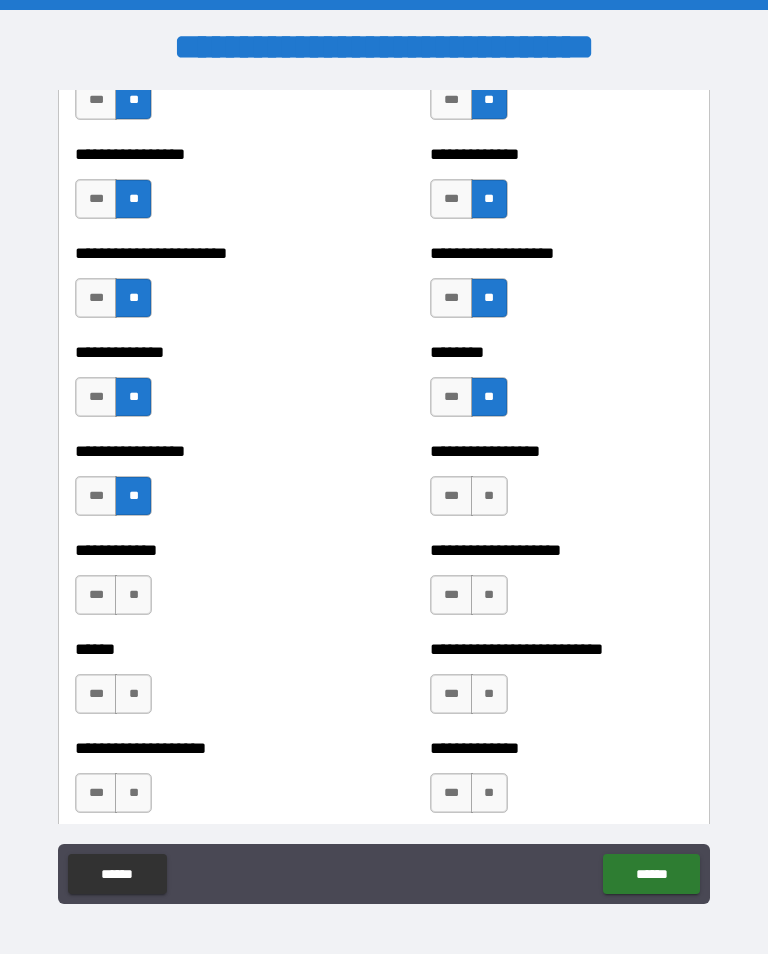 click on "**" at bounding box center (489, 496) 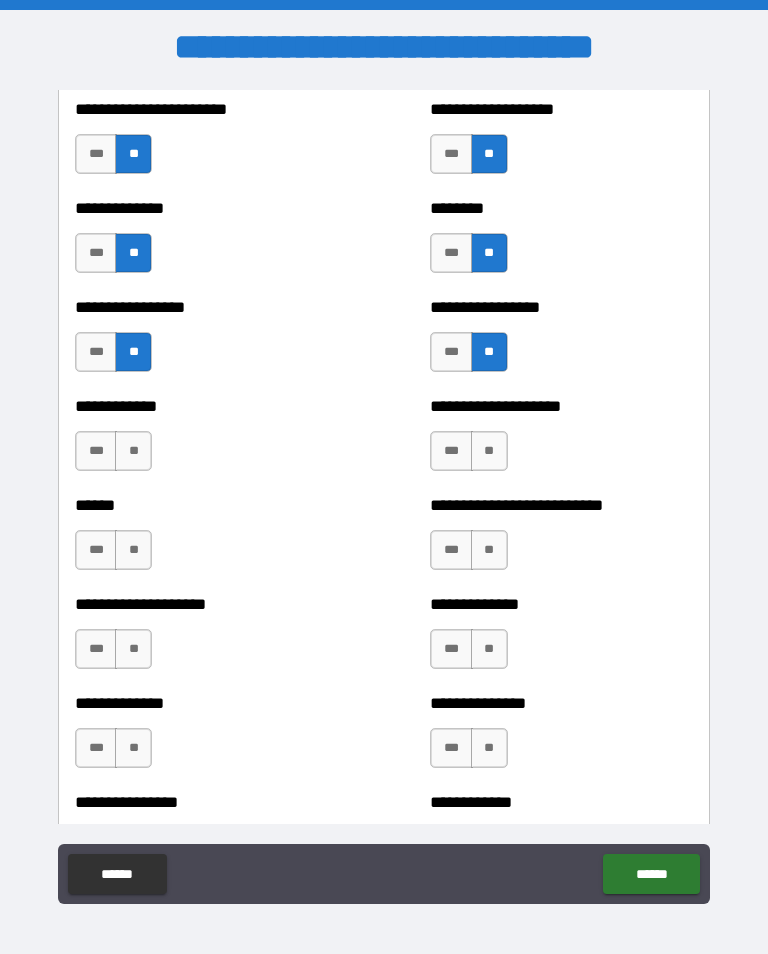 scroll, scrollTop: 3745, scrollLeft: 0, axis: vertical 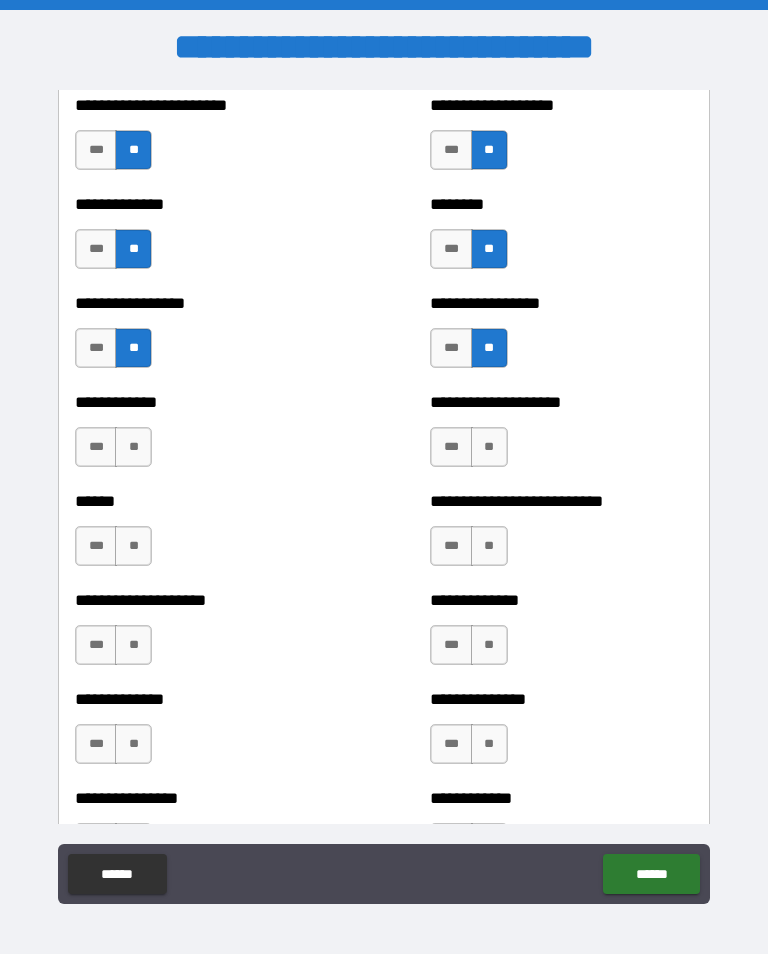 click on "**" at bounding box center [133, 447] 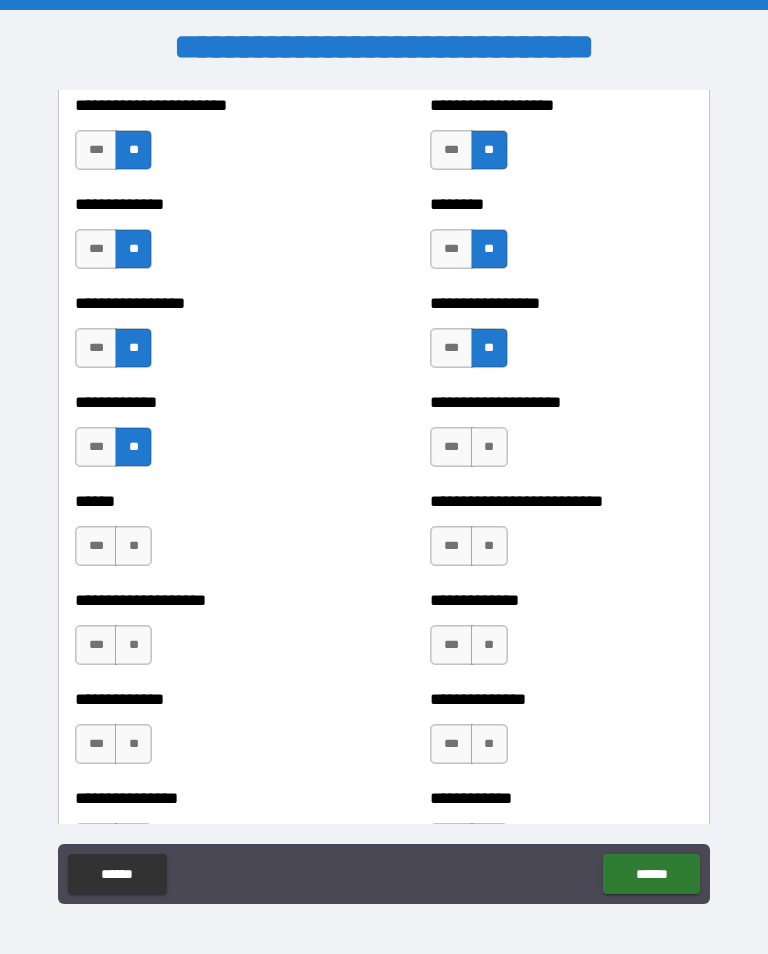 click on "**" at bounding box center [489, 447] 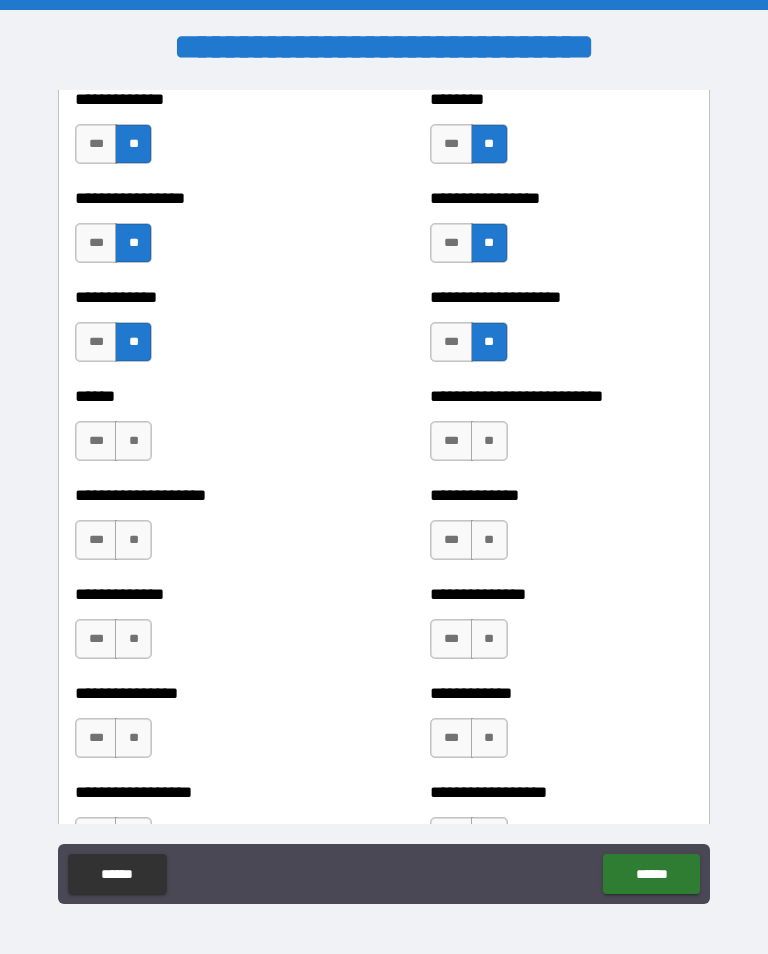 scroll, scrollTop: 3851, scrollLeft: 0, axis: vertical 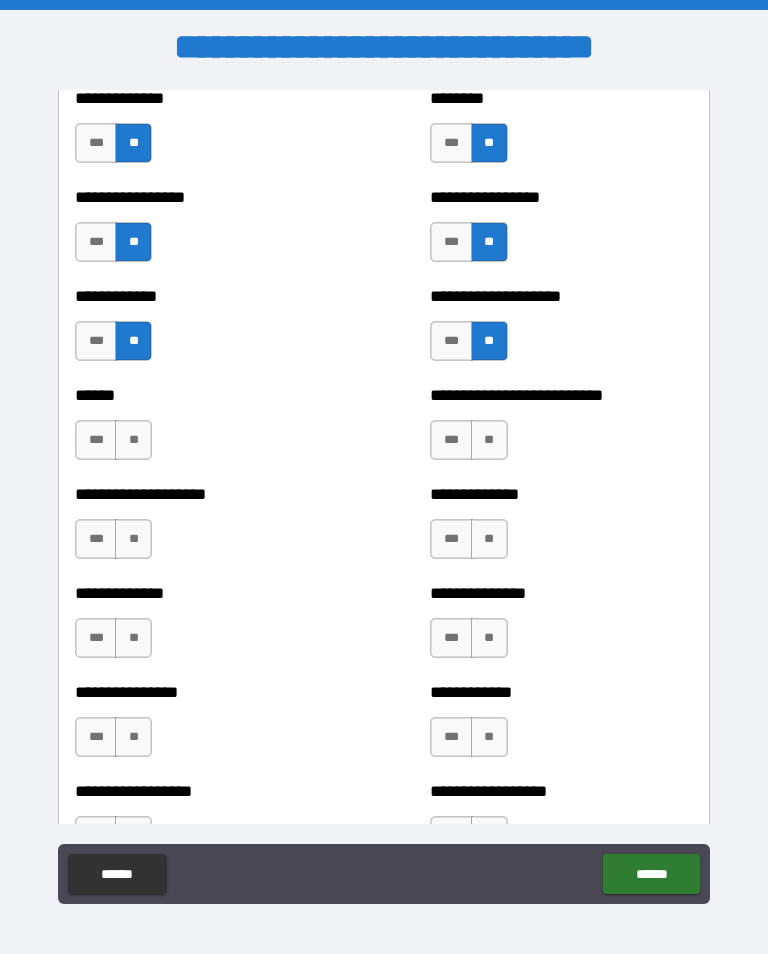 click on "**" at bounding box center (133, 440) 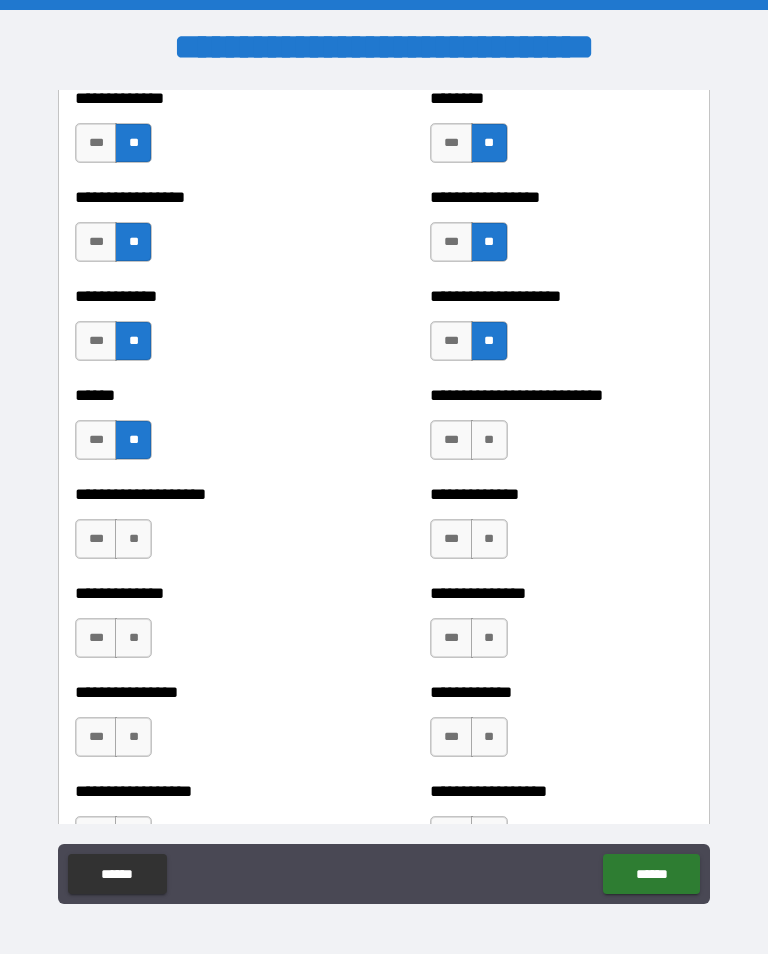 click on "**" at bounding box center (489, 440) 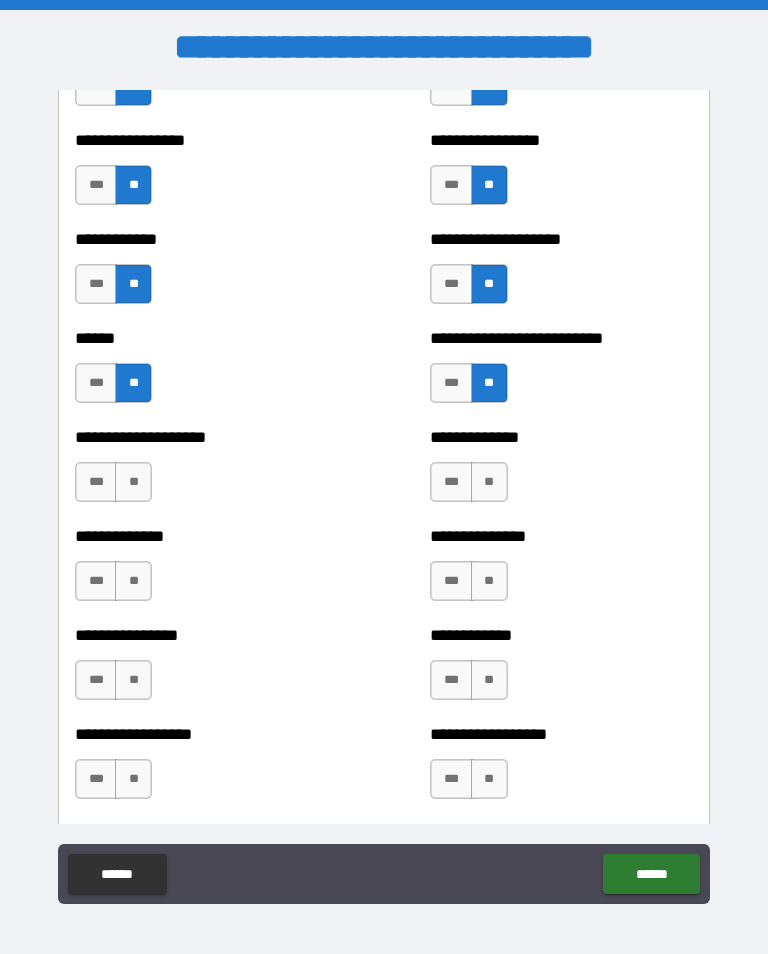 scroll, scrollTop: 3916, scrollLeft: 0, axis: vertical 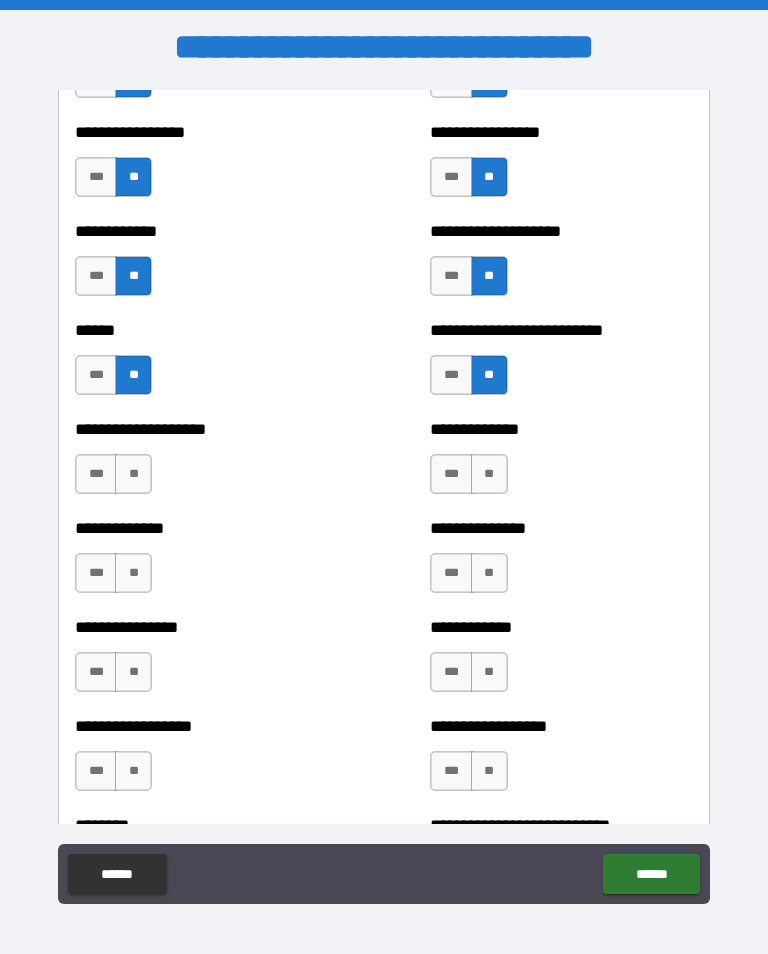 click on "**" at bounding box center (133, 474) 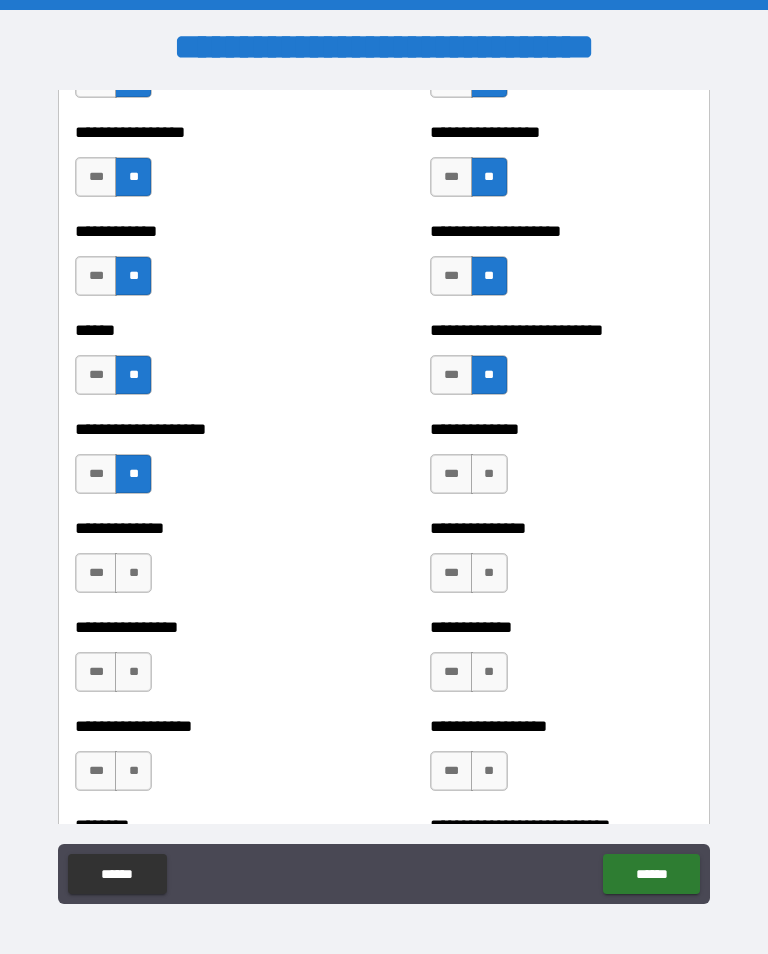 click on "**" at bounding box center [489, 474] 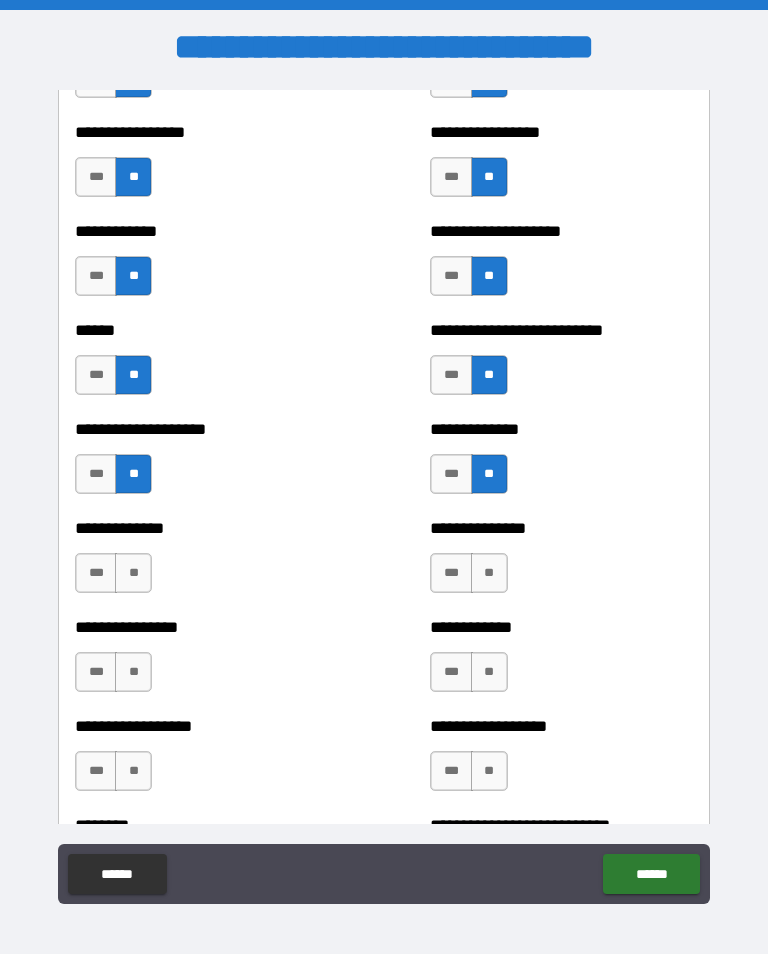 click on "**" at bounding box center (133, 573) 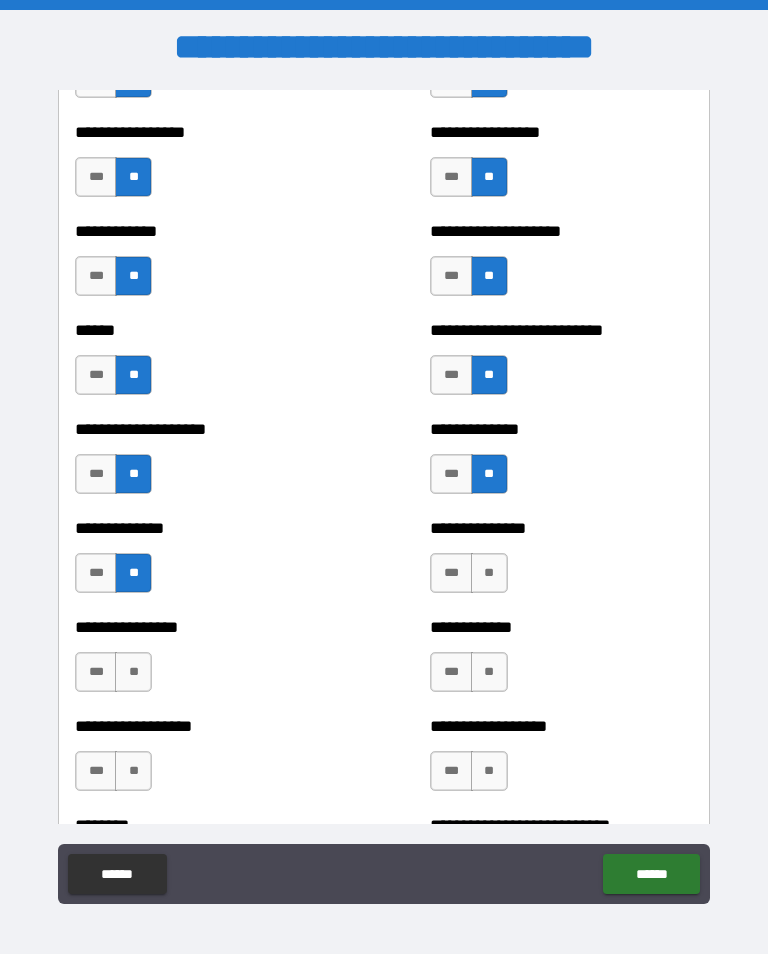 click on "**" at bounding box center (489, 573) 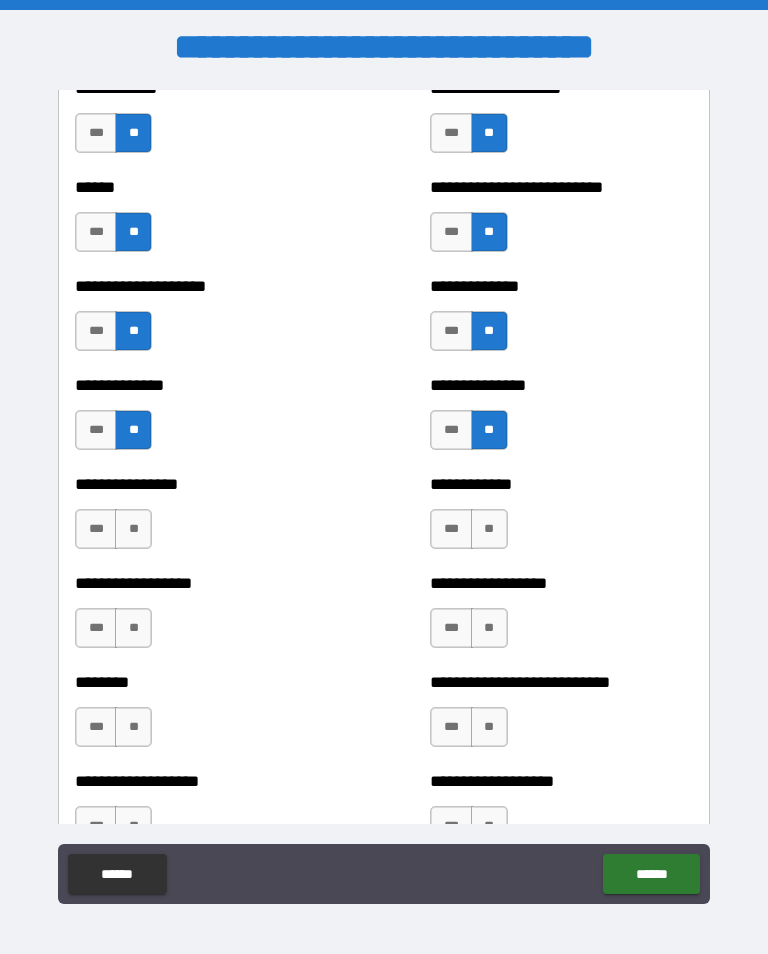 scroll, scrollTop: 4061, scrollLeft: 0, axis: vertical 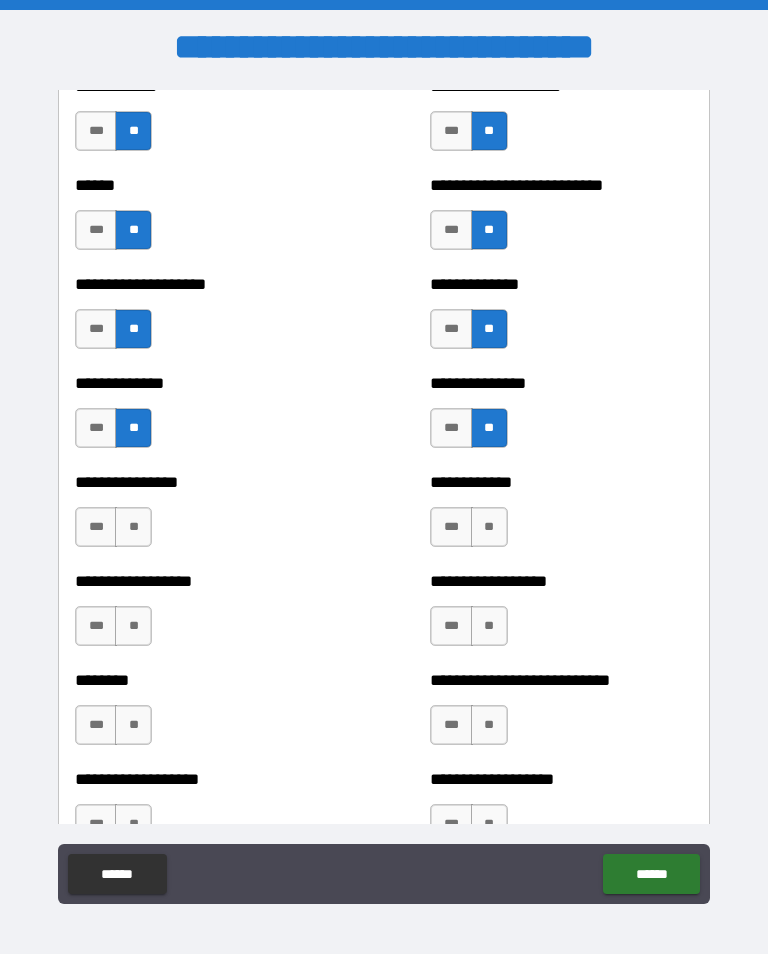 click on "**" at bounding box center (133, 527) 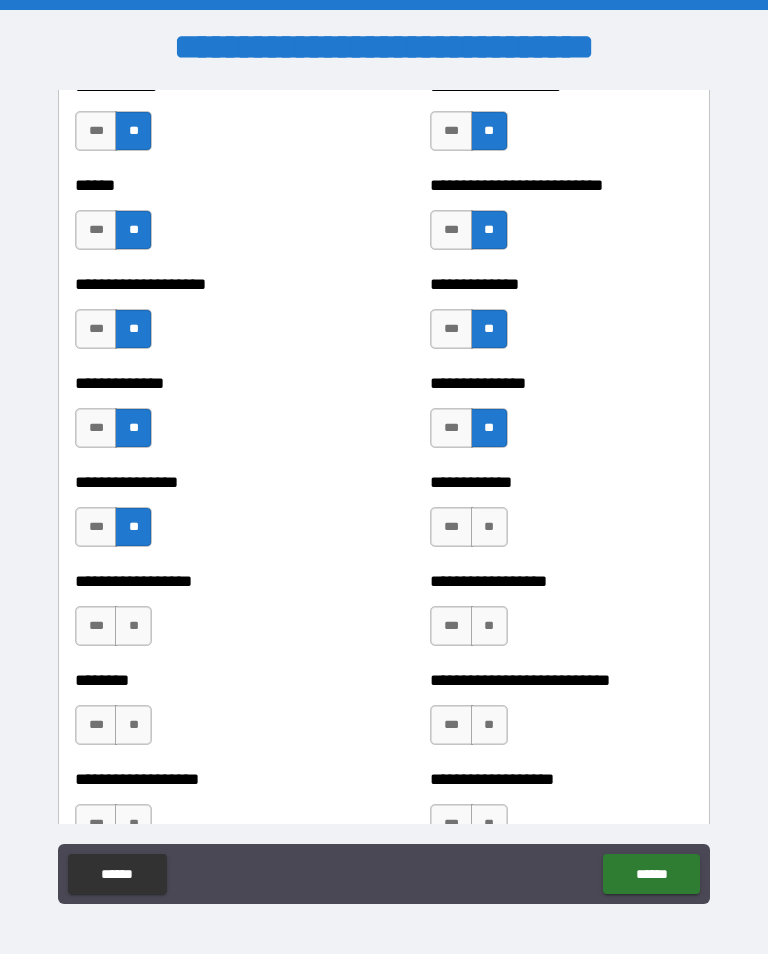 click on "**" at bounding box center (489, 527) 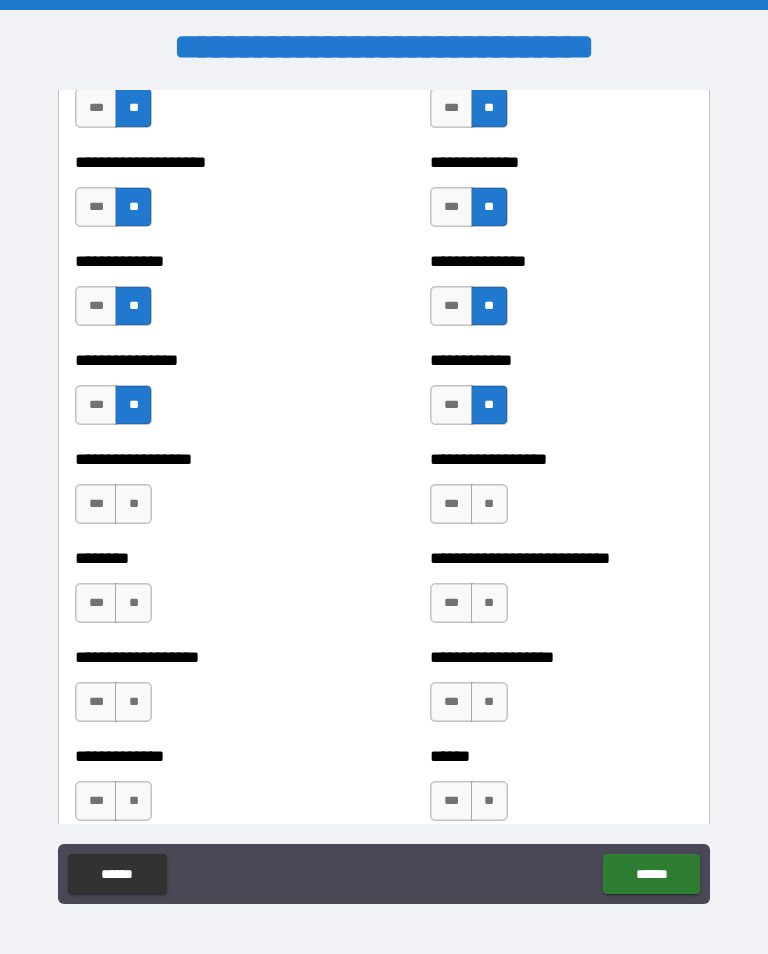 scroll, scrollTop: 4209, scrollLeft: 0, axis: vertical 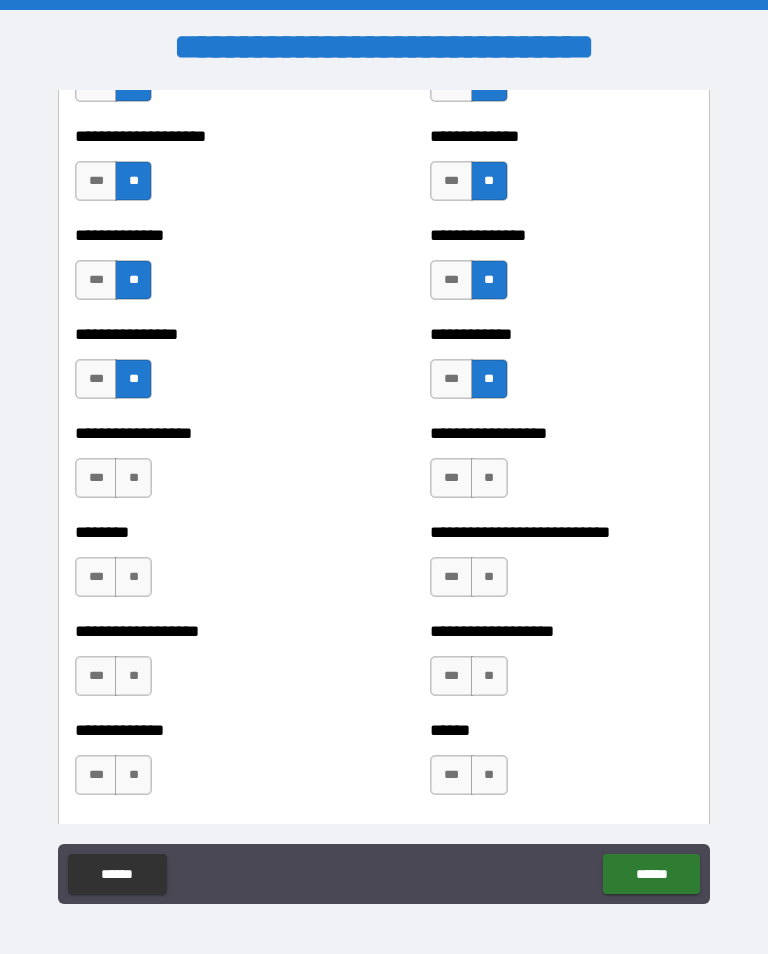 click on "**" at bounding box center (133, 478) 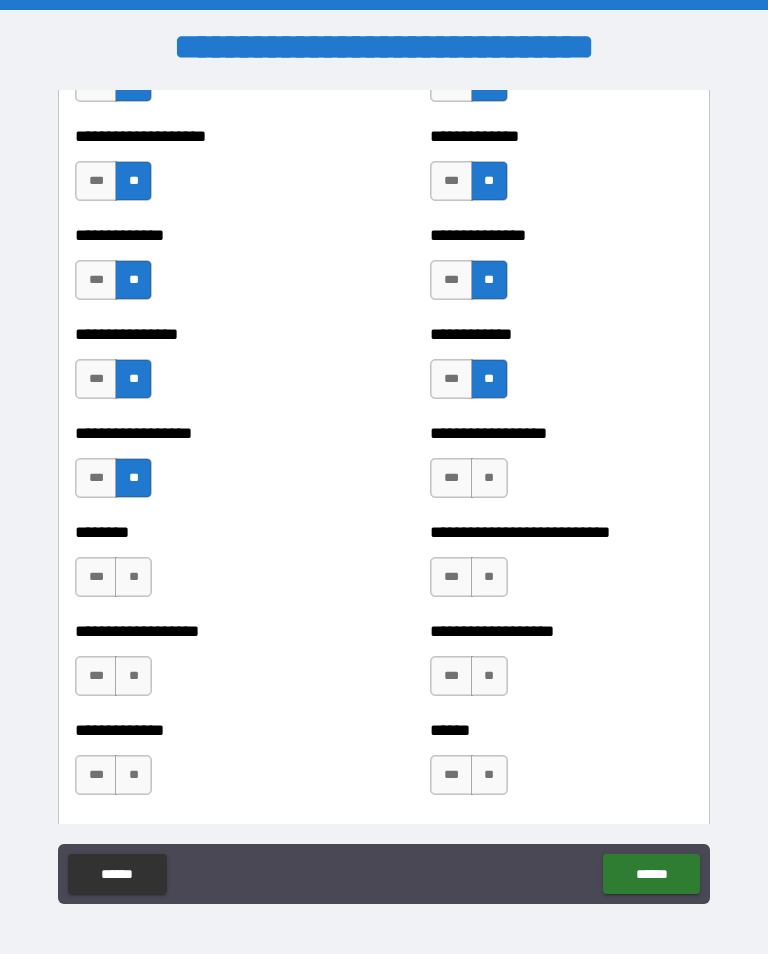 click on "**" at bounding box center (489, 478) 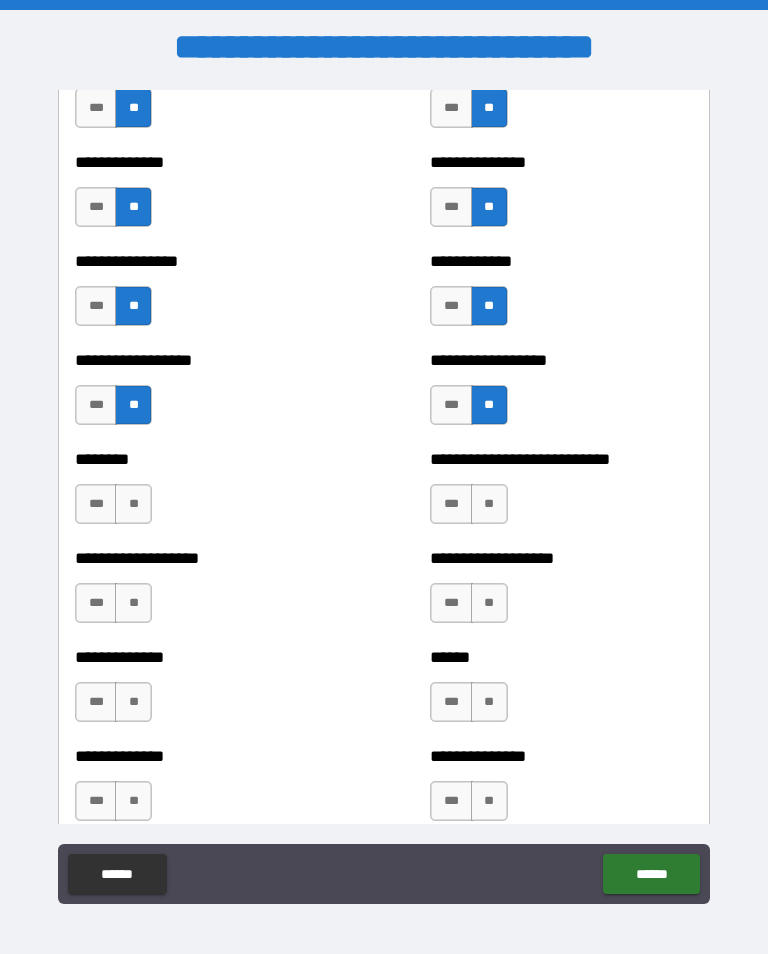 scroll, scrollTop: 4294, scrollLeft: 0, axis: vertical 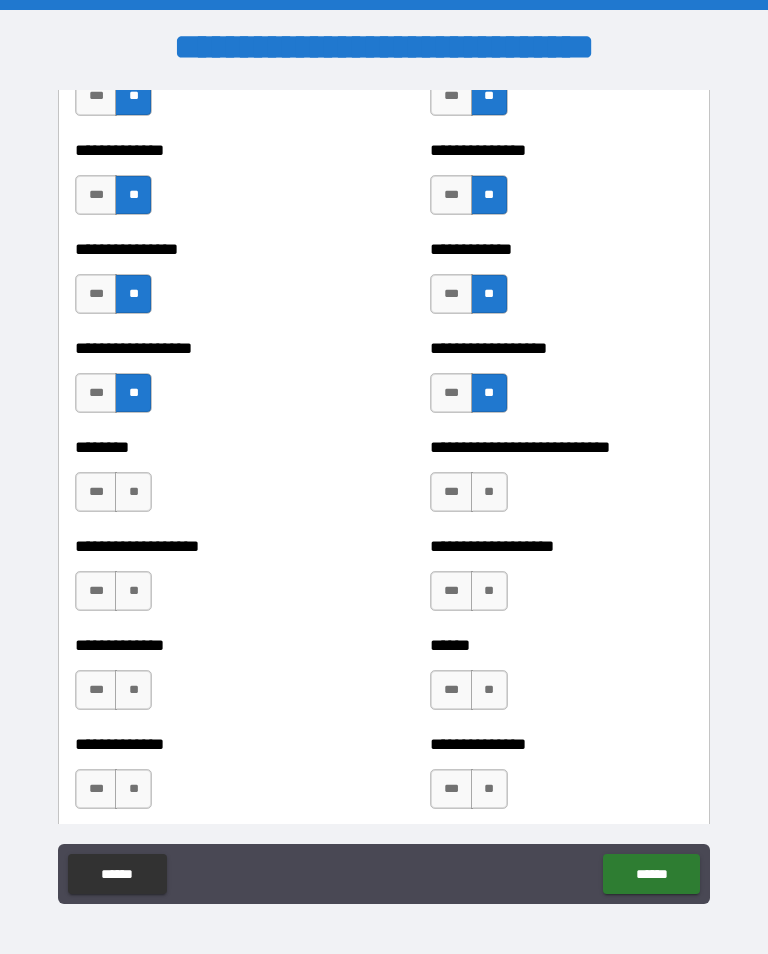 click on "**" at bounding box center (133, 492) 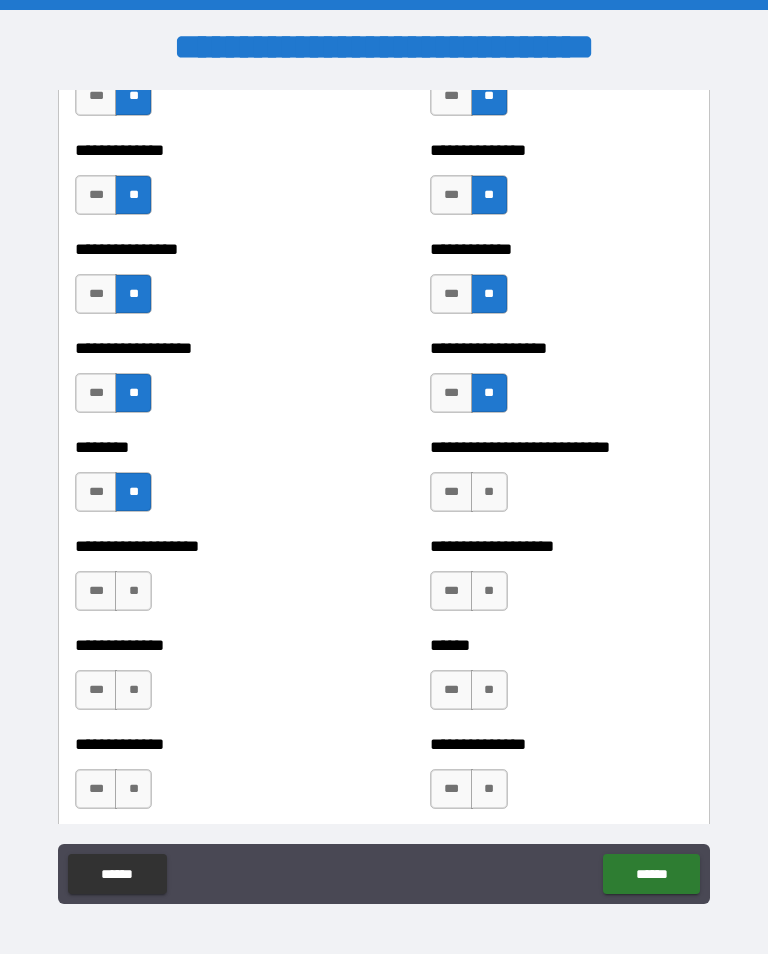 click on "**" at bounding box center [489, 492] 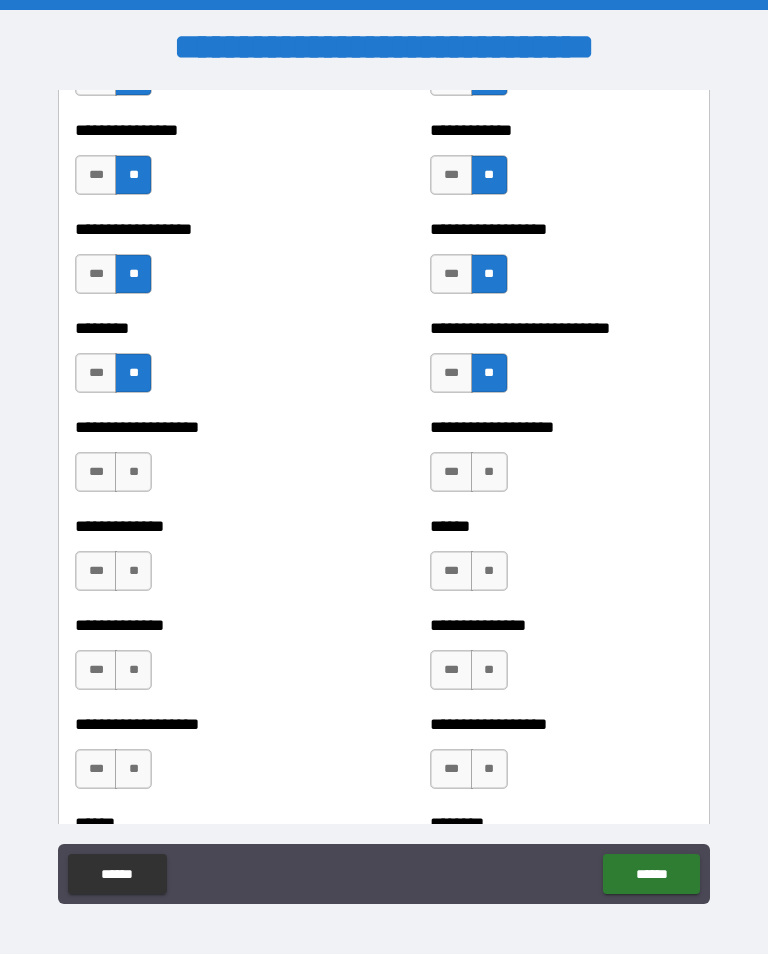 scroll, scrollTop: 4413, scrollLeft: 0, axis: vertical 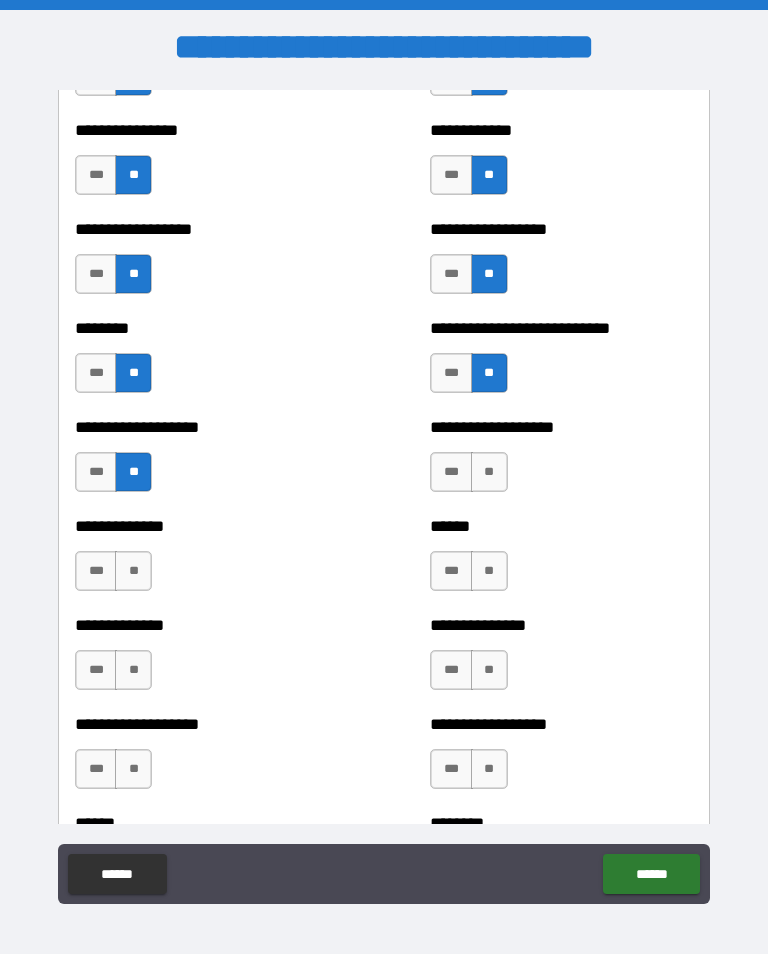 click on "**" at bounding box center (489, 472) 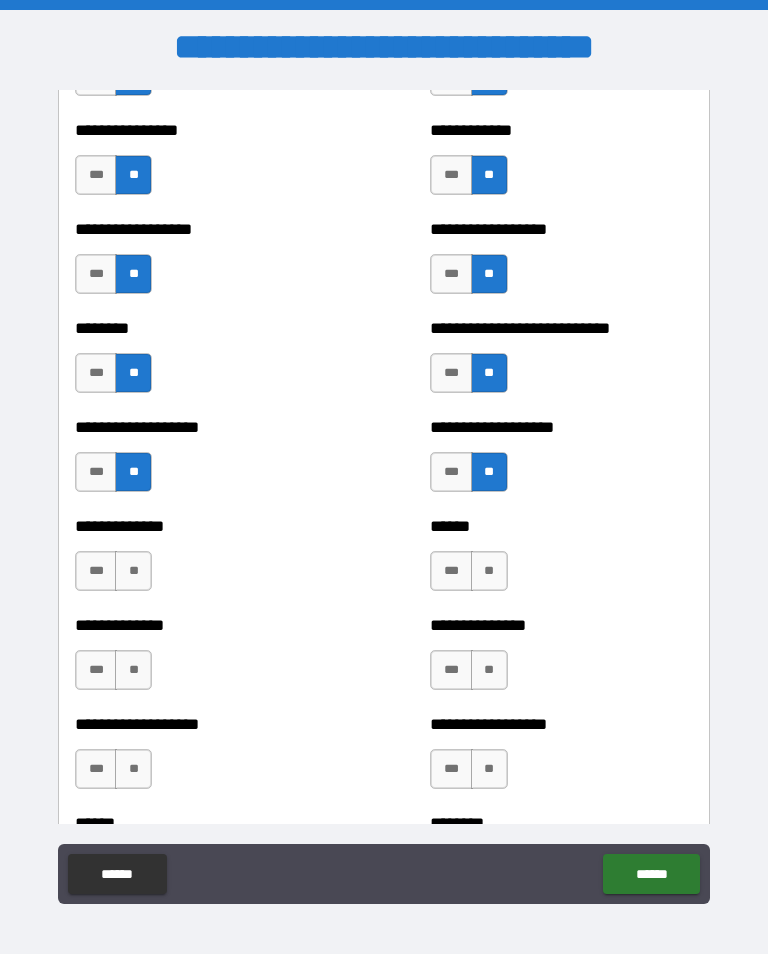 click on "**" at bounding box center [133, 571] 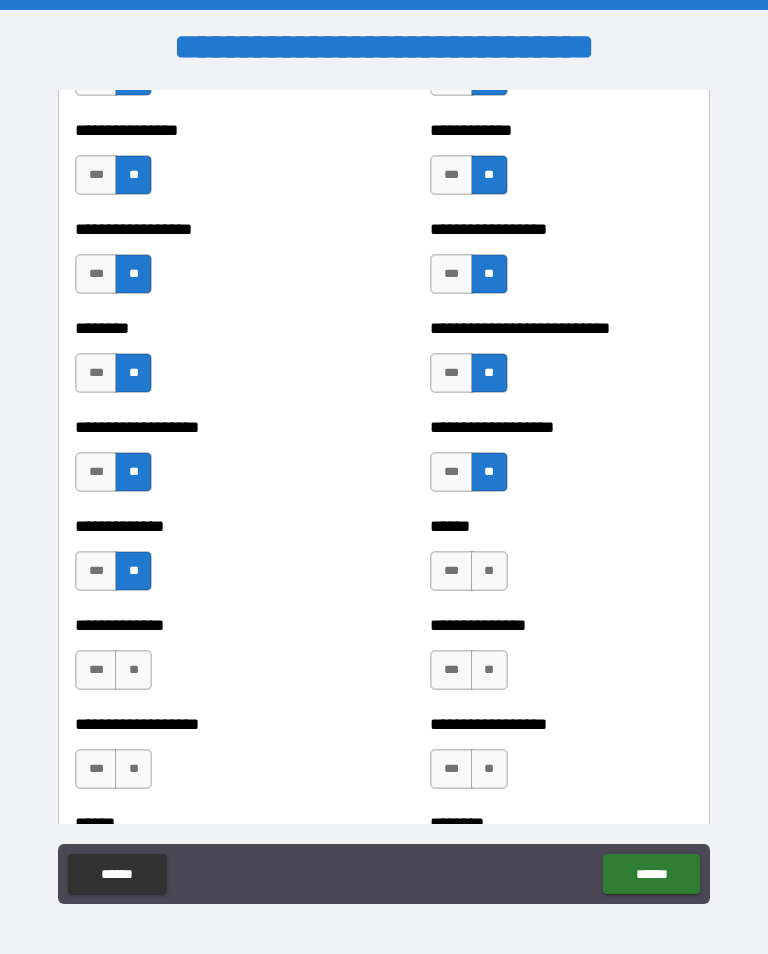 click on "**" at bounding box center [489, 571] 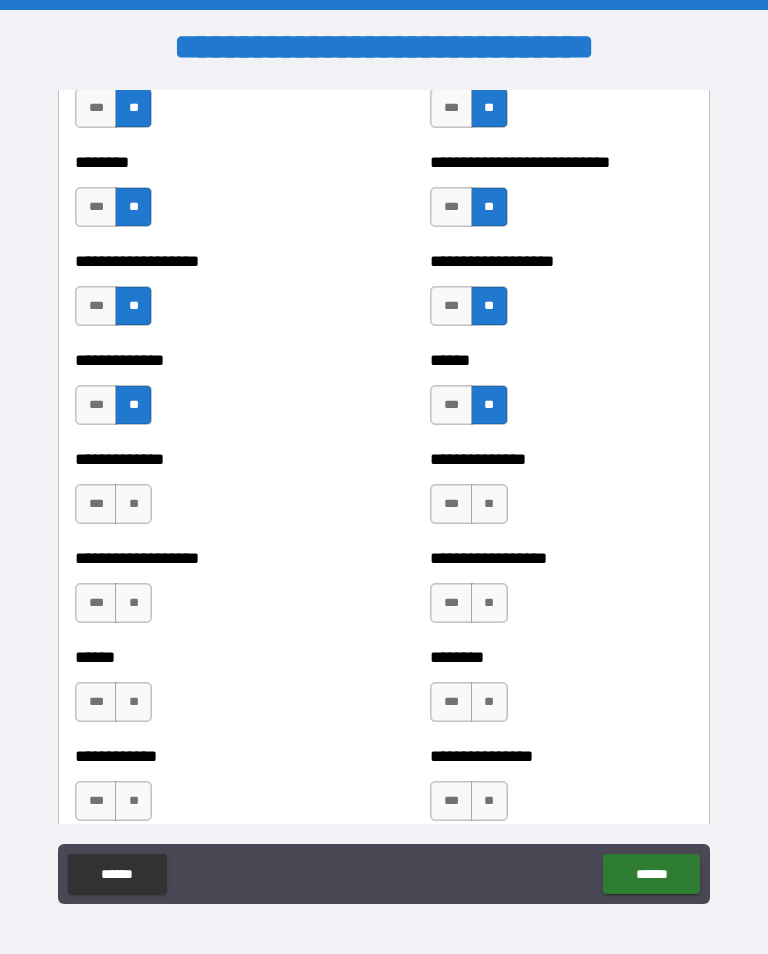 scroll, scrollTop: 4591, scrollLeft: 0, axis: vertical 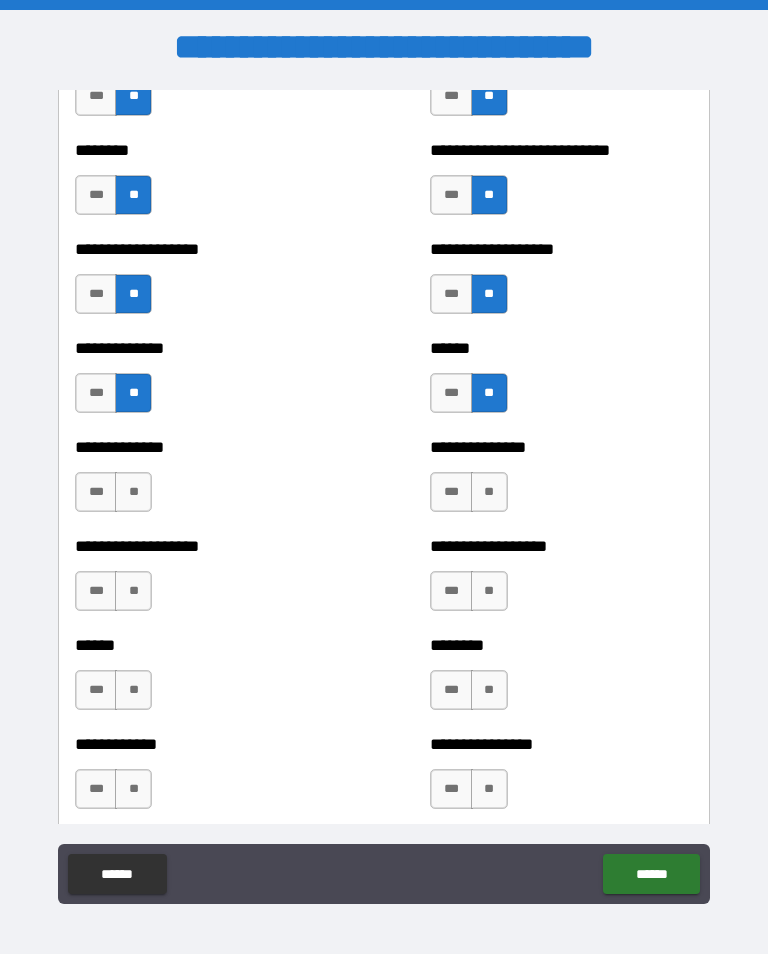 click on "**" at bounding box center [489, 492] 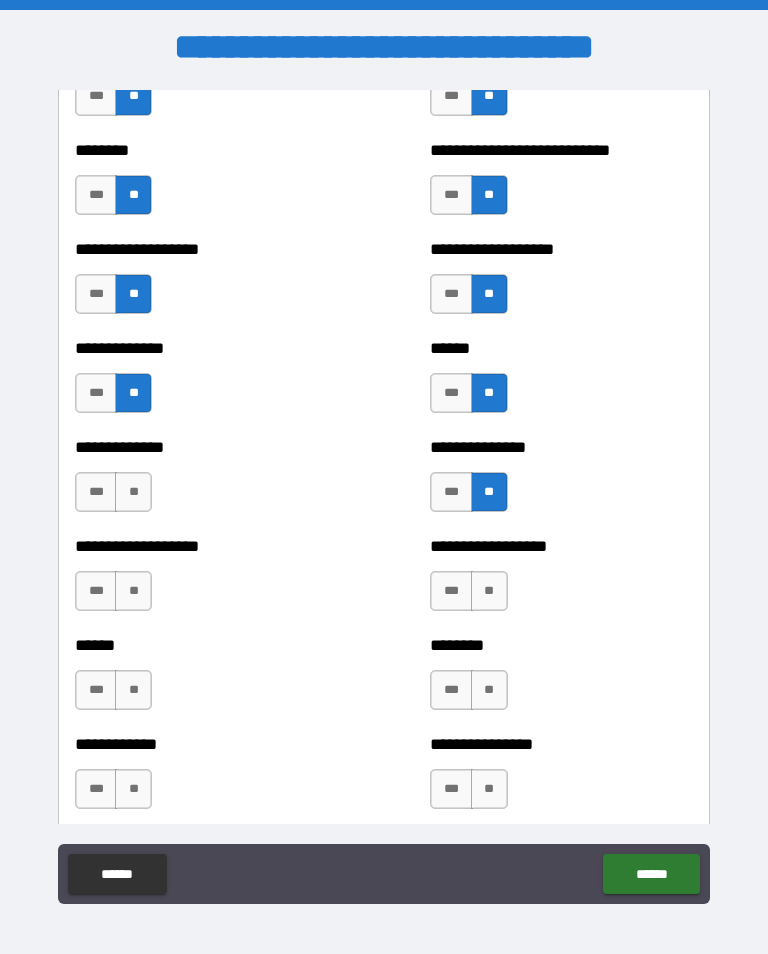 click on "**" at bounding box center (133, 492) 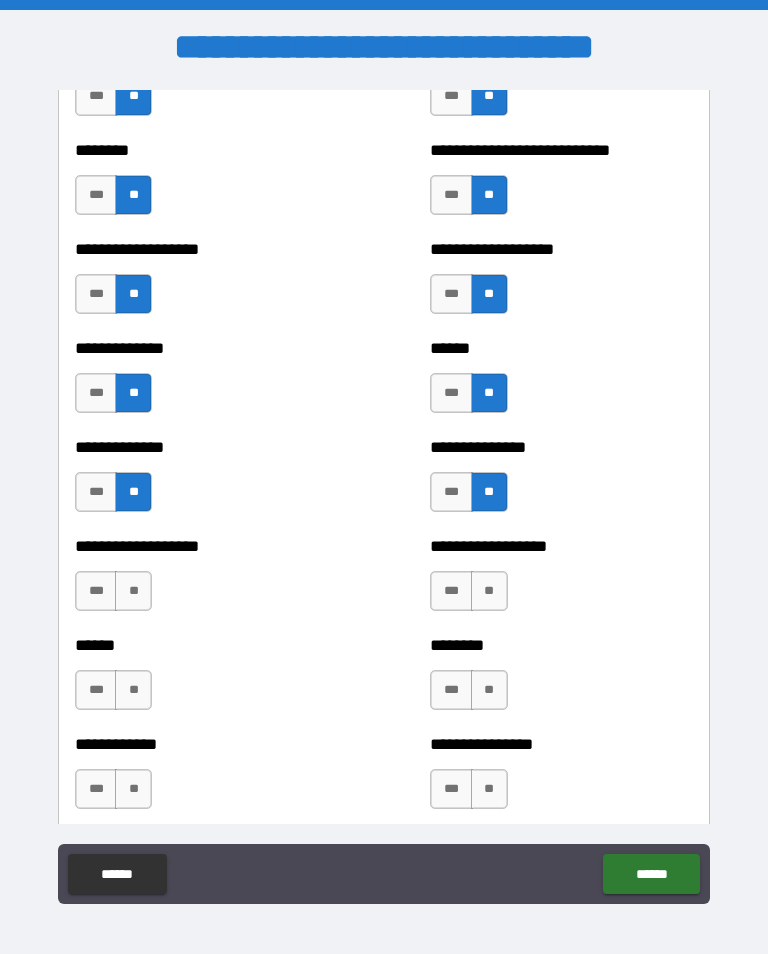 scroll, scrollTop: 4694, scrollLeft: 0, axis: vertical 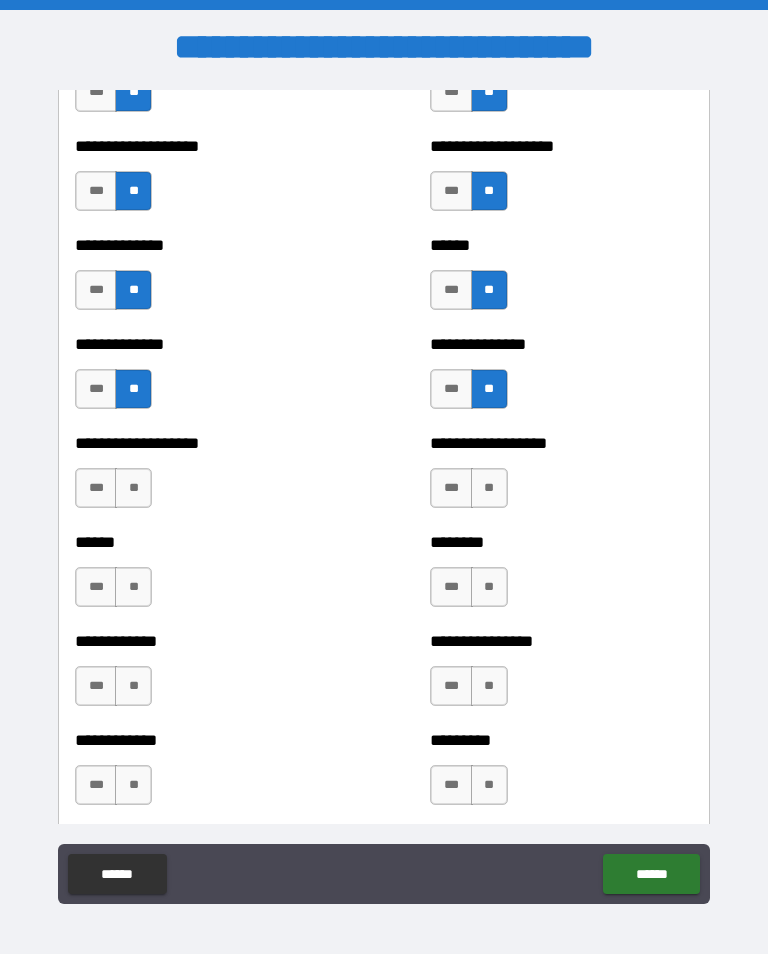 click on "**" at bounding box center [133, 488] 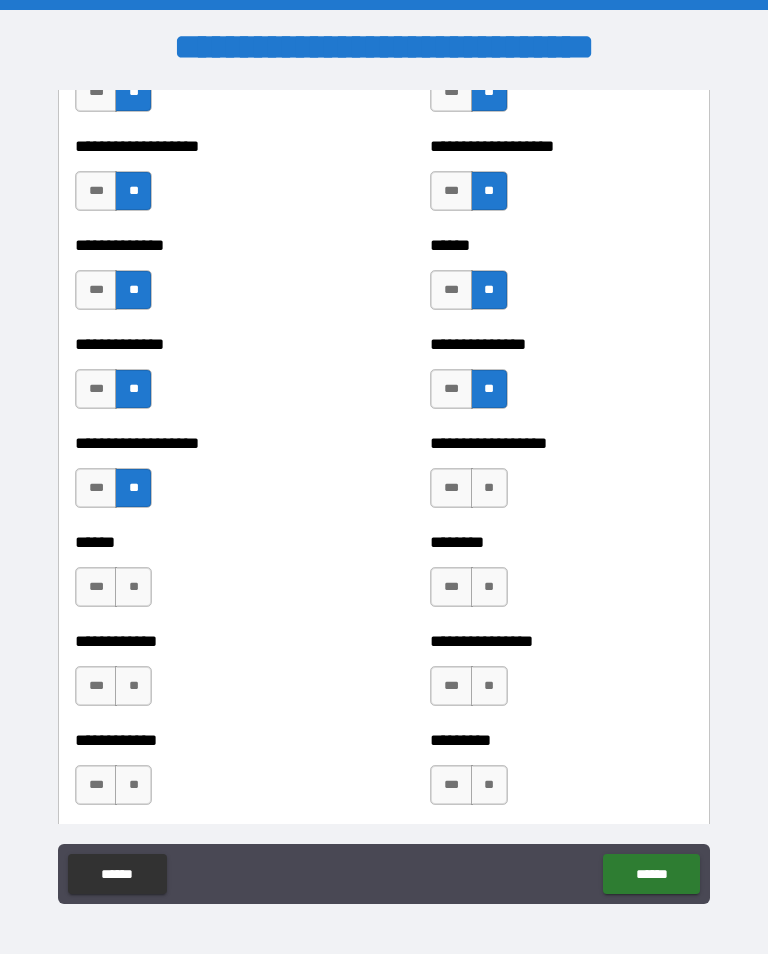 click on "**" at bounding box center (489, 488) 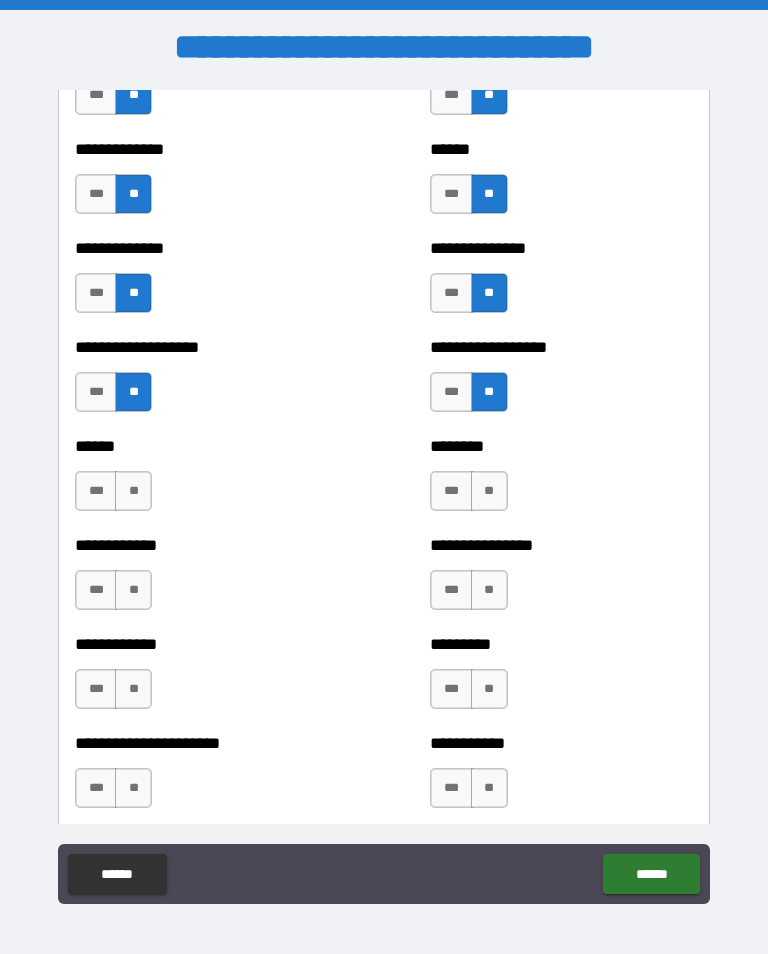 scroll, scrollTop: 4792, scrollLeft: 0, axis: vertical 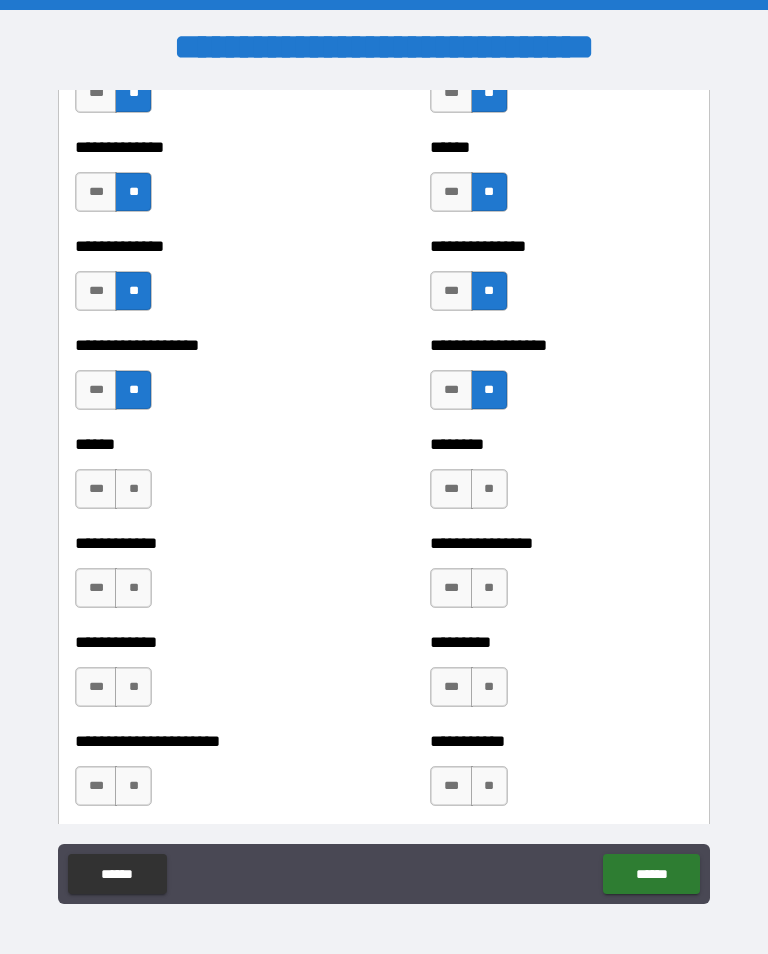 click on "**" at bounding box center [133, 489] 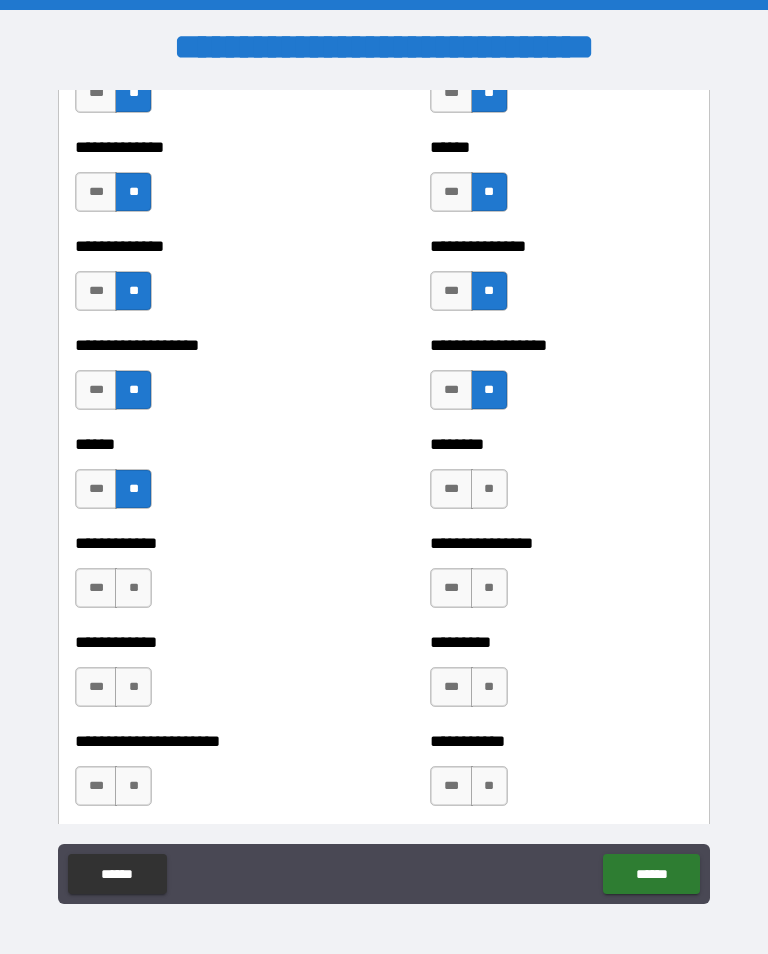 click on "**" at bounding box center [489, 489] 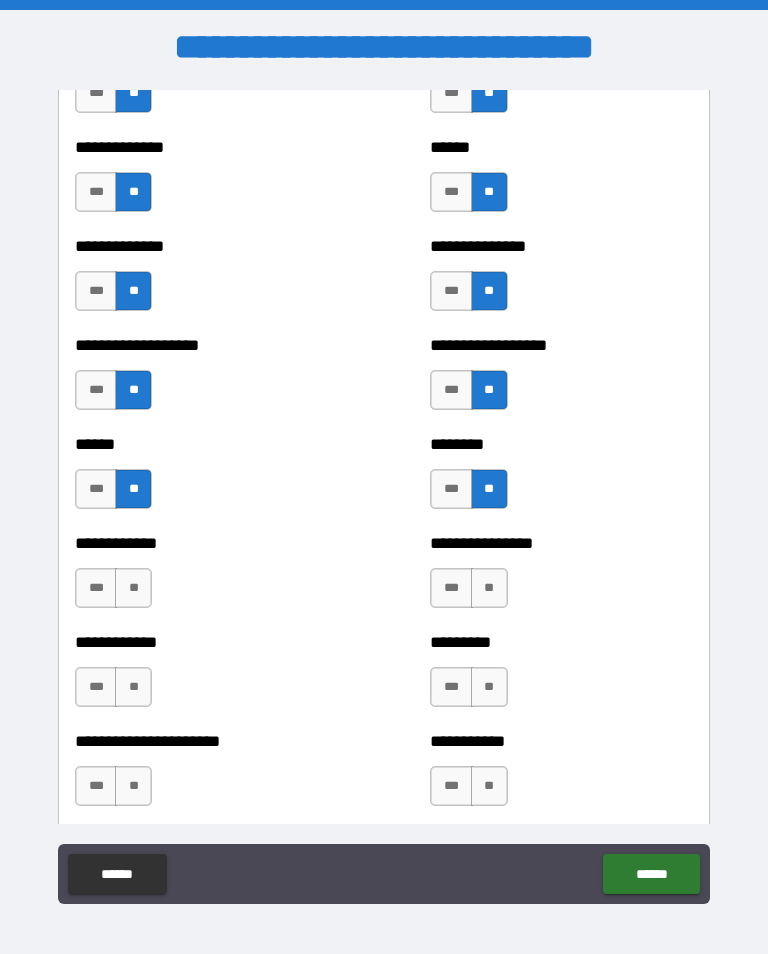 click on "**" at bounding box center [133, 588] 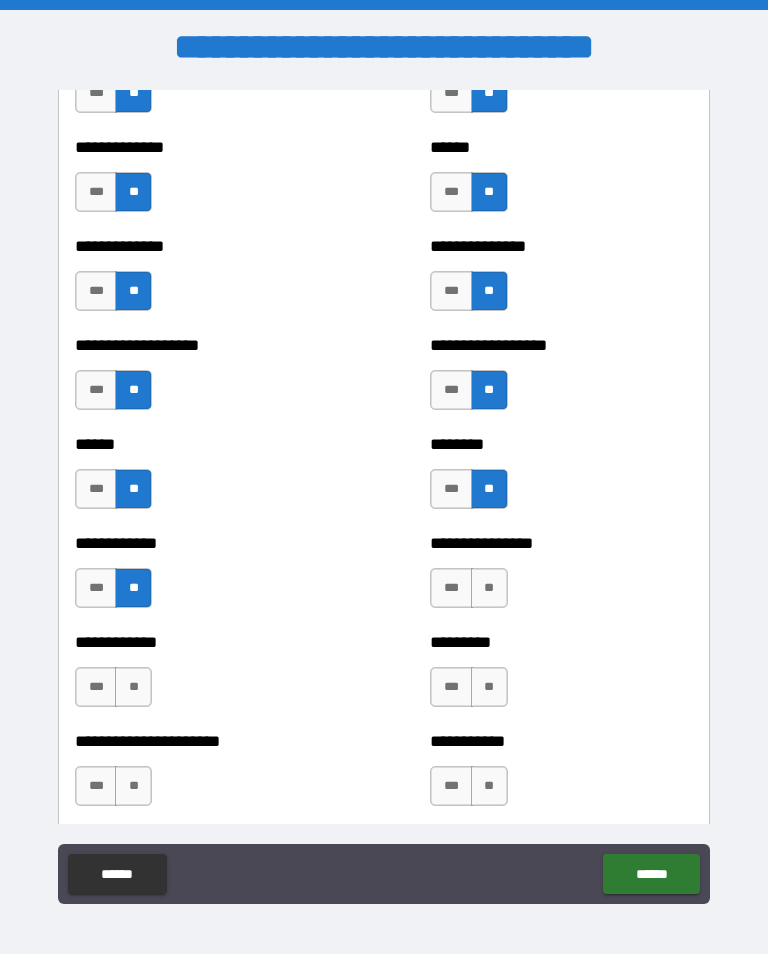 click on "**" at bounding box center [489, 588] 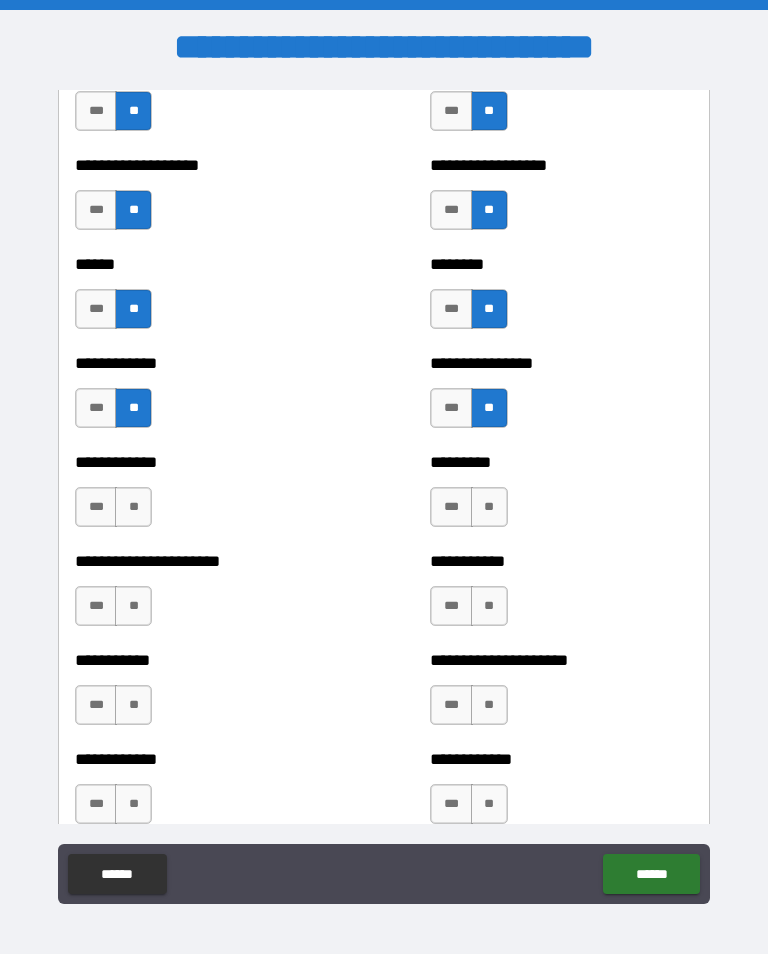 scroll, scrollTop: 4974, scrollLeft: 0, axis: vertical 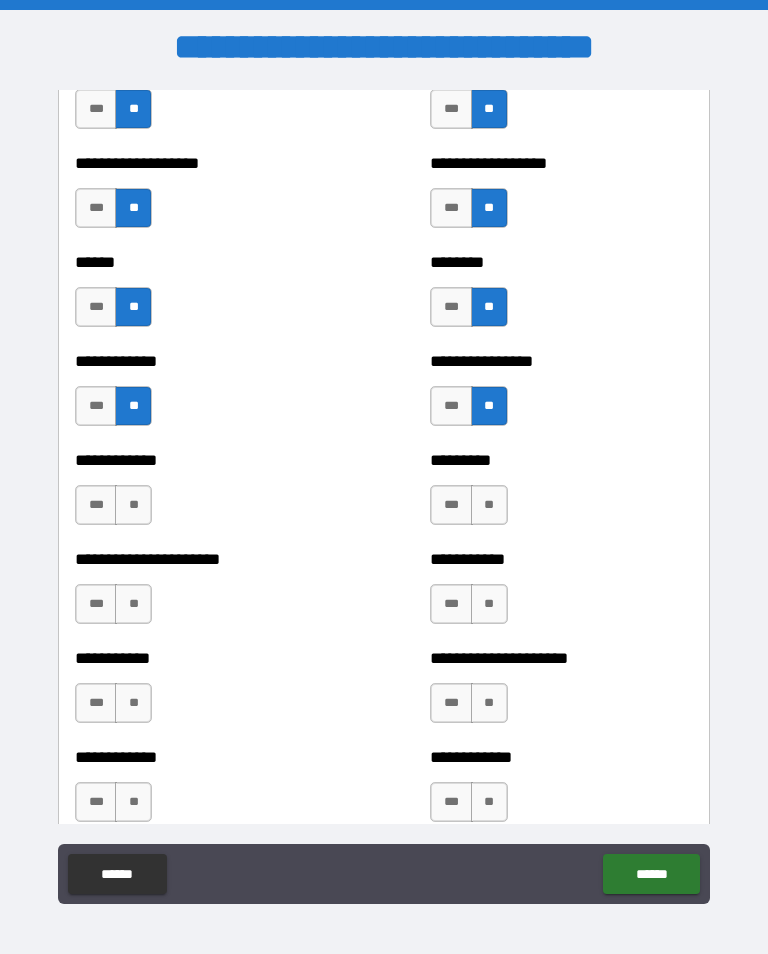 click on "**" at bounding box center (133, 505) 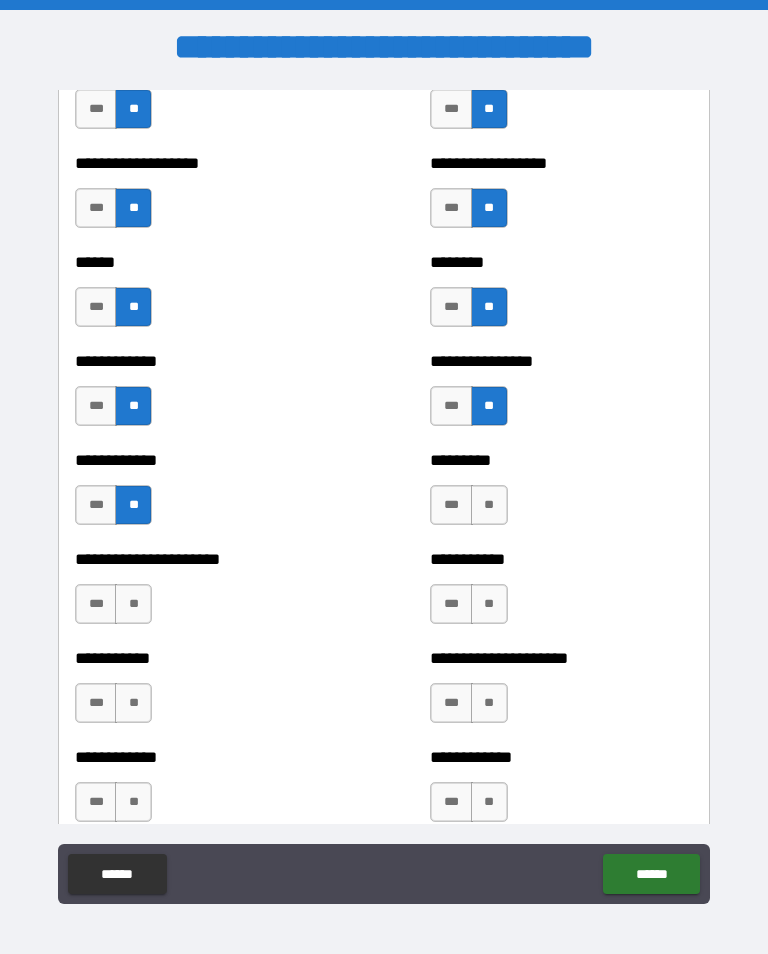 click on "**" at bounding box center (489, 505) 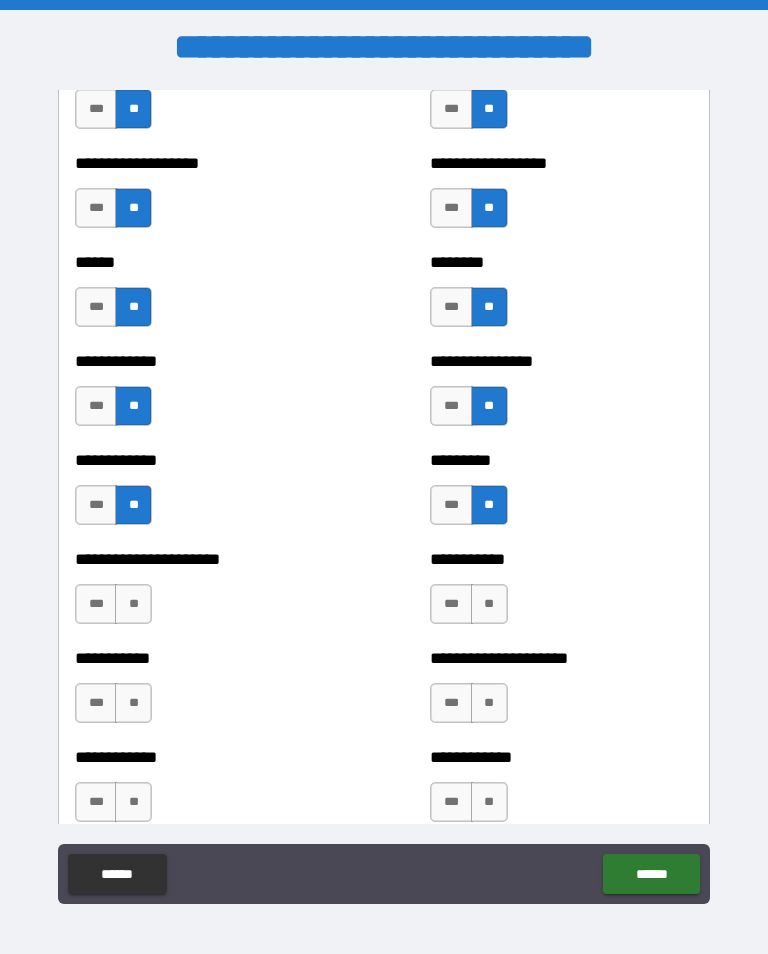 click on "**" at bounding box center (133, 604) 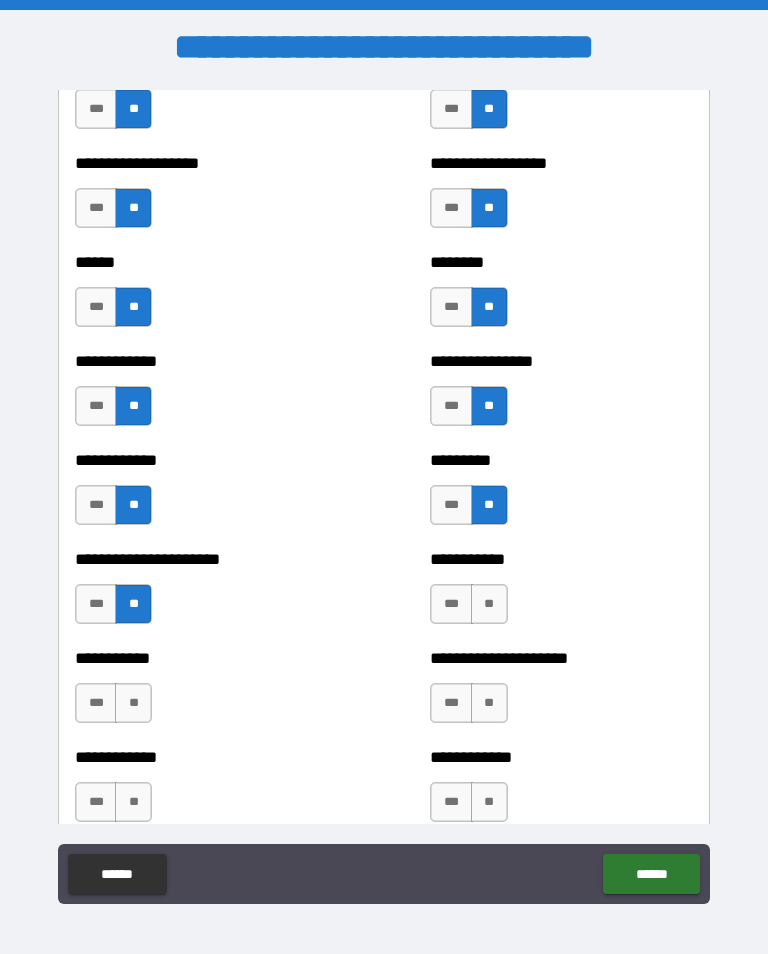 click on "**" at bounding box center [489, 604] 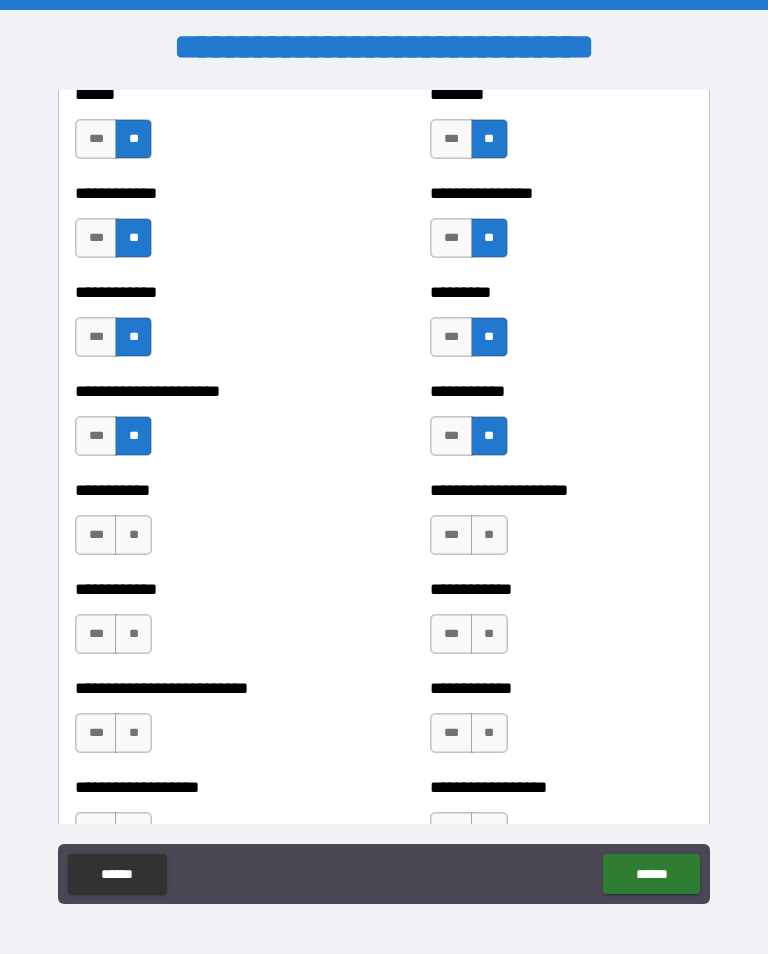 scroll, scrollTop: 5146, scrollLeft: 0, axis: vertical 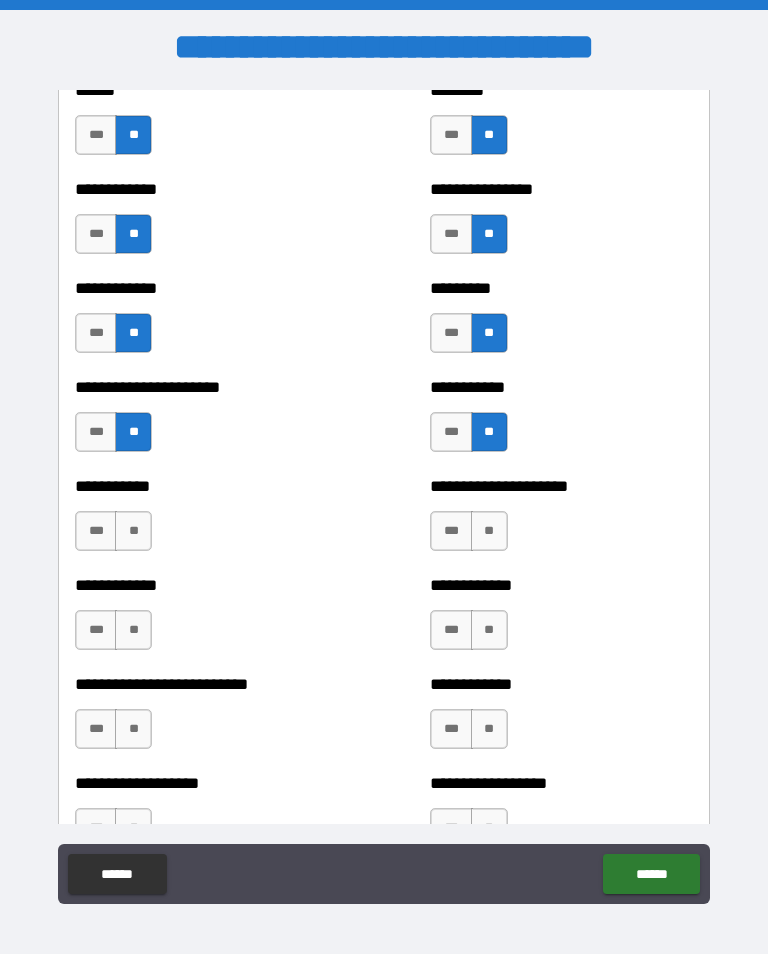 click on "**" at bounding box center [133, 531] 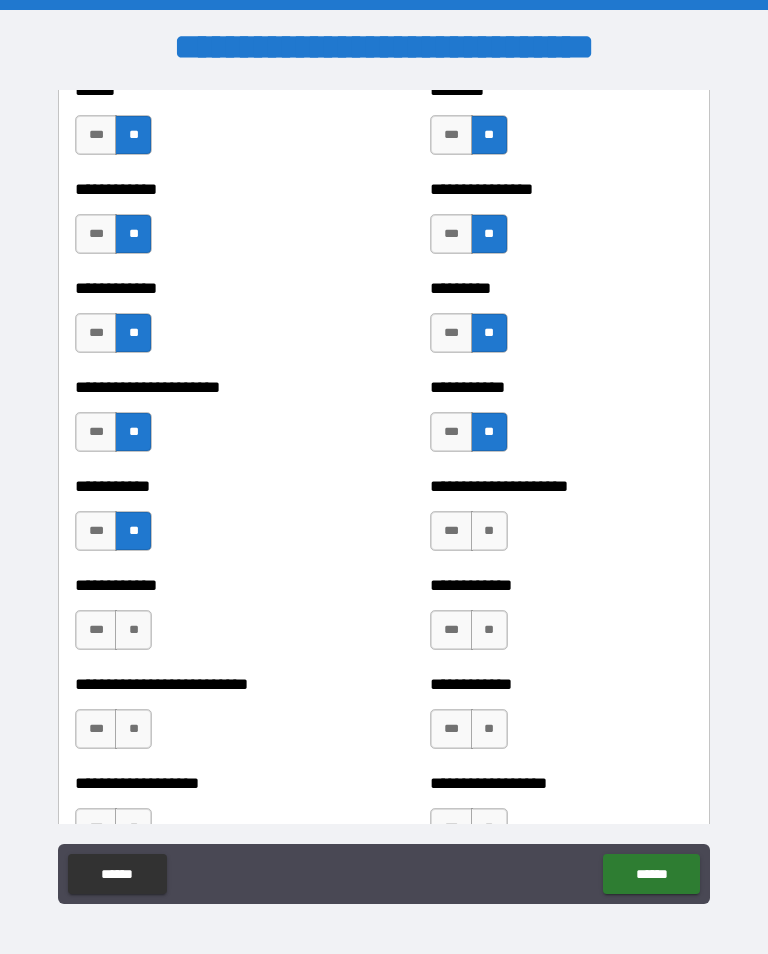 click on "**" at bounding box center (489, 531) 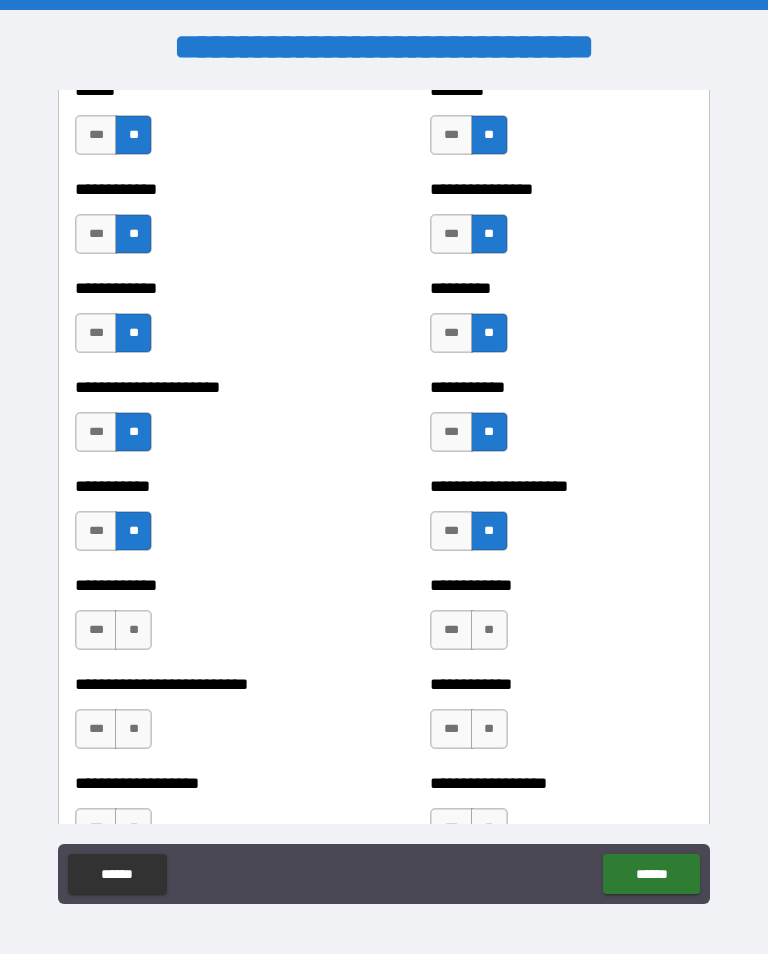 click on "**" at bounding box center [133, 630] 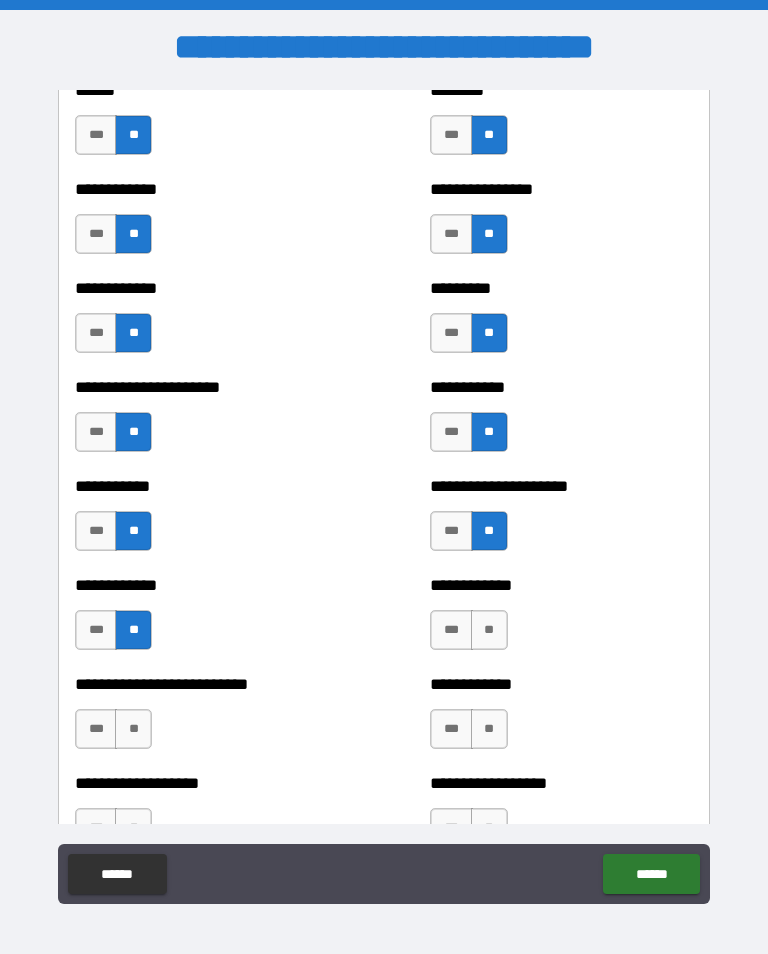 click on "**" at bounding box center (489, 630) 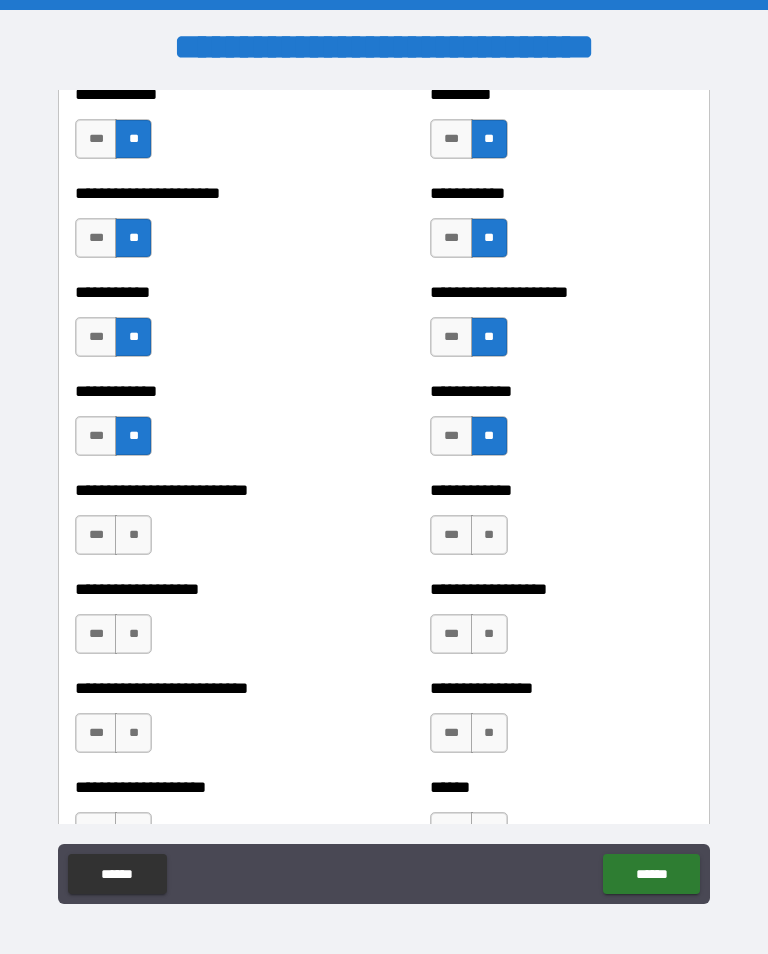 scroll, scrollTop: 5347, scrollLeft: 0, axis: vertical 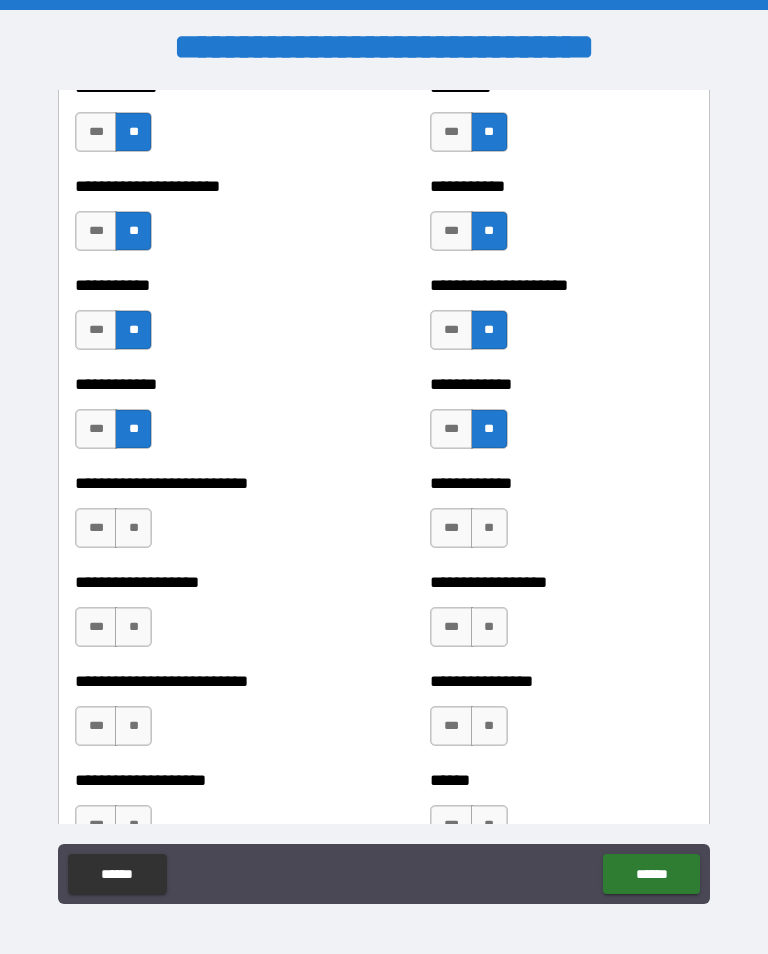 click on "**" at bounding box center [133, 528] 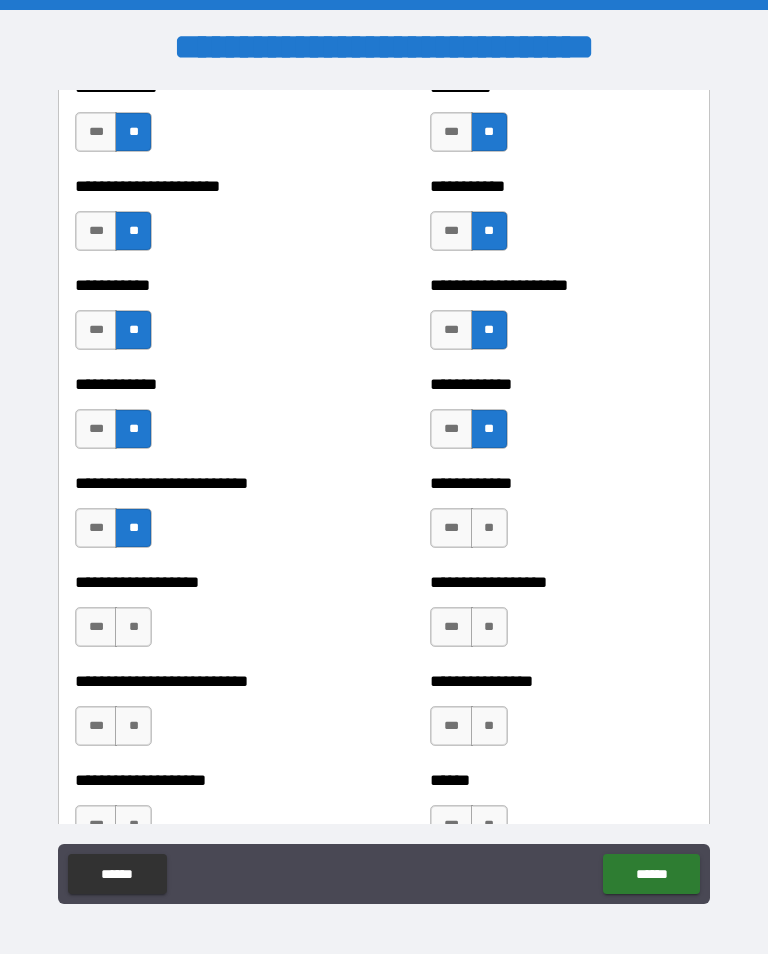click on "**" at bounding box center (489, 528) 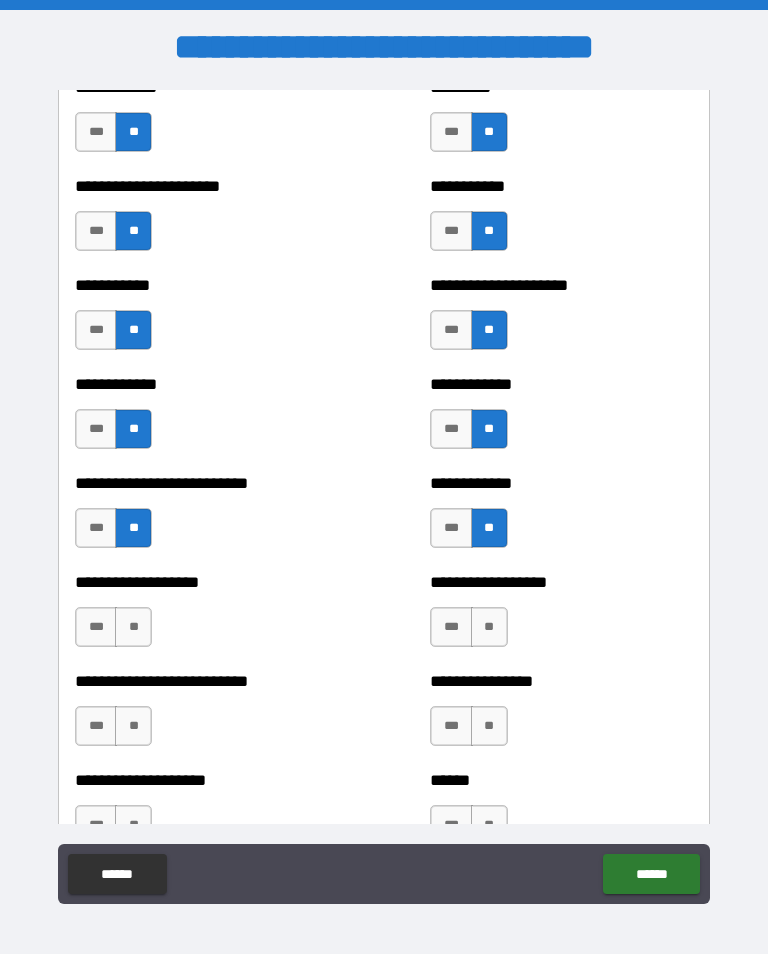 scroll, scrollTop: 5480, scrollLeft: 0, axis: vertical 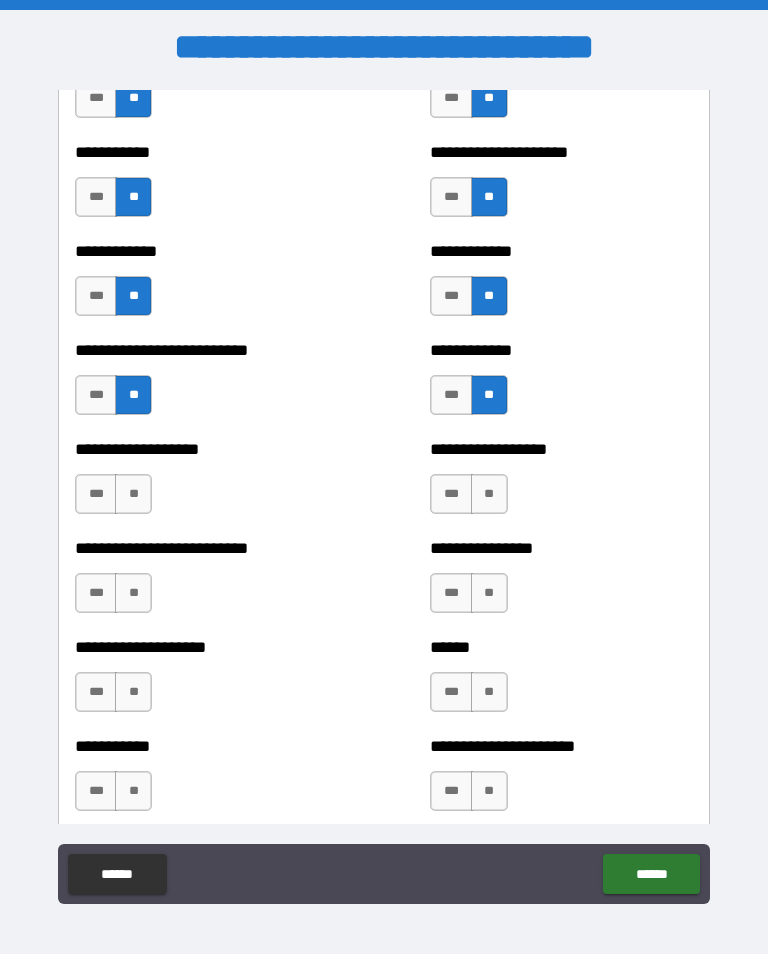click on "**" at bounding box center [133, 494] 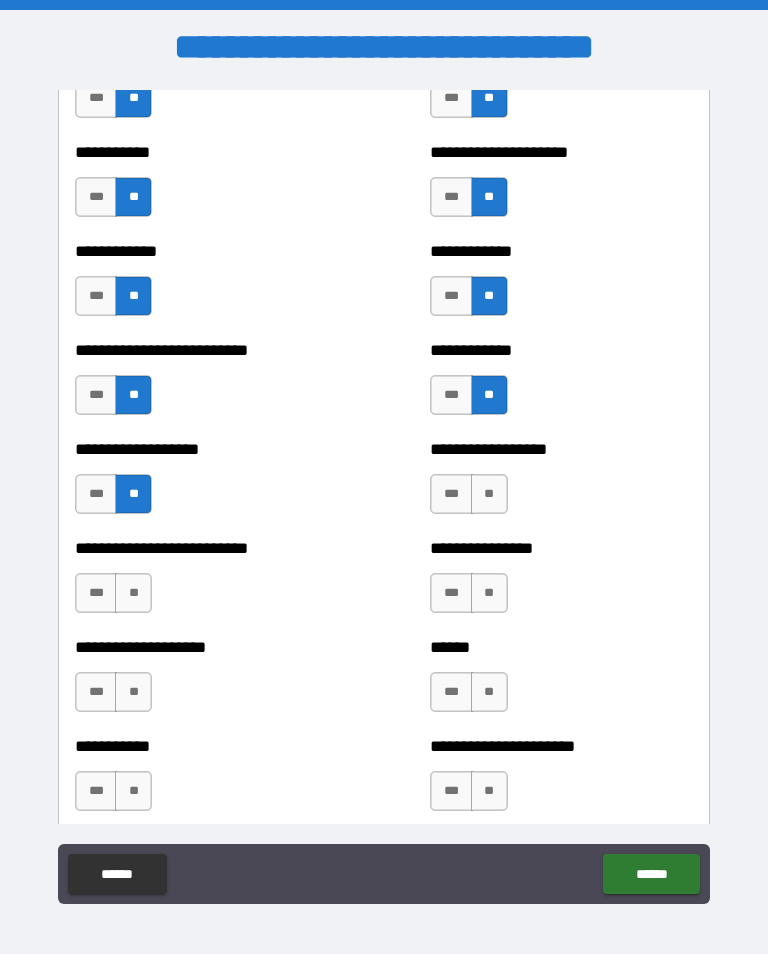 click on "**" at bounding box center (489, 494) 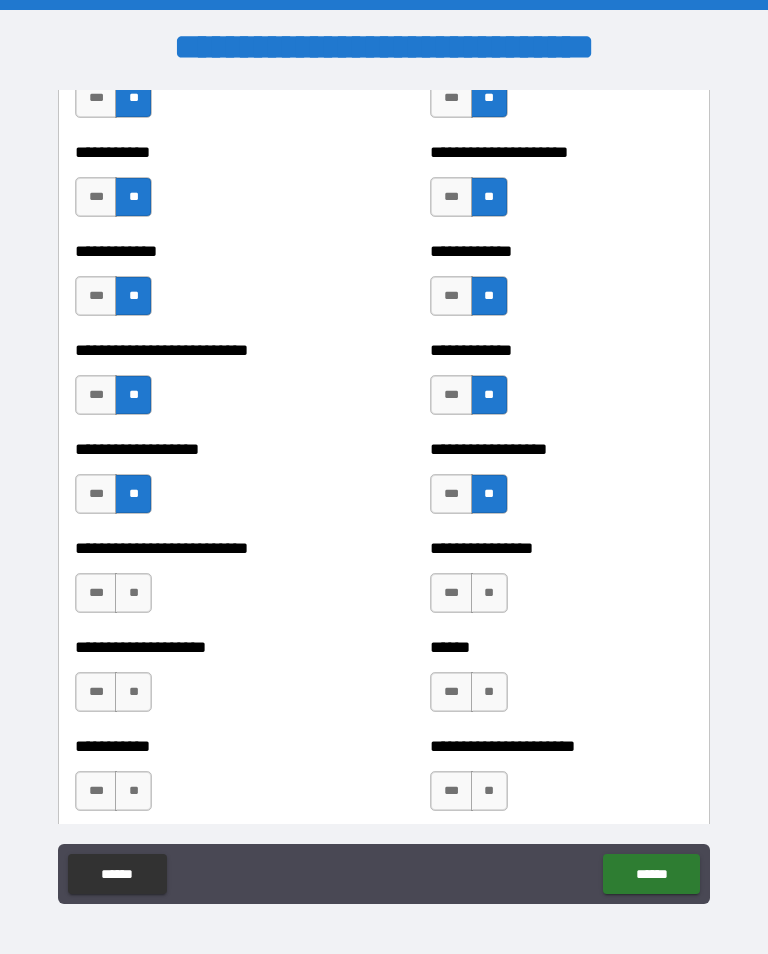 click on "**" at bounding box center [133, 593] 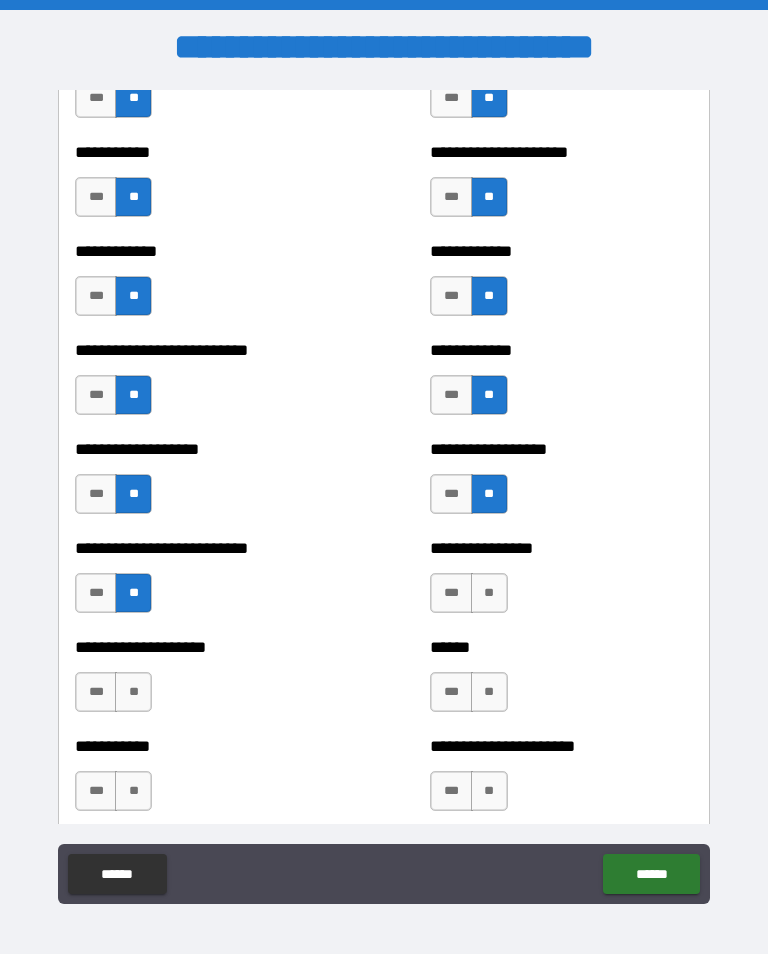 click on "**" at bounding box center [489, 593] 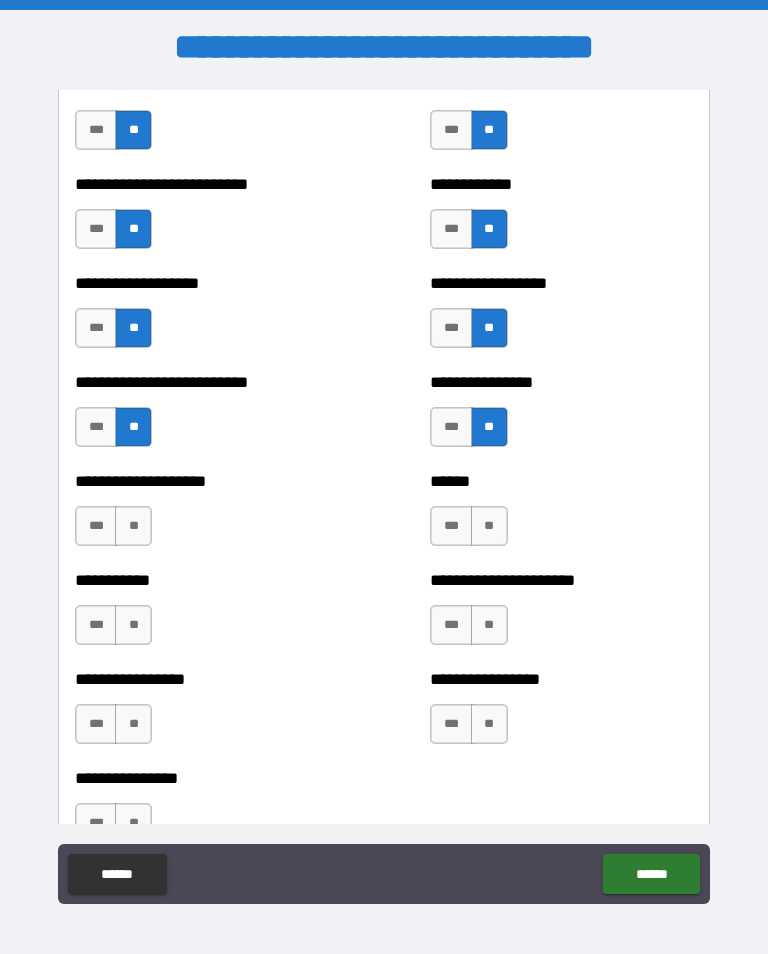 scroll, scrollTop: 5652, scrollLeft: 0, axis: vertical 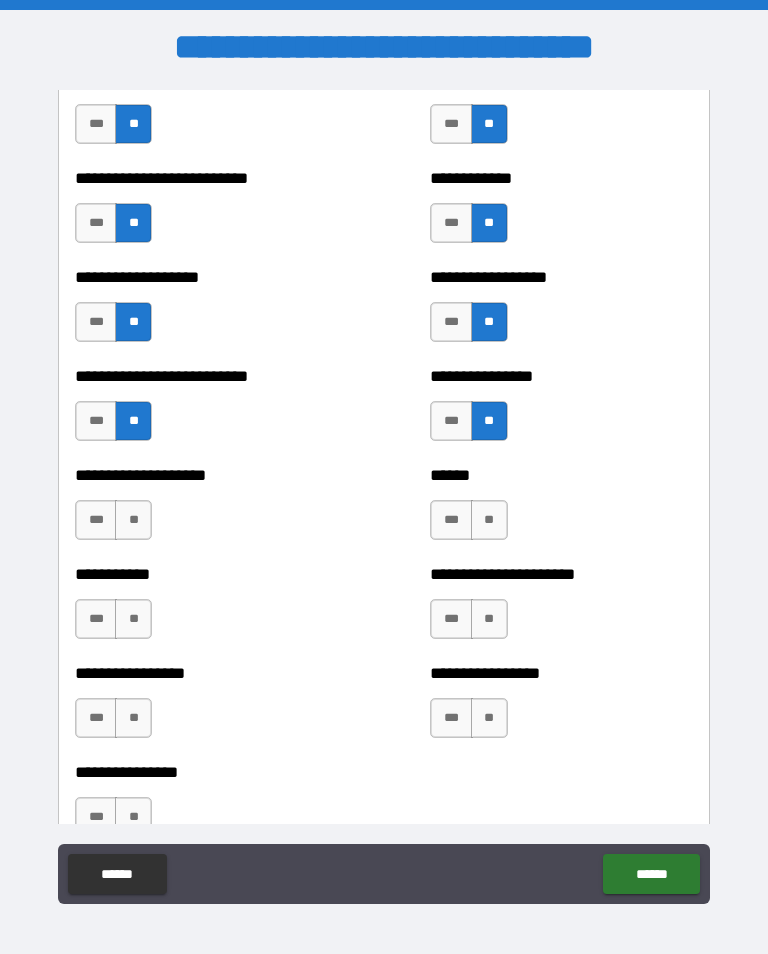 click on "**" at bounding box center [133, 520] 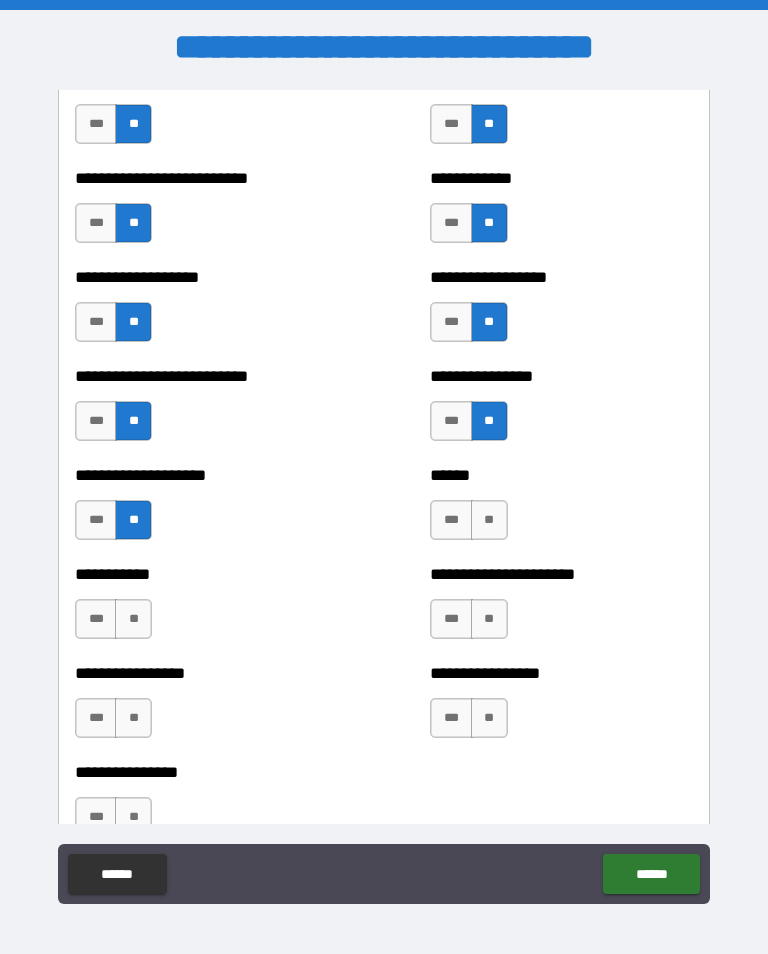 click on "**" at bounding box center [489, 520] 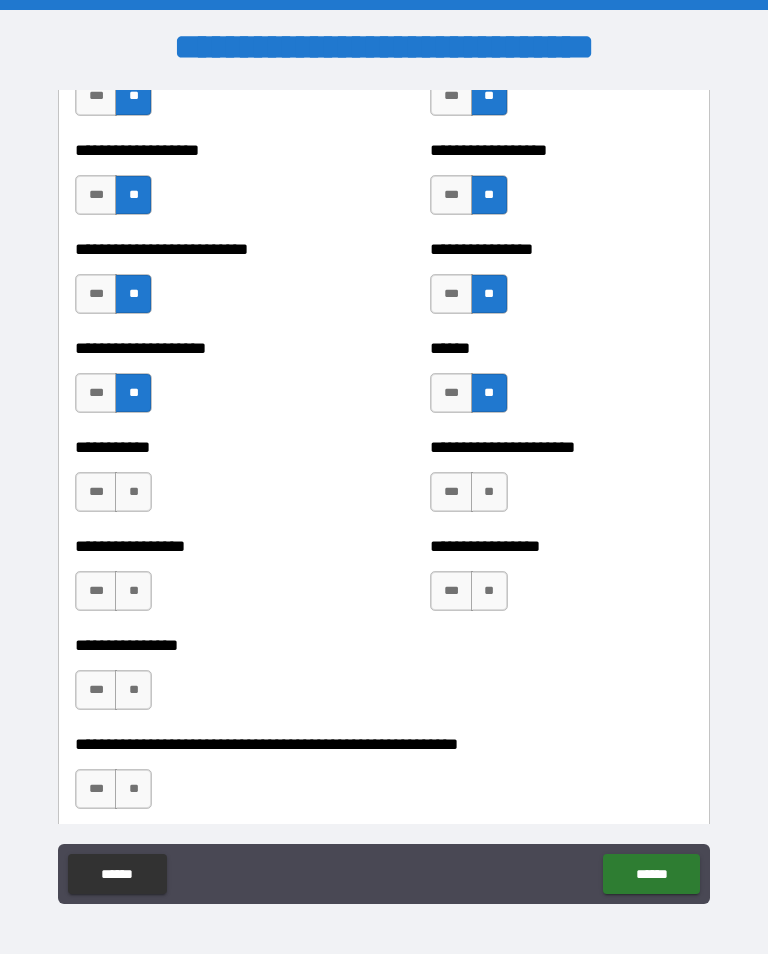 scroll, scrollTop: 5788, scrollLeft: 0, axis: vertical 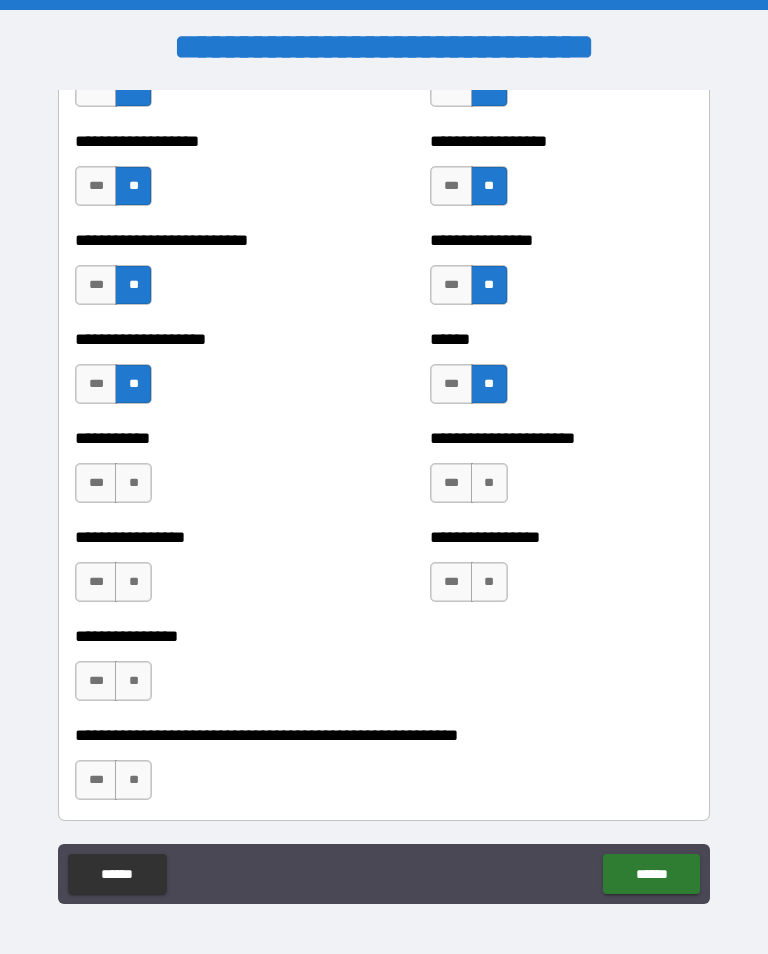 click on "**" at bounding box center (133, 483) 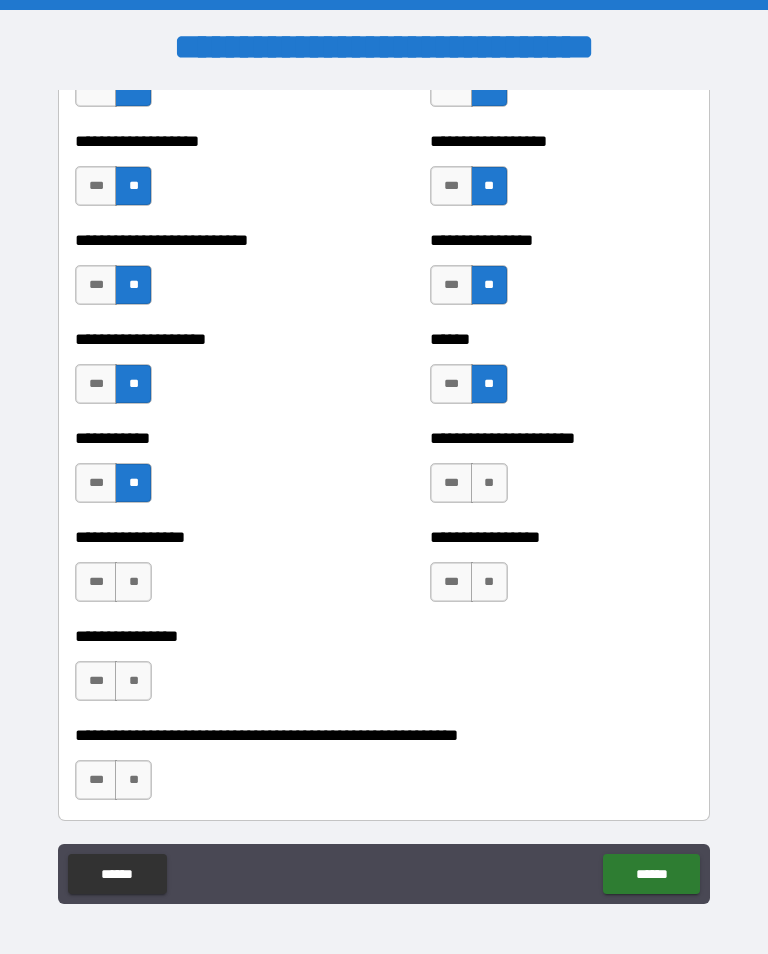 click on "**" at bounding box center (489, 483) 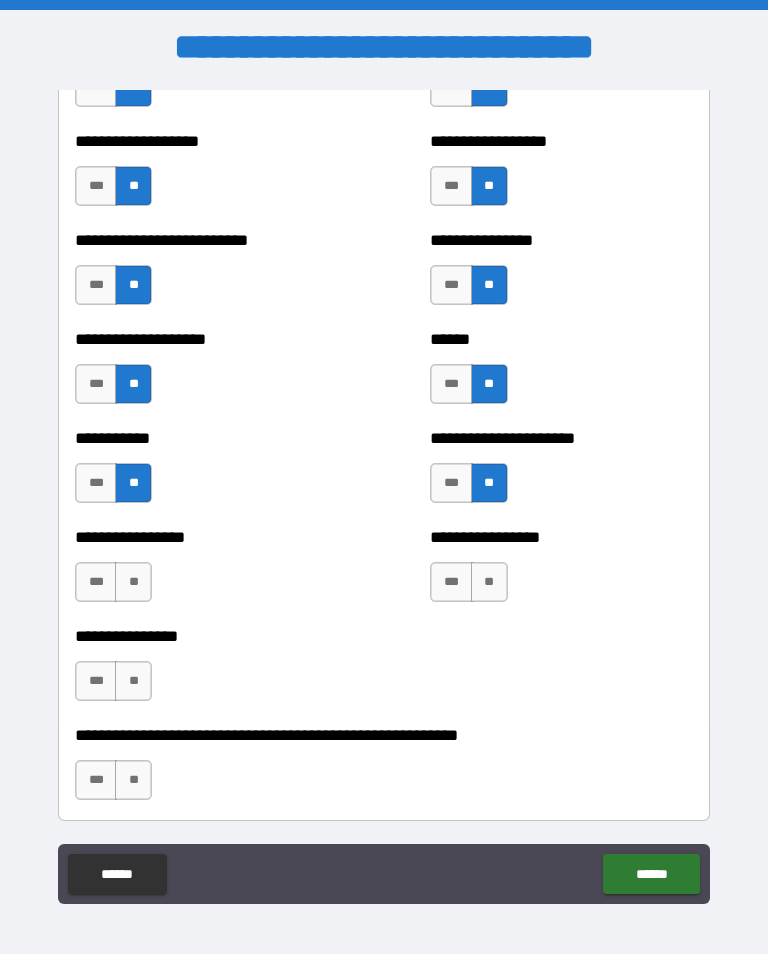 click on "**" at bounding box center [133, 582] 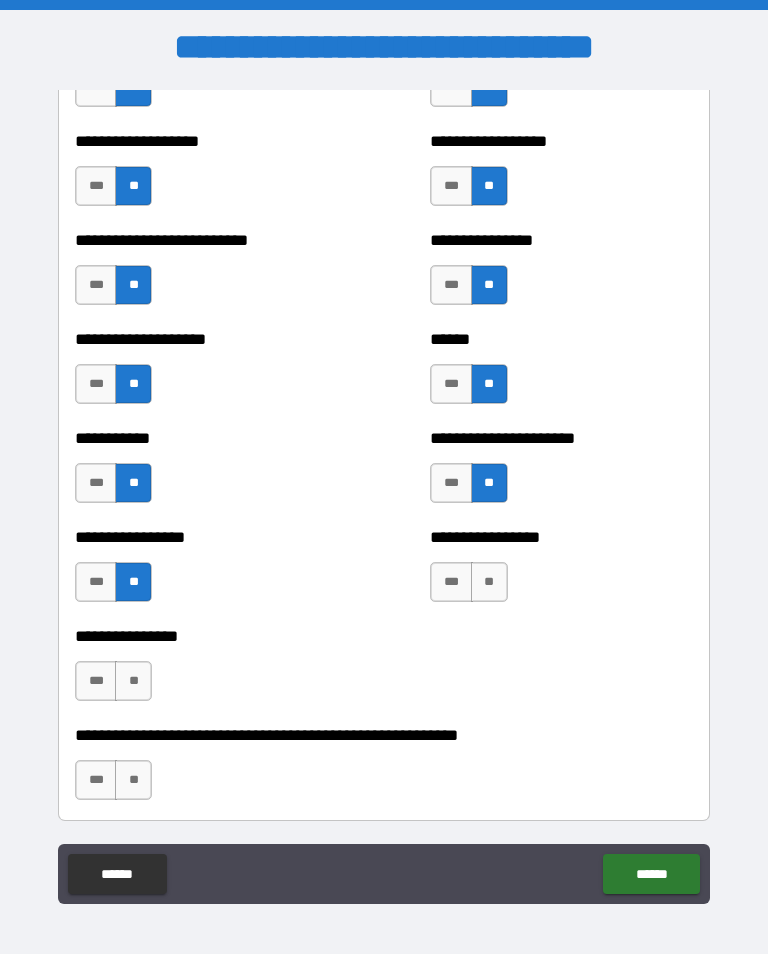 click on "**" at bounding box center (489, 582) 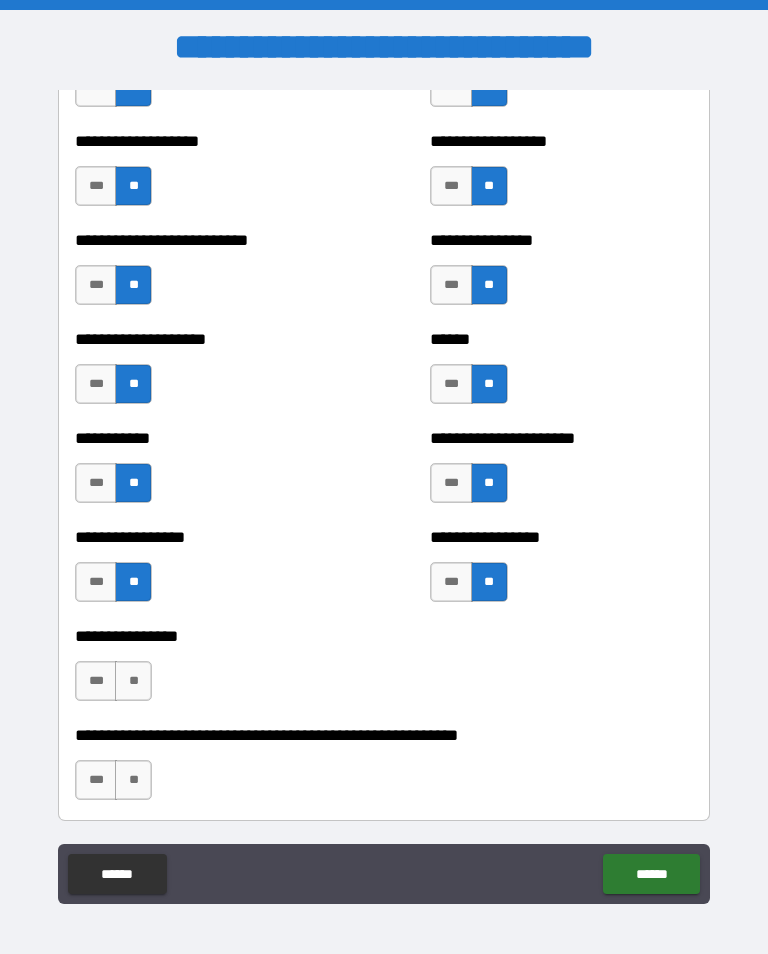 click on "**" at bounding box center [133, 681] 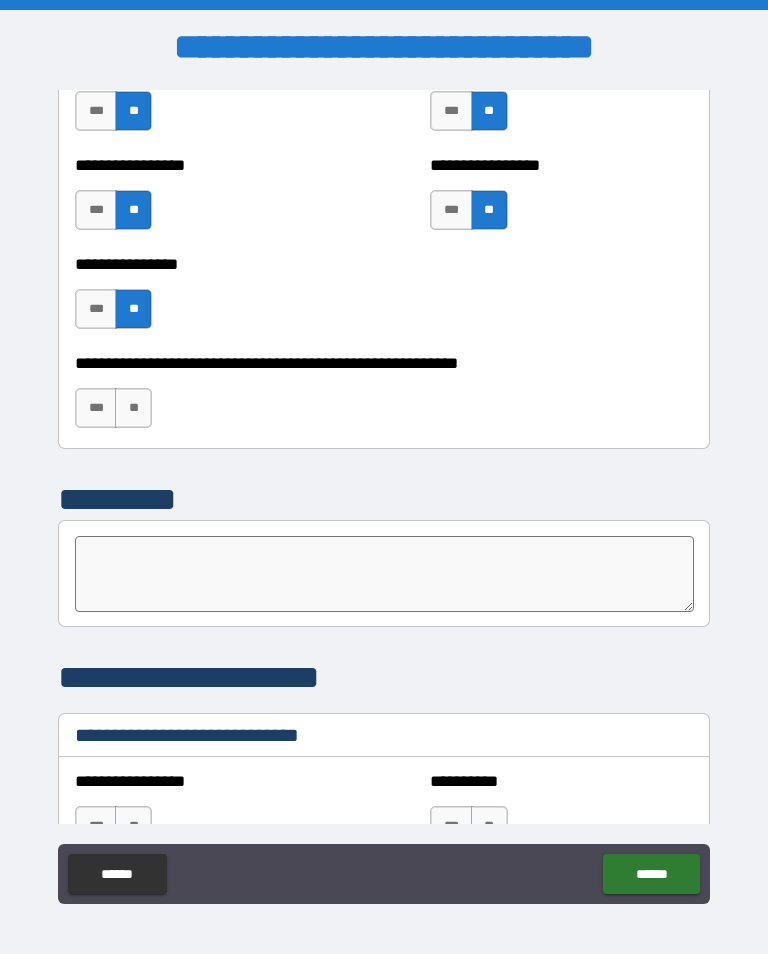 scroll, scrollTop: 6163, scrollLeft: 0, axis: vertical 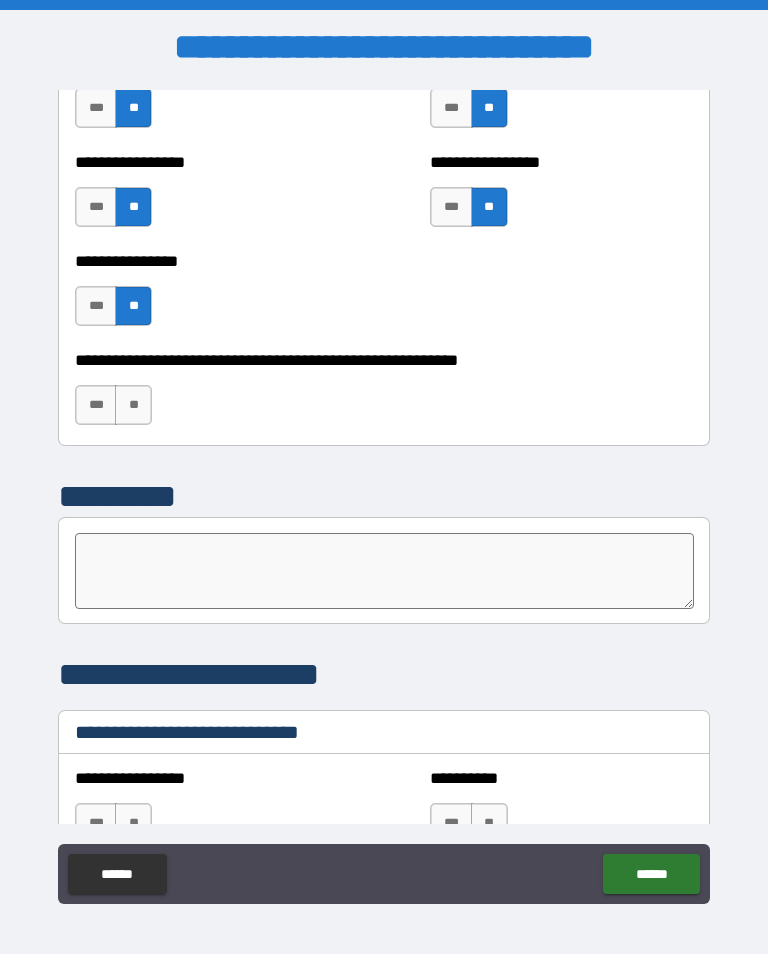 click on "**" at bounding box center (133, 405) 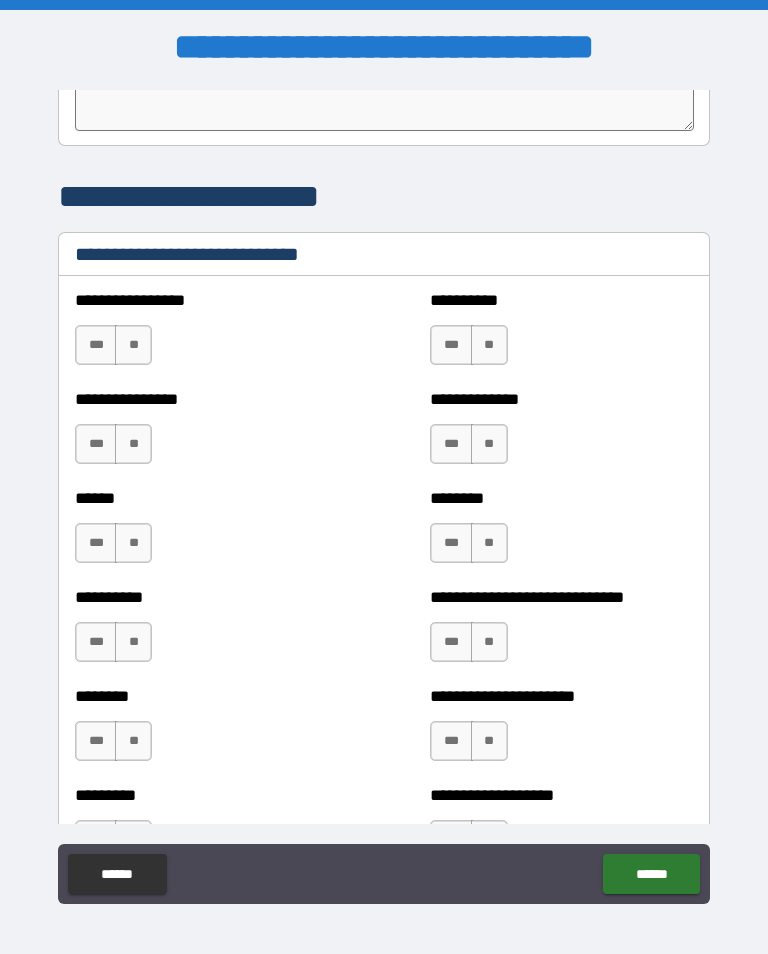 scroll, scrollTop: 6644, scrollLeft: 0, axis: vertical 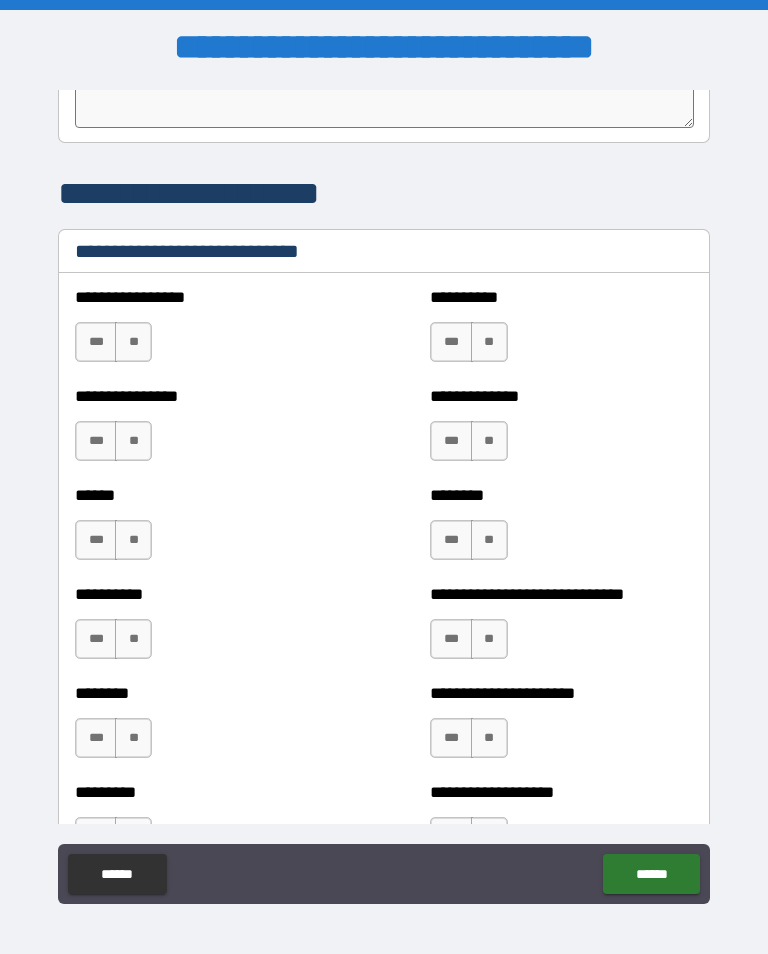 click on "***" at bounding box center (451, 441) 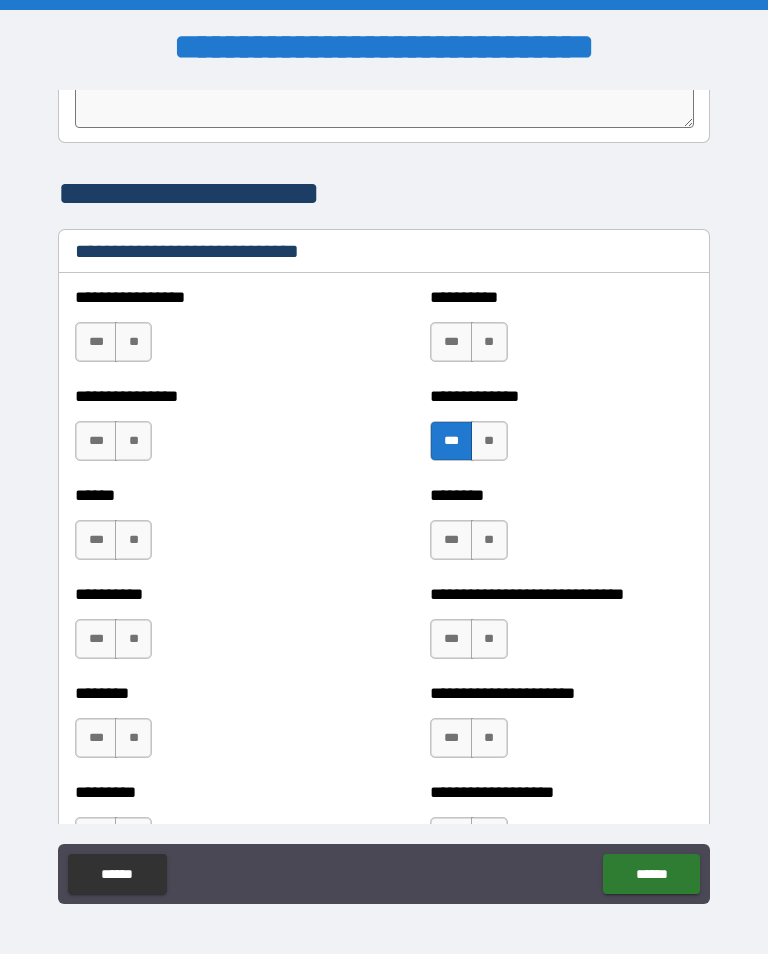 click on "***" at bounding box center (96, 540) 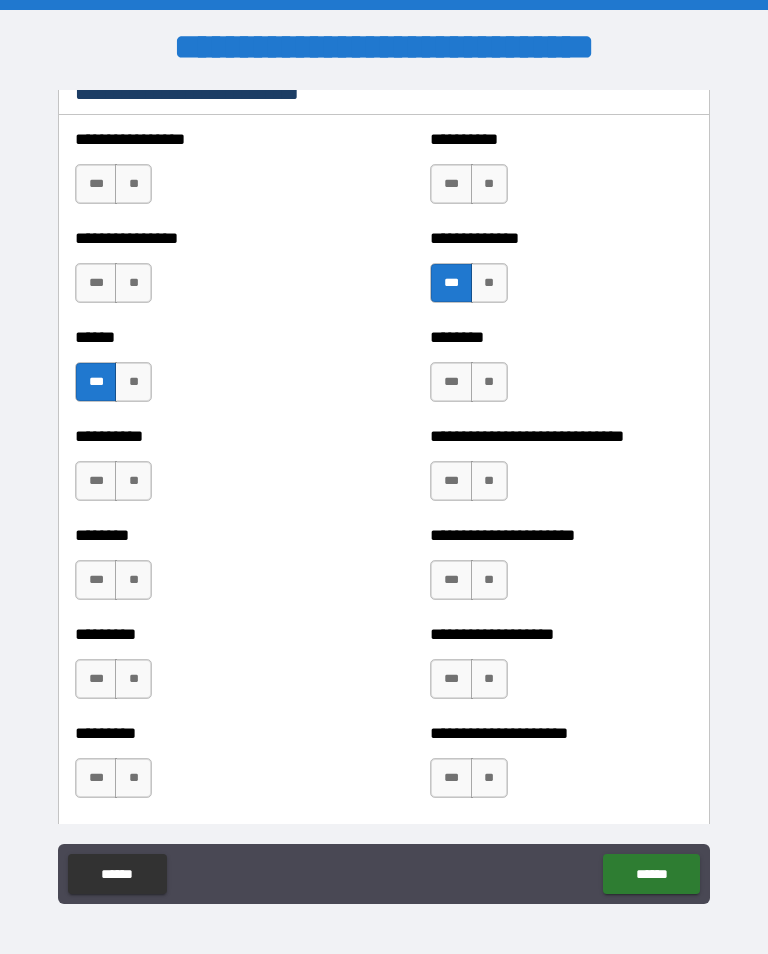 scroll, scrollTop: 6803, scrollLeft: 0, axis: vertical 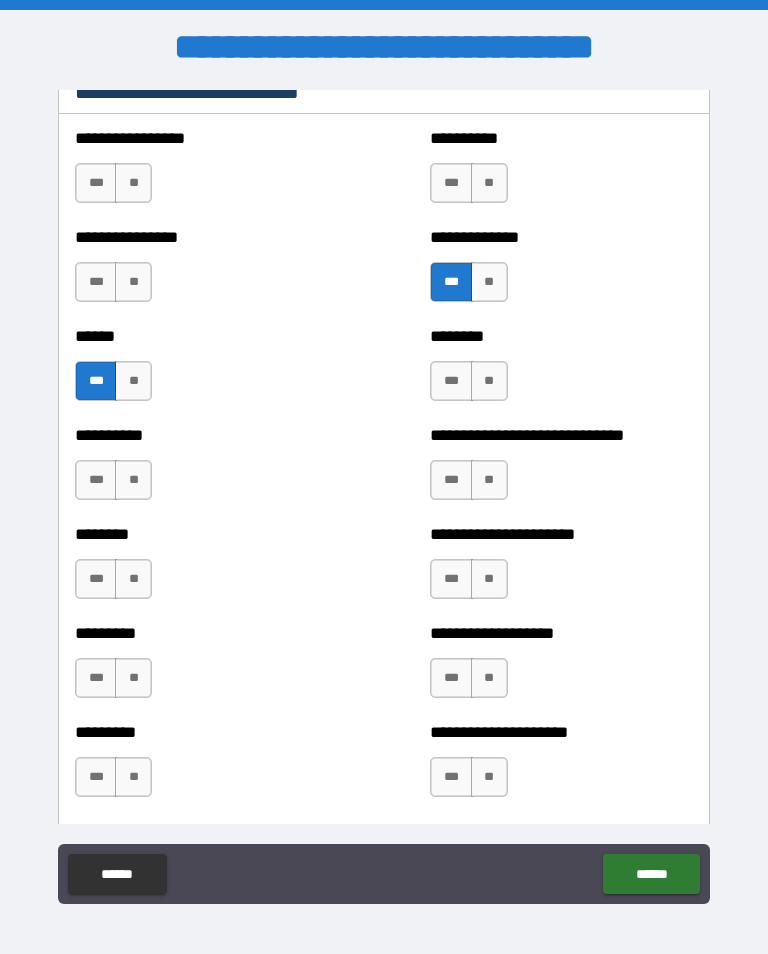 click on "**" at bounding box center (133, 183) 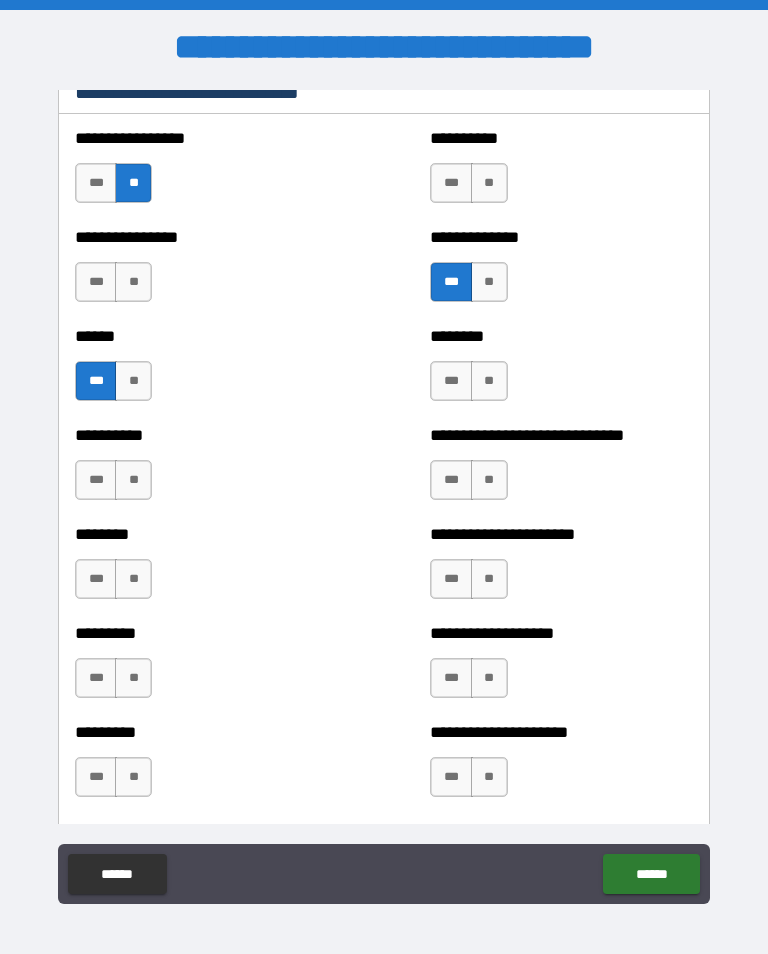 click on "**" at bounding box center (489, 183) 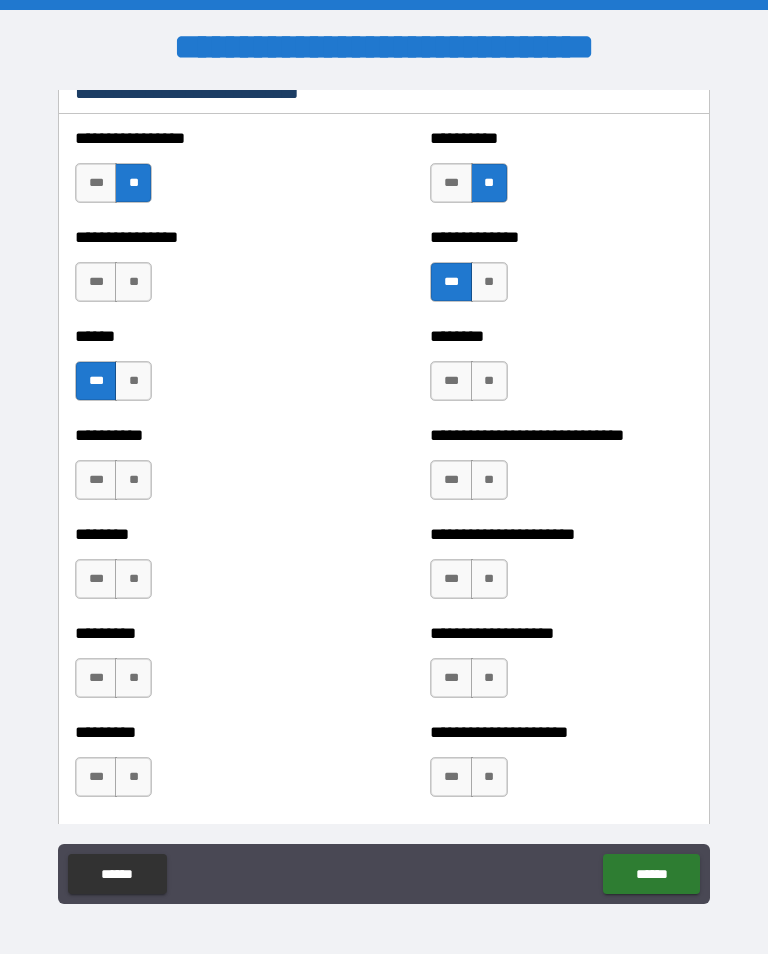 click on "**" at bounding box center [133, 282] 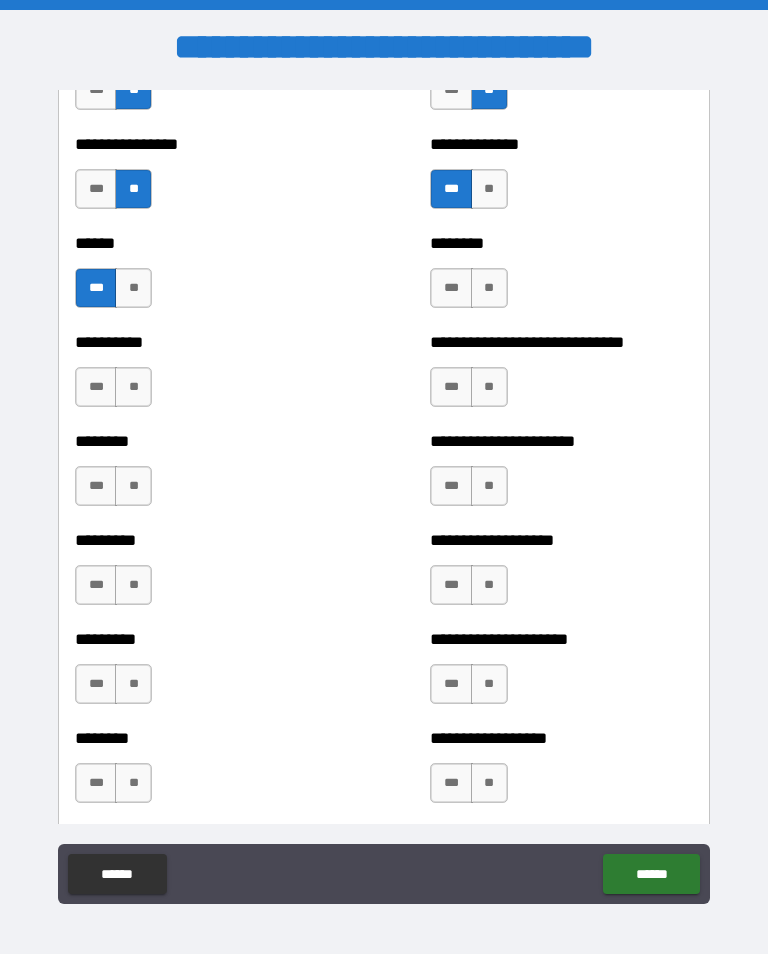 scroll, scrollTop: 6898, scrollLeft: 0, axis: vertical 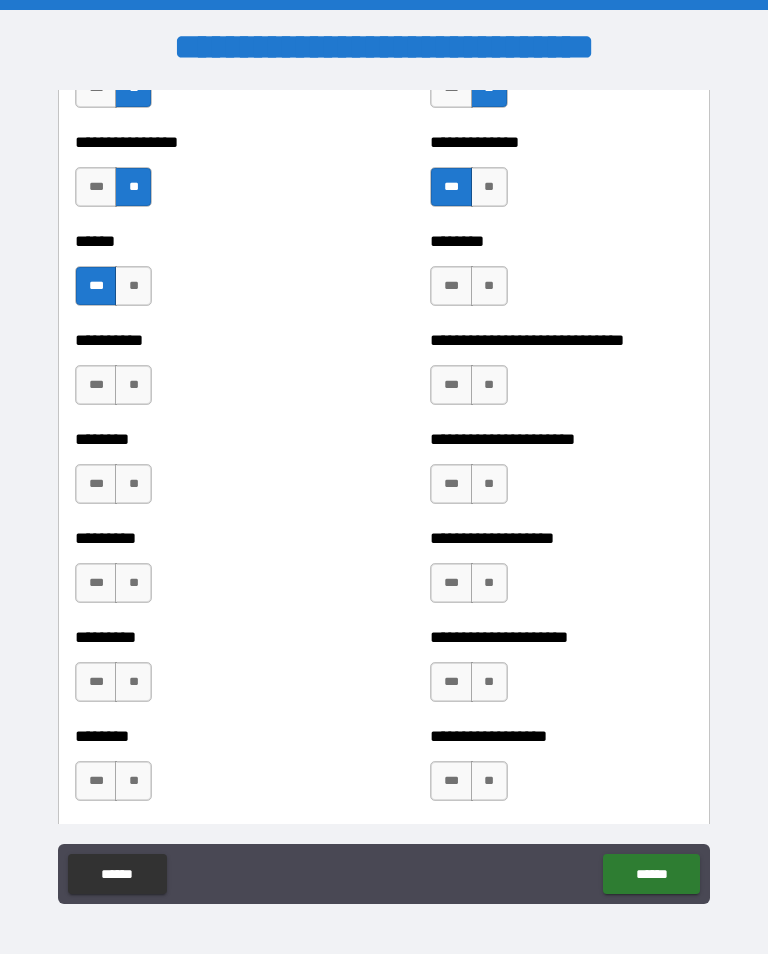 click on "**" at bounding box center [489, 385] 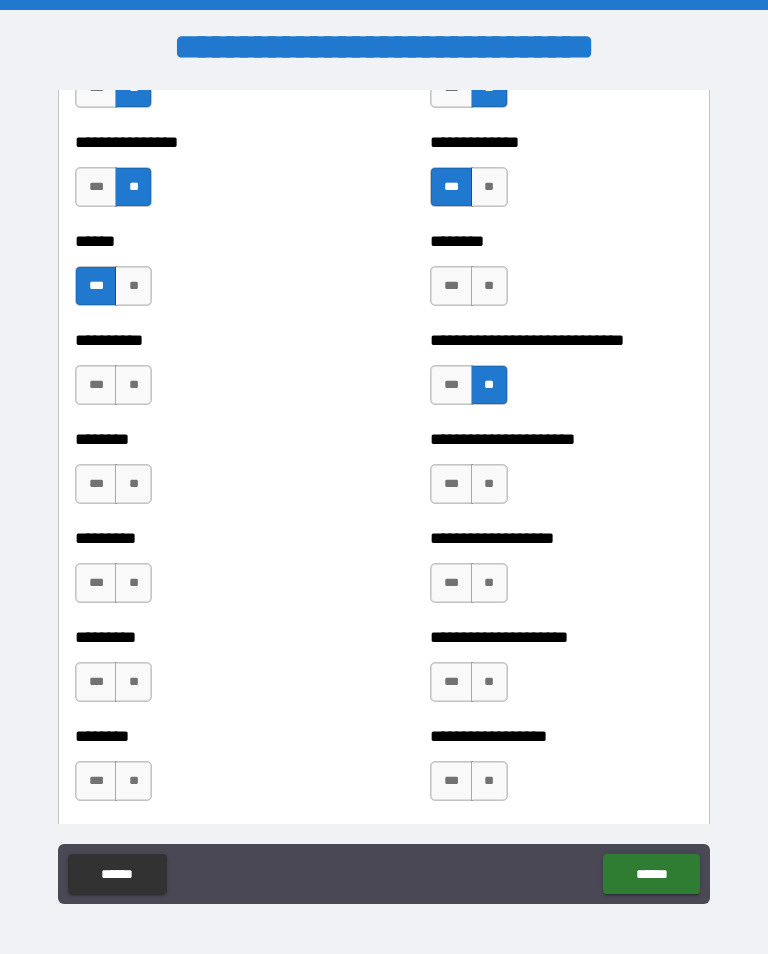 click on "**" at bounding box center [489, 484] 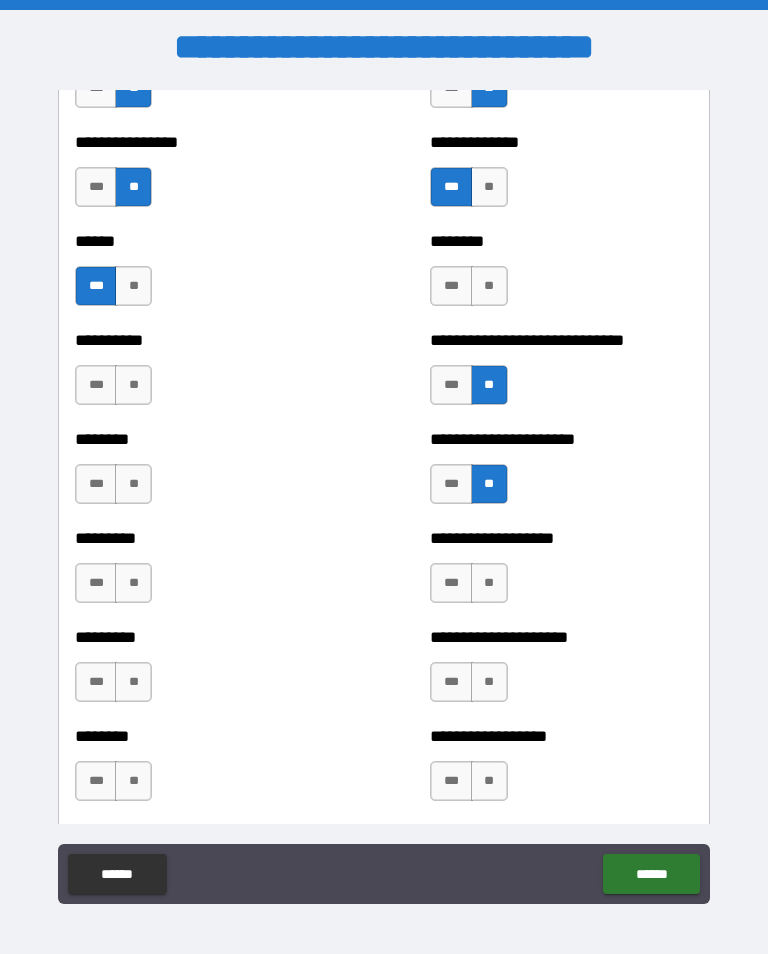 click on "**" at bounding box center (133, 484) 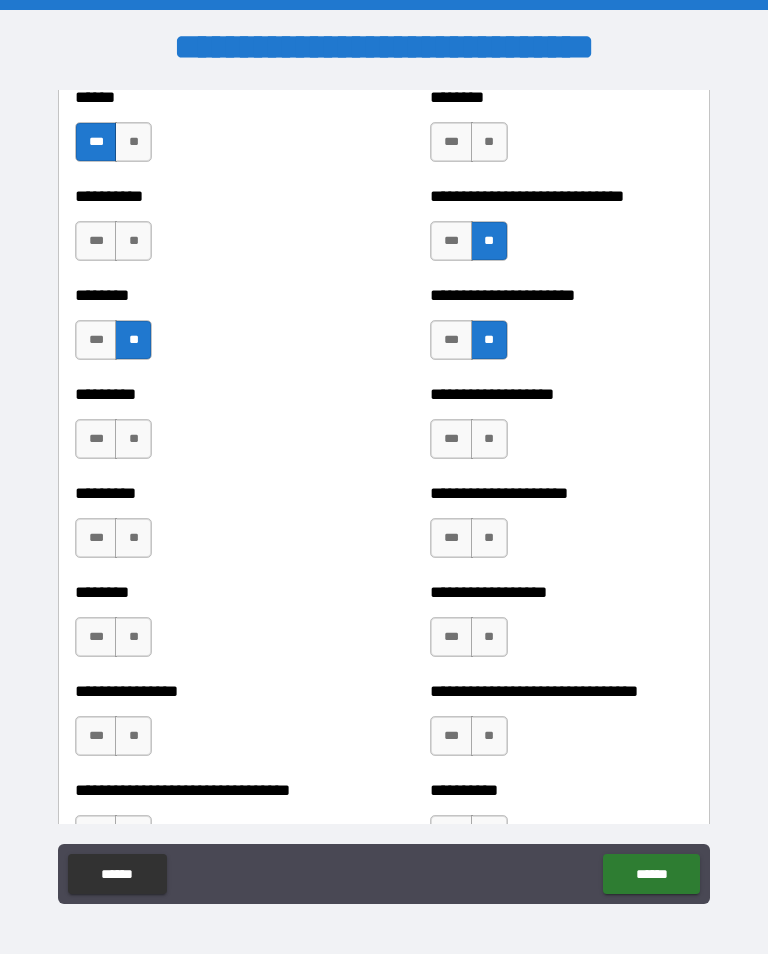 scroll, scrollTop: 7043, scrollLeft: 0, axis: vertical 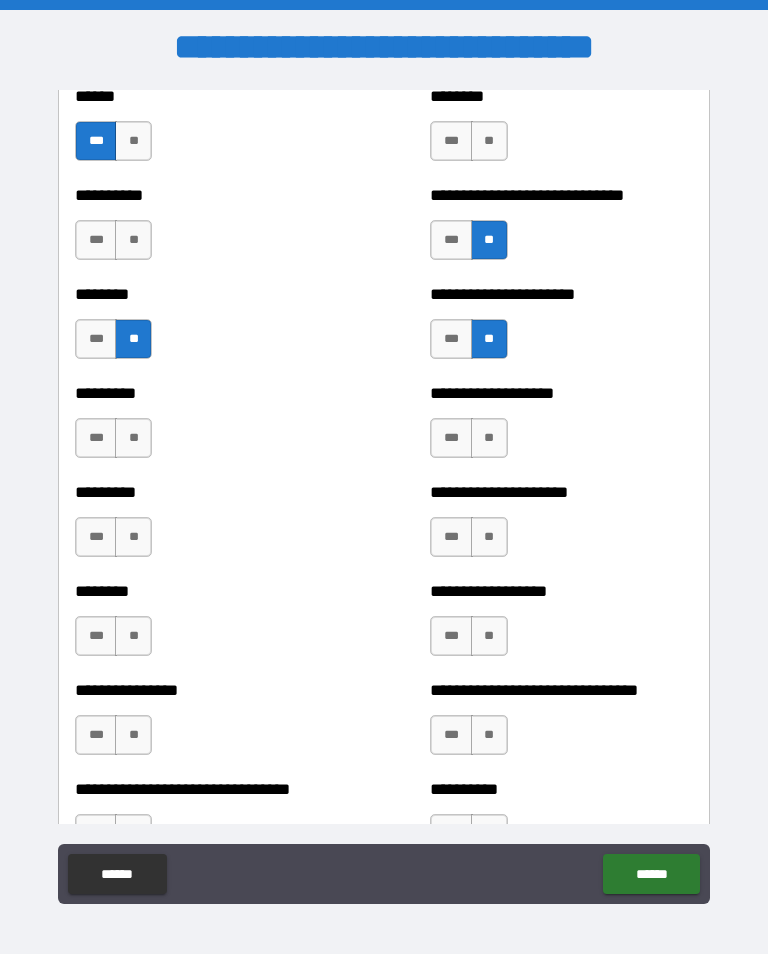 click on "**" at bounding box center [133, 438] 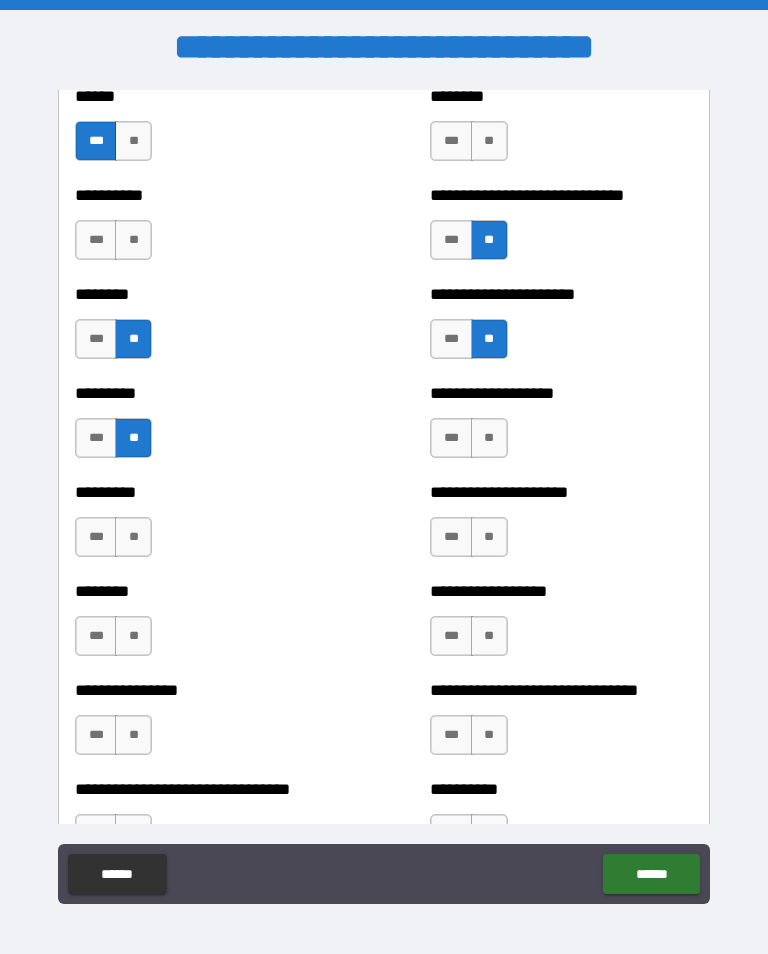 click on "***" at bounding box center (451, 438) 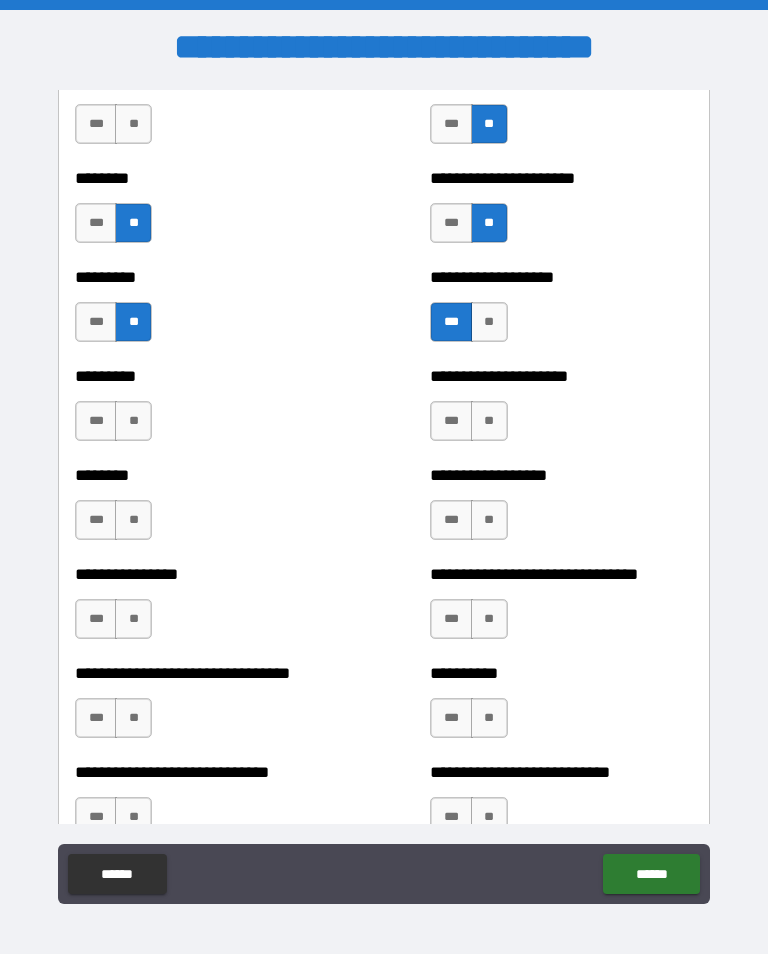 scroll, scrollTop: 7172, scrollLeft: 0, axis: vertical 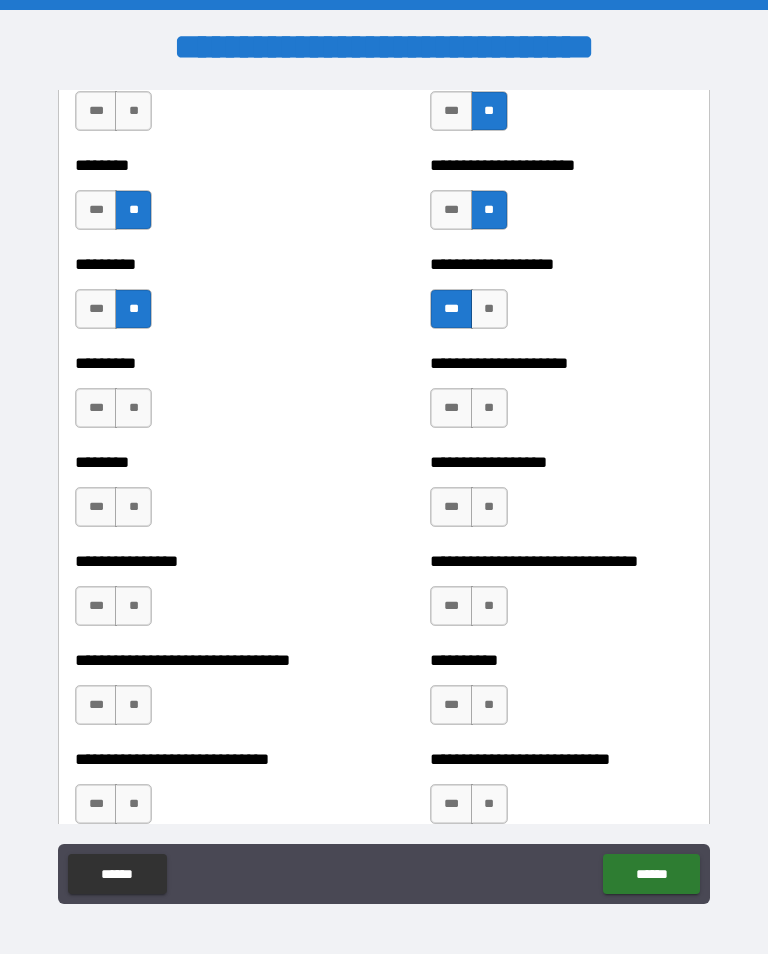 click on "***" at bounding box center [96, 408] 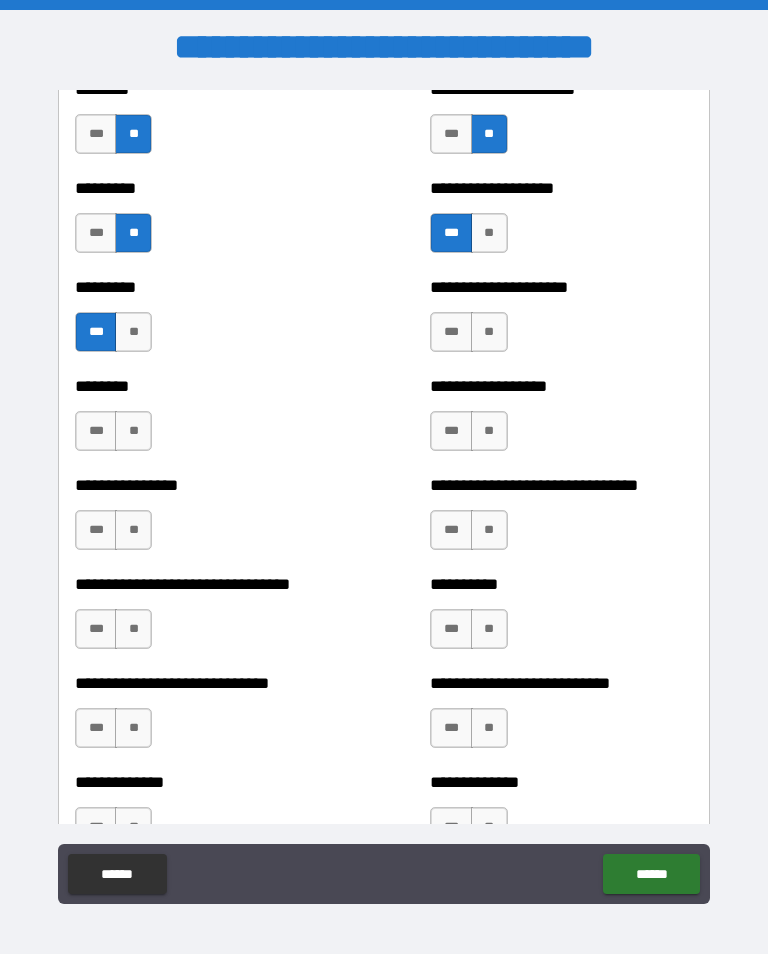 scroll, scrollTop: 7250, scrollLeft: 0, axis: vertical 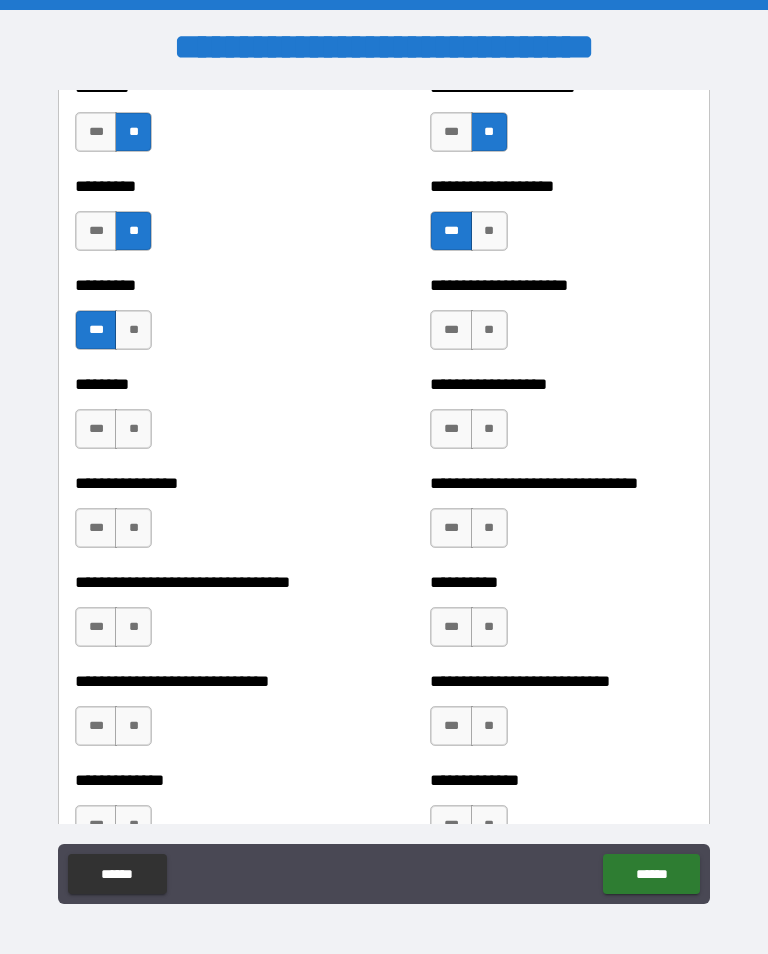 click on "**" at bounding box center (489, 330) 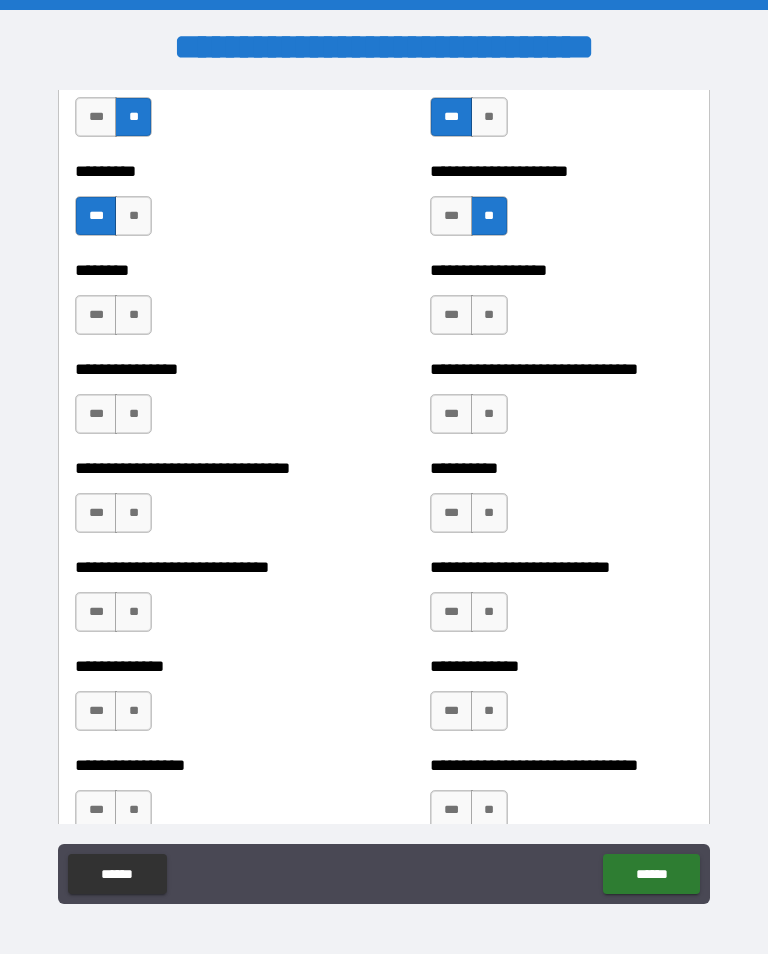 scroll, scrollTop: 7367, scrollLeft: 0, axis: vertical 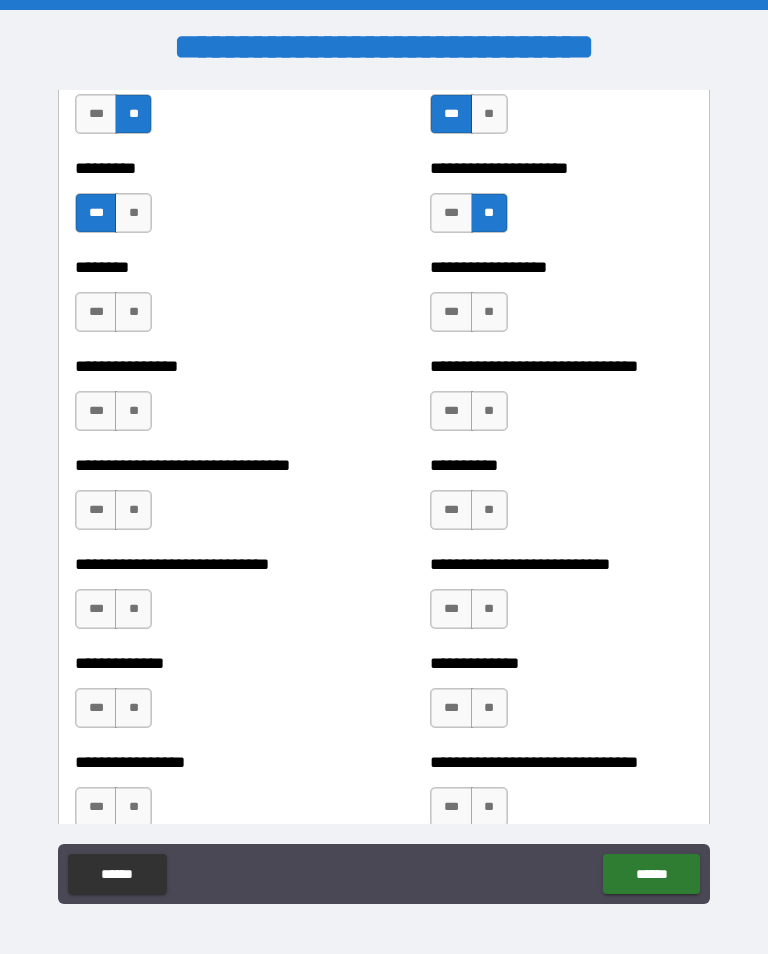 click on "**" at bounding box center (133, 312) 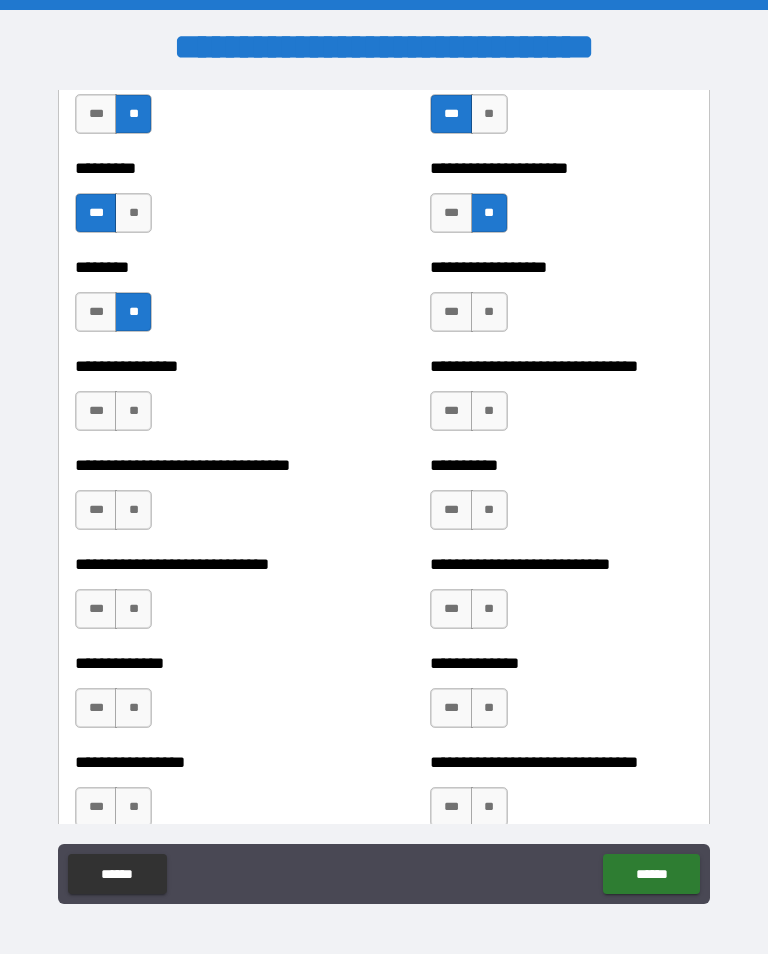 click on "**" at bounding box center [489, 312] 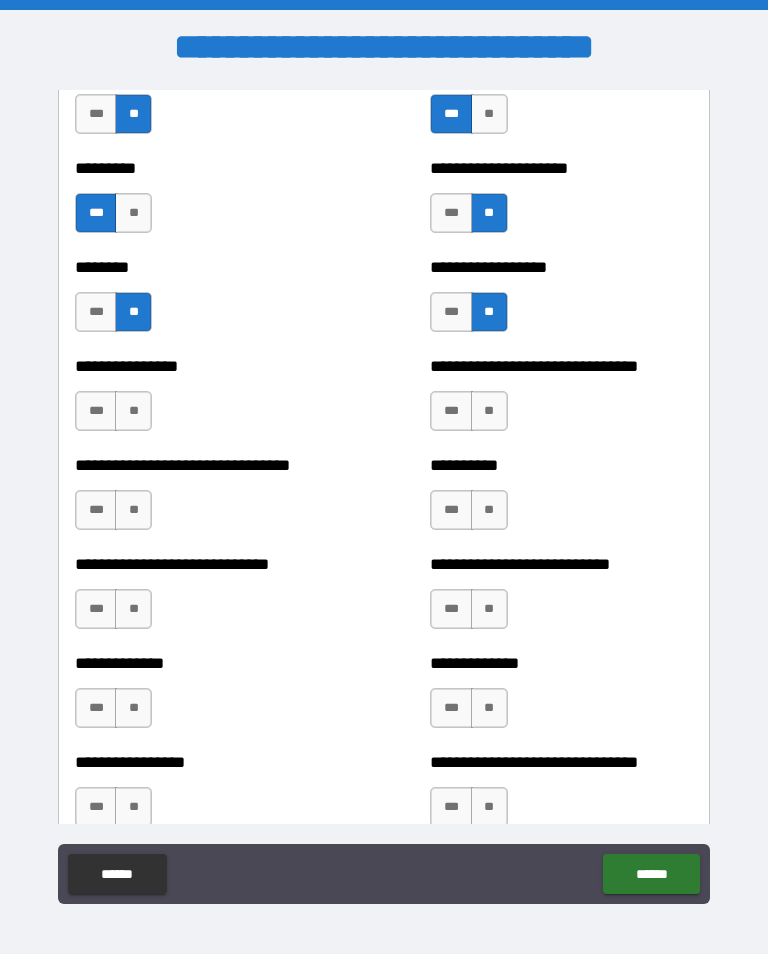 click on "**" at bounding box center (133, 411) 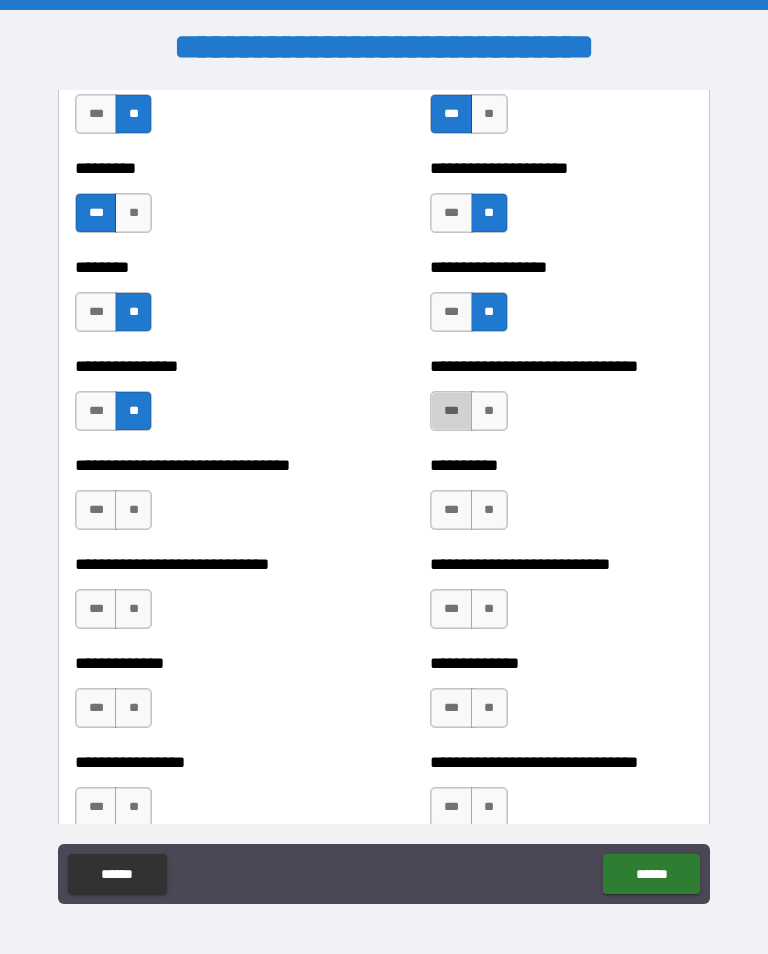 click on "***" at bounding box center (451, 411) 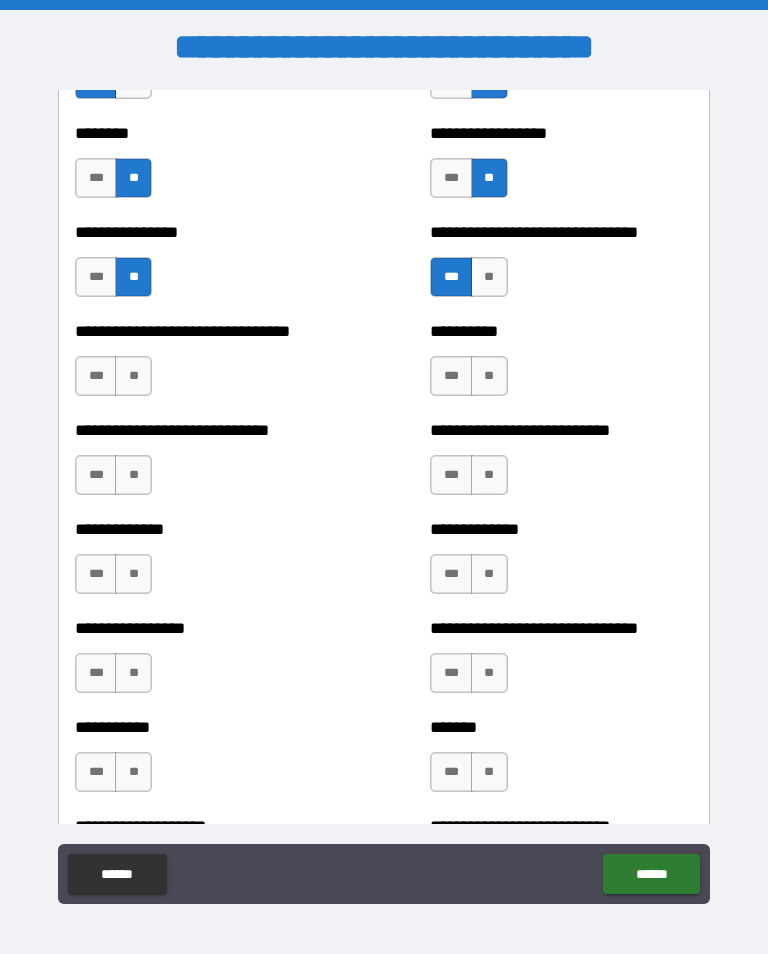 scroll, scrollTop: 7504, scrollLeft: 0, axis: vertical 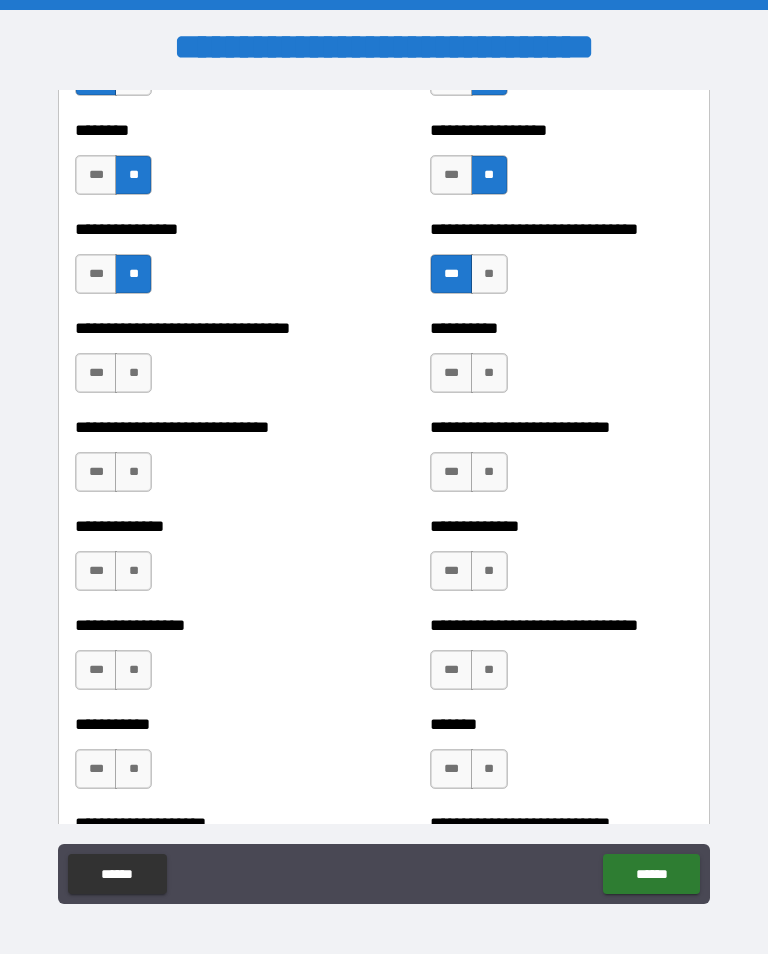 click on "**" at bounding box center (133, 373) 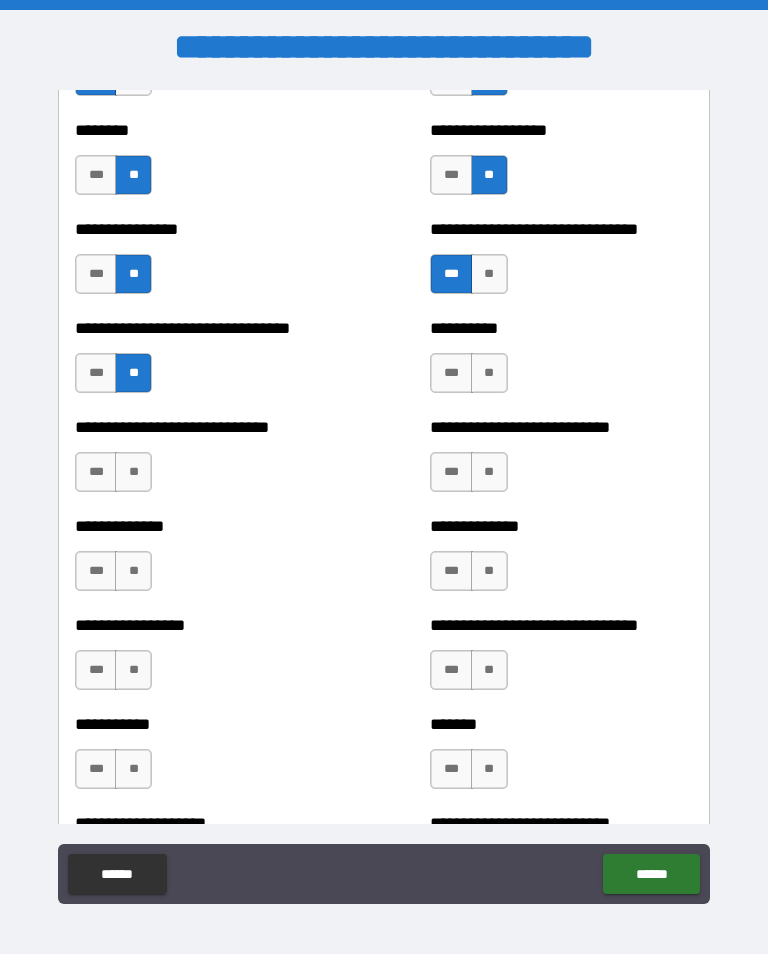 click on "**" at bounding box center [489, 373] 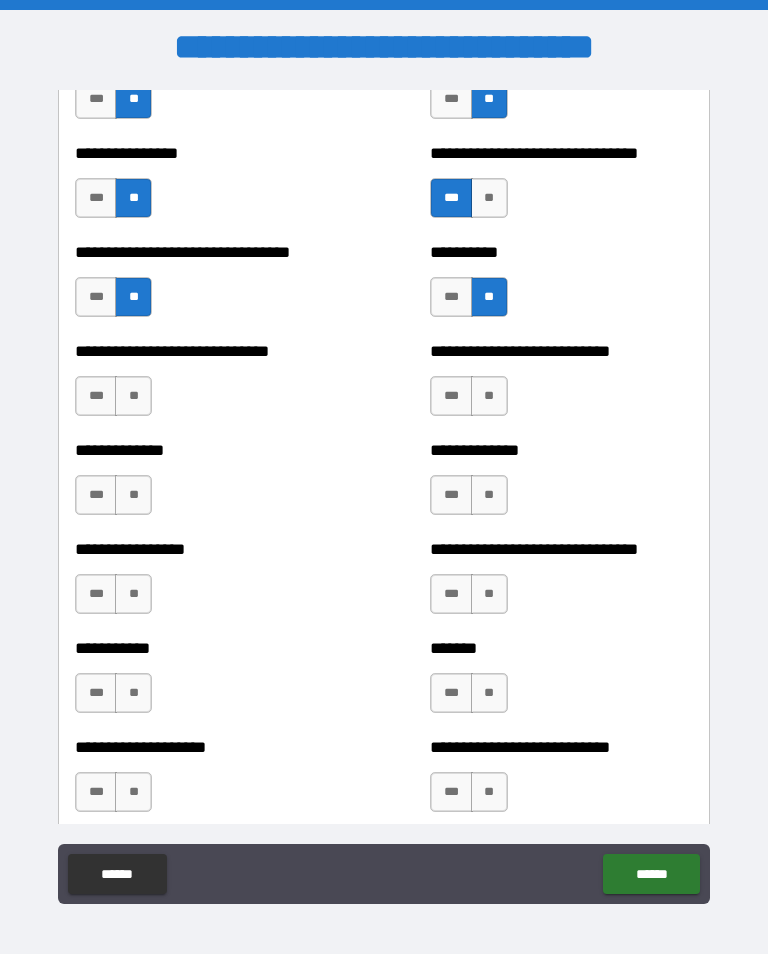 scroll, scrollTop: 7585, scrollLeft: 0, axis: vertical 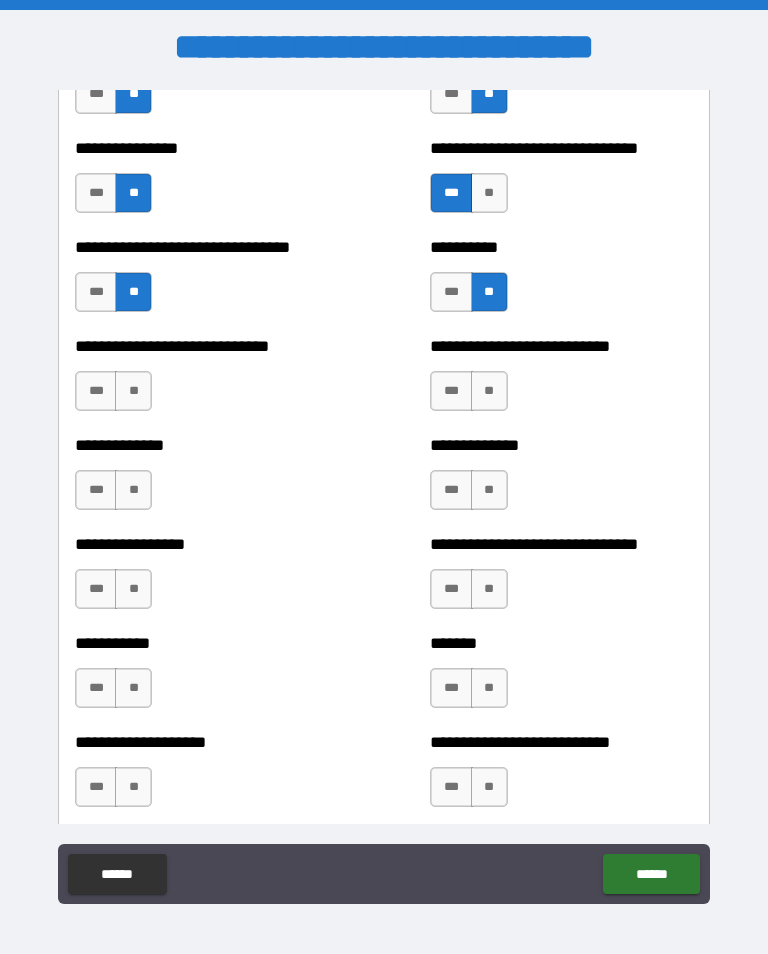 click on "**" at bounding box center [133, 391] 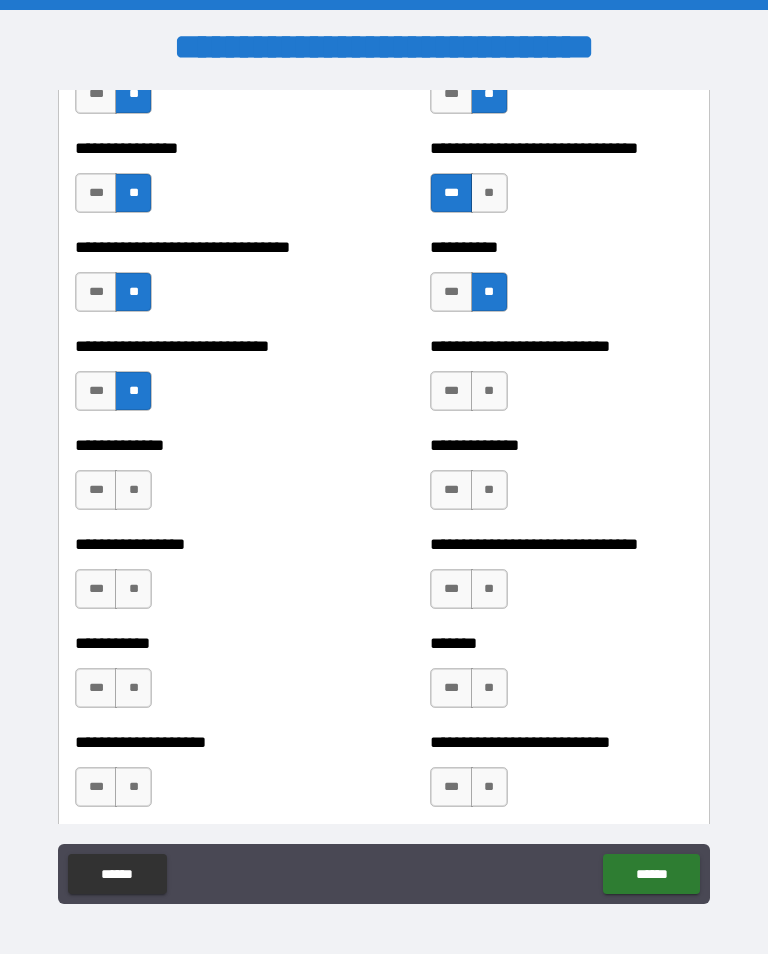 click on "**" at bounding box center (489, 391) 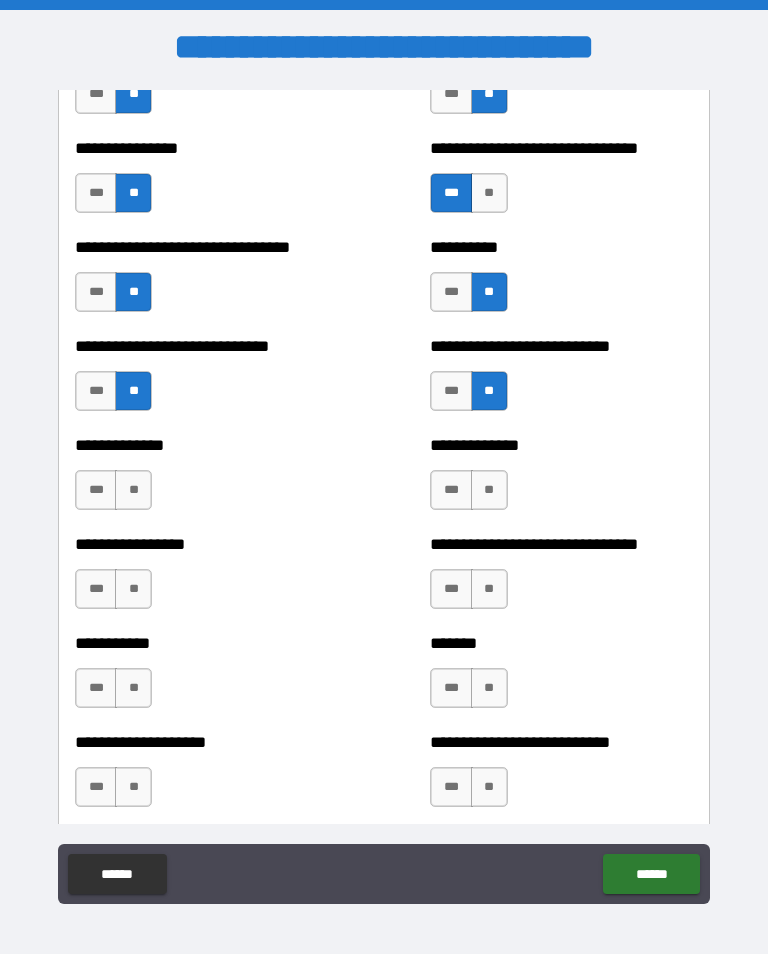 click on "**" at bounding box center (489, 490) 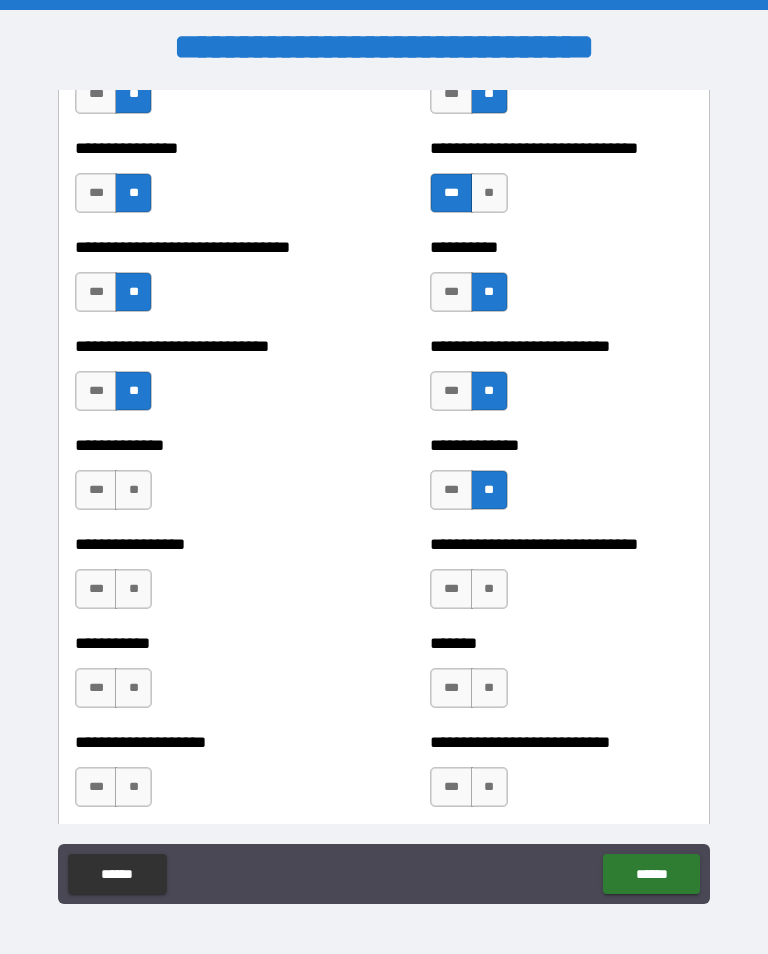 click on "**" at bounding box center (133, 490) 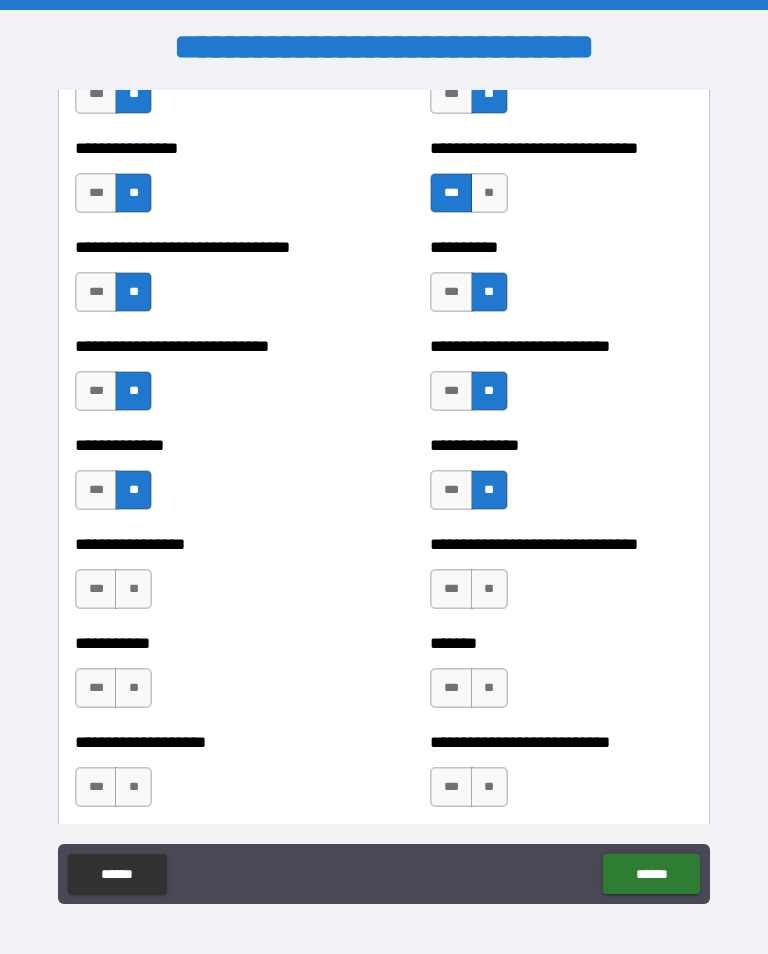 click on "**" at bounding box center [133, 589] 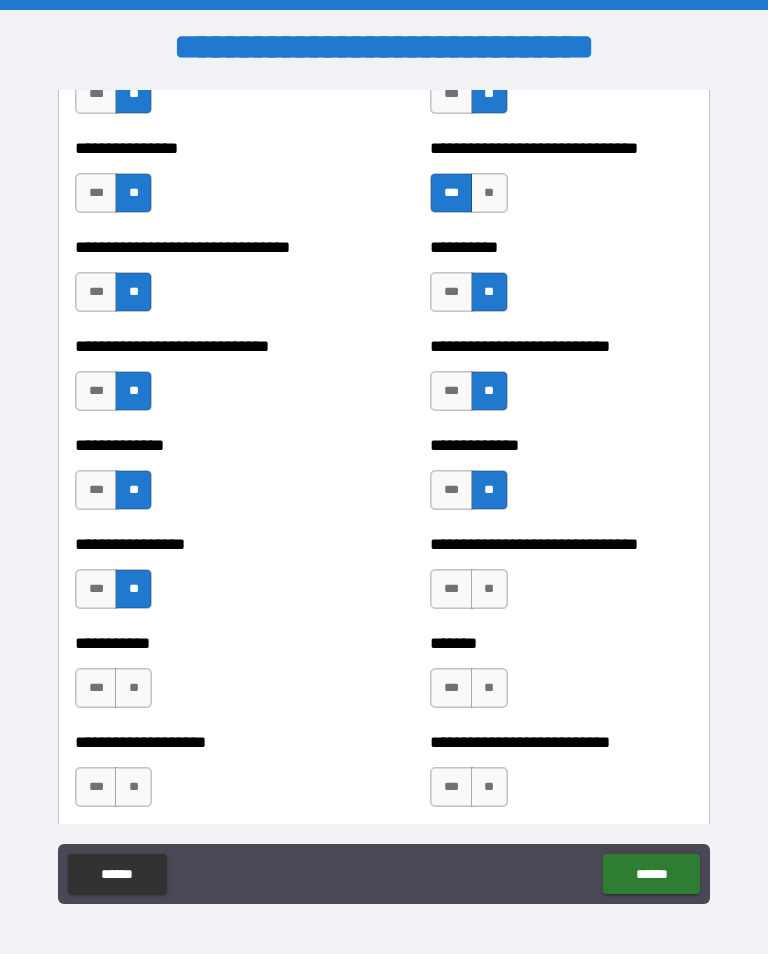 click on "**" at bounding box center [489, 589] 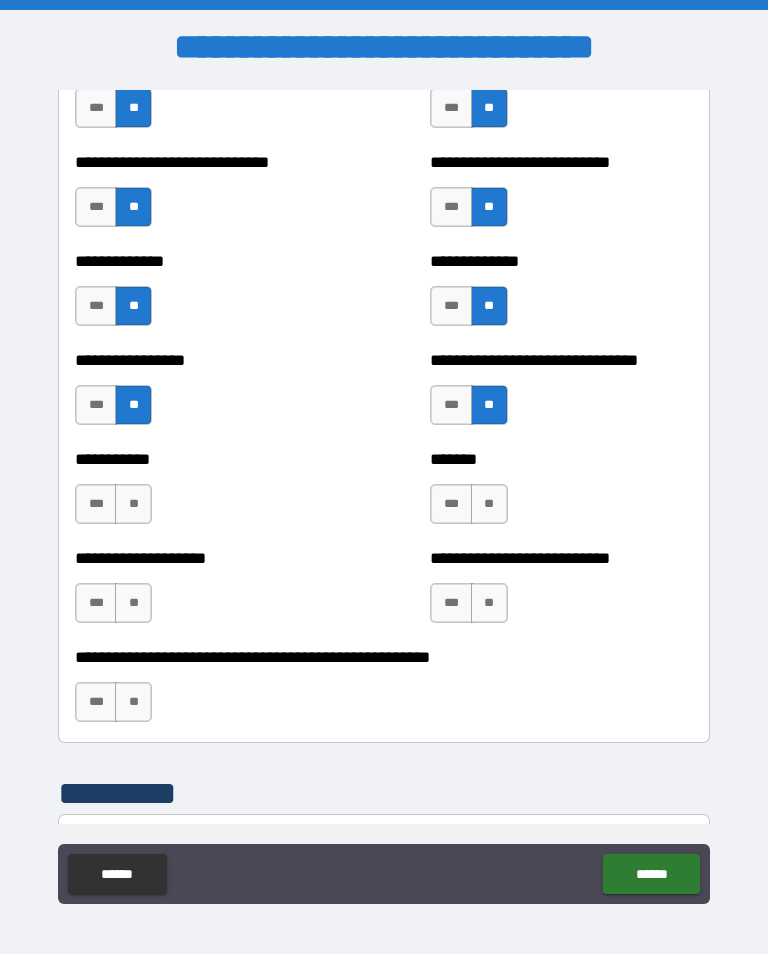 scroll, scrollTop: 7805, scrollLeft: 0, axis: vertical 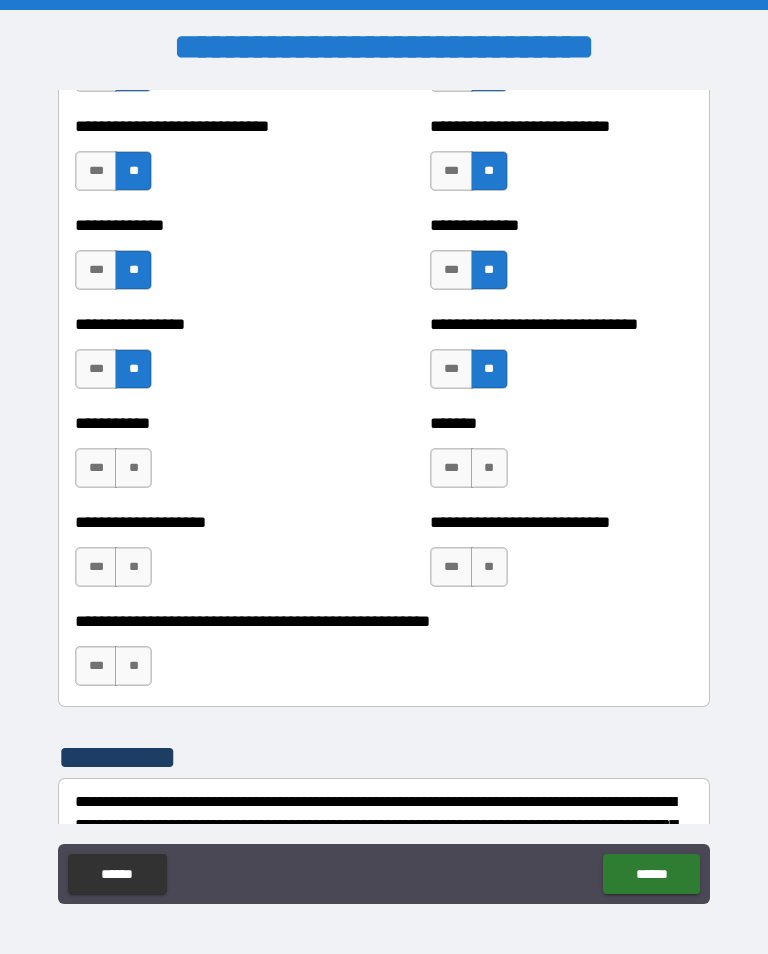 click on "**" at bounding box center [133, 468] 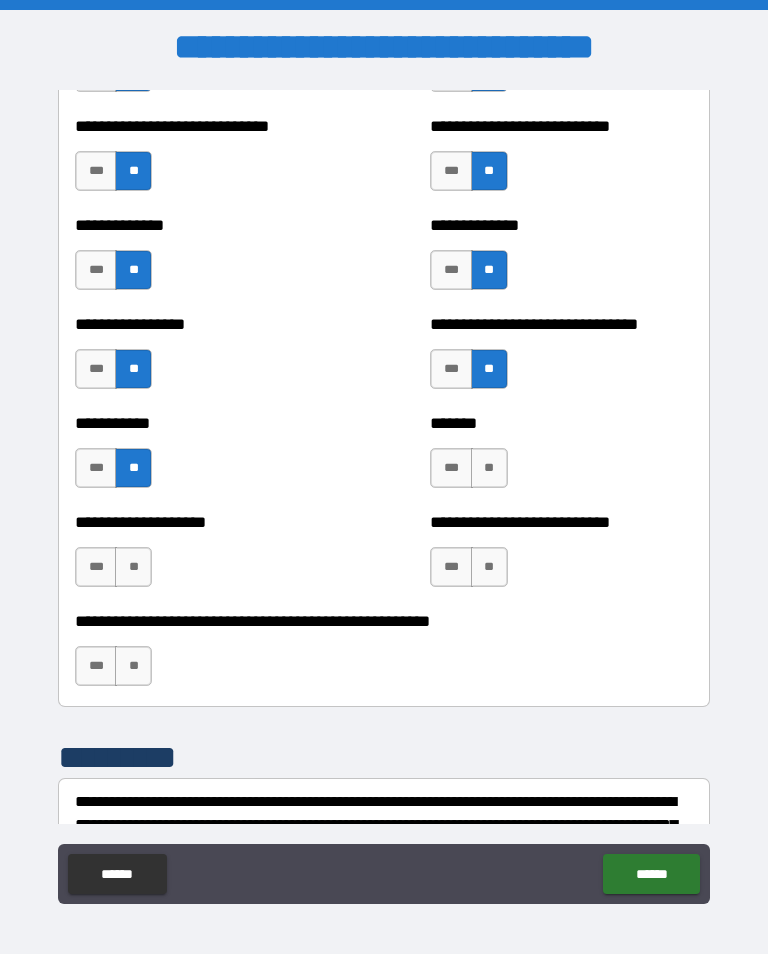 click on "***" at bounding box center (451, 468) 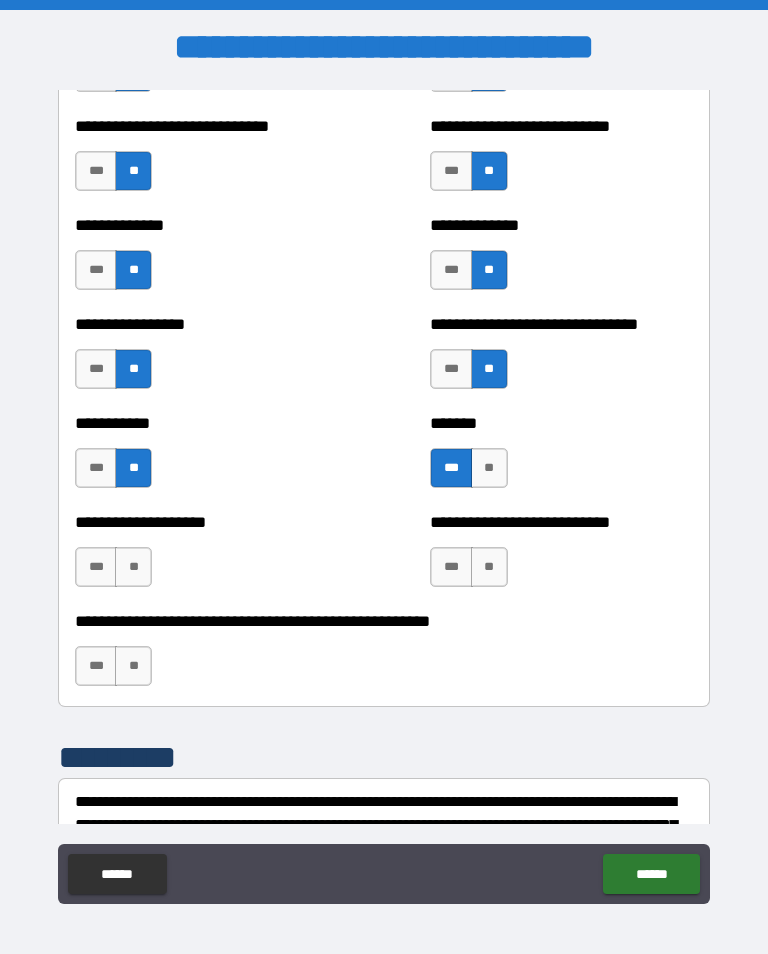 click on "***" at bounding box center (96, 567) 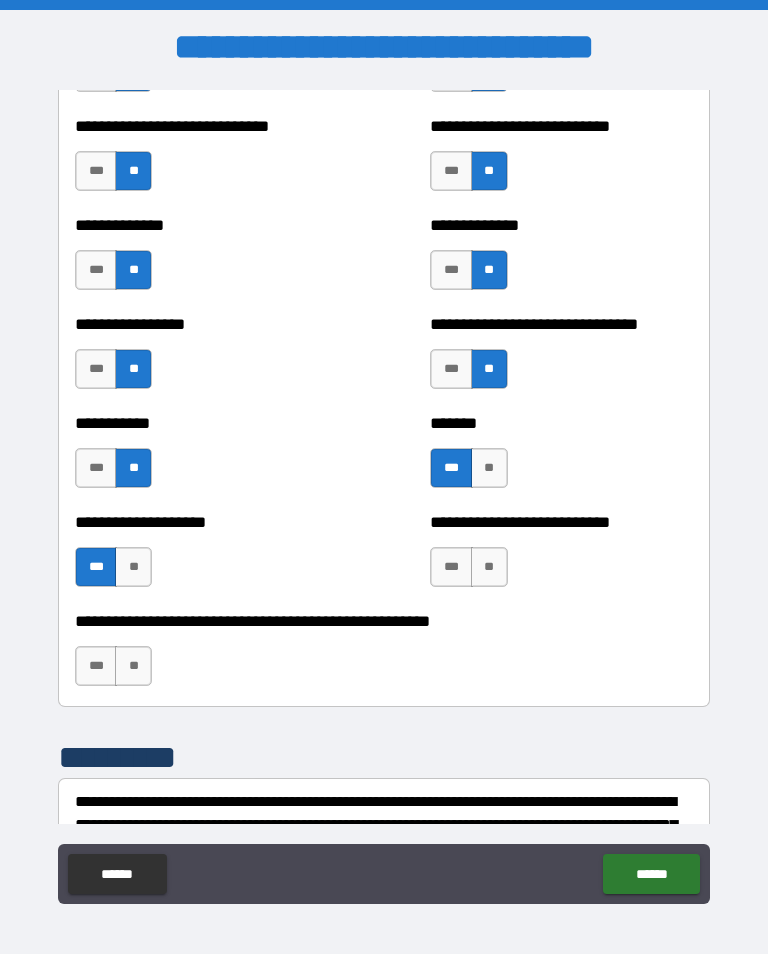 click on "**" at bounding box center (489, 567) 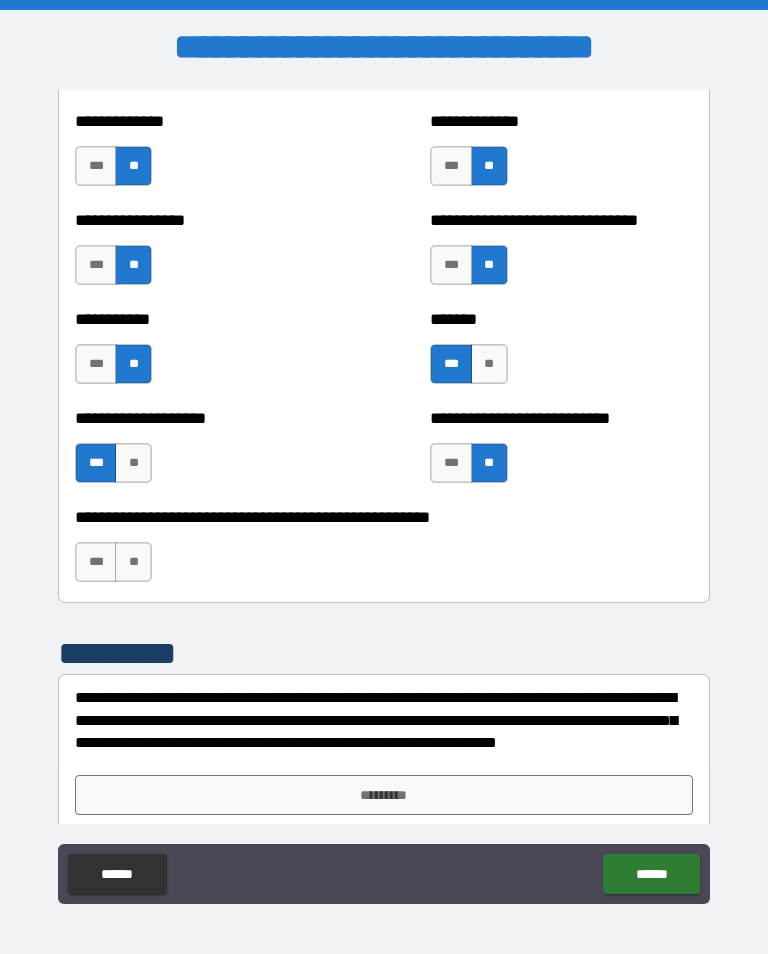 click on "**" at bounding box center (133, 562) 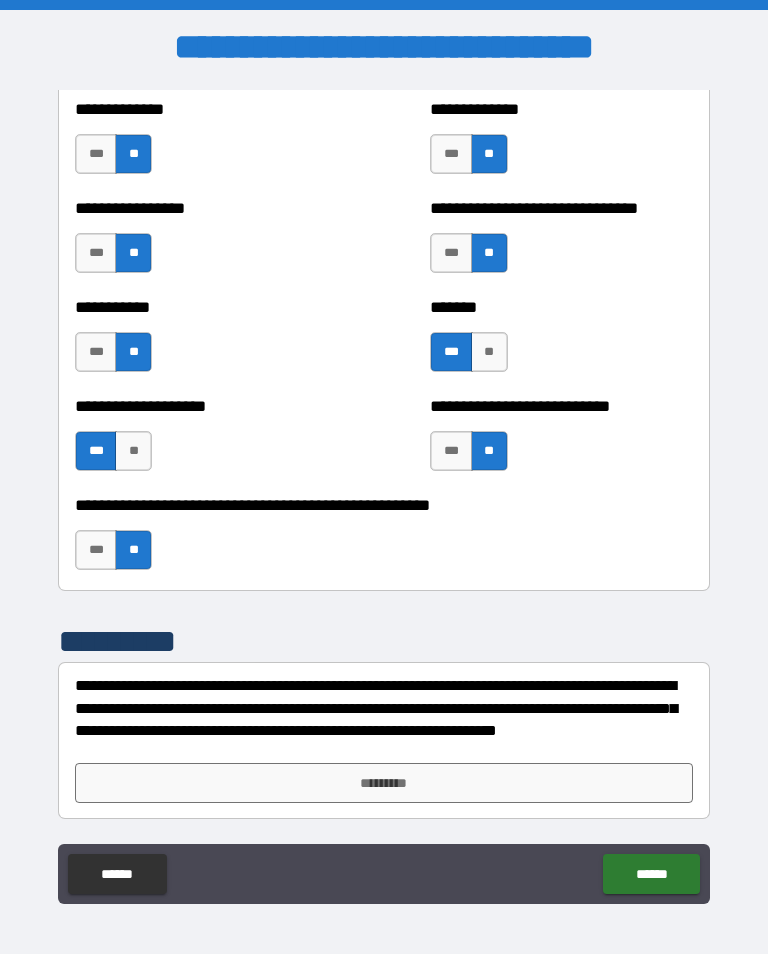 scroll, scrollTop: 7921, scrollLeft: 0, axis: vertical 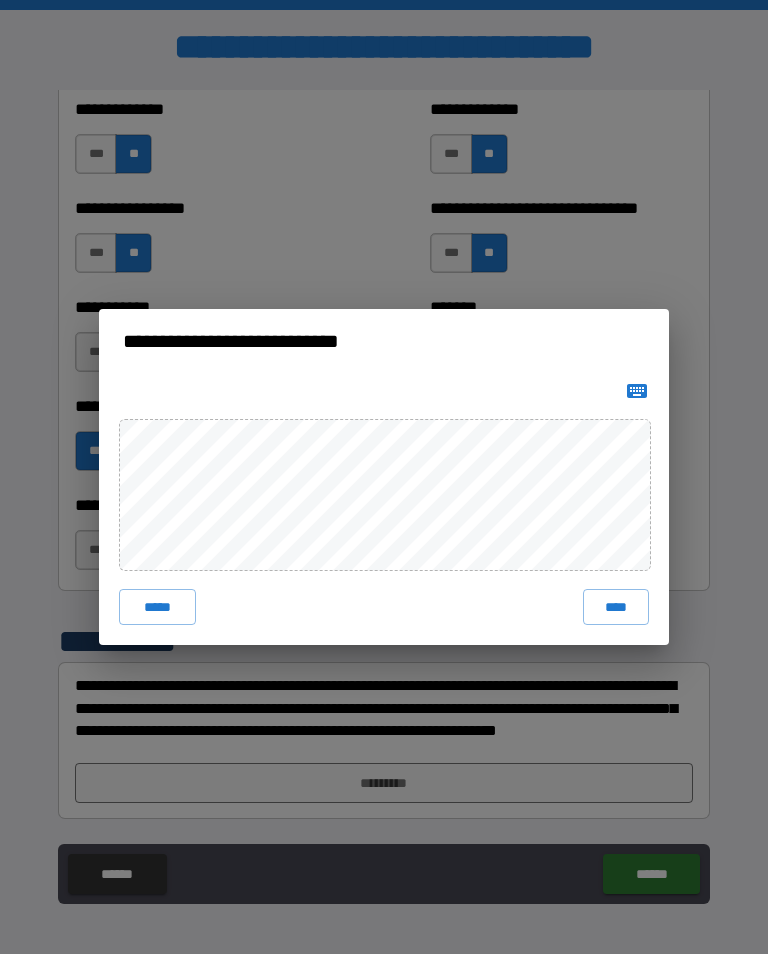 click on "****" at bounding box center [616, 607] 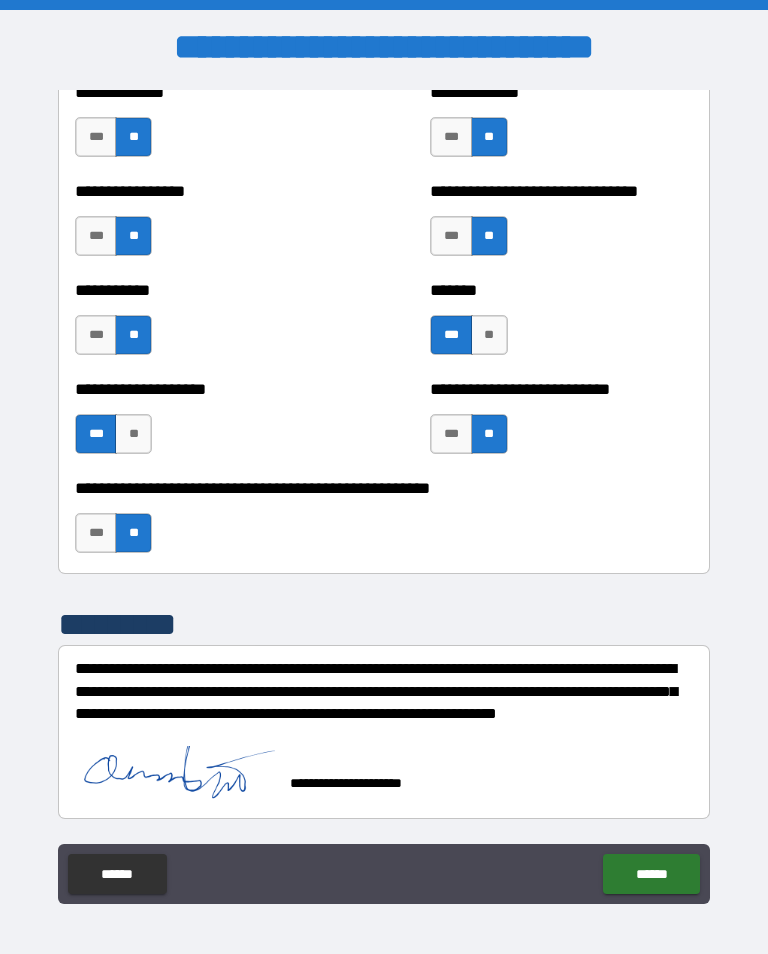 scroll, scrollTop: 7940, scrollLeft: 0, axis: vertical 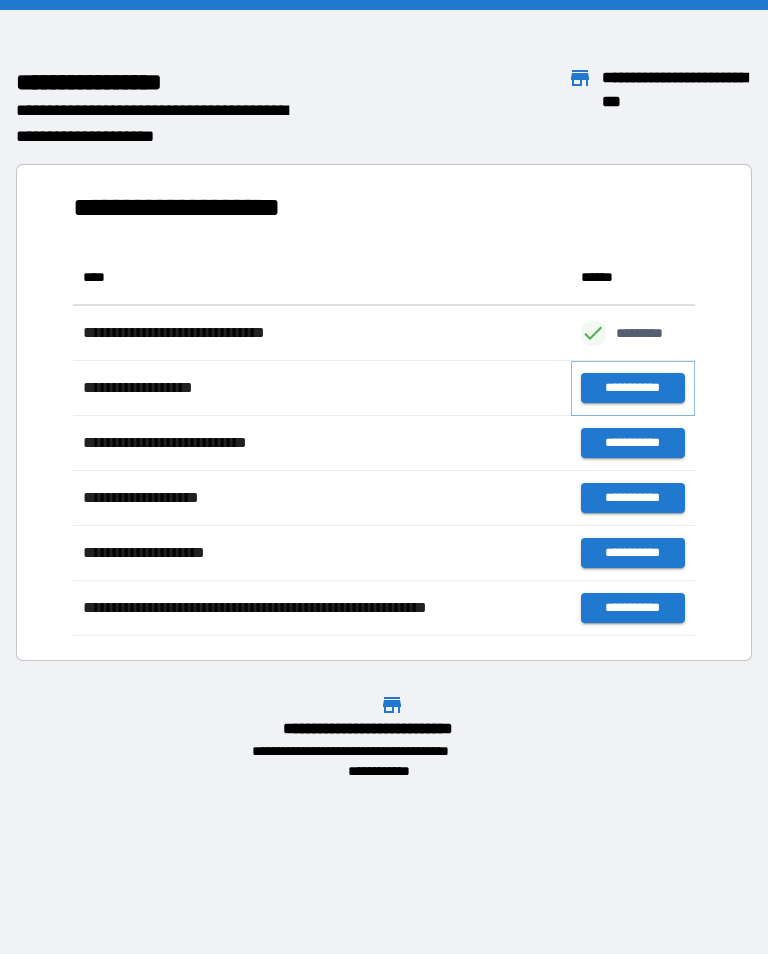 click on "**********" at bounding box center [633, 388] 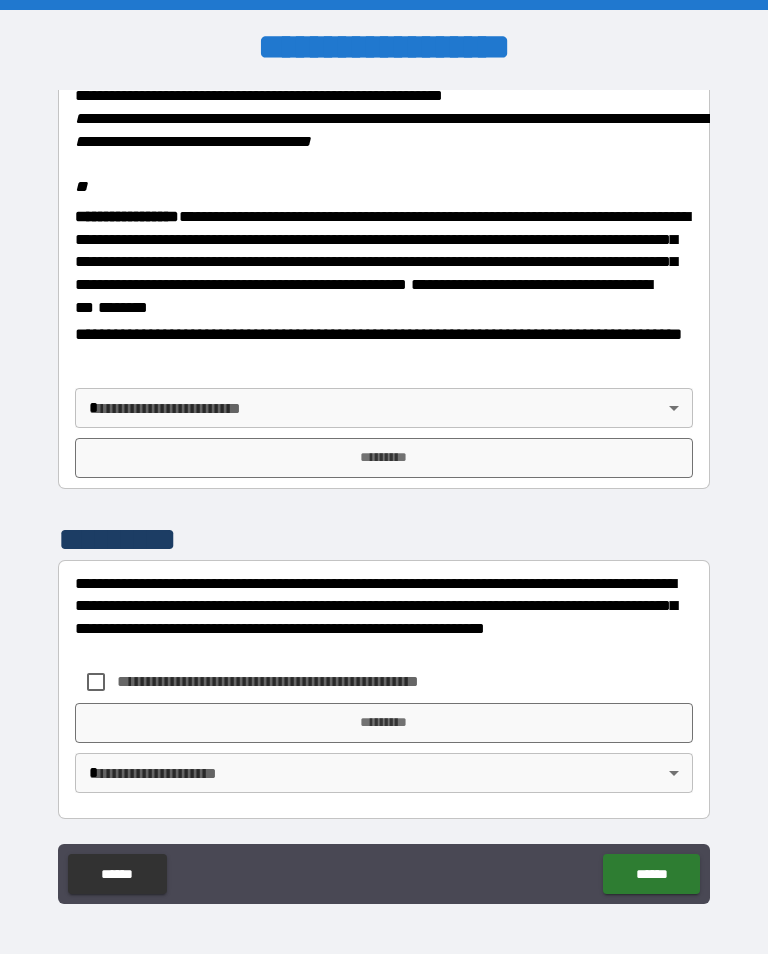 scroll, scrollTop: 2448, scrollLeft: 0, axis: vertical 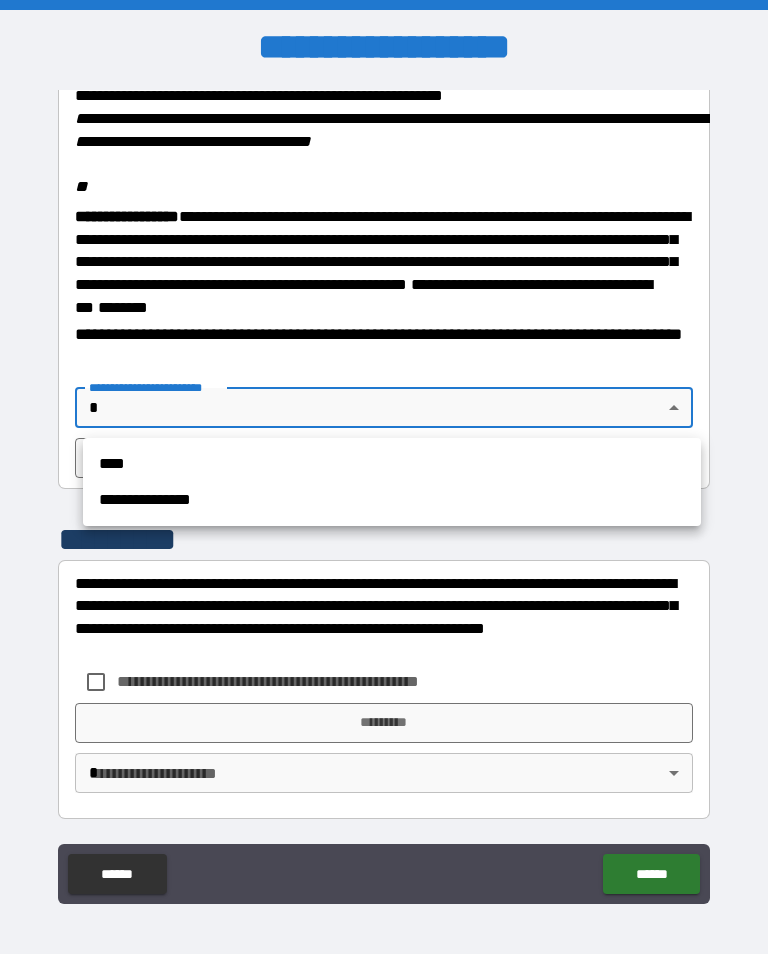 click on "****" at bounding box center [392, 464] 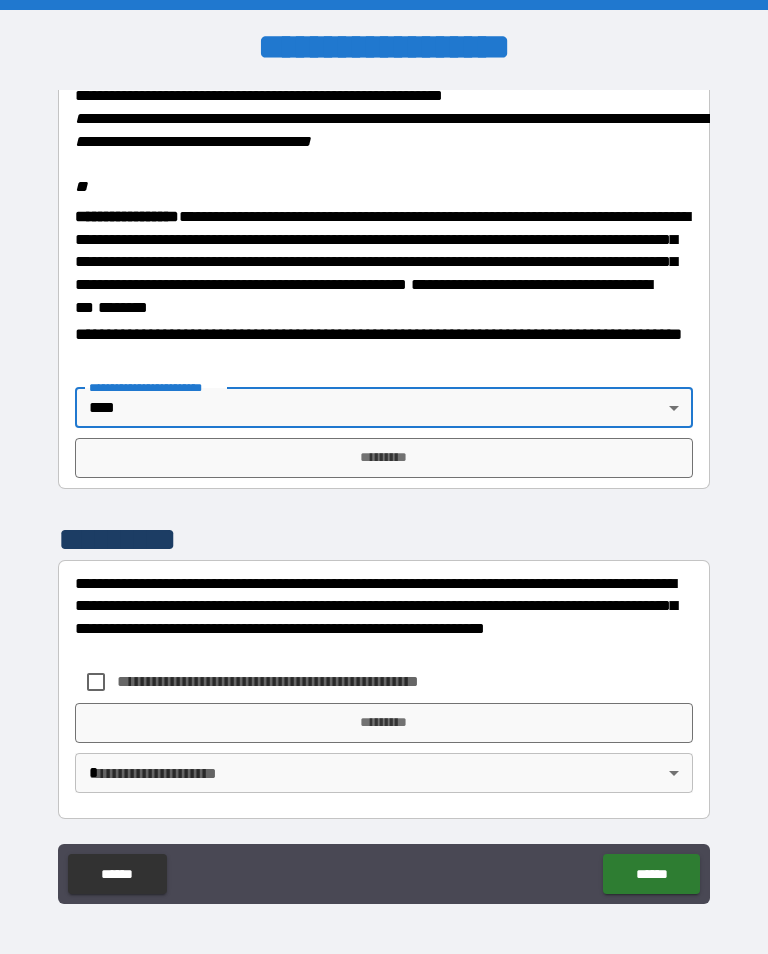 type on "****" 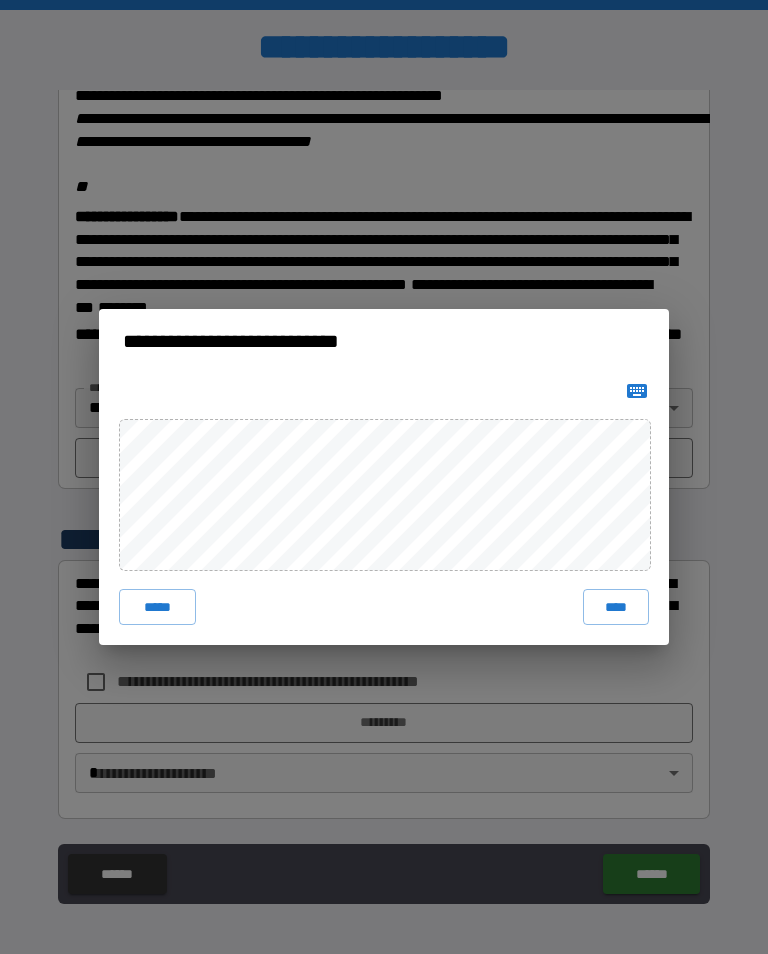 click on "****" at bounding box center [616, 607] 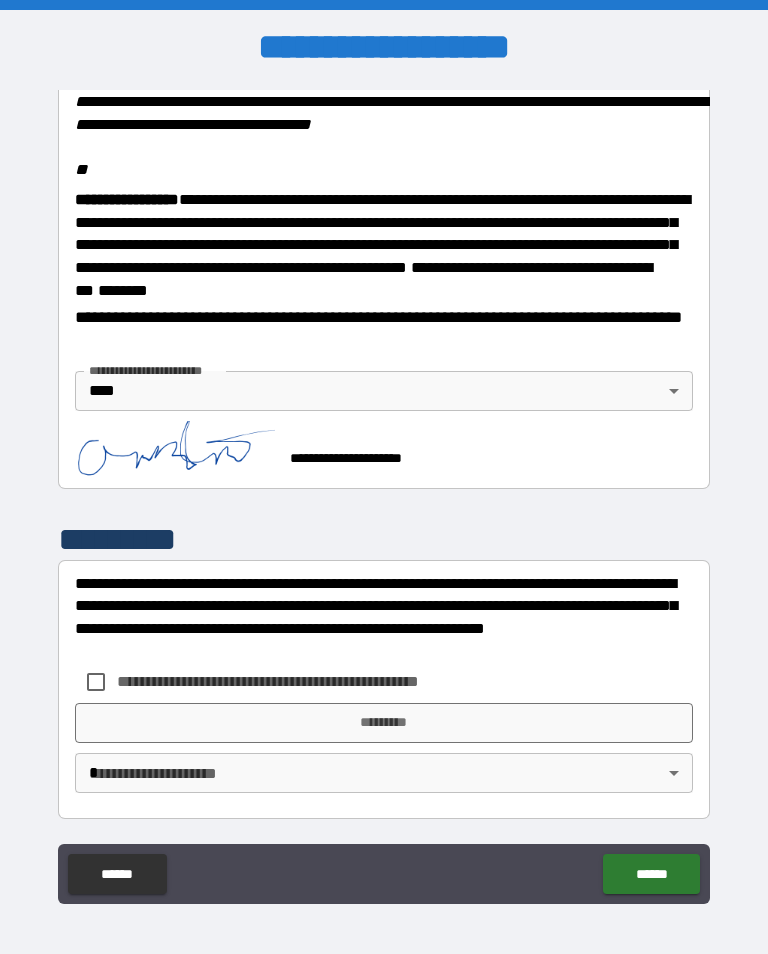 scroll, scrollTop: 2465, scrollLeft: 0, axis: vertical 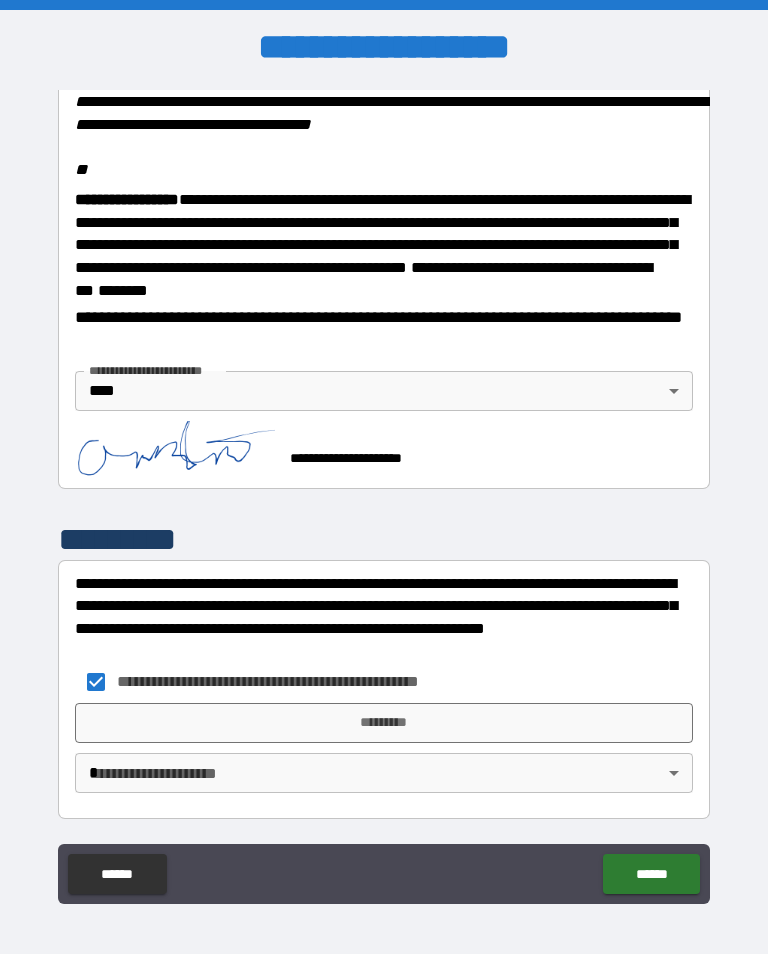 click on "*********" at bounding box center (384, 723) 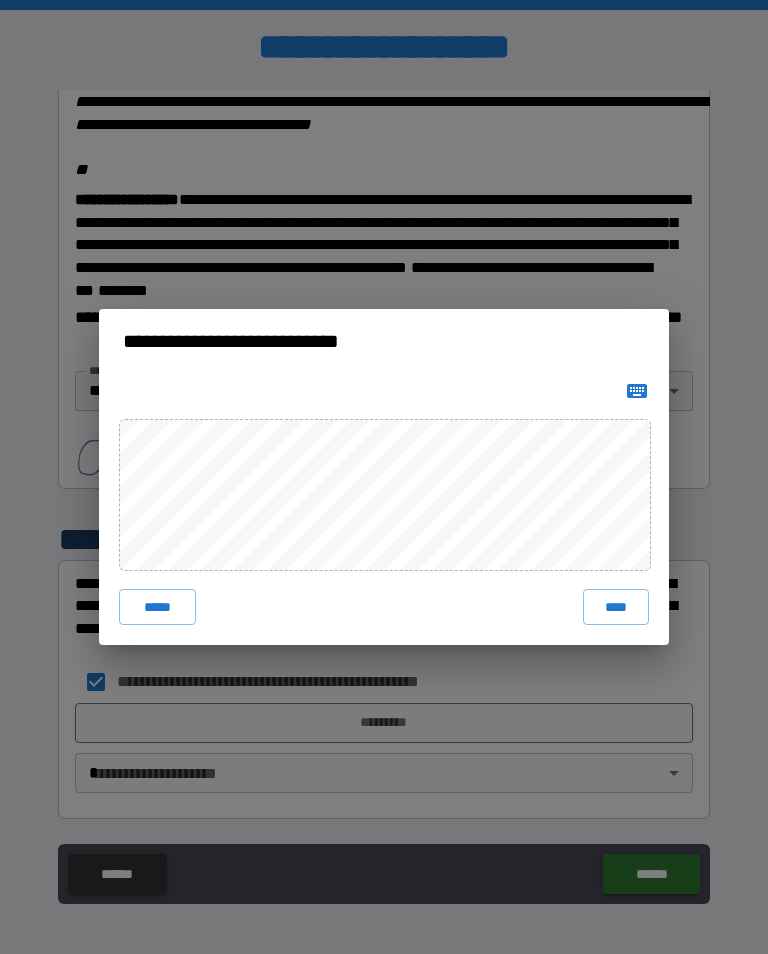 click on "****" at bounding box center (616, 607) 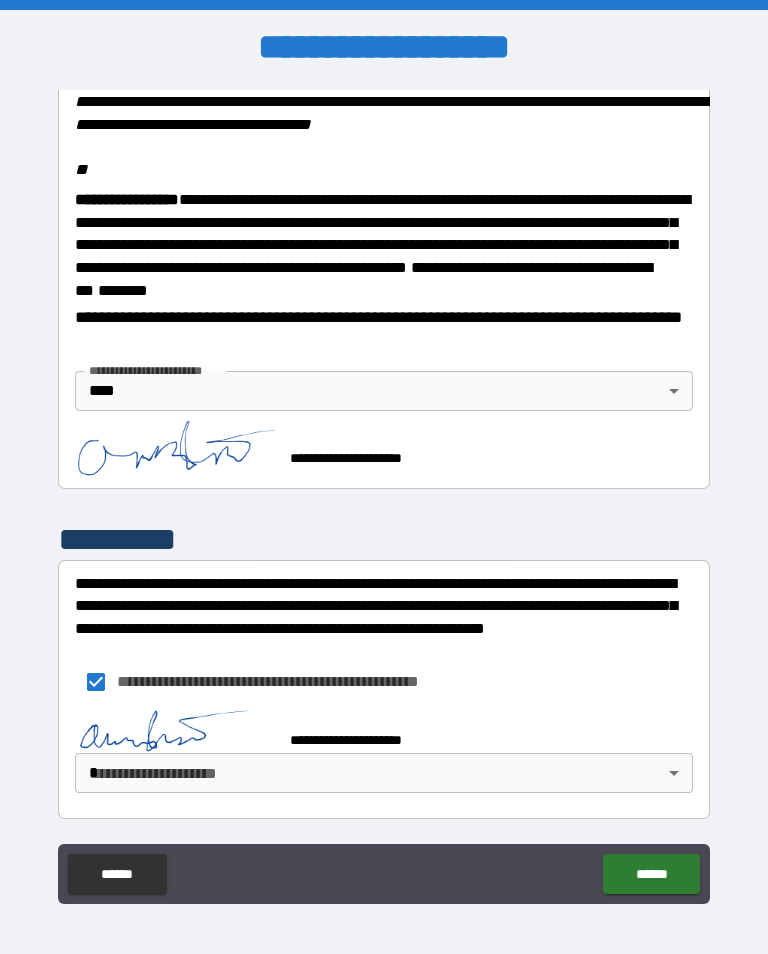 scroll, scrollTop: 2455, scrollLeft: 0, axis: vertical 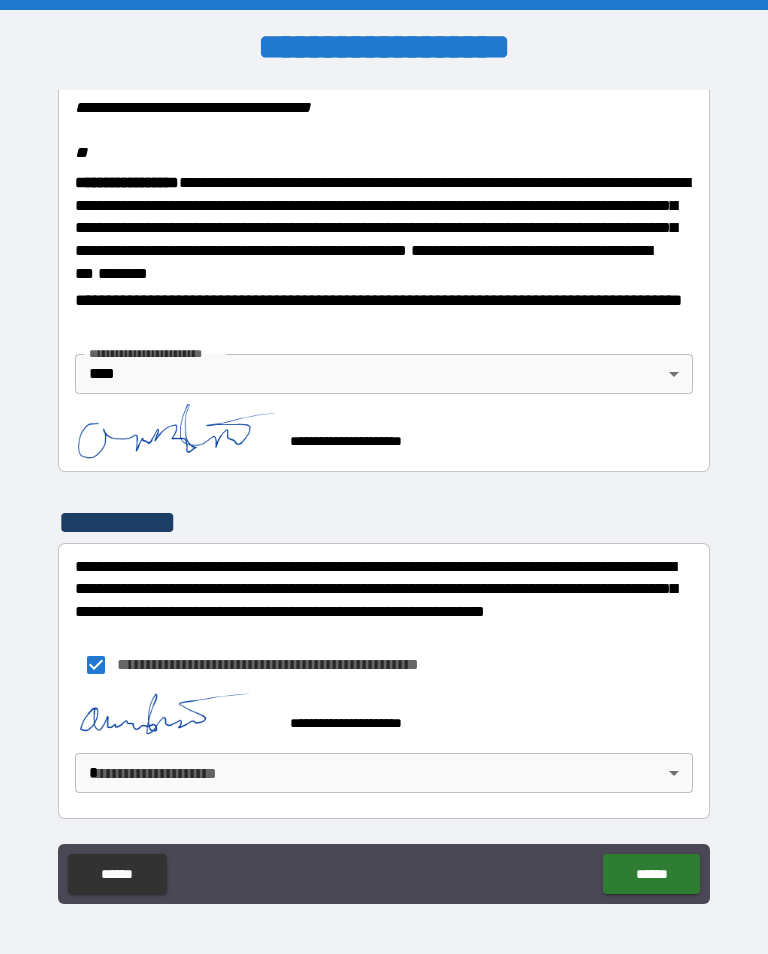 click on "**********" at bounding box center (384, 492) 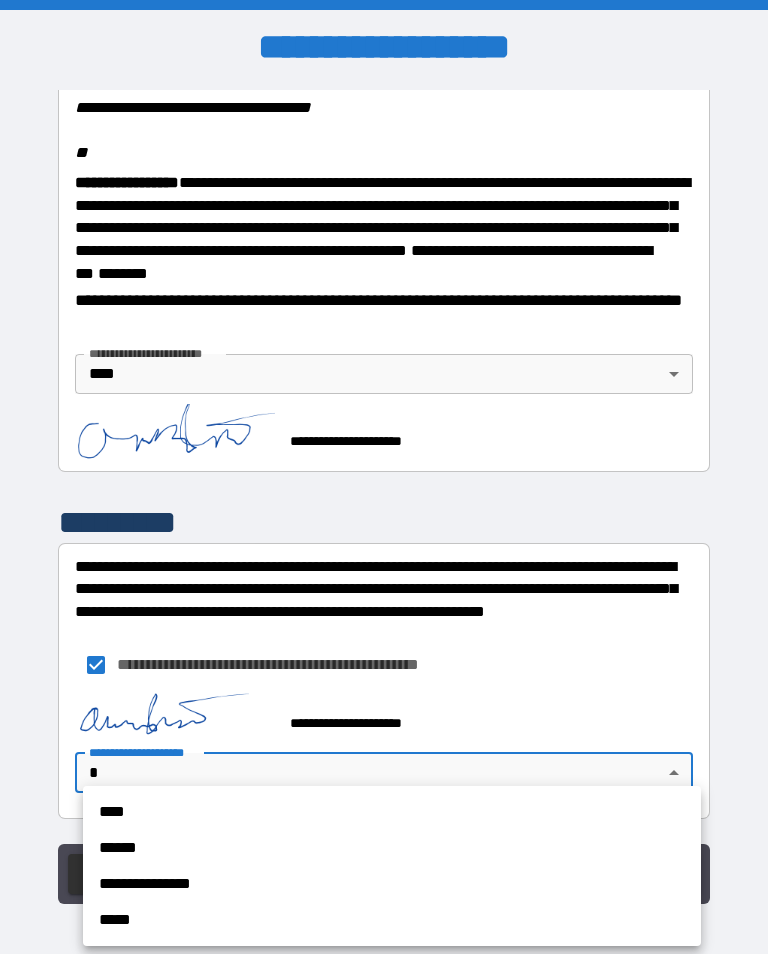 click on "****" at bounding box center [392, 812] 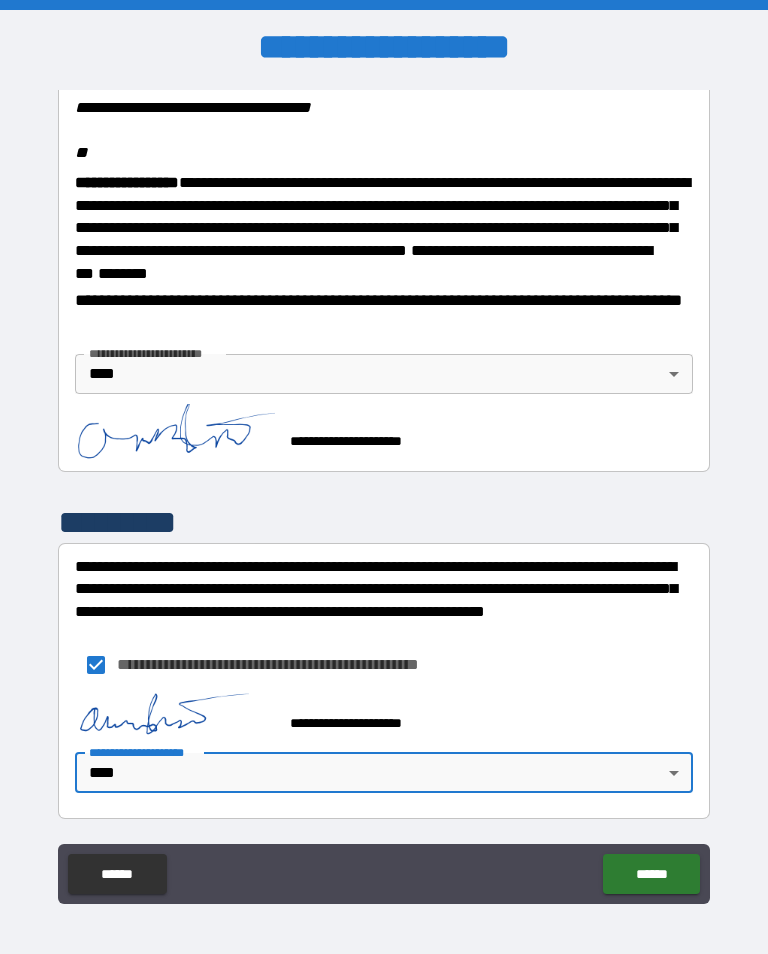 type on "****" 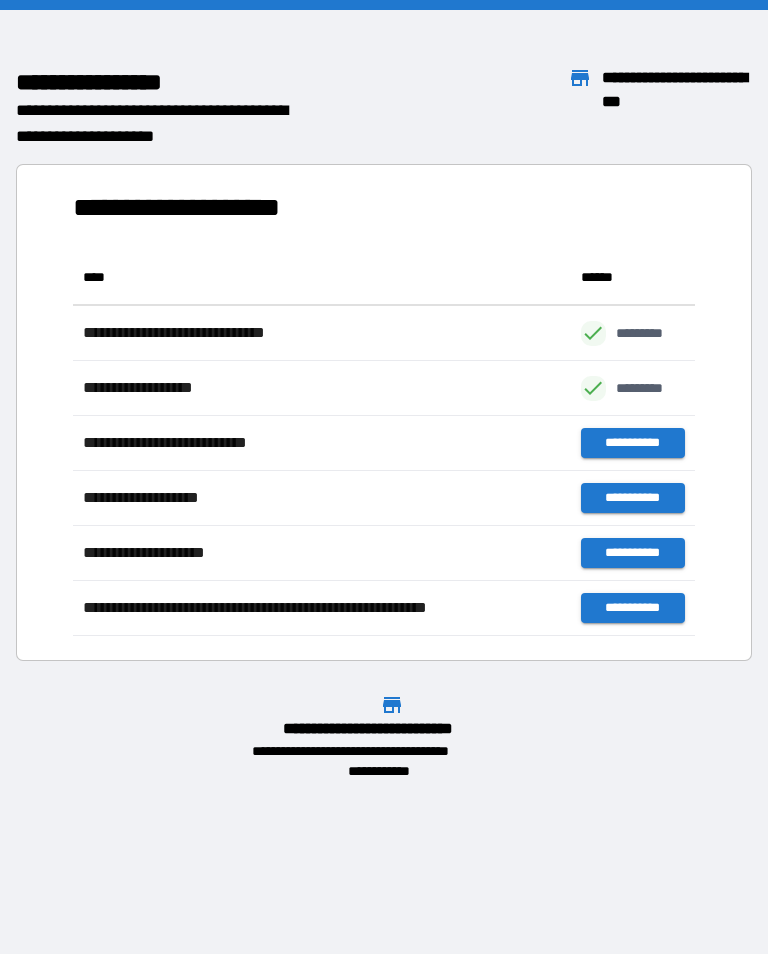 scroll, scrollTop: 1, scrollLeft: 1, axis: both 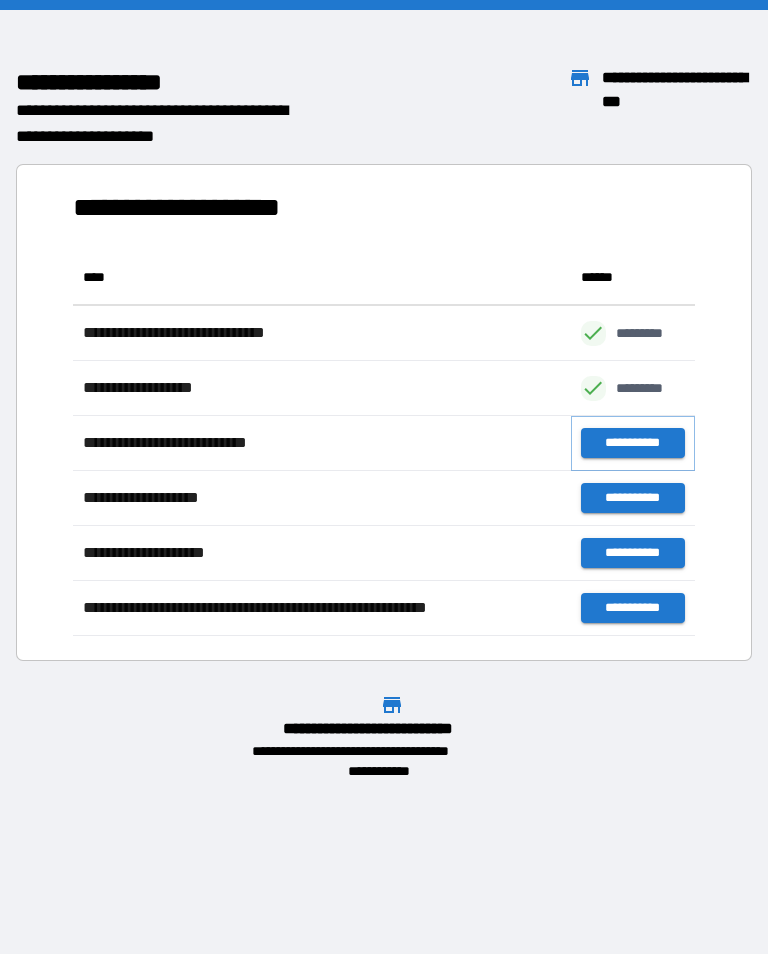 click on "**********" at bounding box center (633, 443) 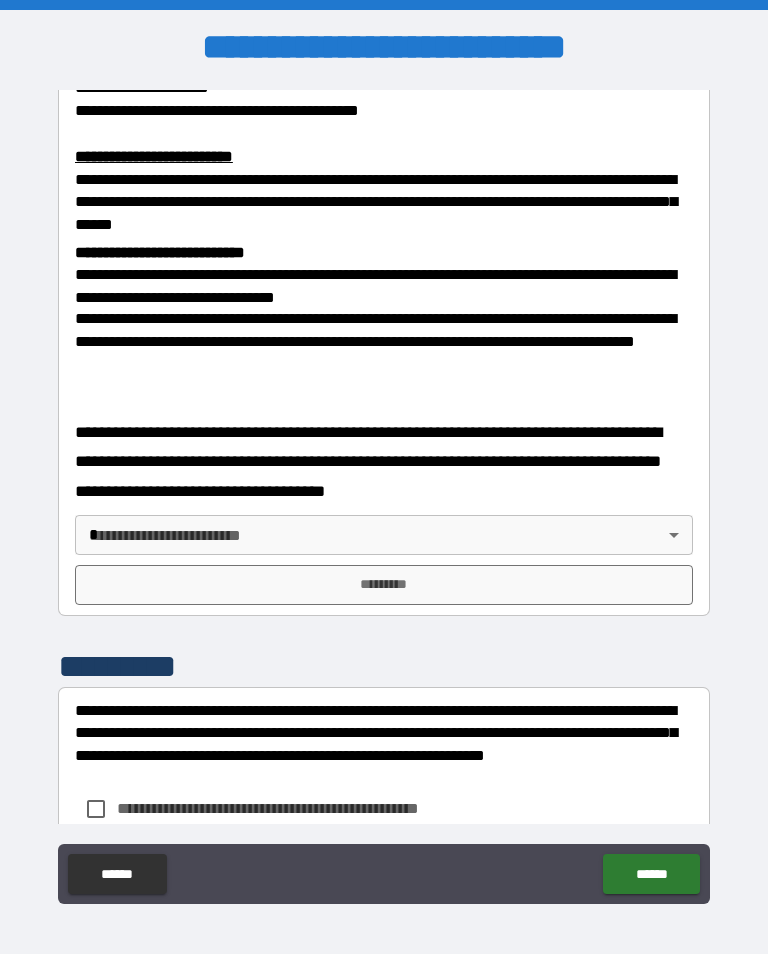 scroll, scrollTop: 657, scrollLeft: 0, axis: vertical 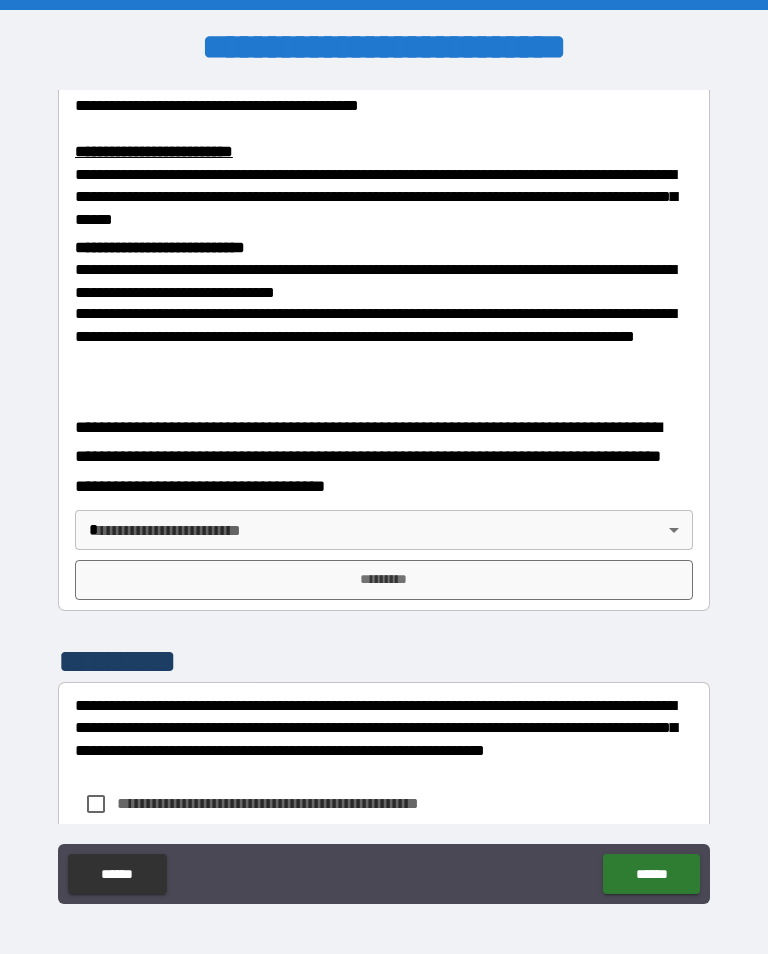 click on "**********" at bounding box center (384, 492) 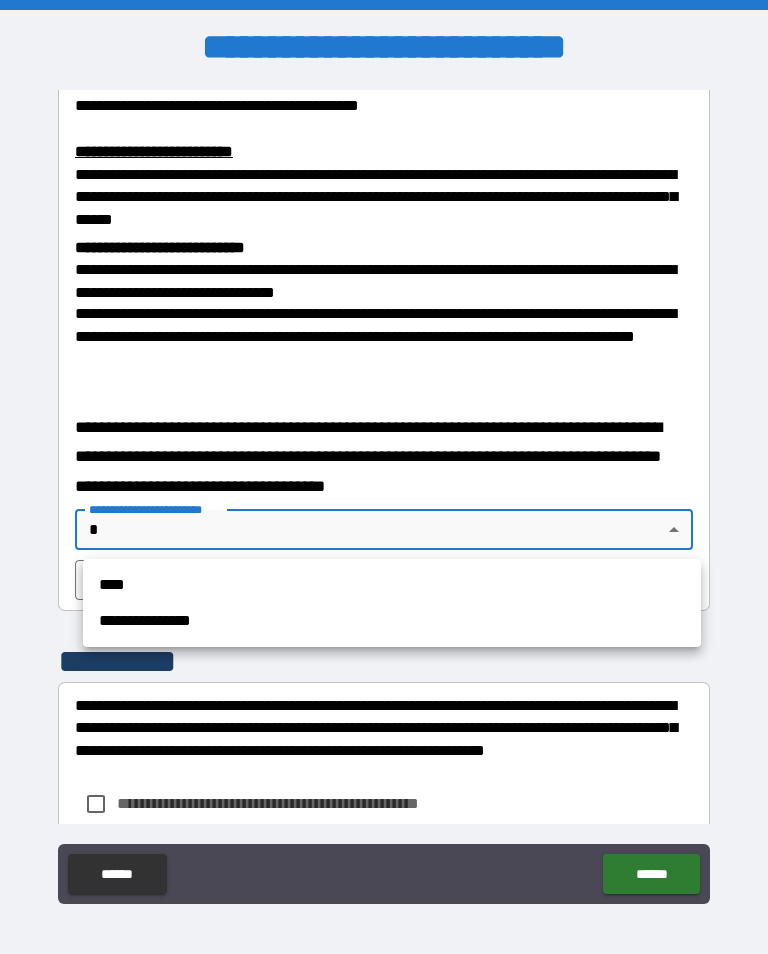 click on "****" at bounding box center [392, 585] 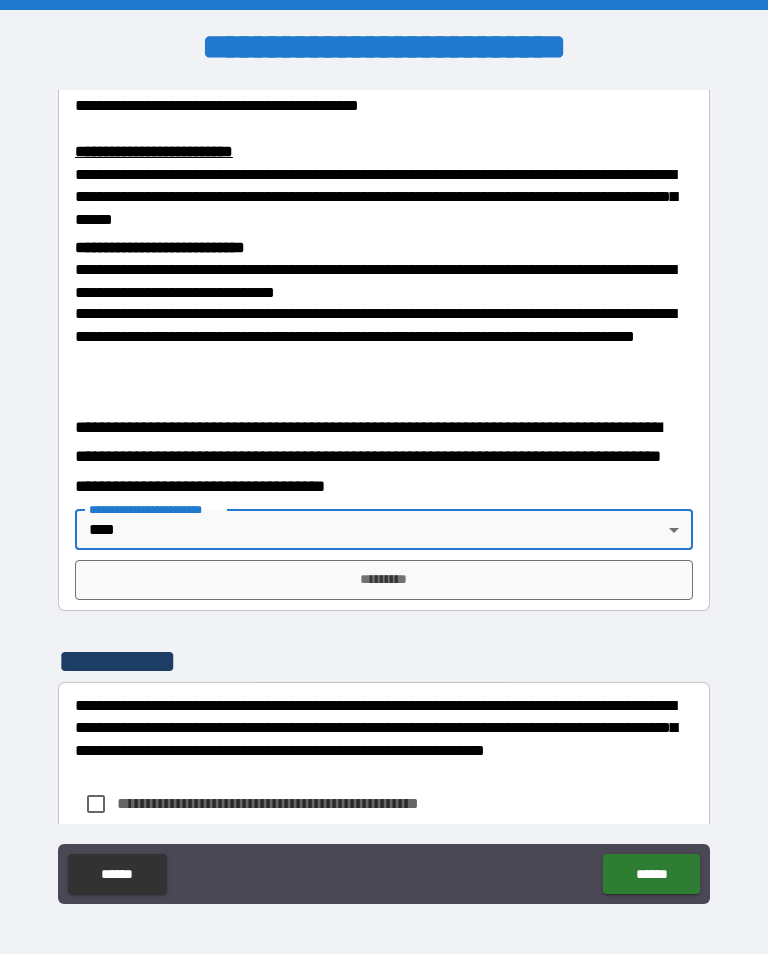 click on "*********" at bounding box center (384, 580) 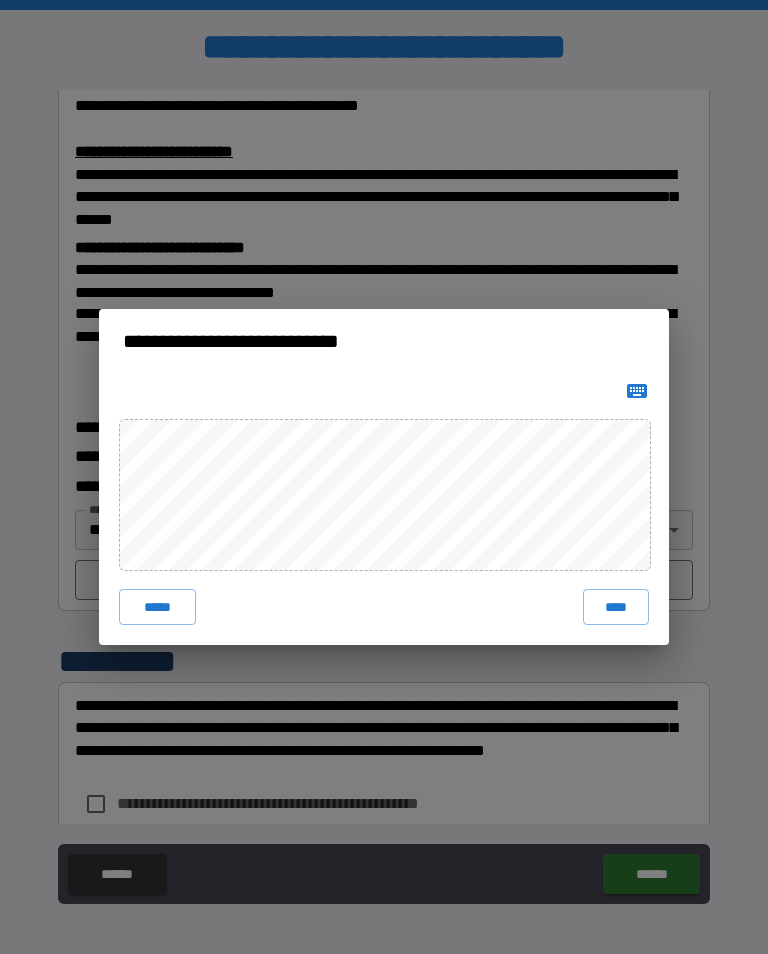 click on "****" at bounding box center (616, 607) 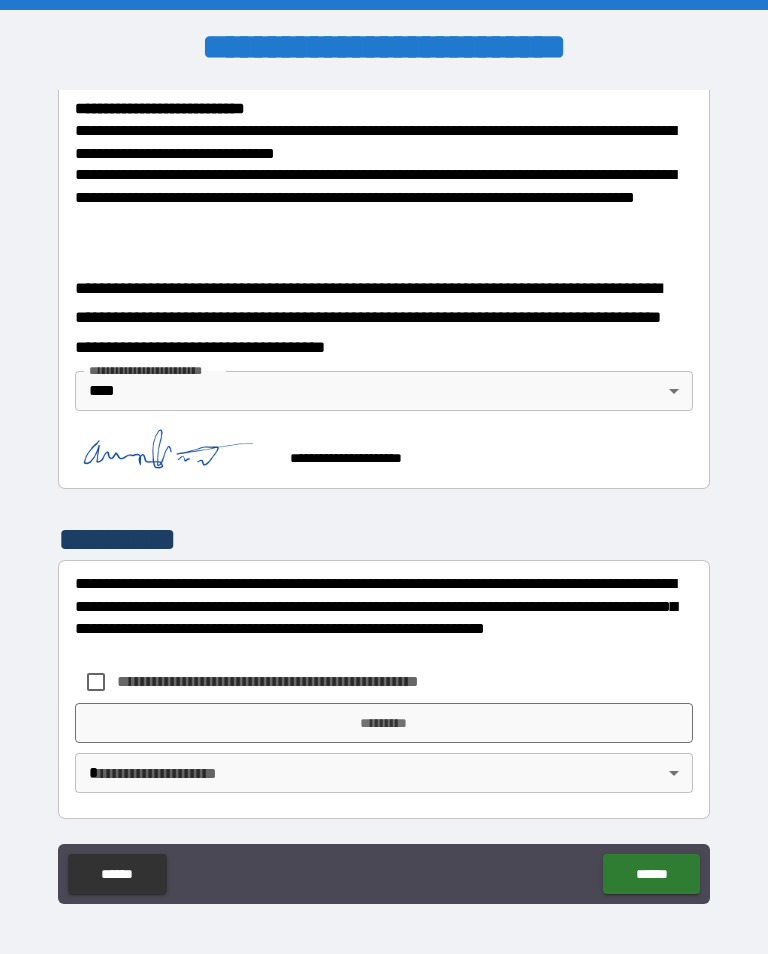 scroll, scrollTop: 795, scrollLeft: 0, axis: vertical 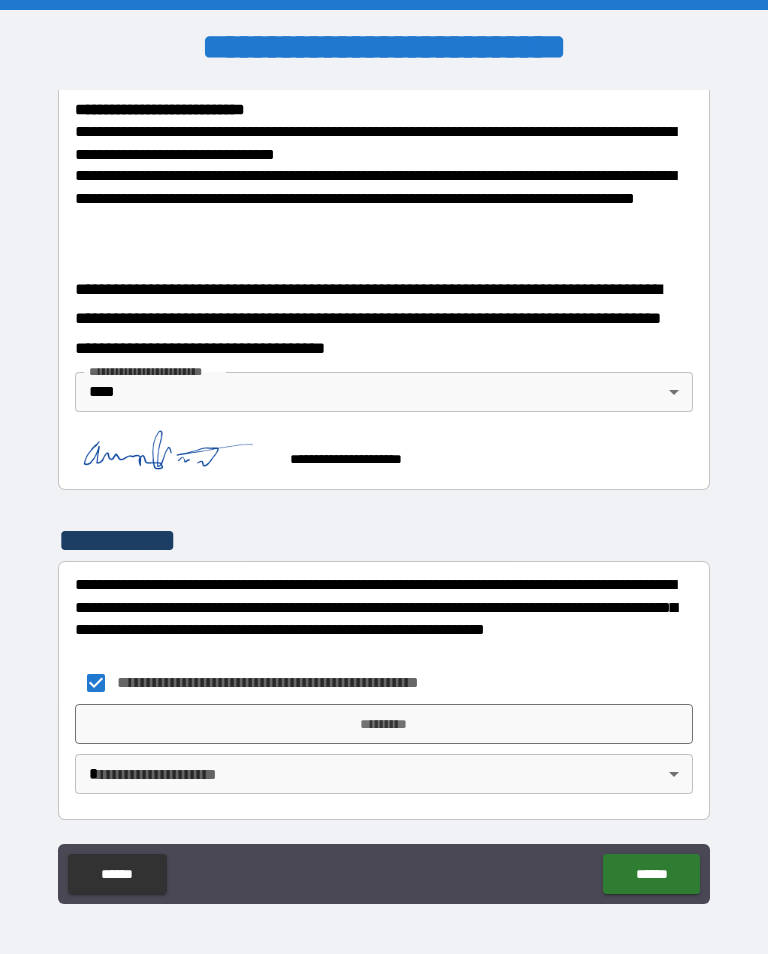 click on "*********" at bounding box center (384, 724) 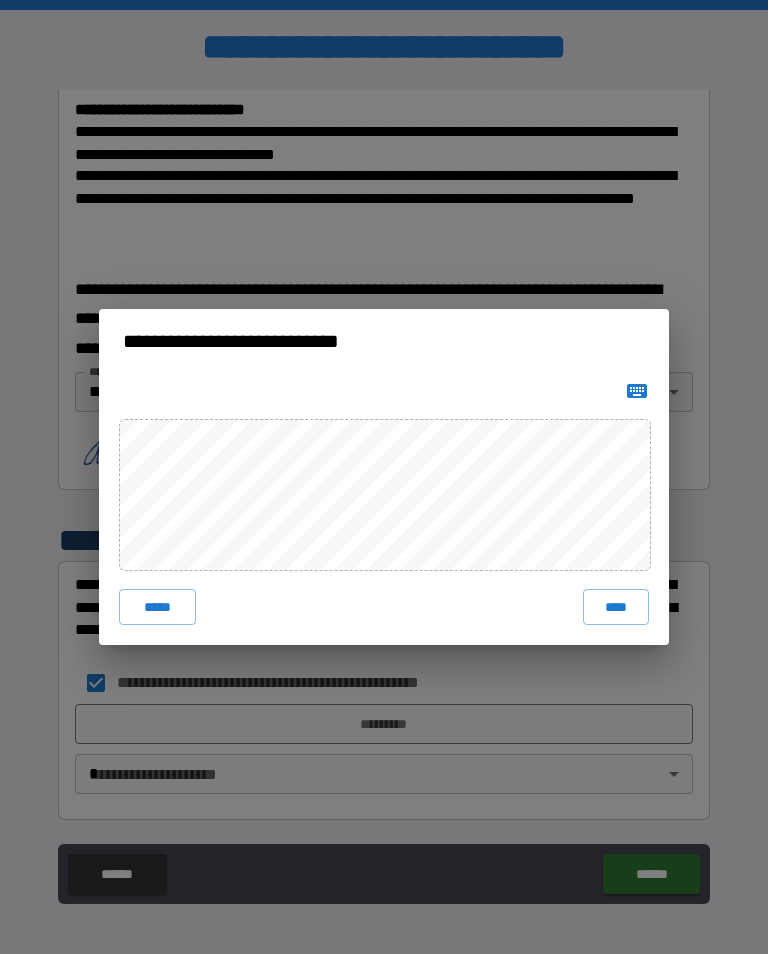click on "****" at bounding box center (616, 607) 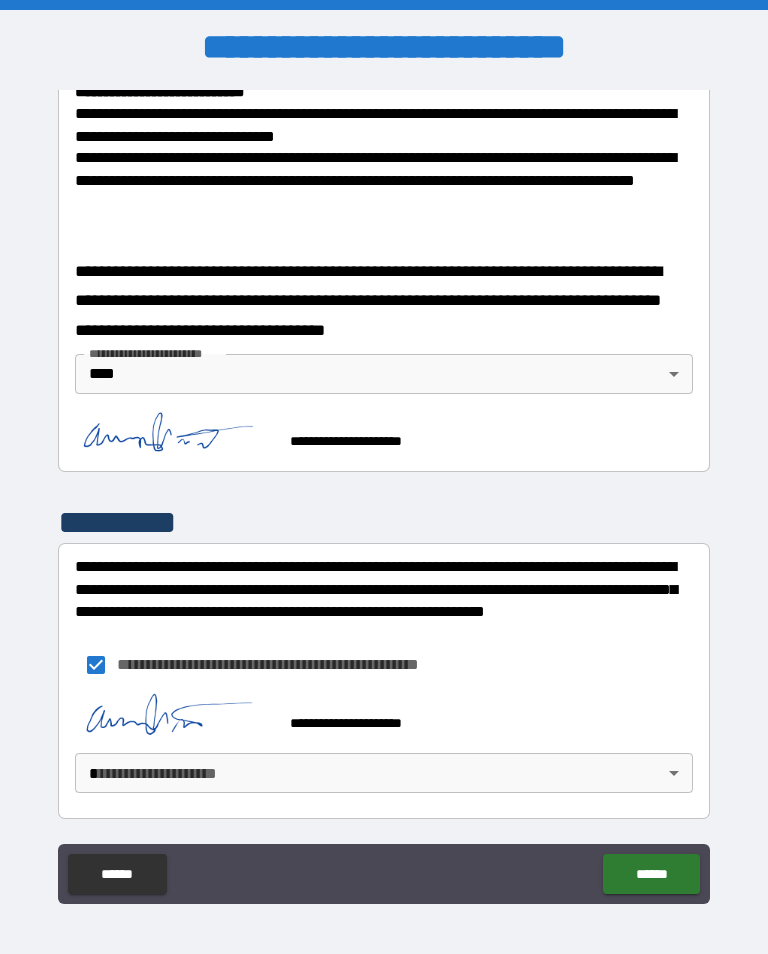 scroll, scrollTop: 812, scrollLeft: 0, axis: vertical 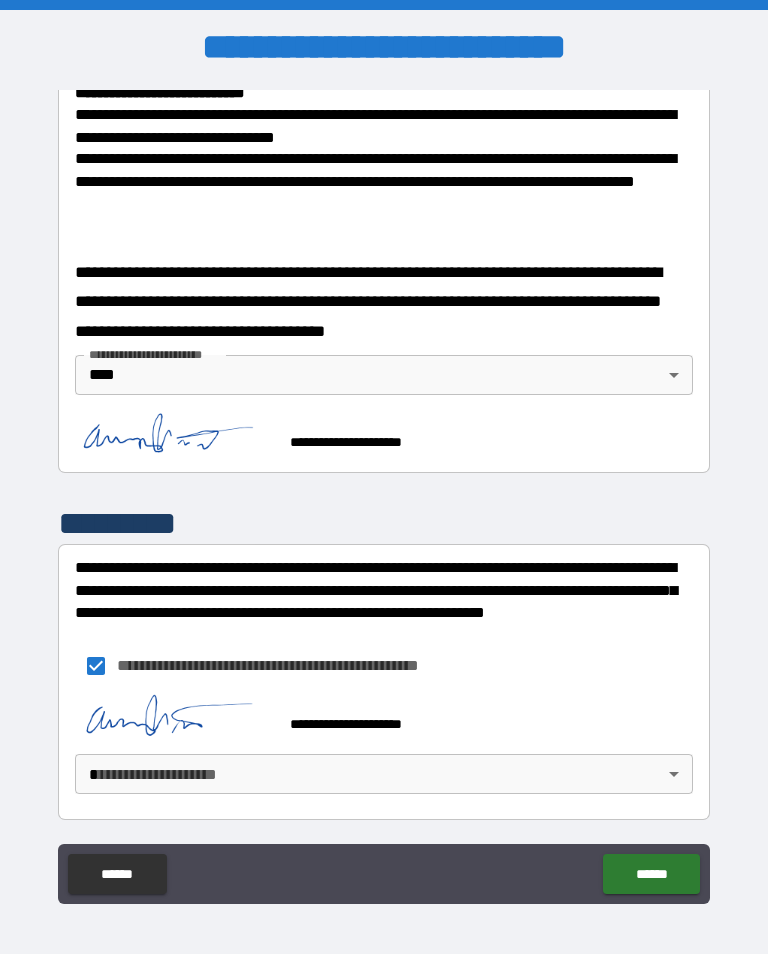 click on "**********" at bounding box center (384, 492) 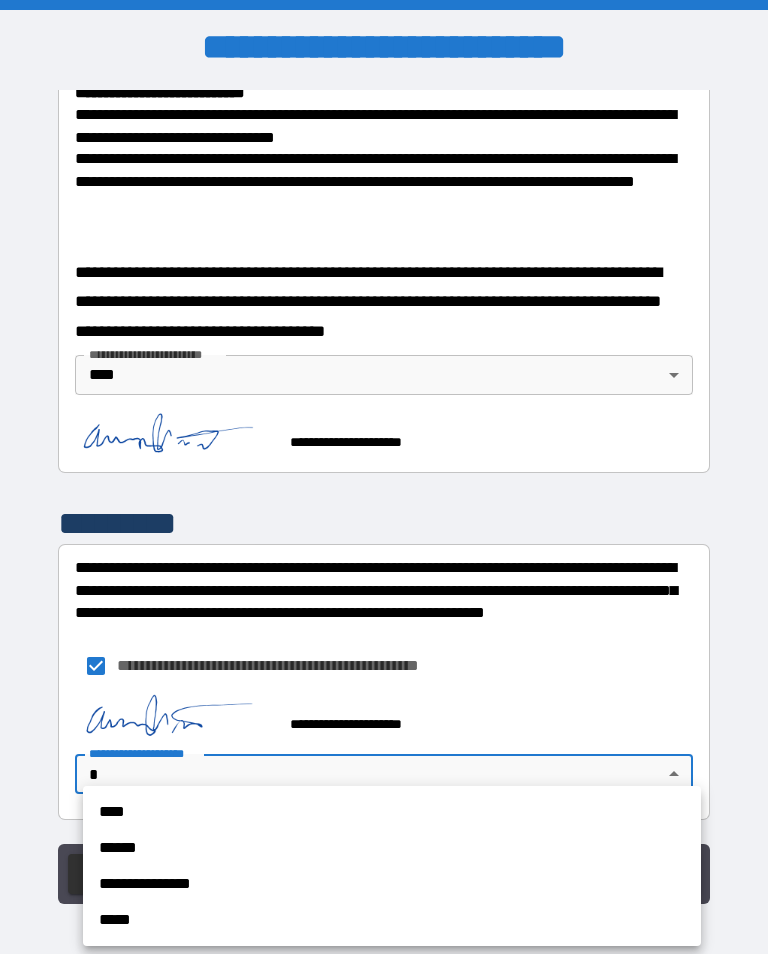 click on "****" at bounding box center (392, 812) 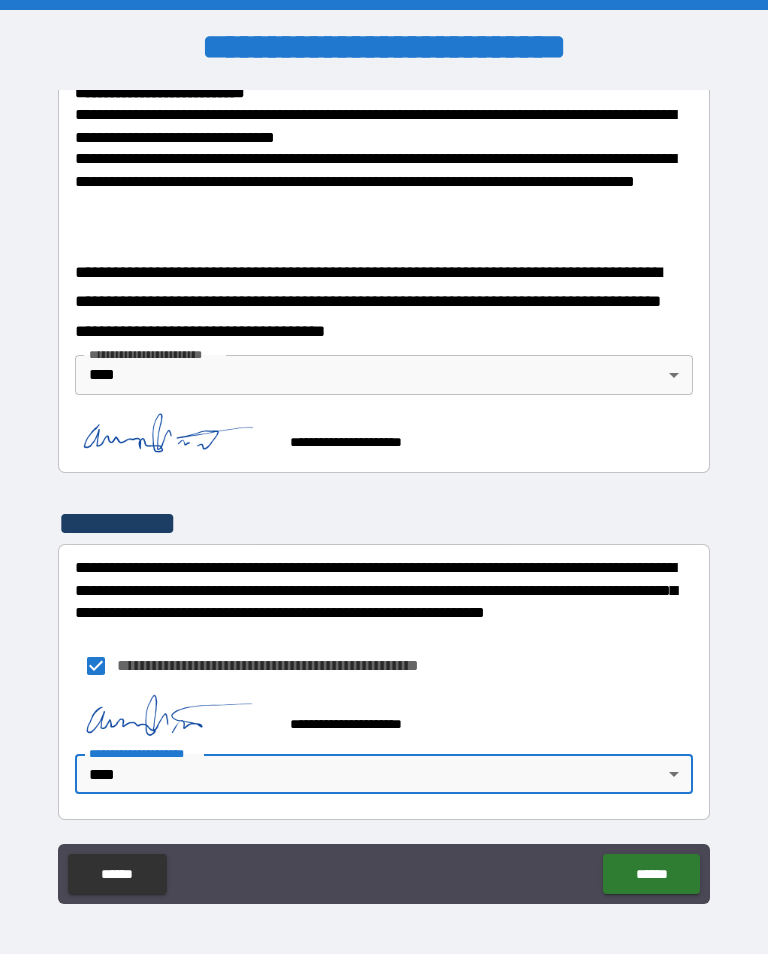 type on "****" 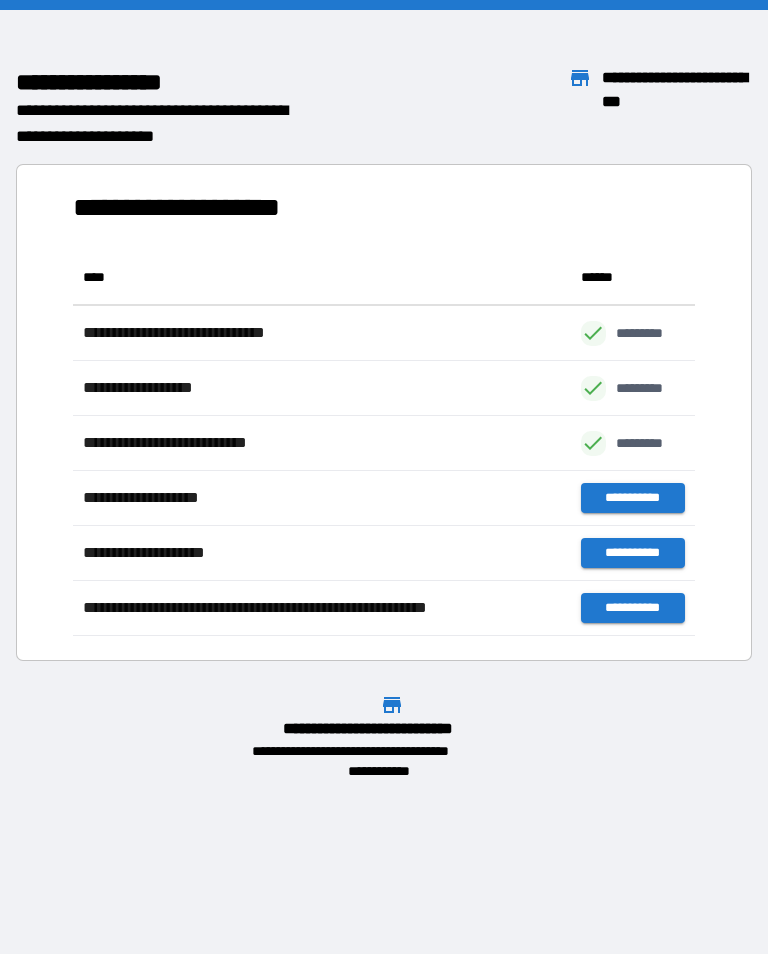 scroll, scrollTop: 1, scrollLeft: 1, axis: both 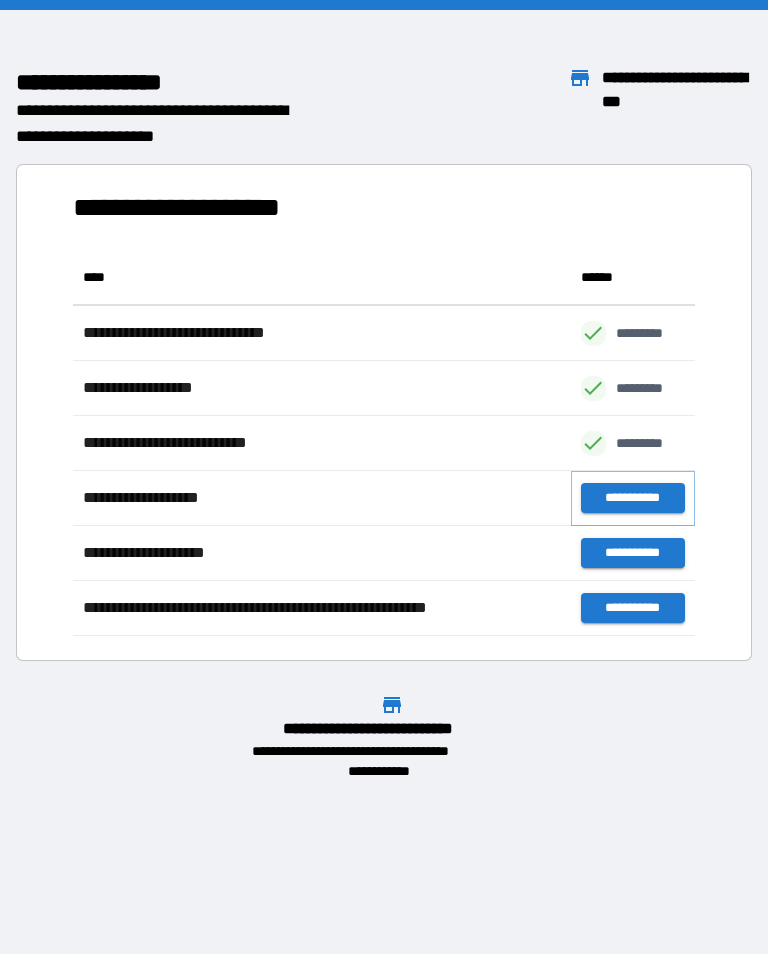 click on "**********" at bounding box center (633, 498) 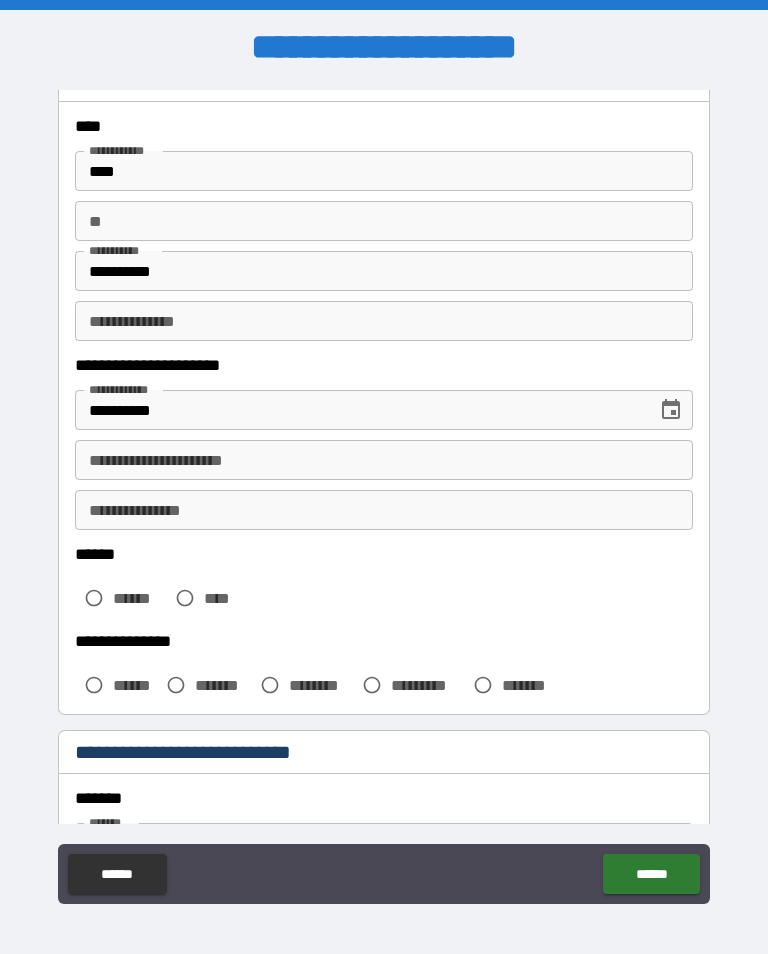 scroll, scrollTop: 92, scrollLeft: 0, axis: vertical 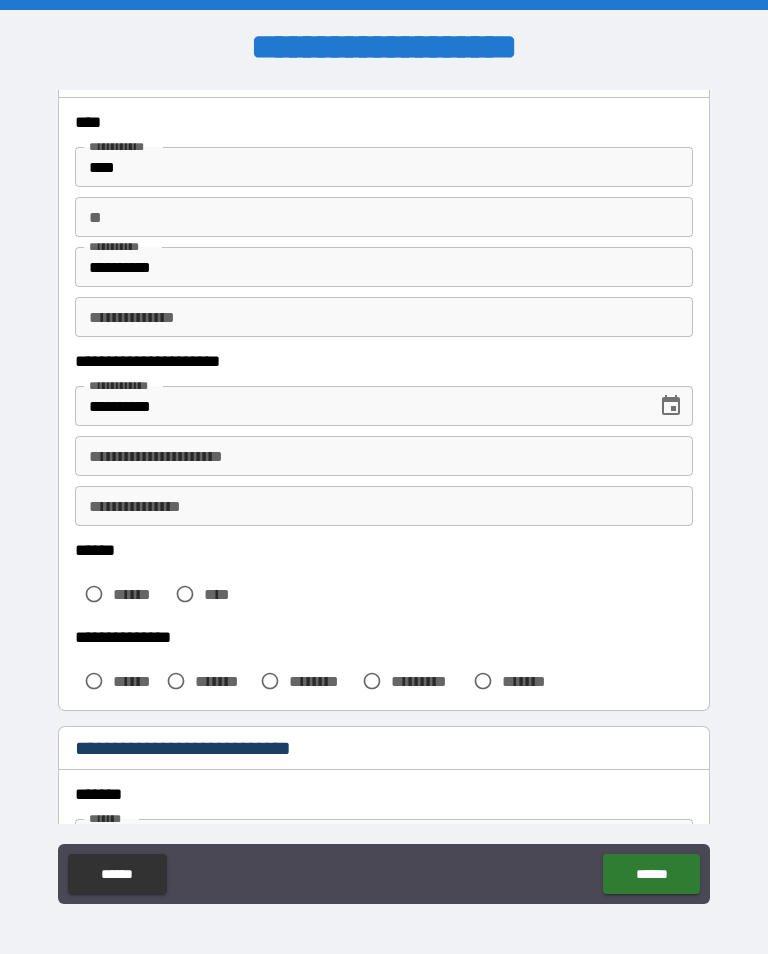 click on "**********" at bounding box center [384, 456] 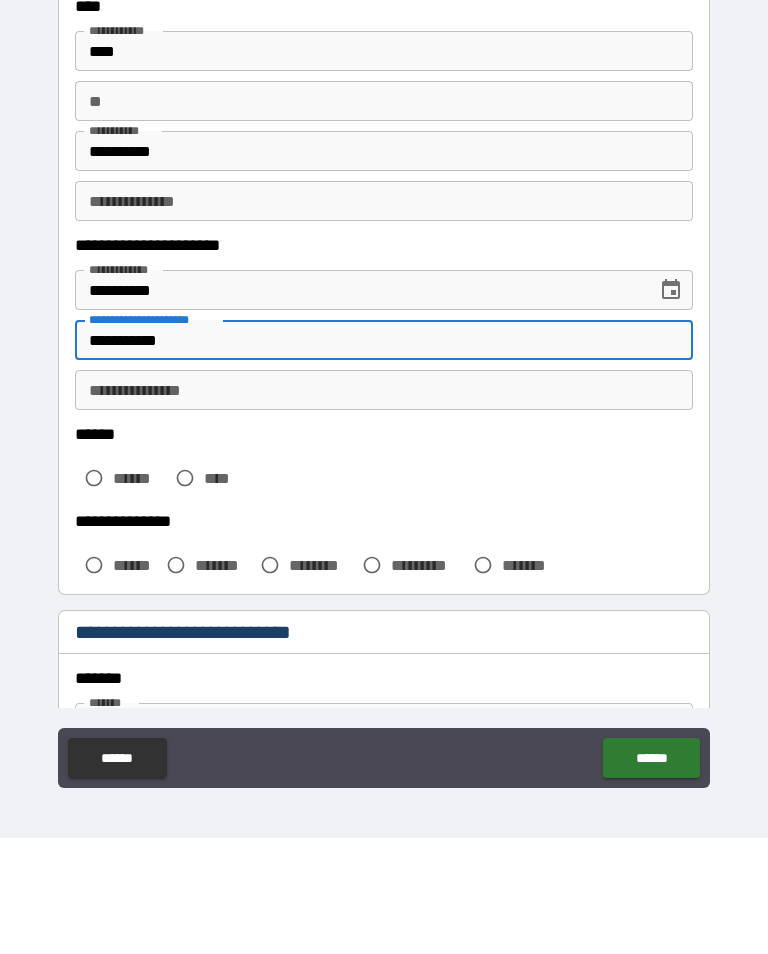 type on "**********" 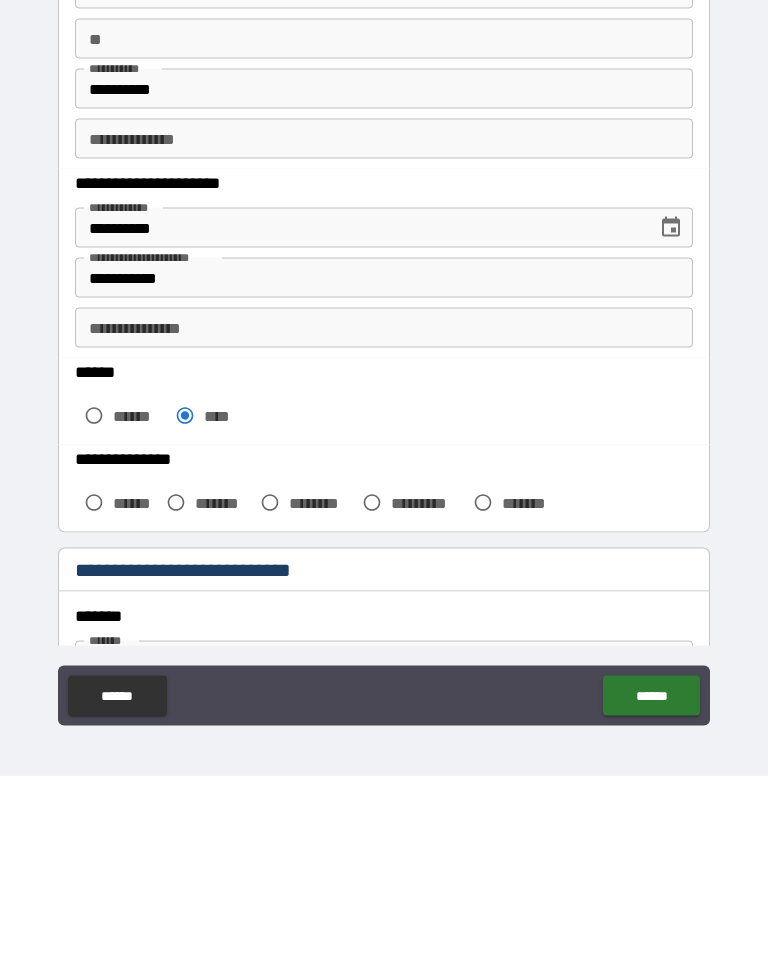 scroll, scrollTop: 31, scrollLeft: 0, axis: vertical 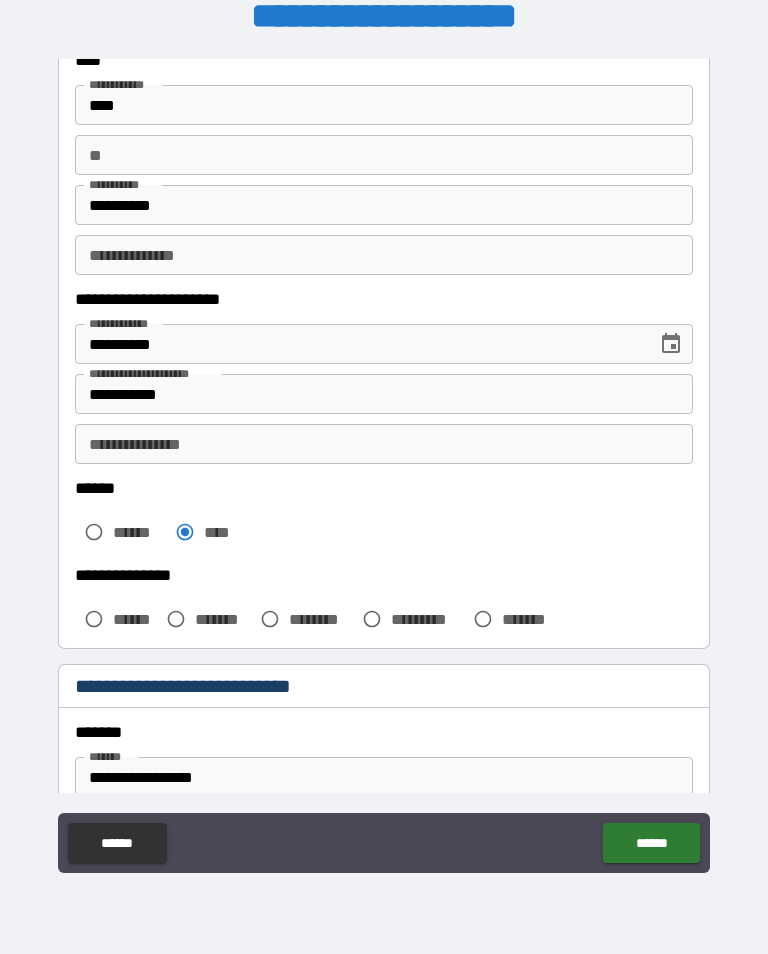 click on "**********" at bounding box center (384, 444) 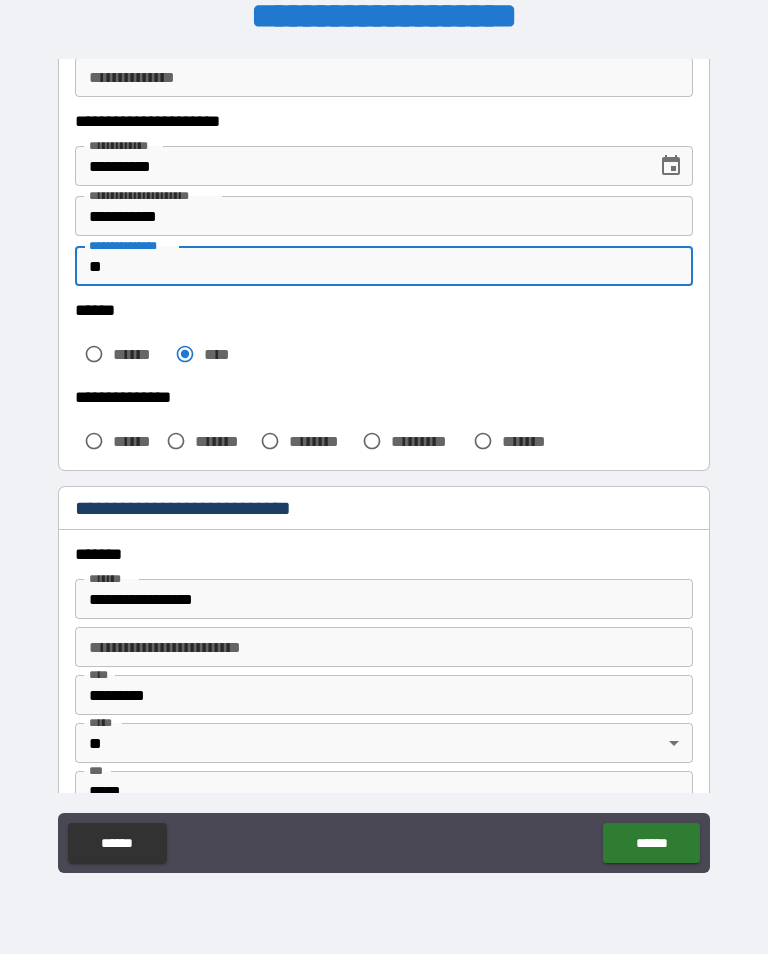 scroll, scrollTop: 302, scrollLeft: 0, axis: vertical 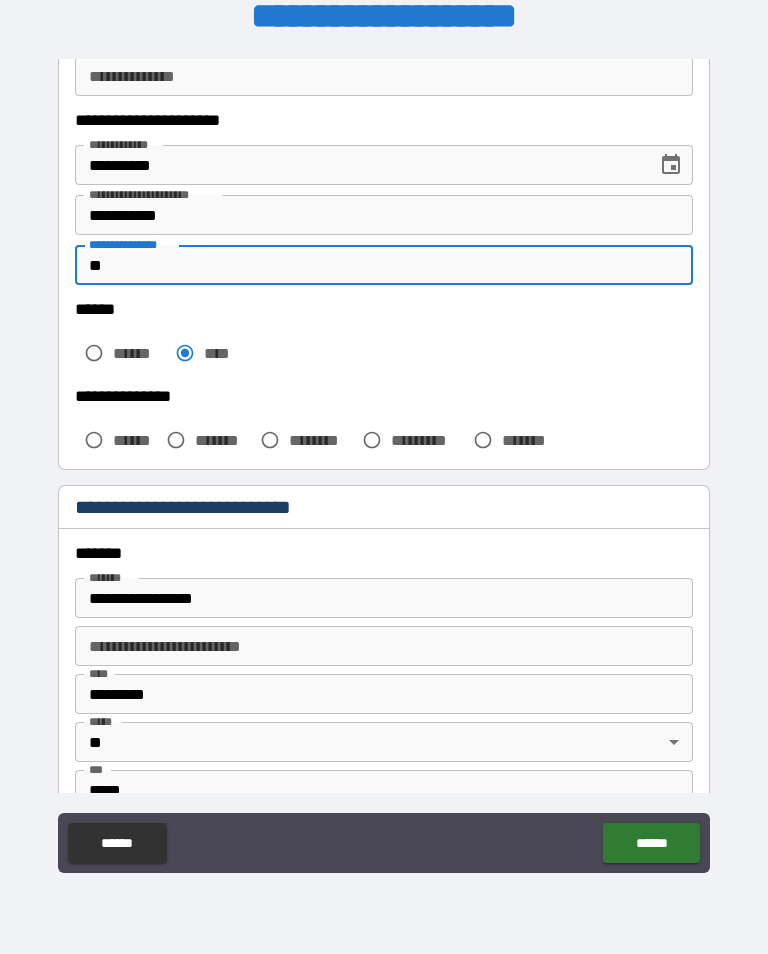 type on "**" 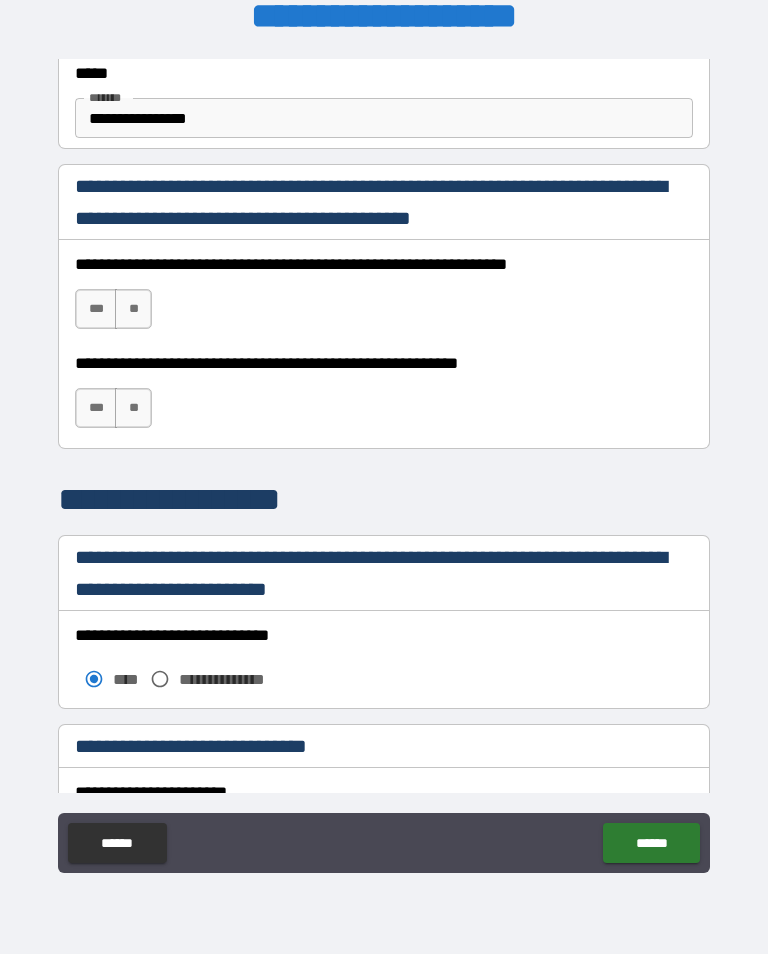 scroll, scrollTop: 1255, scrollLeft: 0, axis: vertical 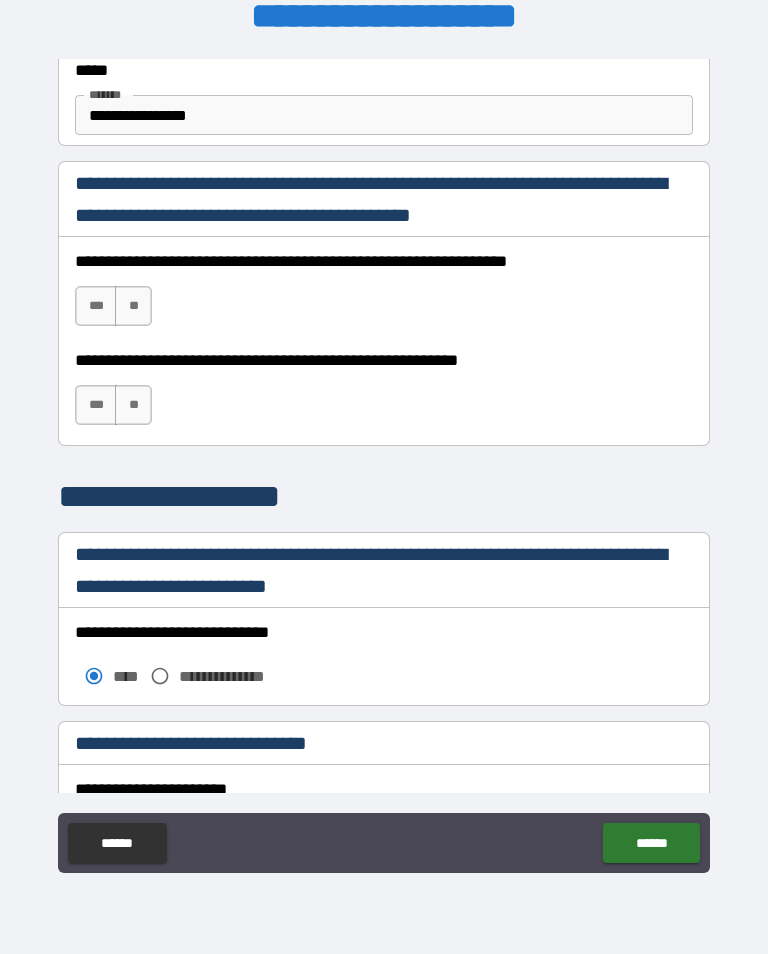click on "***" at bounding box center [96, 306] 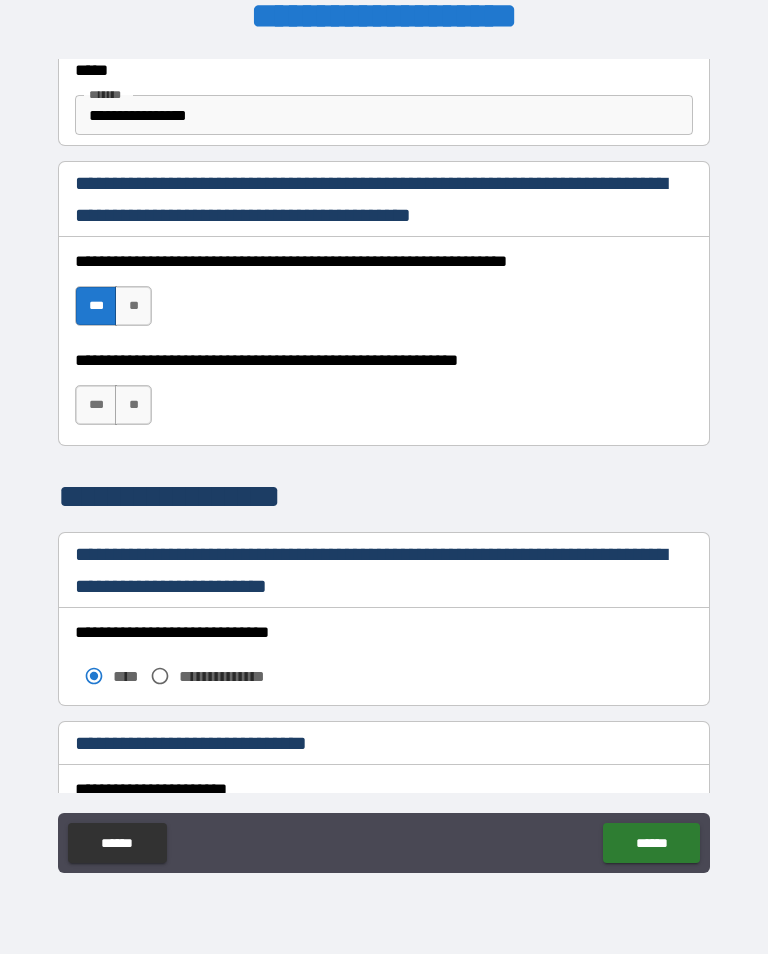 click on "***" at bounding box center (96, 405) 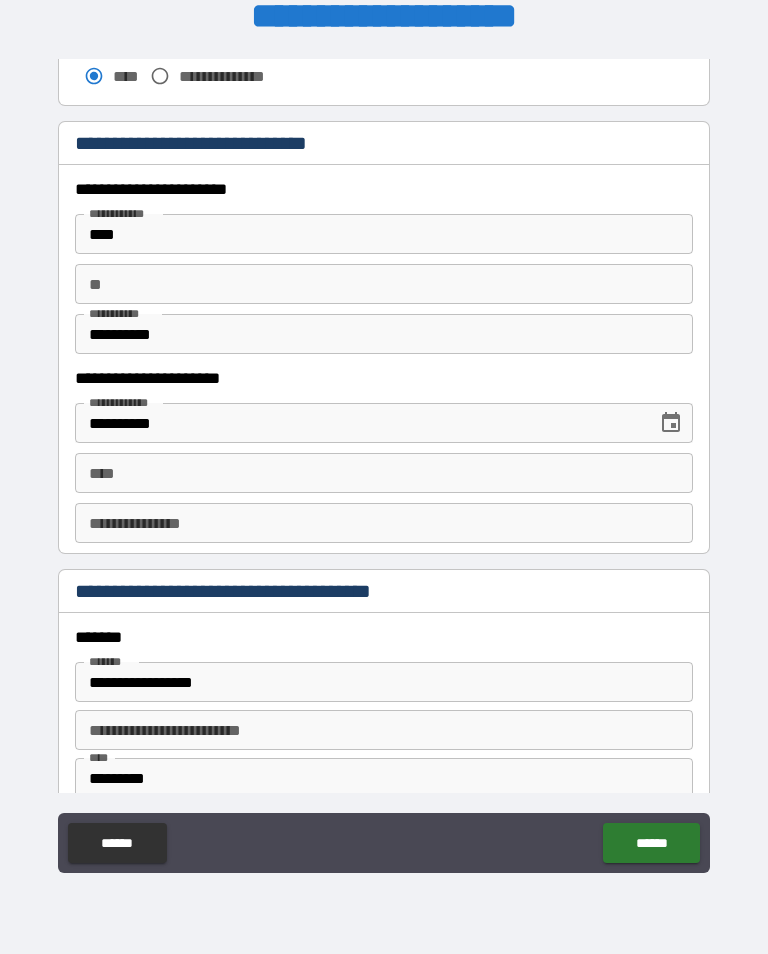 scroll, scrollTop: 1859, scrollLeft: 0, axis: vertical 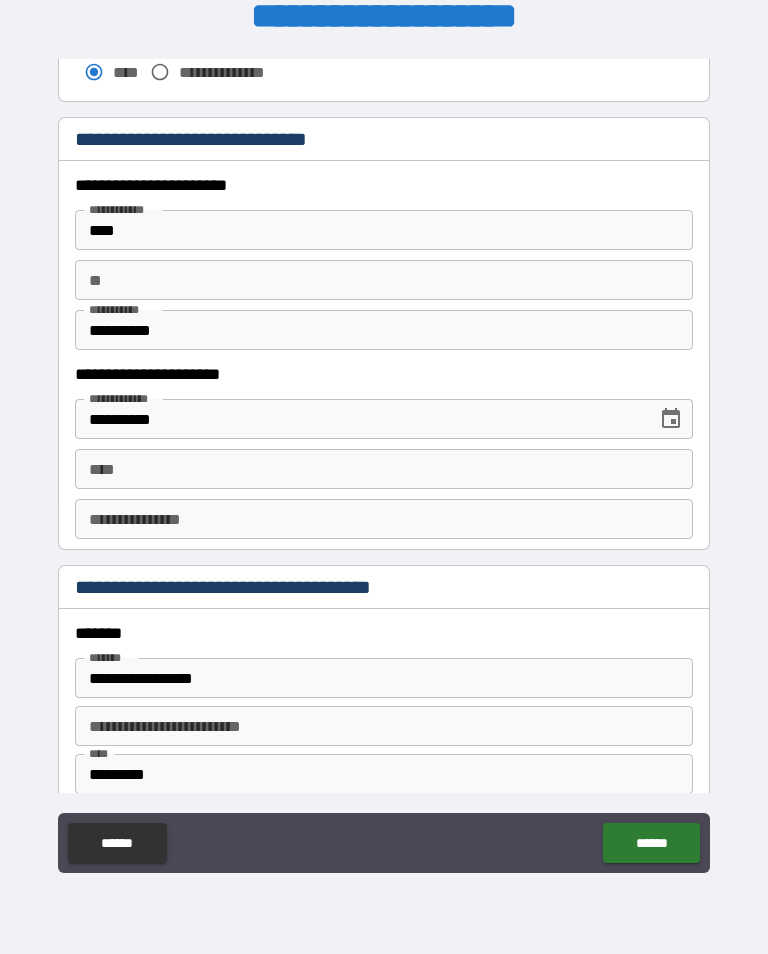 click on "****" at bounding box center (384, 469) 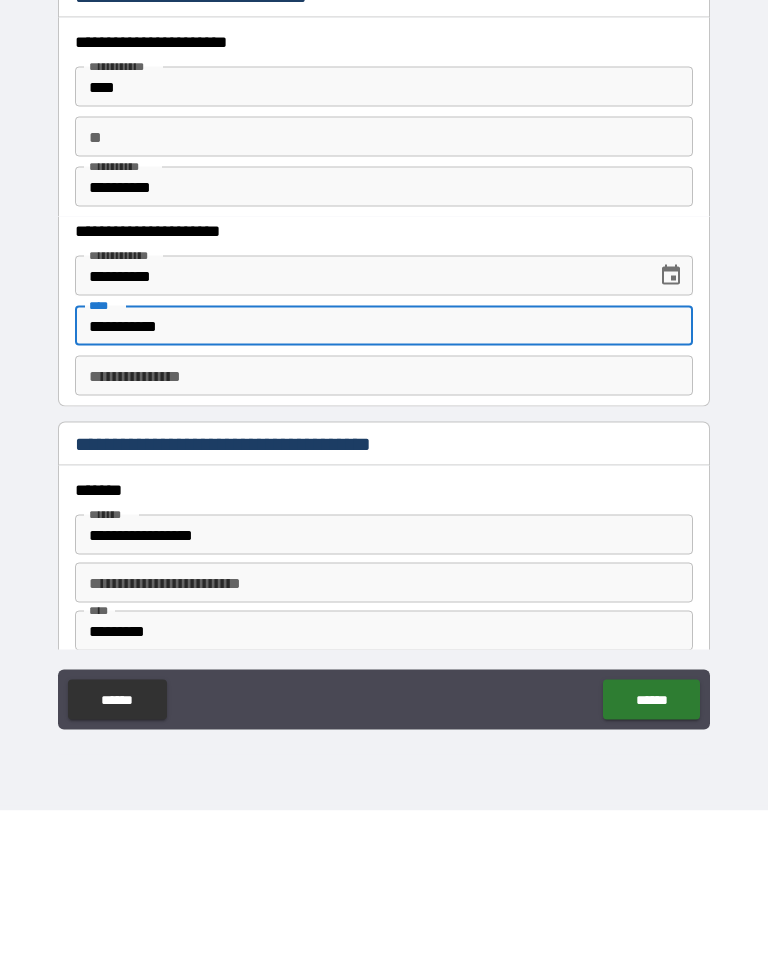 type on "**********" 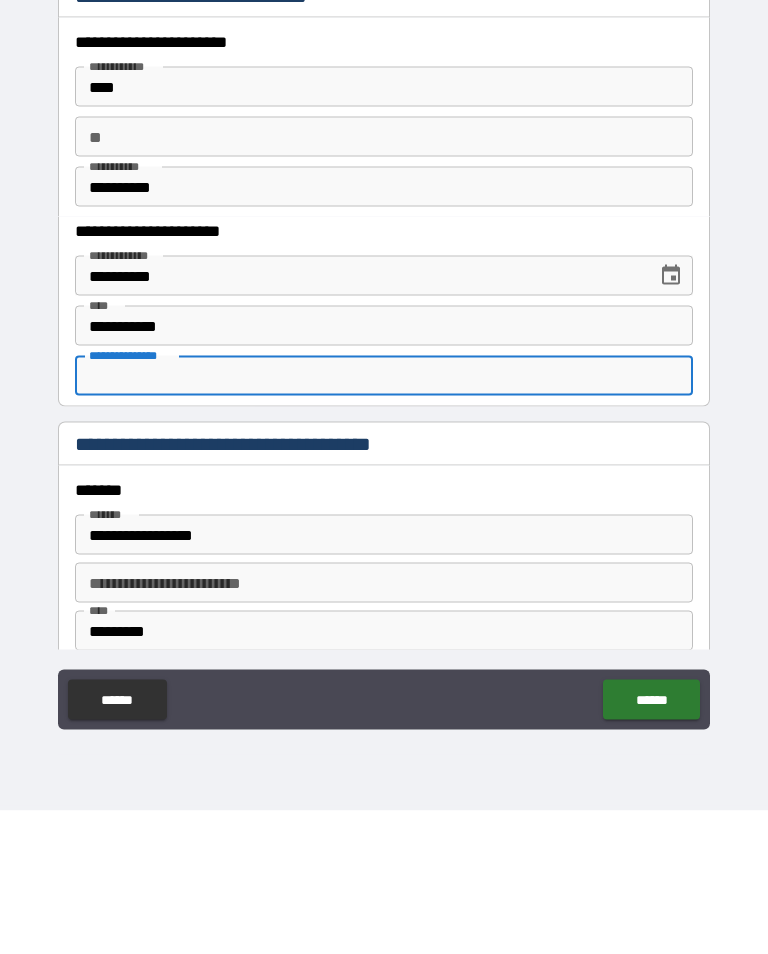 click on "**********" at bounding box center [384, 519] 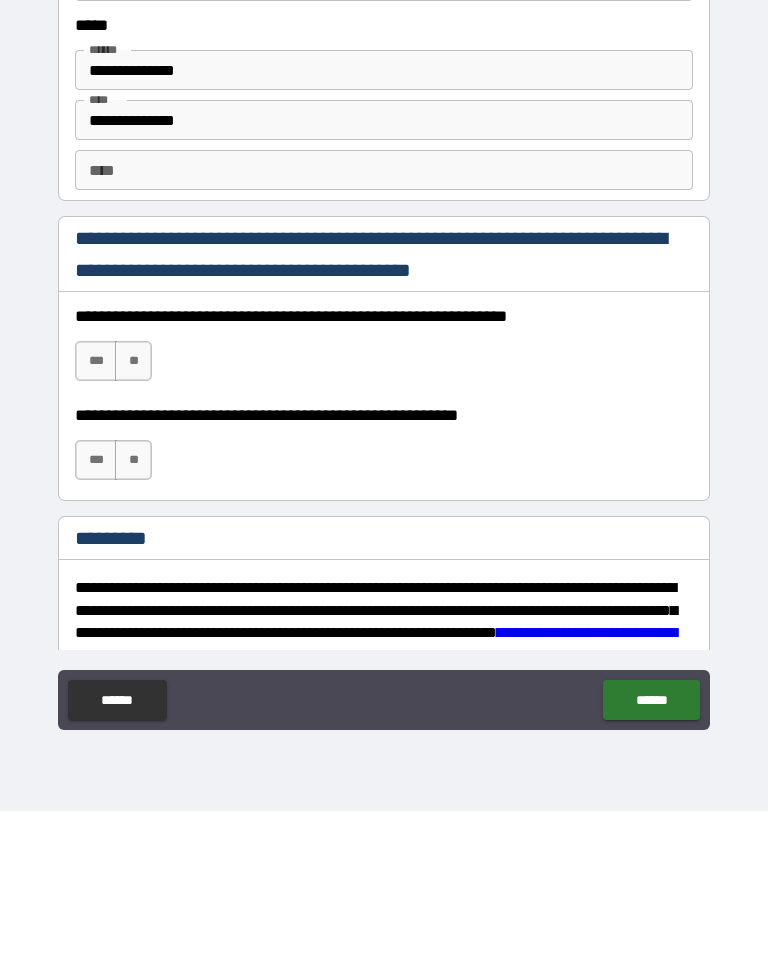 scroll, scrollTop: 2704, scrollLeft: 0, axis: vertical 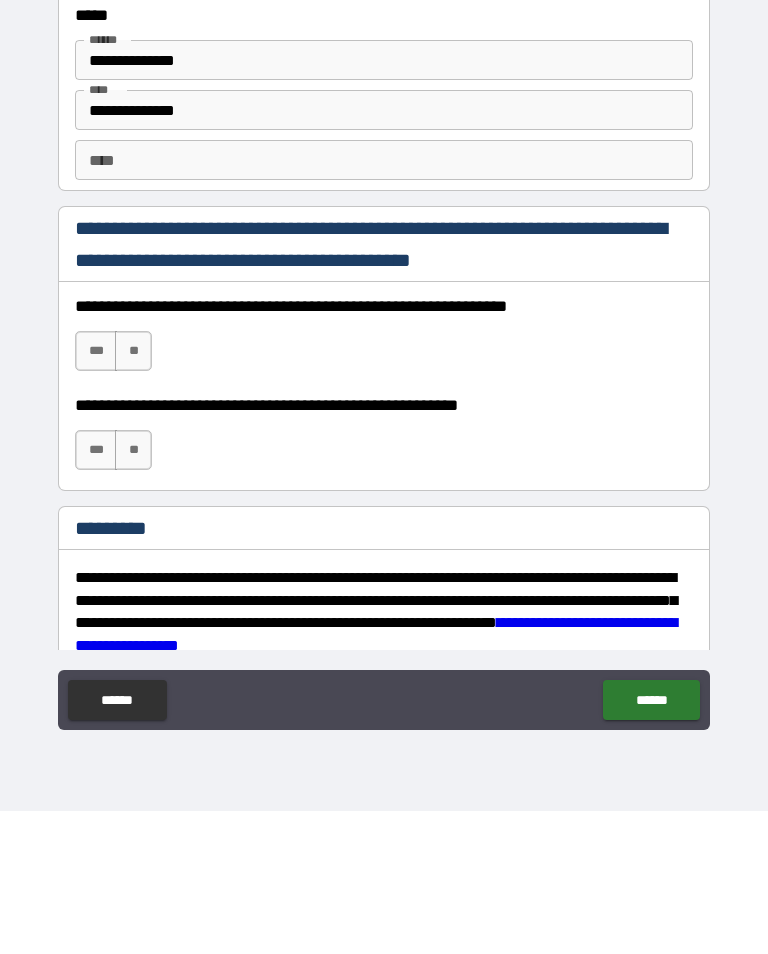 type on "**" 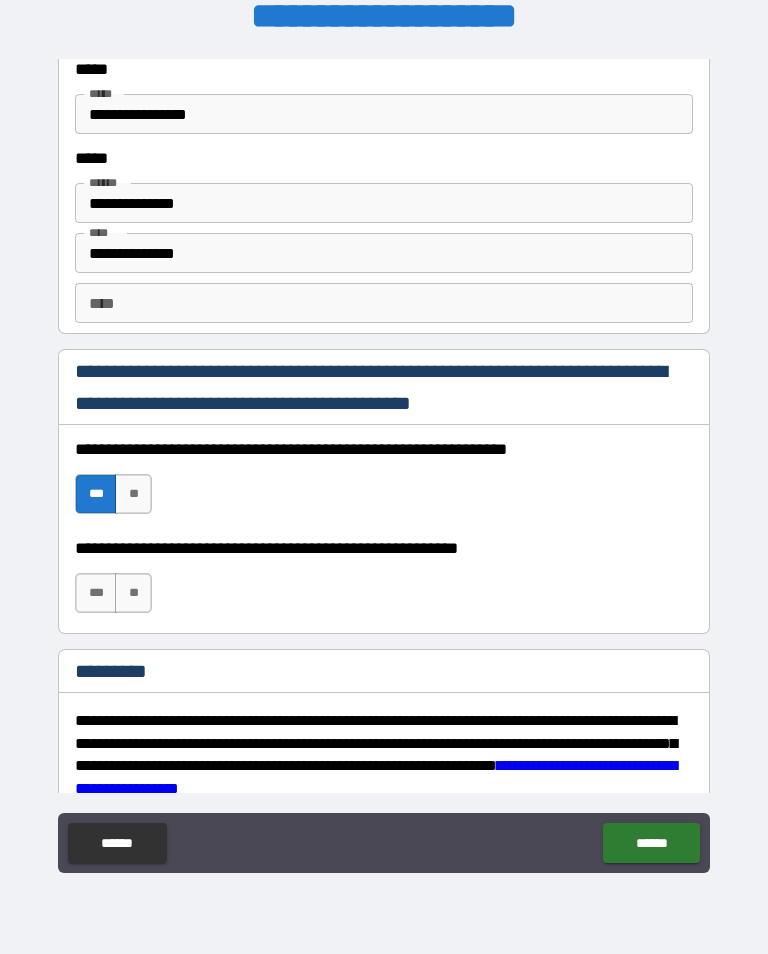 click on "***" at bounding box center (96, 593) 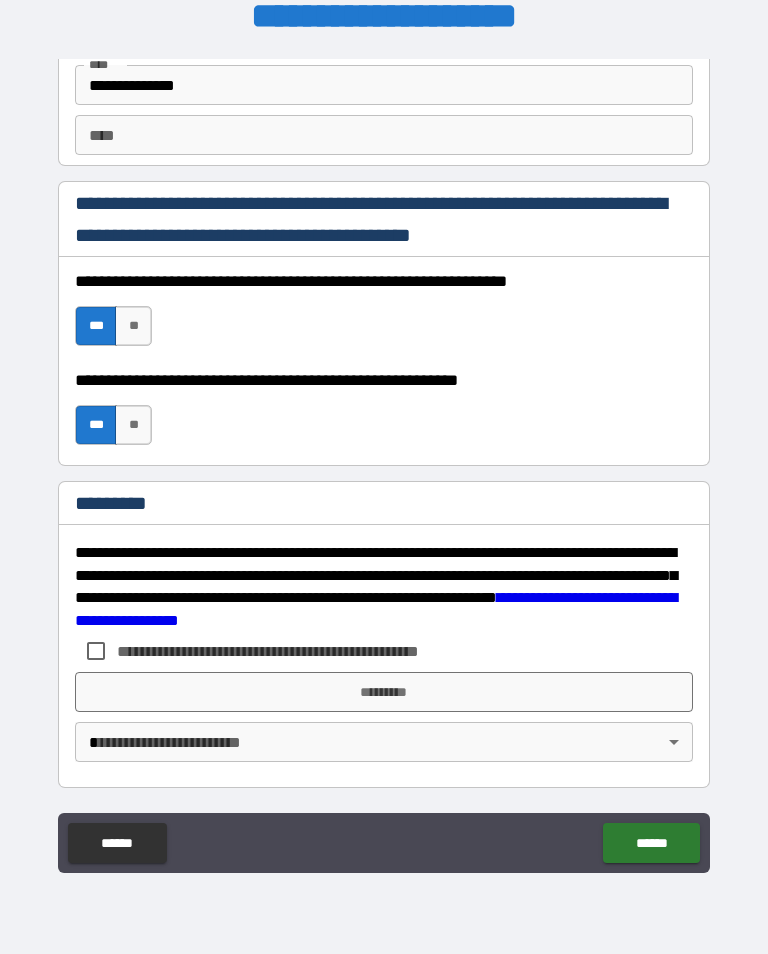 scroll, scrollTop: 2872, scrollLeft: 0, axis: vertical 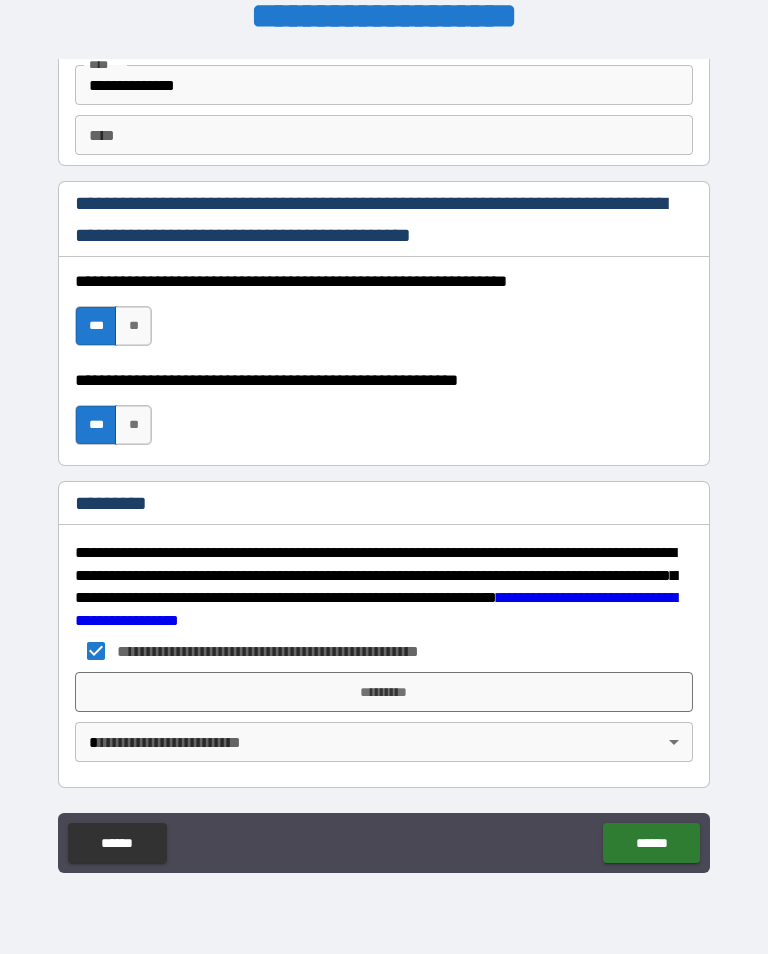 click on "*********" at bounding box center (384, 692) 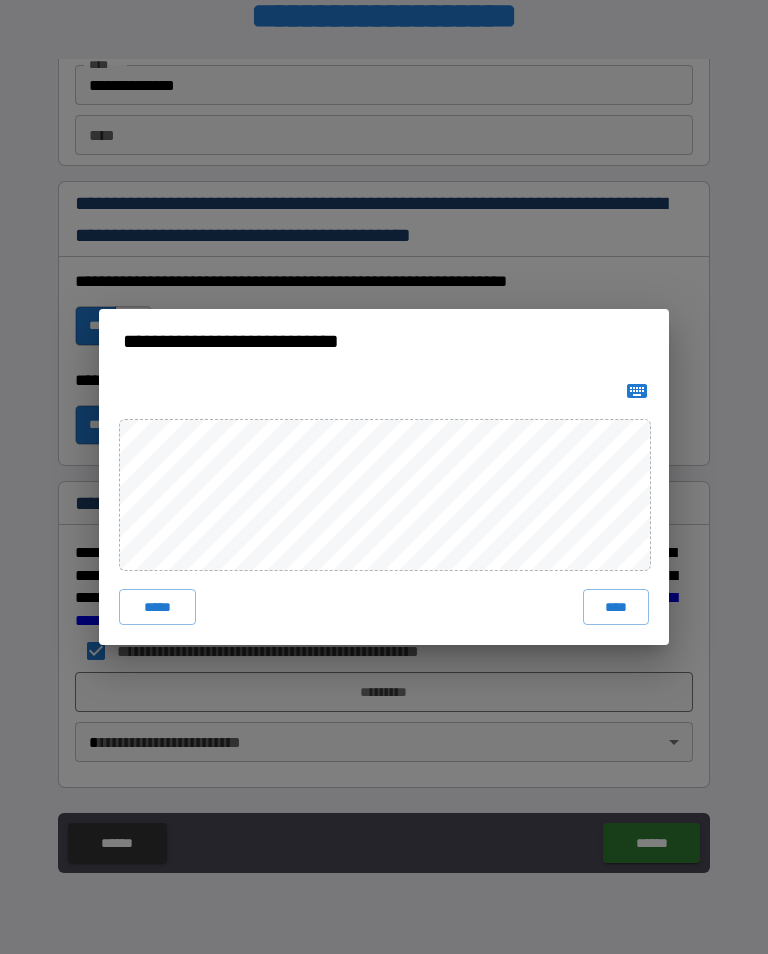 click on "****" at bounding box center [616, 607] 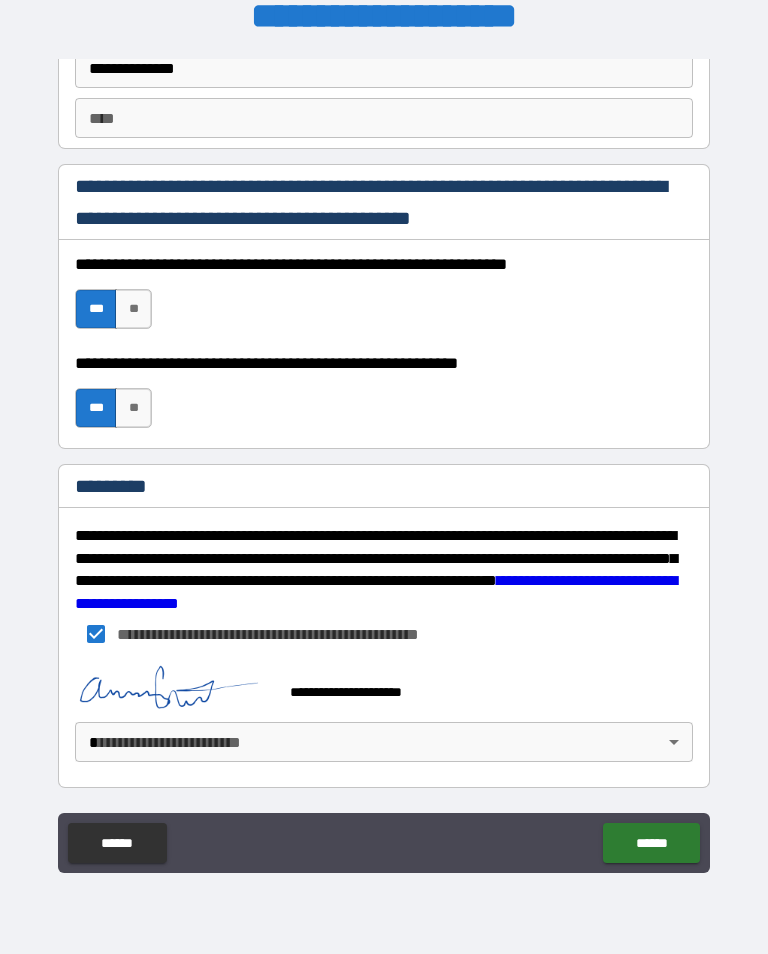 scroll, scrollTop: 2889, scrollLeft: 0, axis: vertical 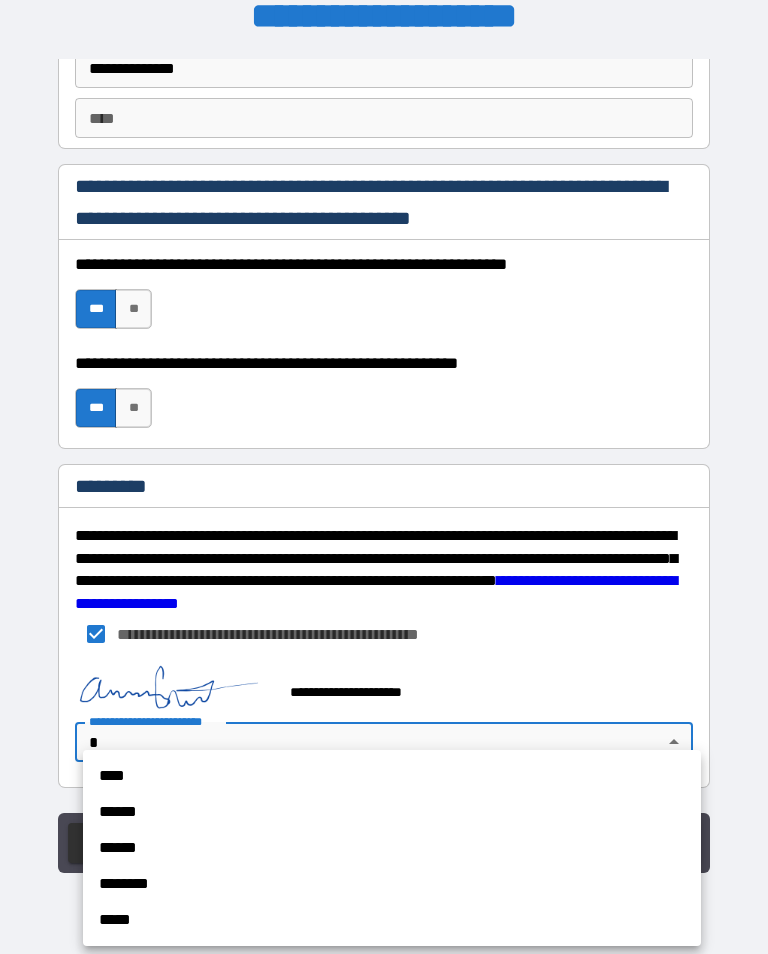 click on "****" at bounding box center [392, 776] 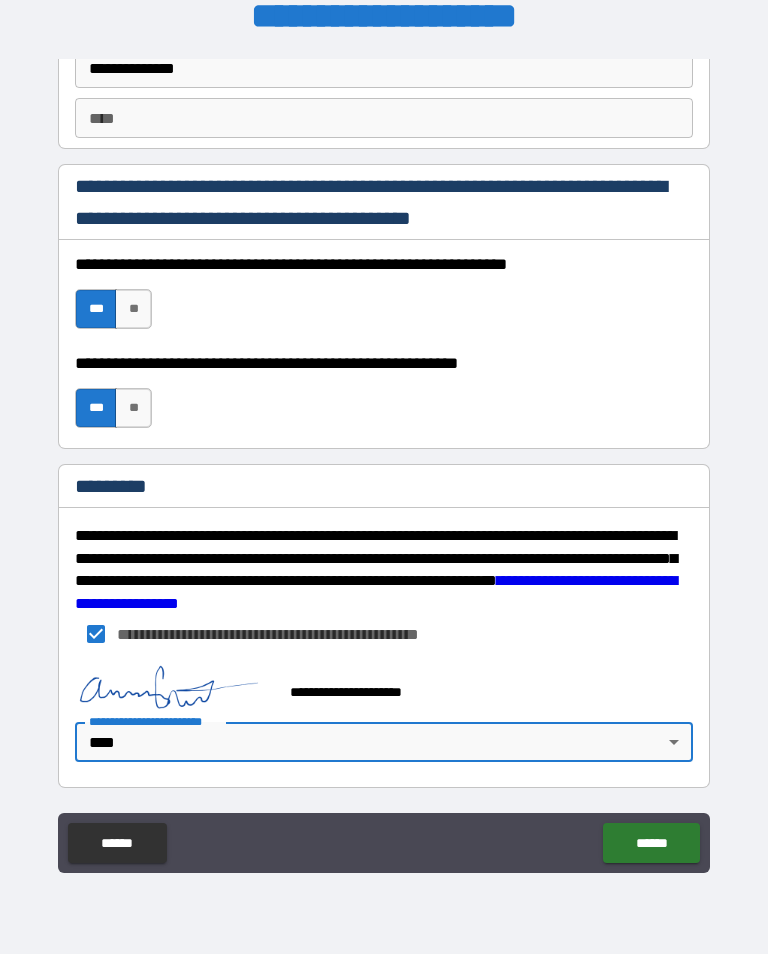 click on "******" at bounding box center (651, 843) 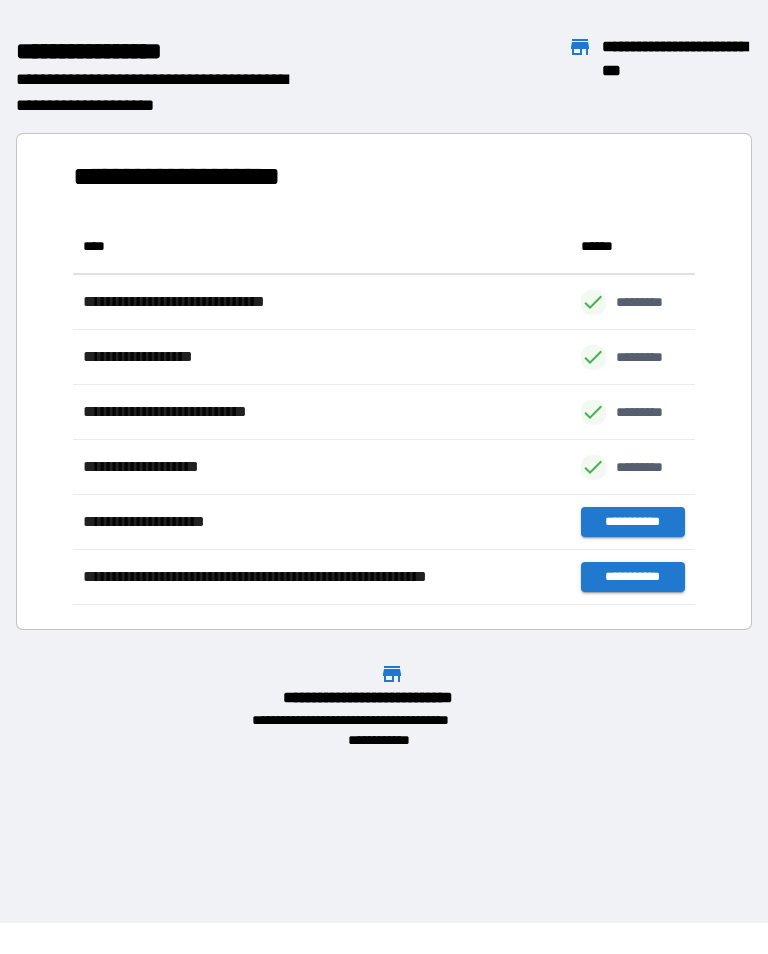 scroll, scrollTop: 1, scrollLeft: 1, axis: both 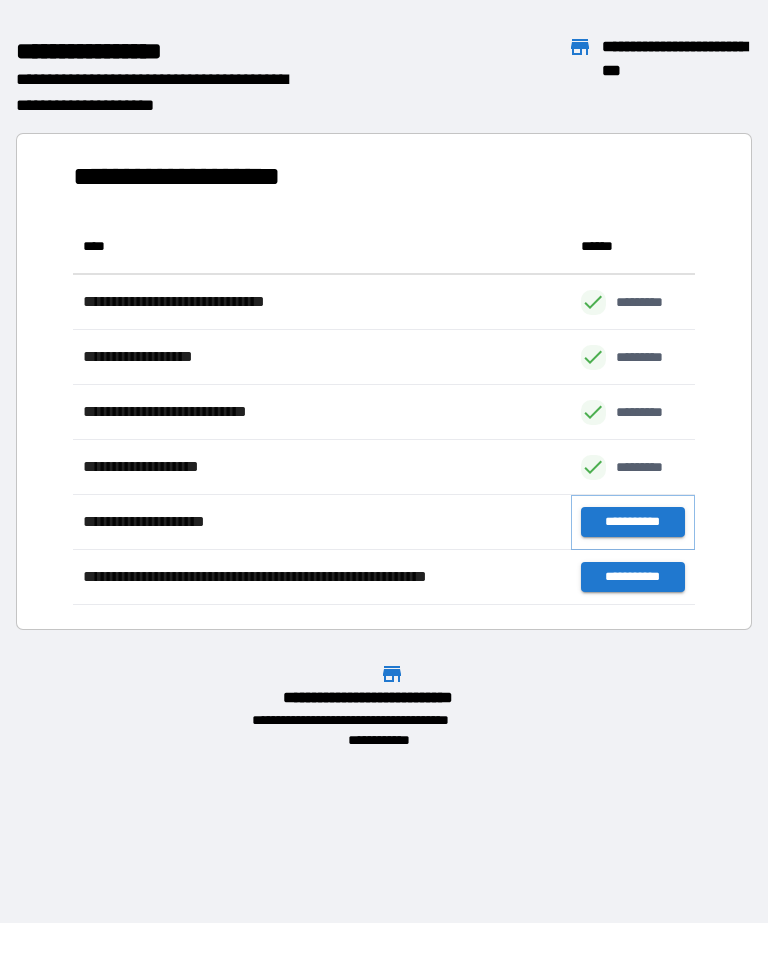 click on "**********" at bounding box center (633, 522) 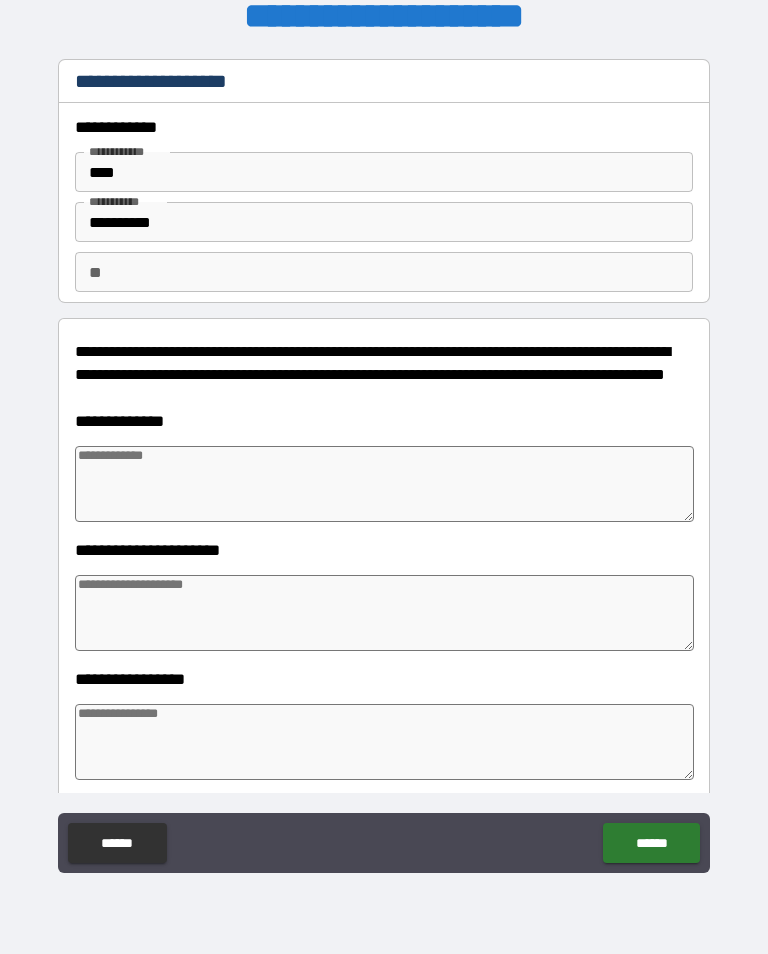 type on "*" 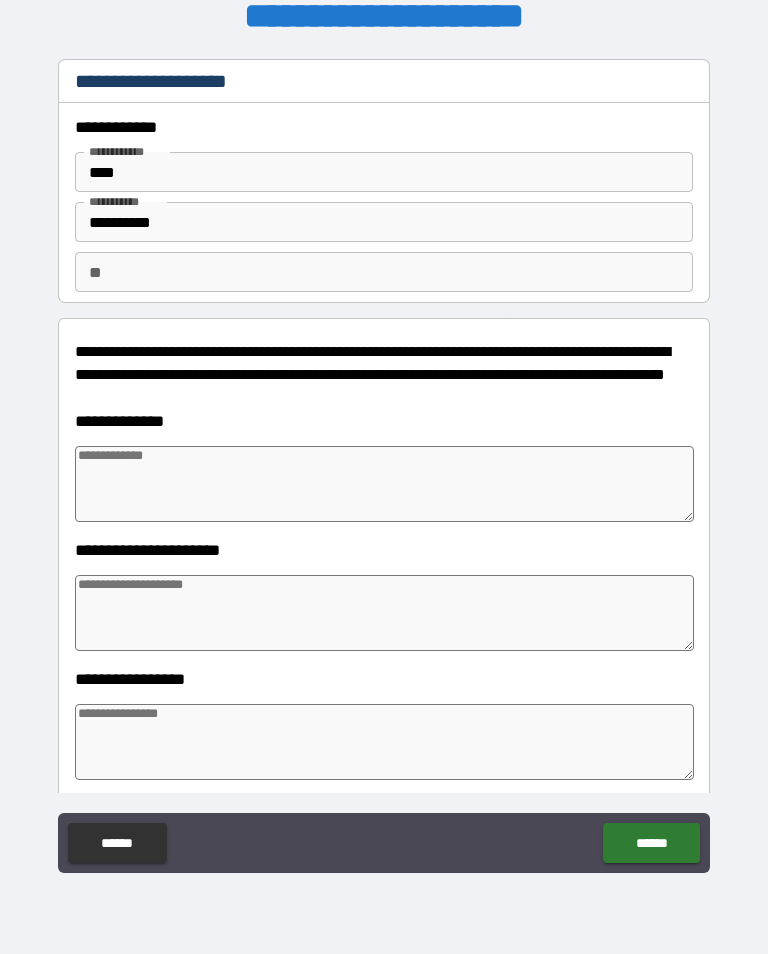 type on "*" 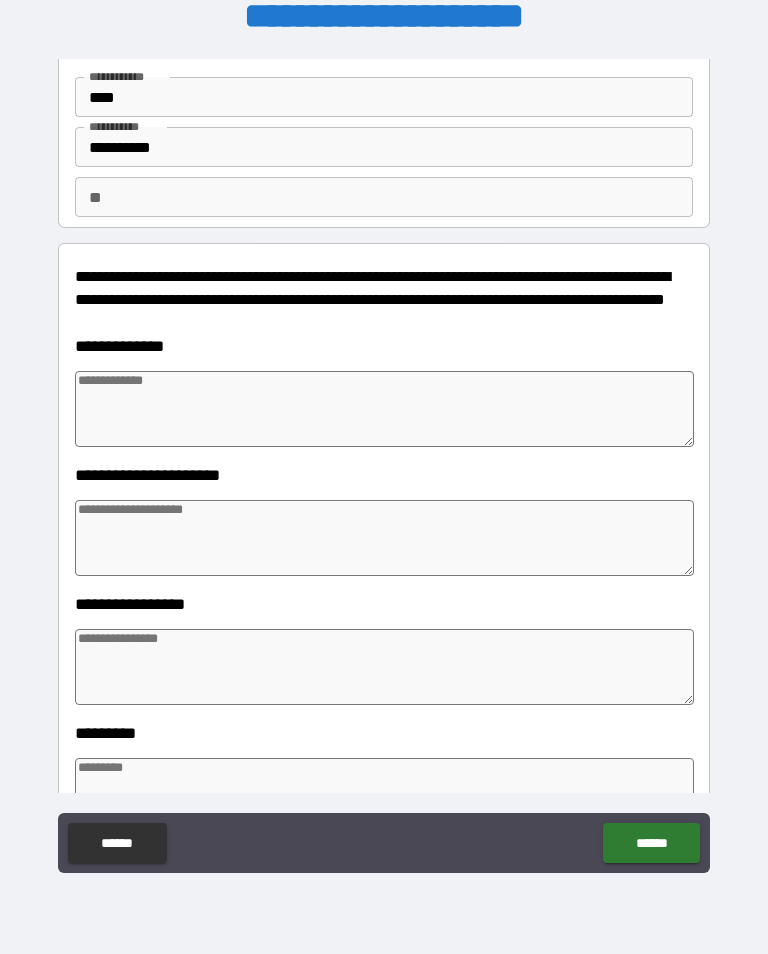 scroll, scrollTop: 72, scrollLeft: 0, axis: vertical 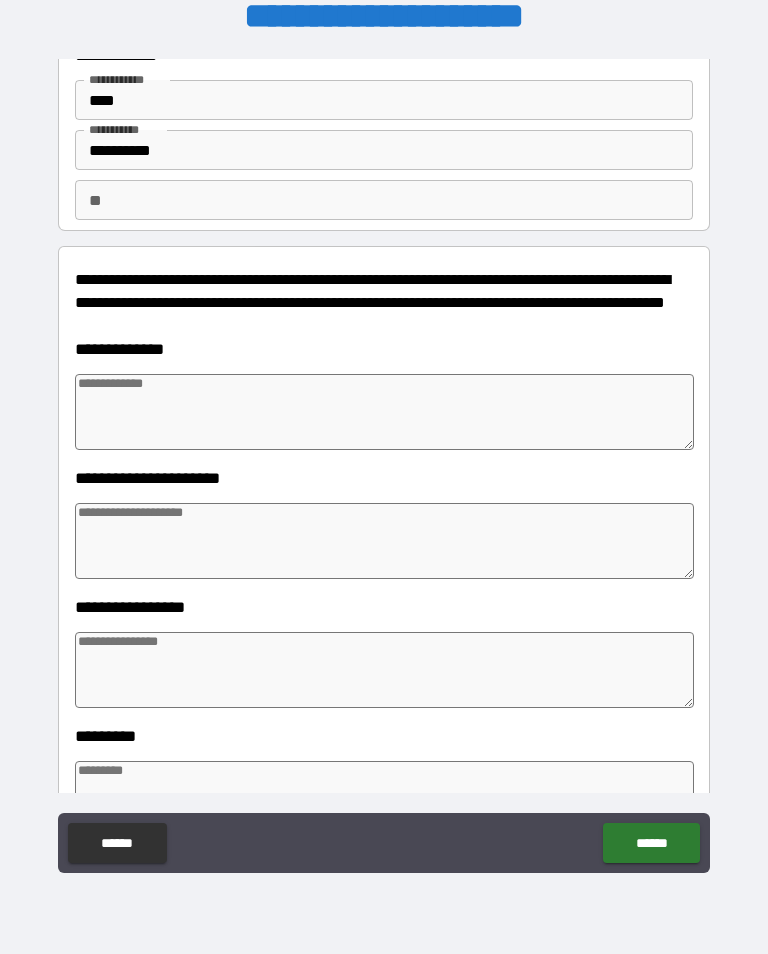 click at bounding box center (384, 412) 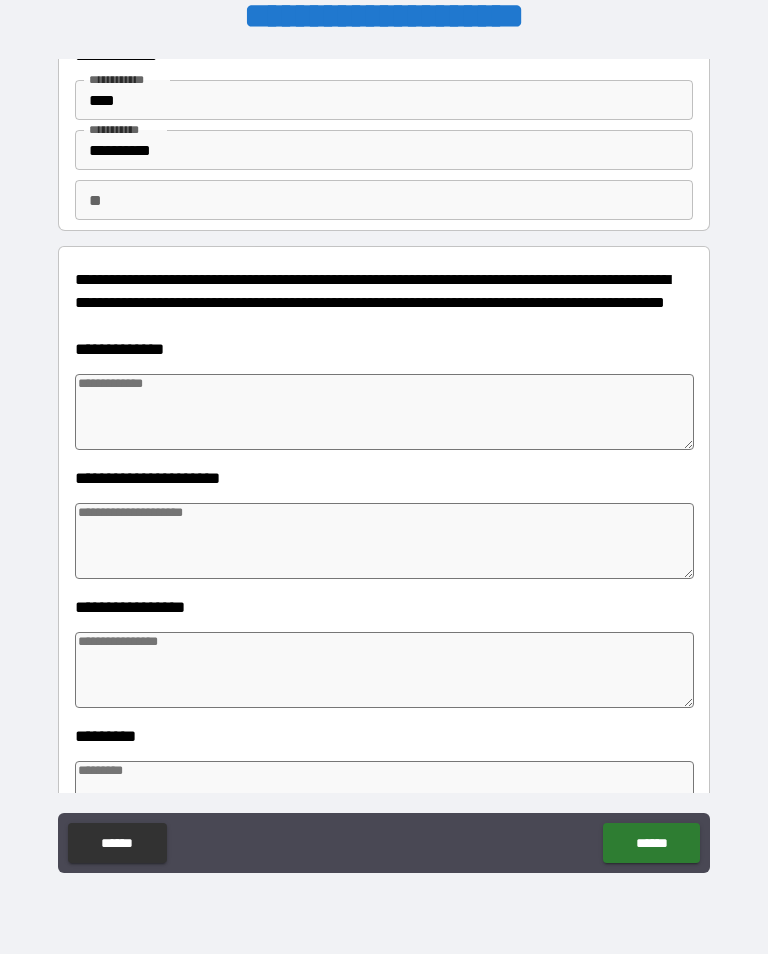type on "*" 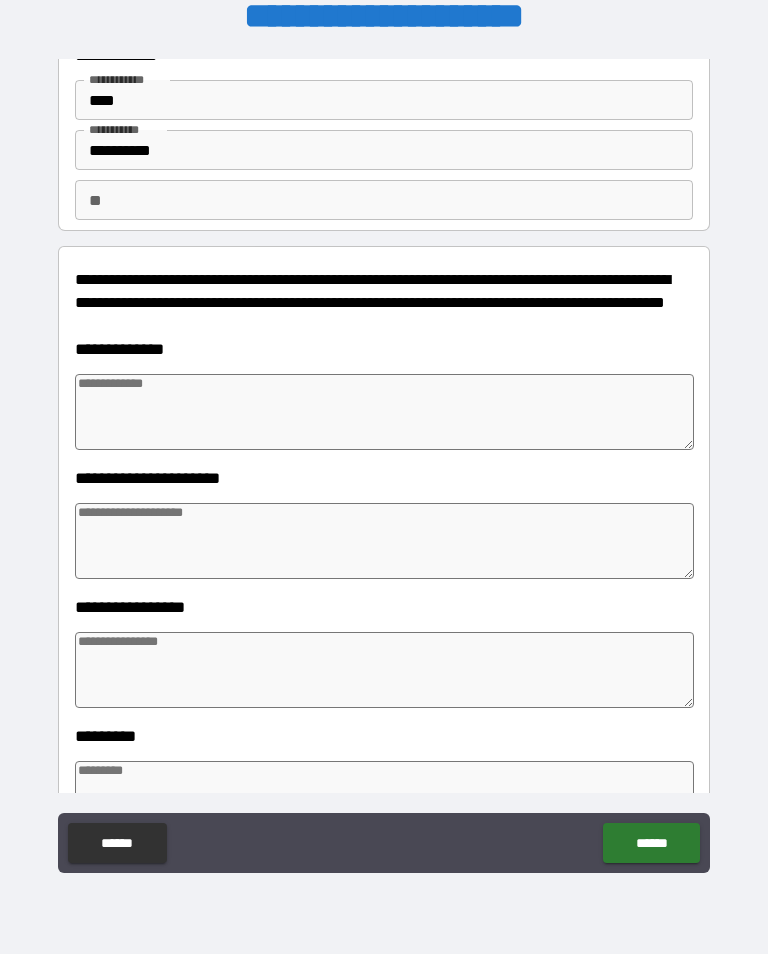 type on "*" 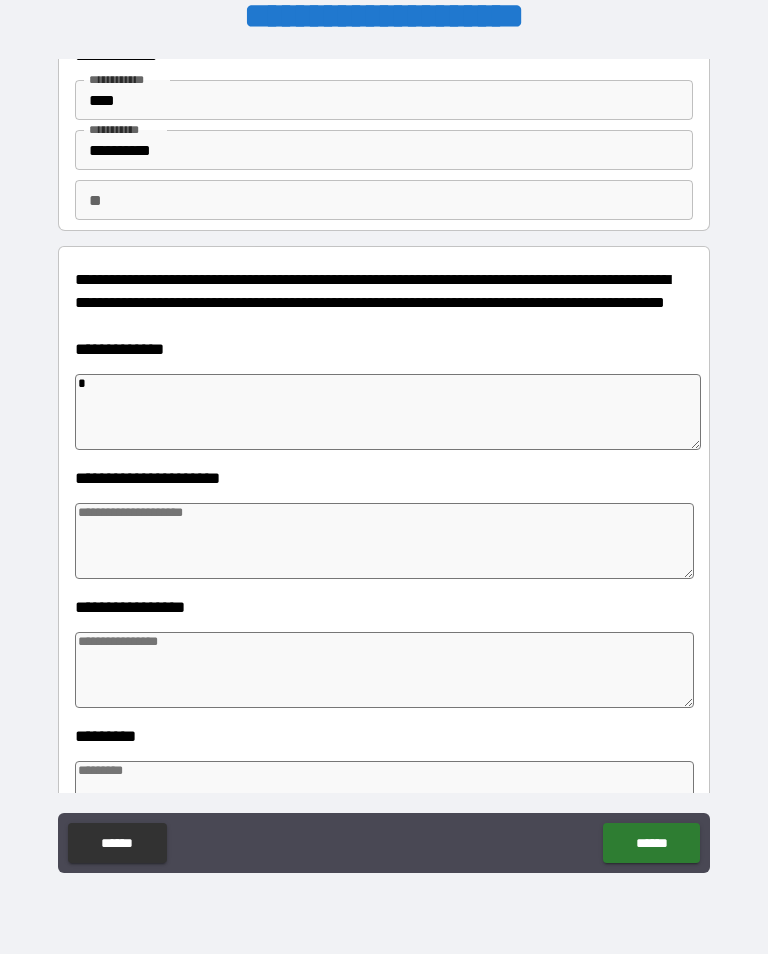 type on "**" 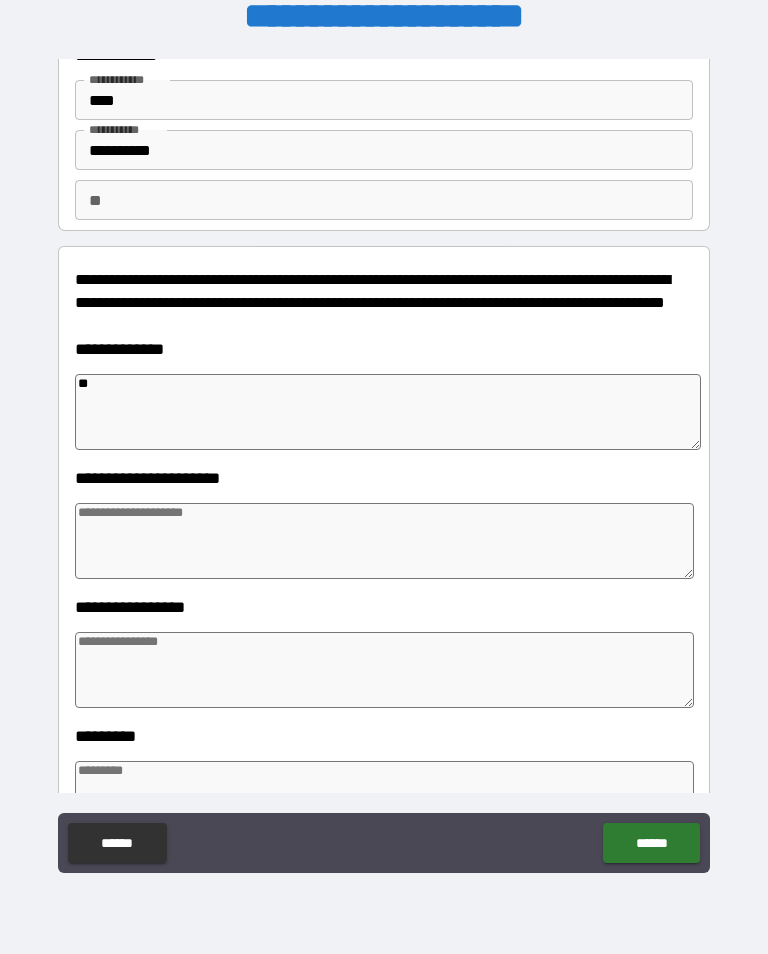 type on "*" 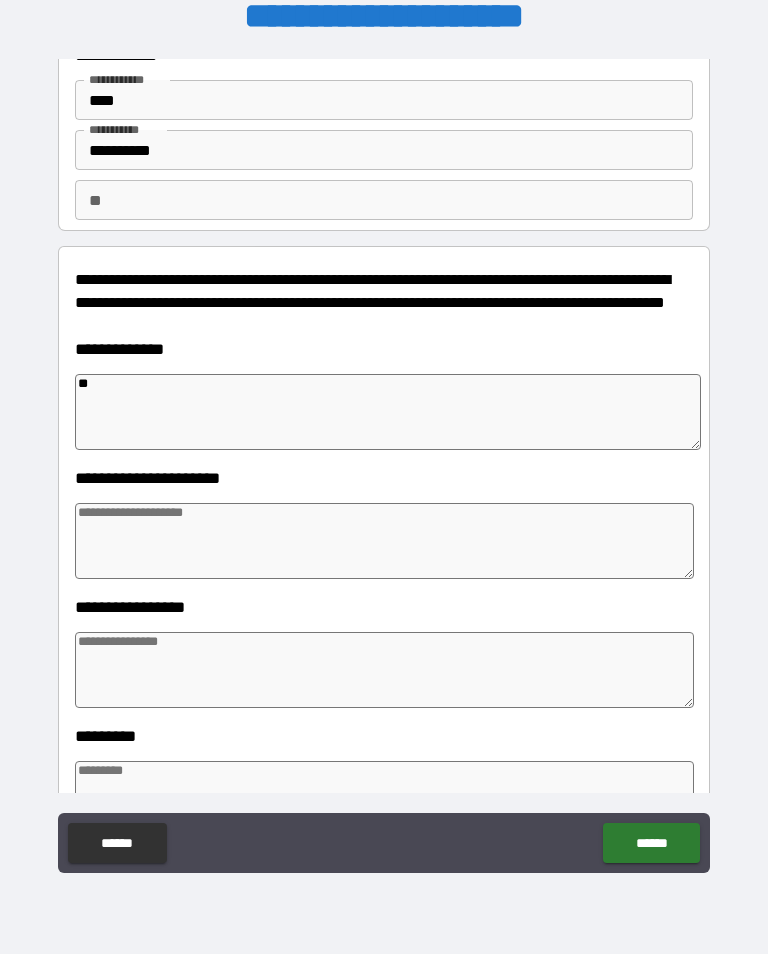type on "*" 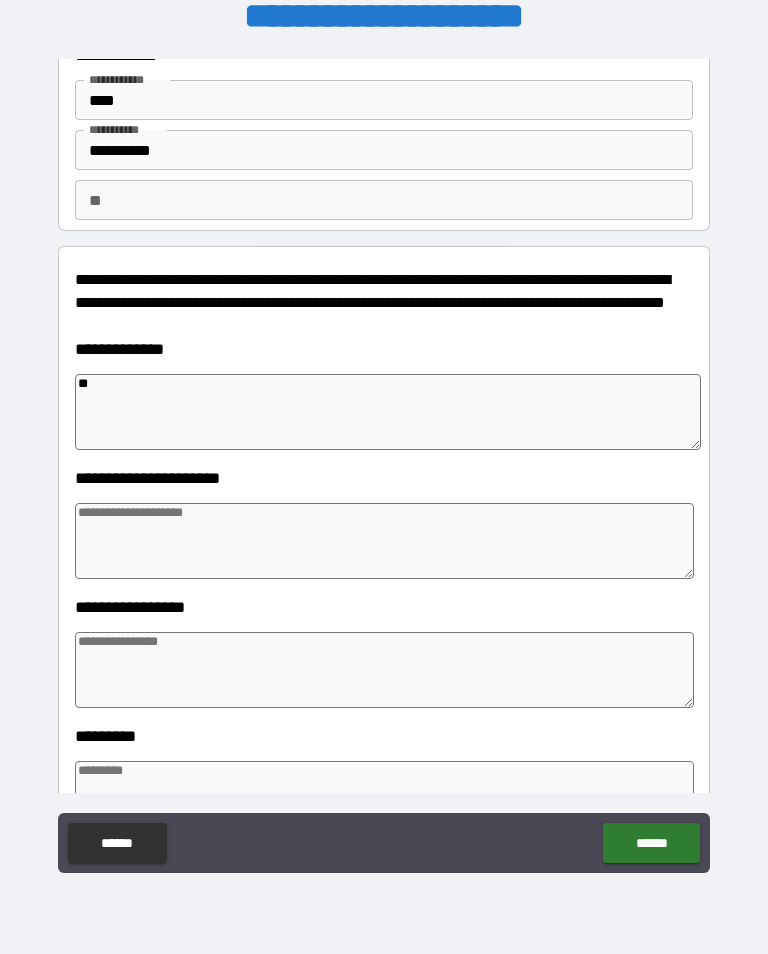 type on "*" 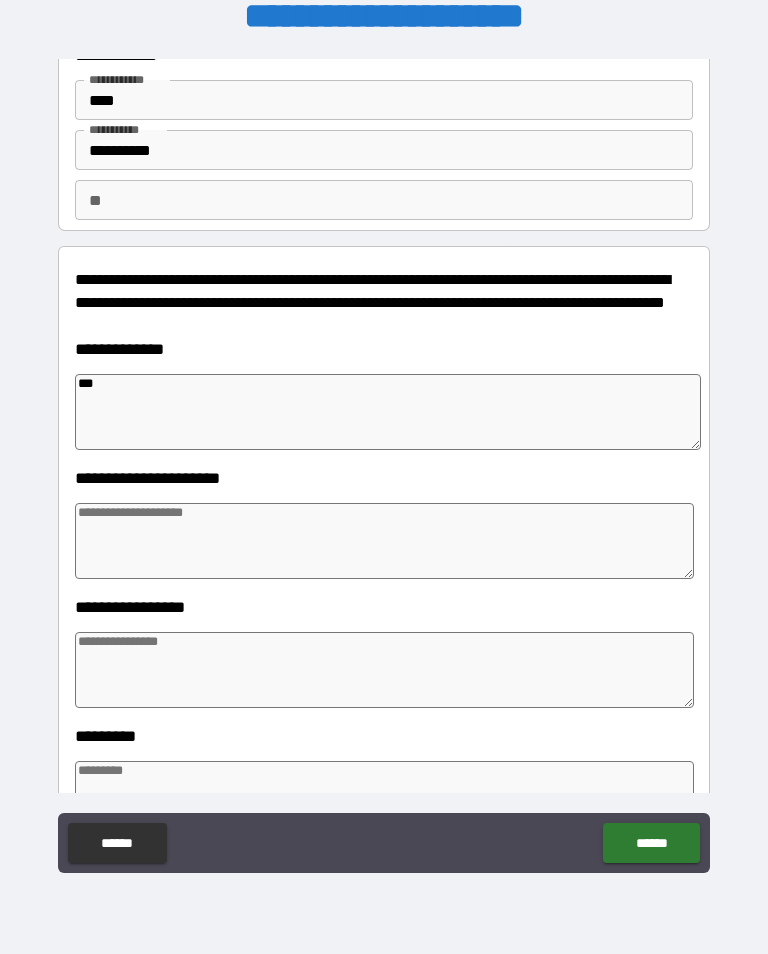 type on "*" 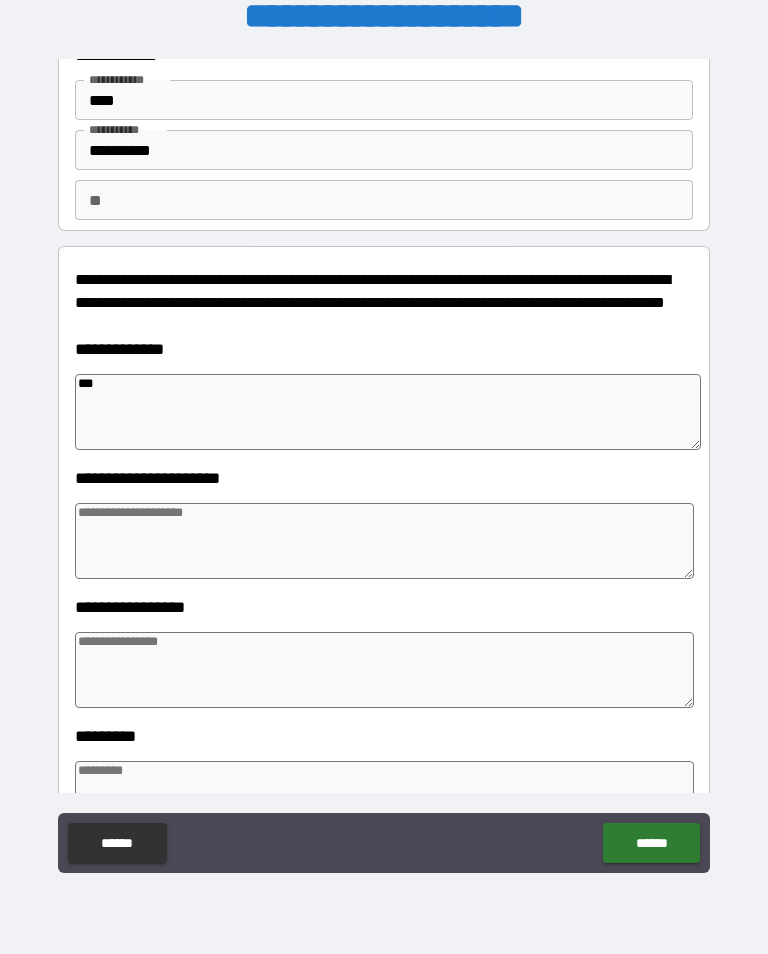 type on "*" 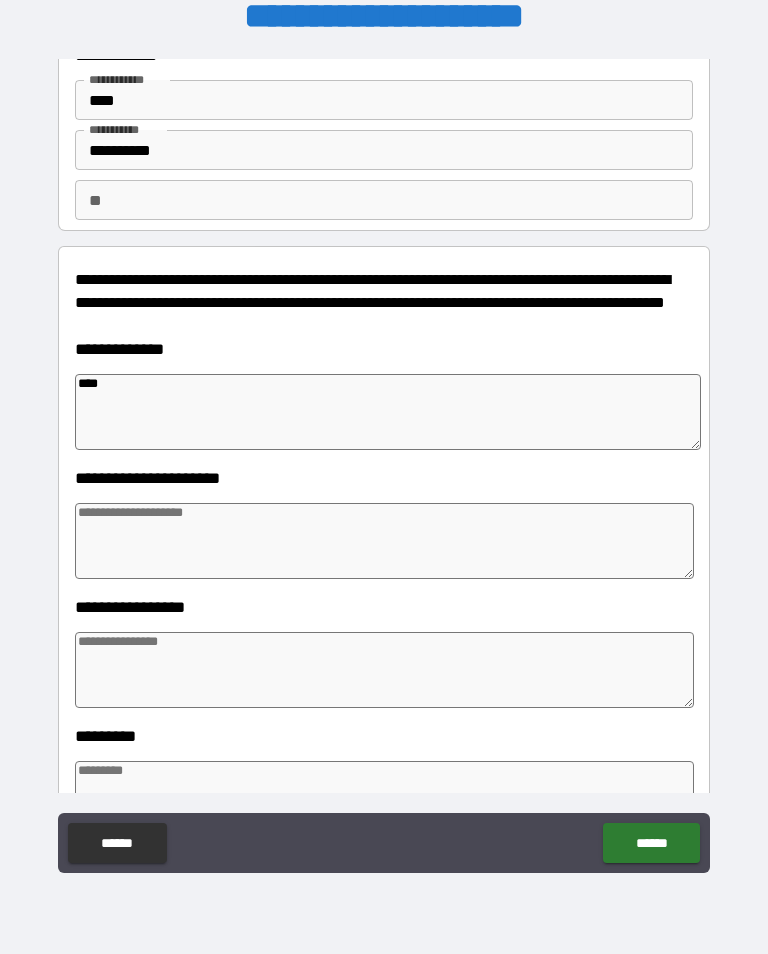 type on "*" 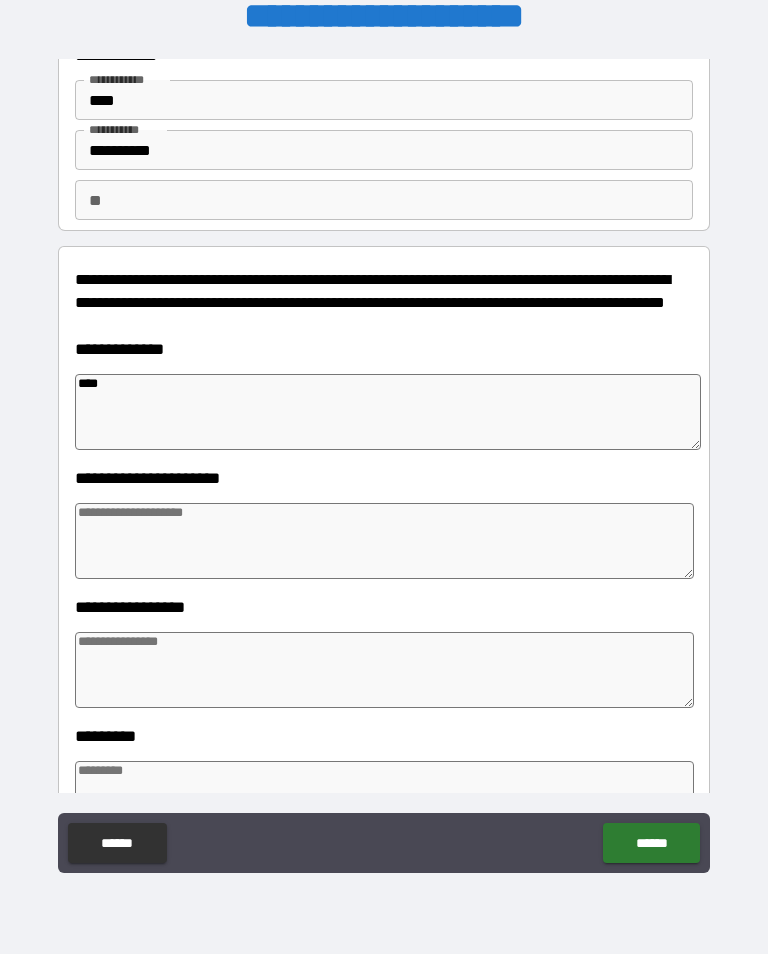 type on "*" 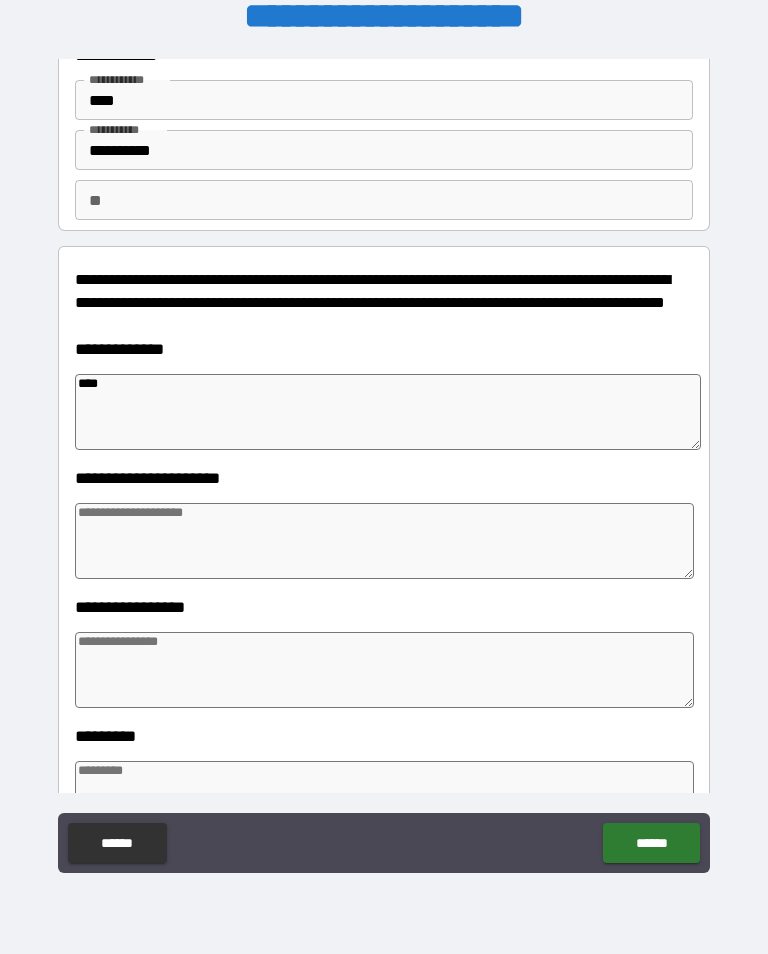type on "*" 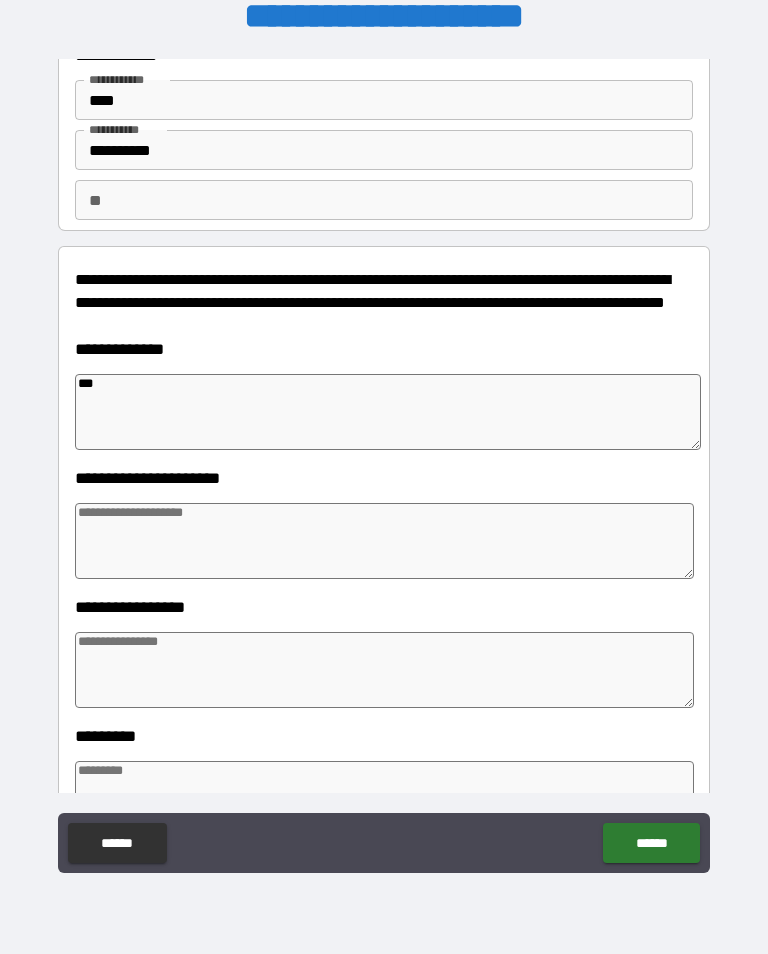 type on "*" 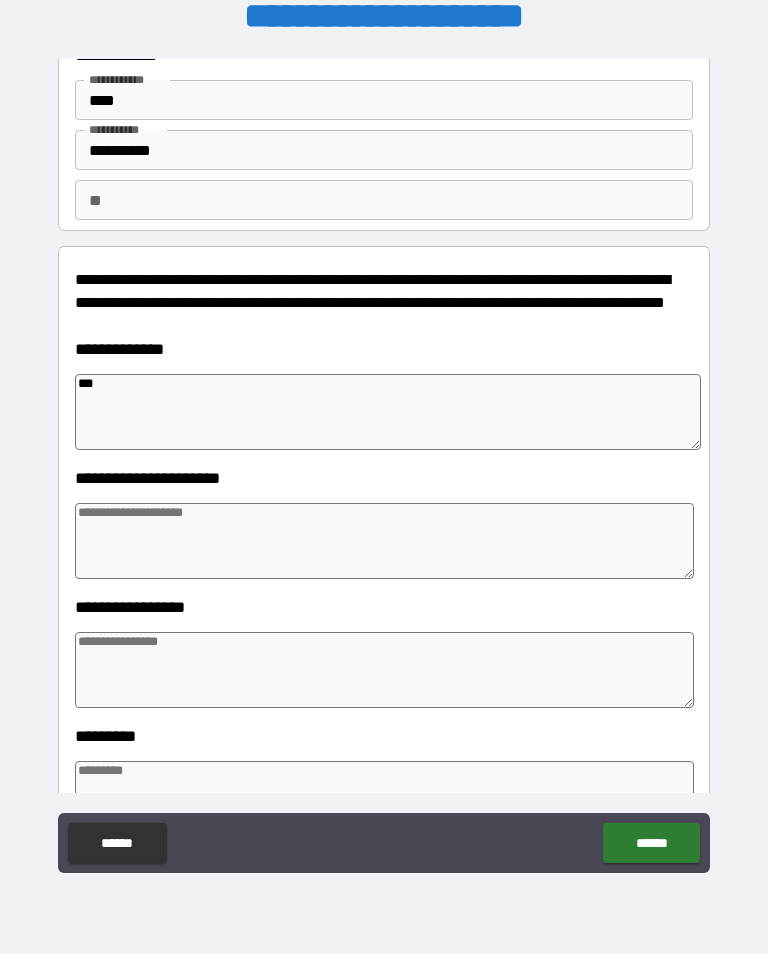 type on "*" 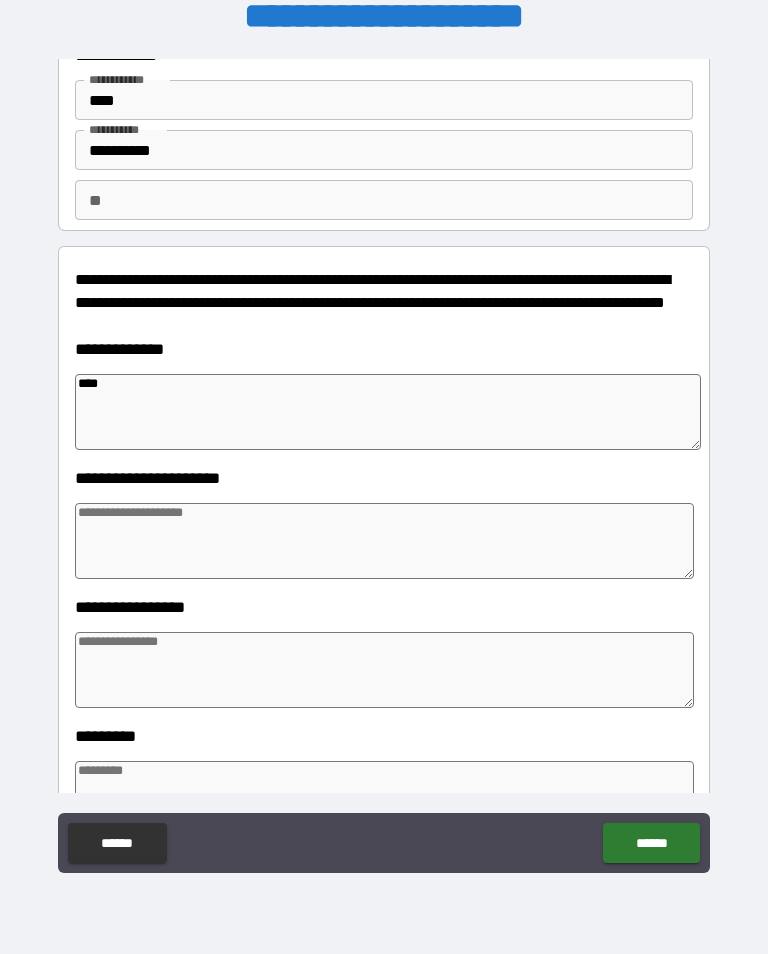 type on "*" 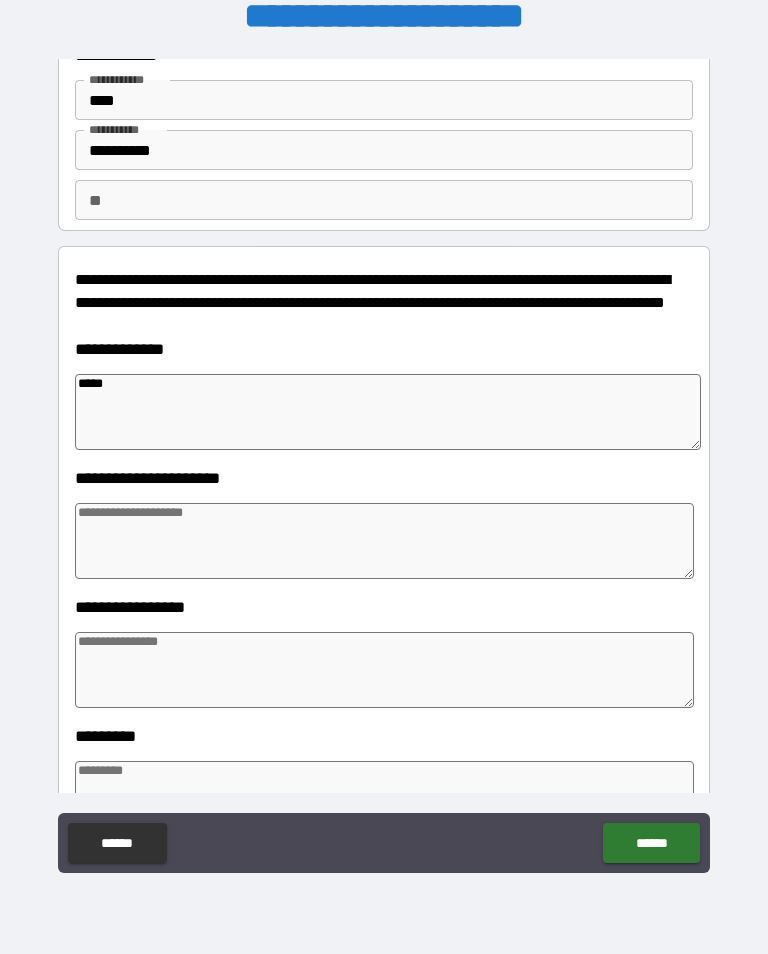 type on "*" 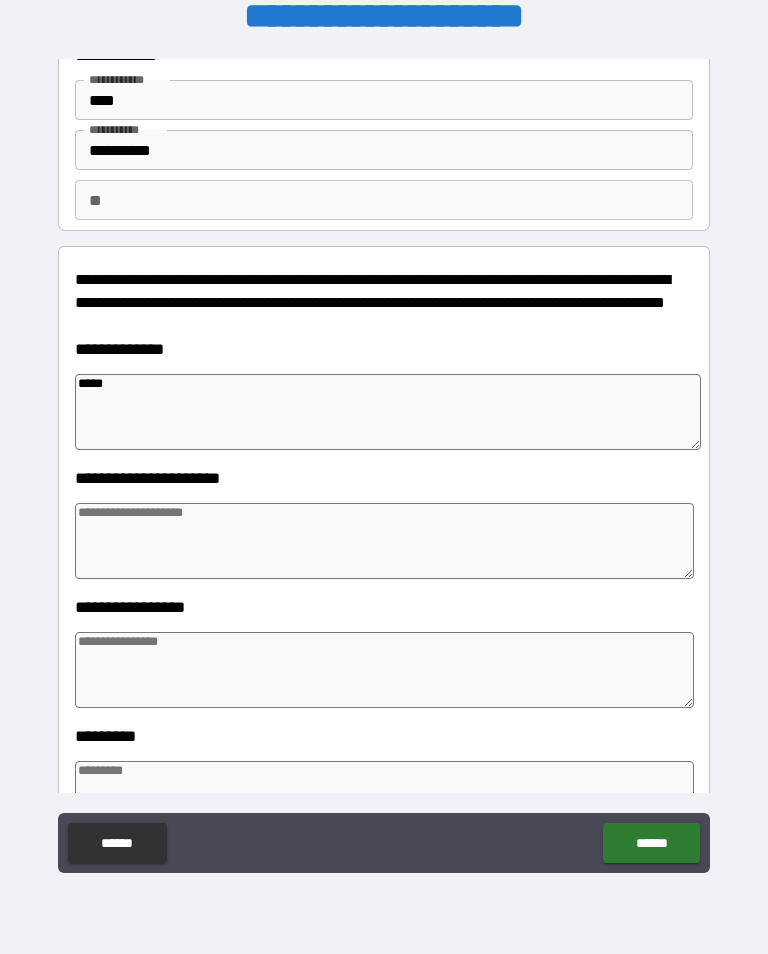 type on "*" 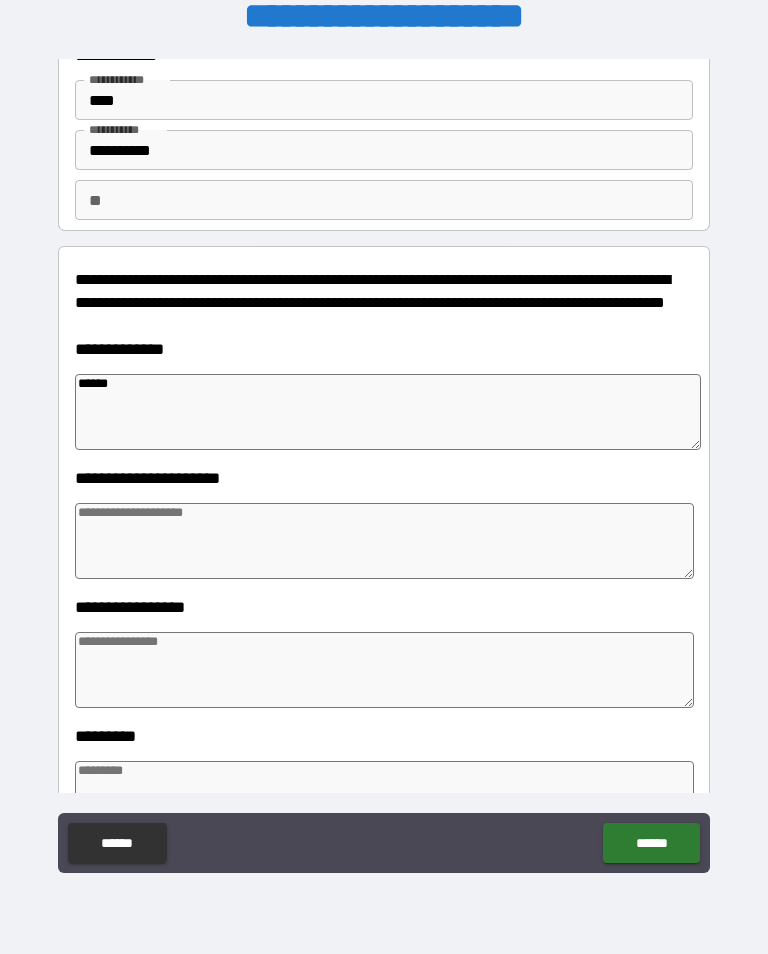 type on "*" 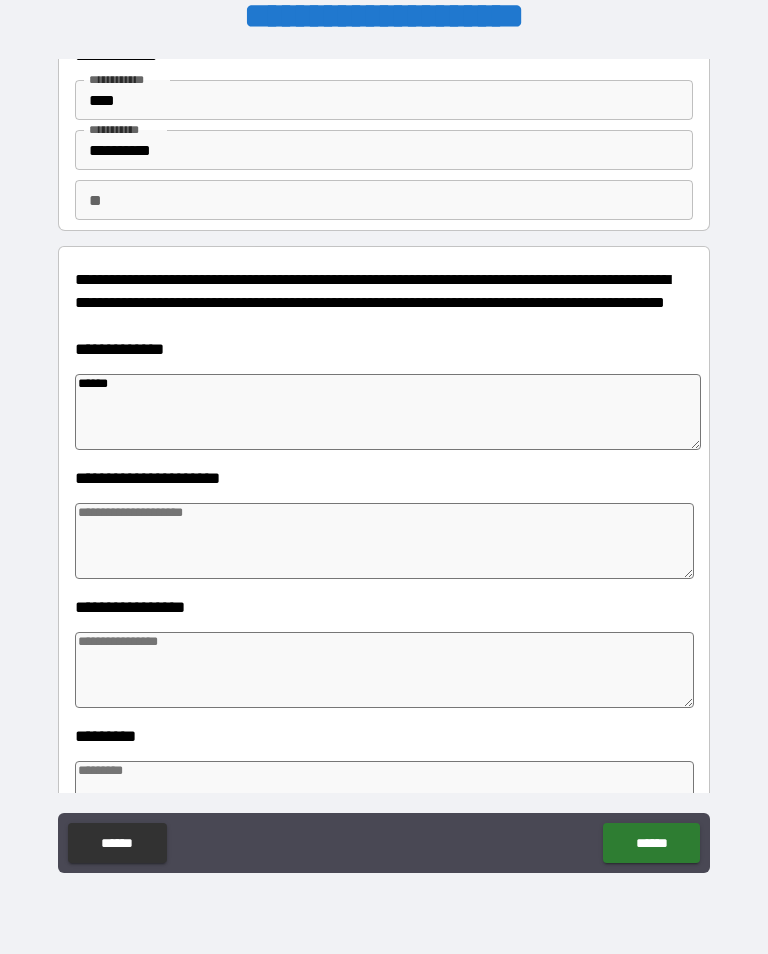 type on "*" 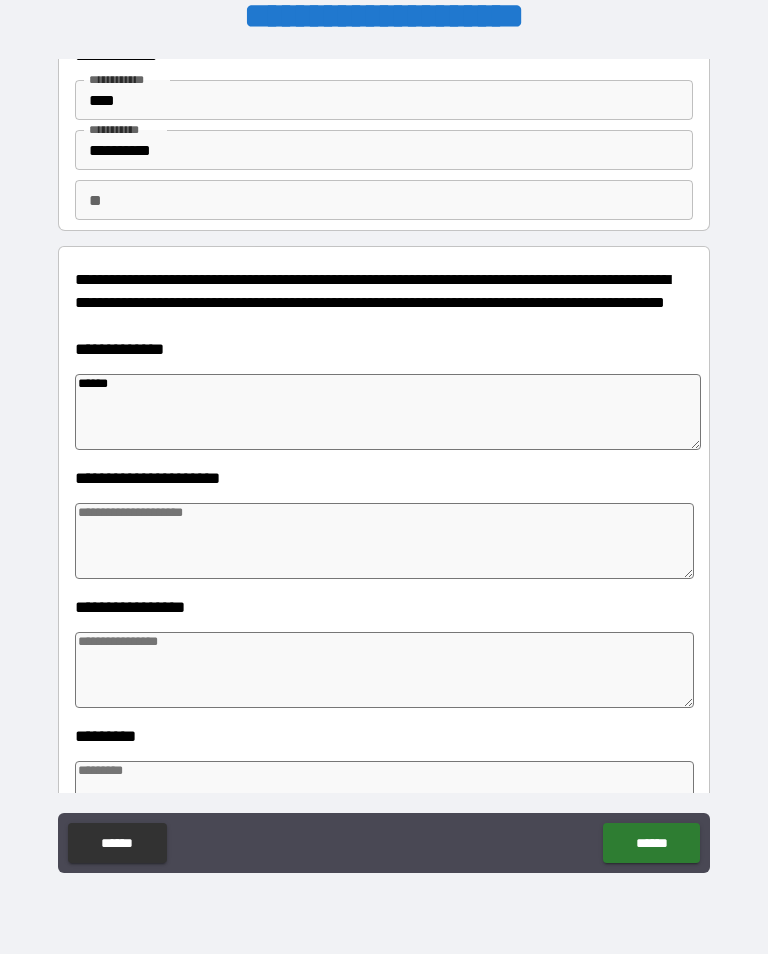 type on "*" 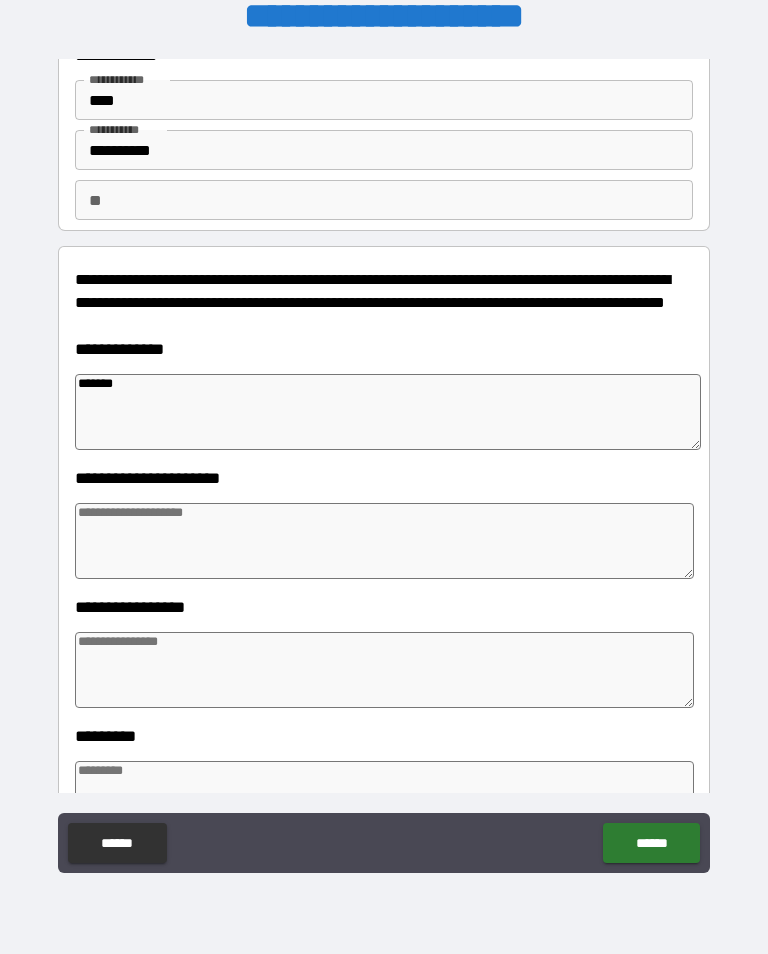 type on "*" 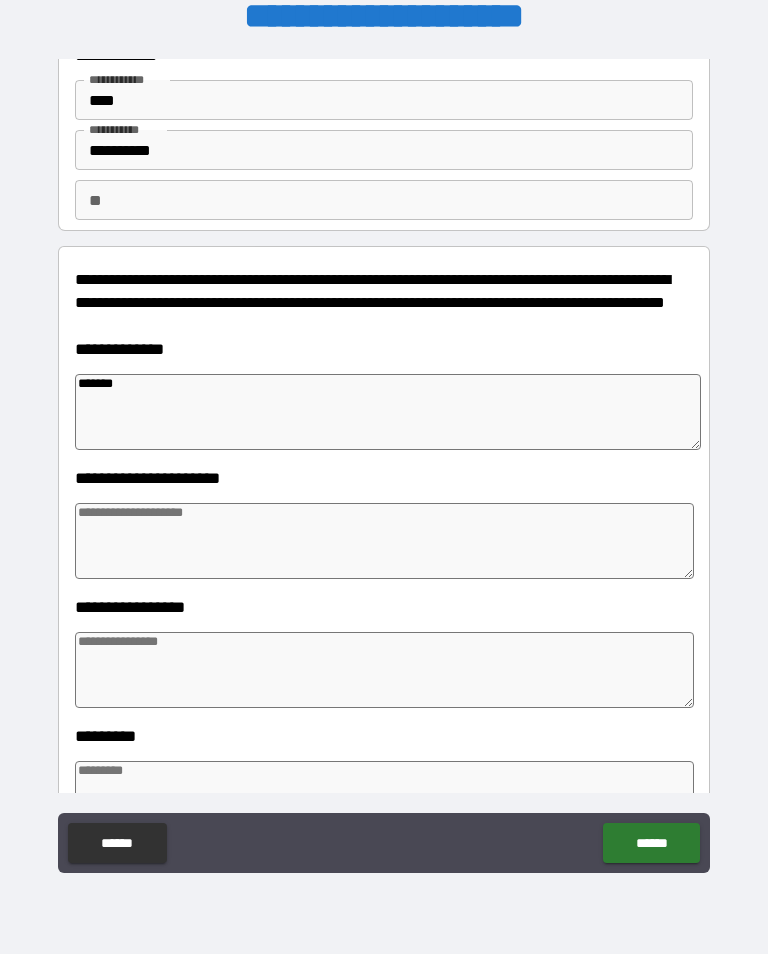 type on "*" 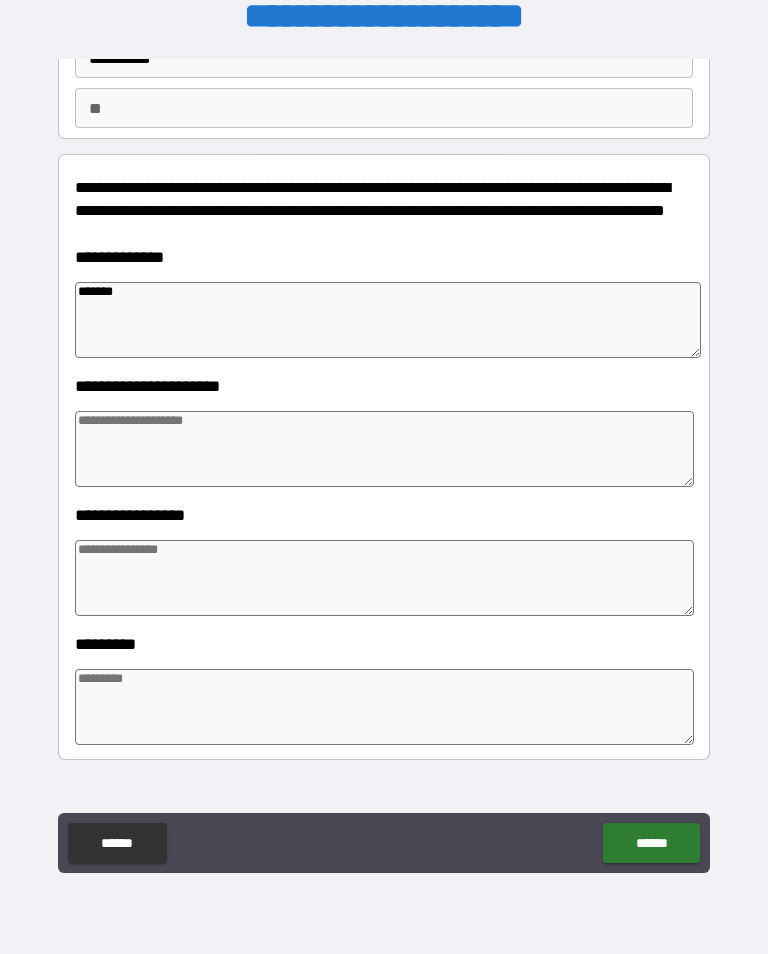 scroll, scrollTop: 166, scrollLeft: 0, axis: vertical 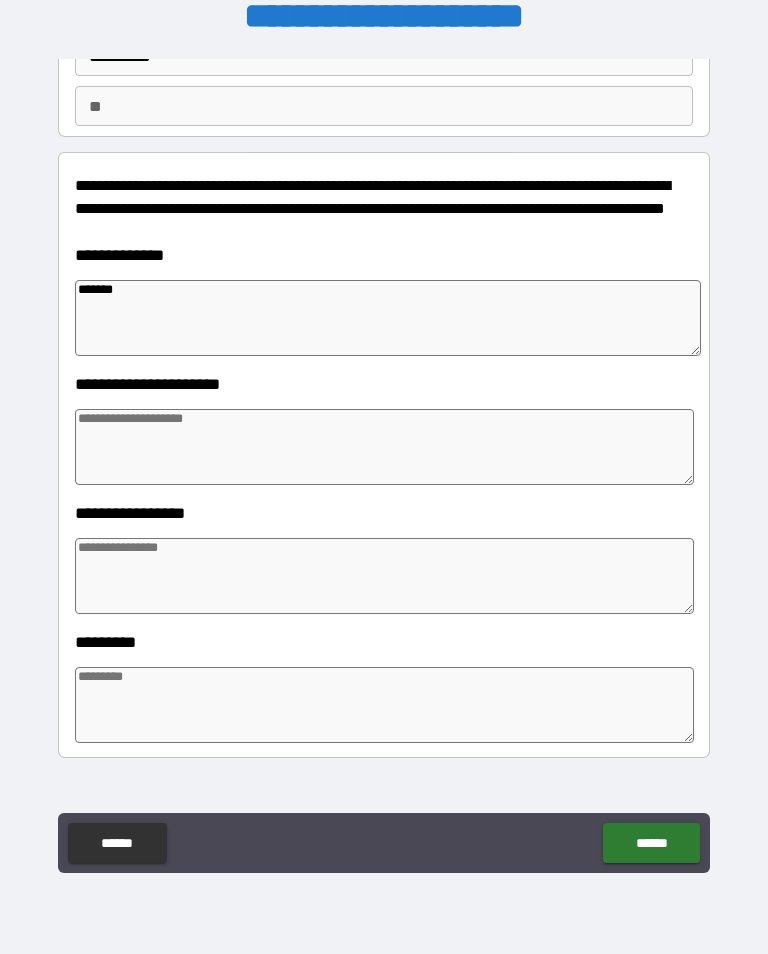 type on "*******" 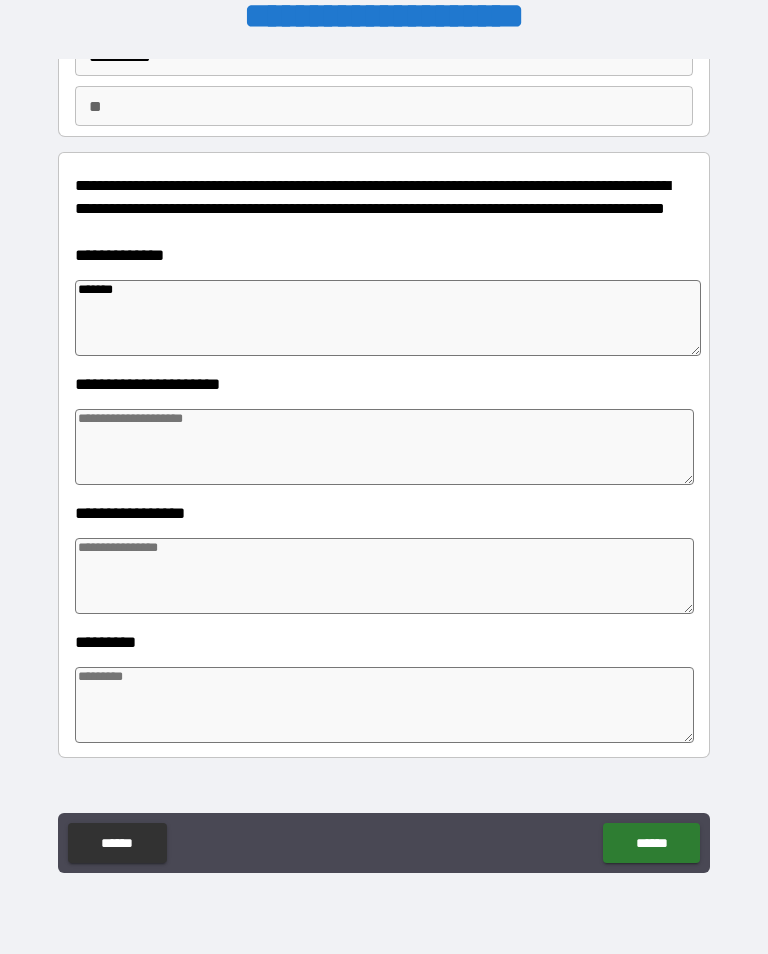 type on "*" 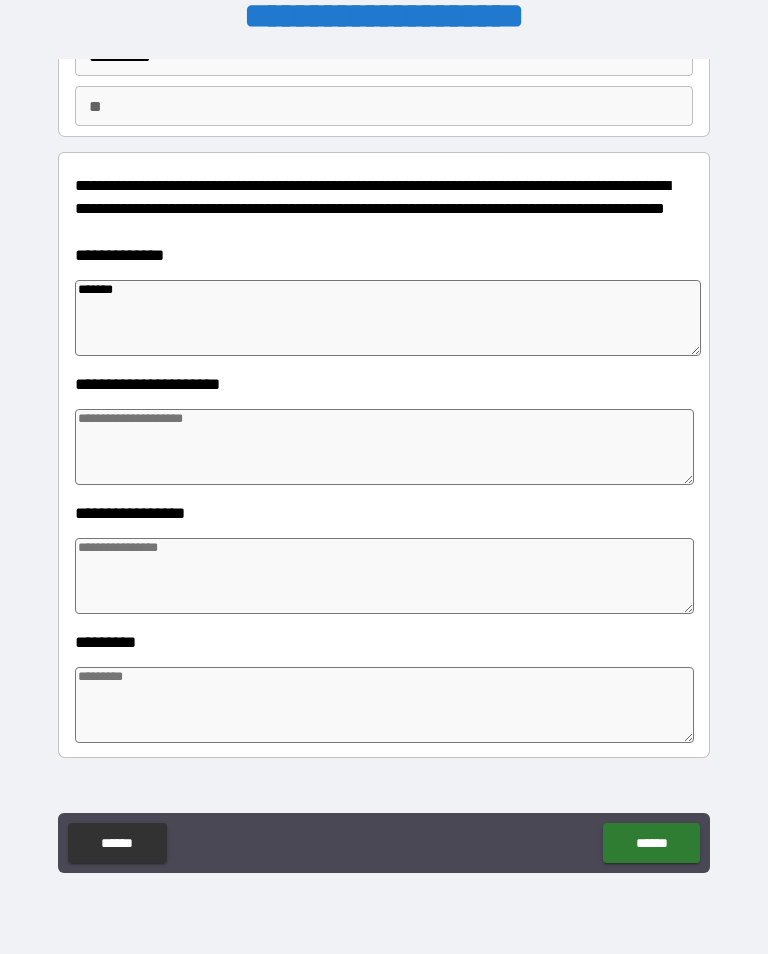 type on "*" 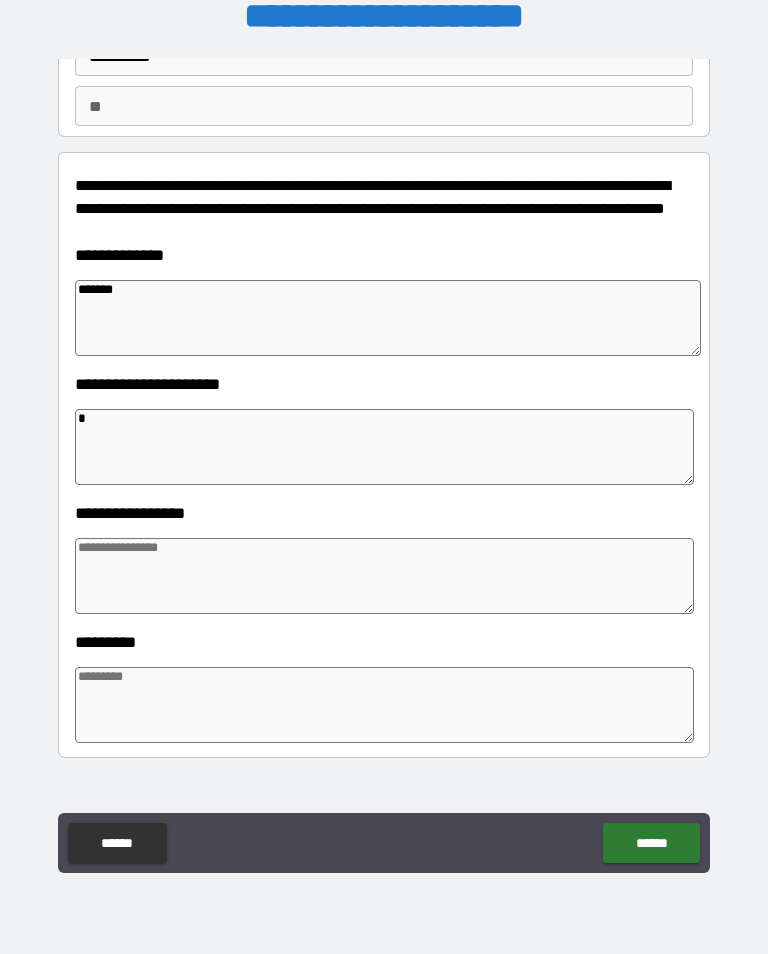 type on "**" 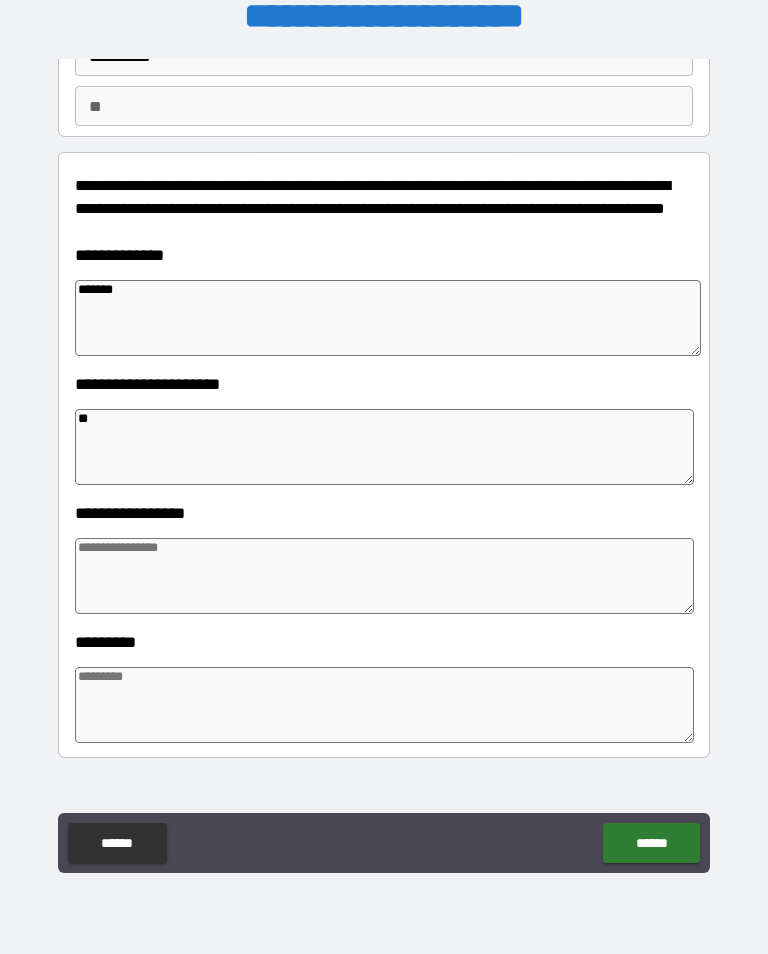 type on "*" 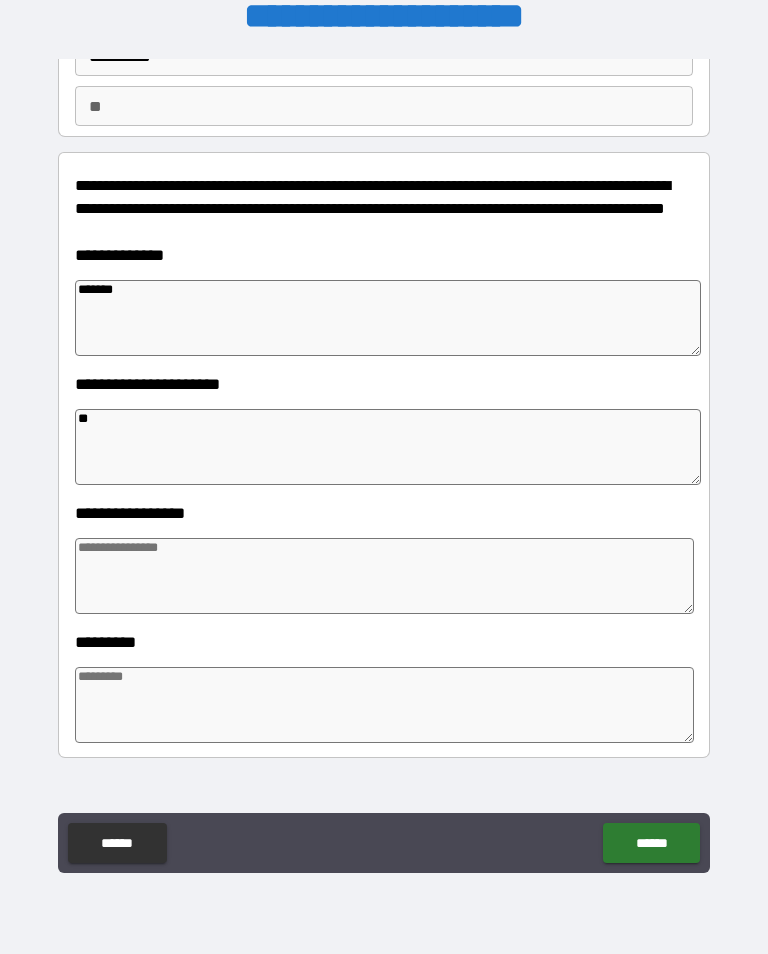 type on "*" 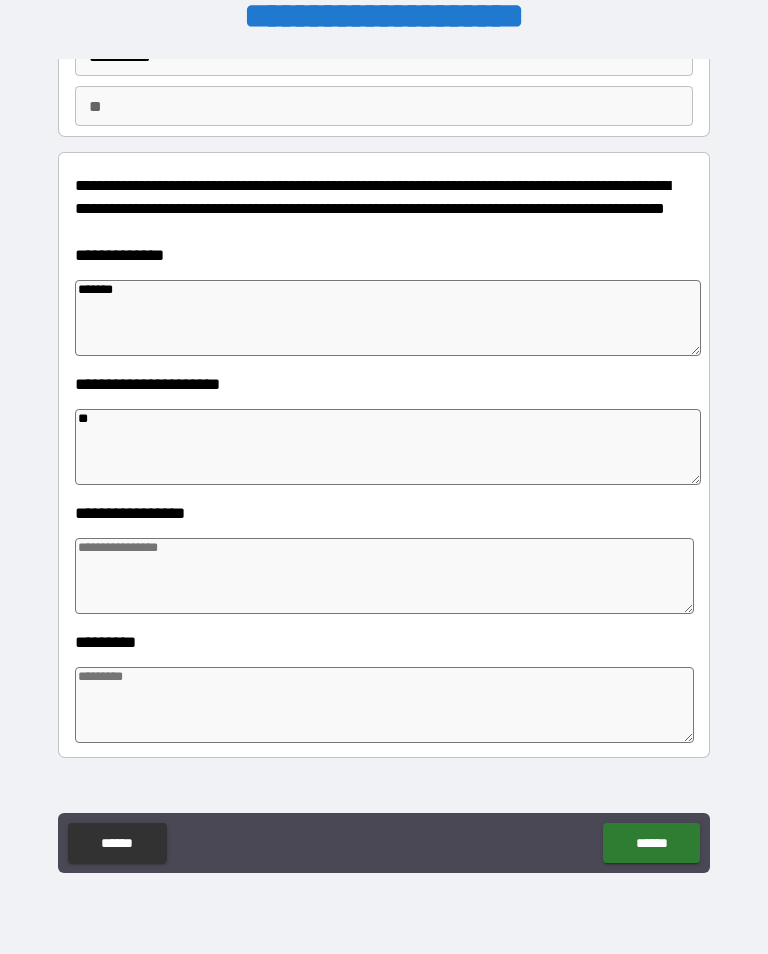 type on "*" 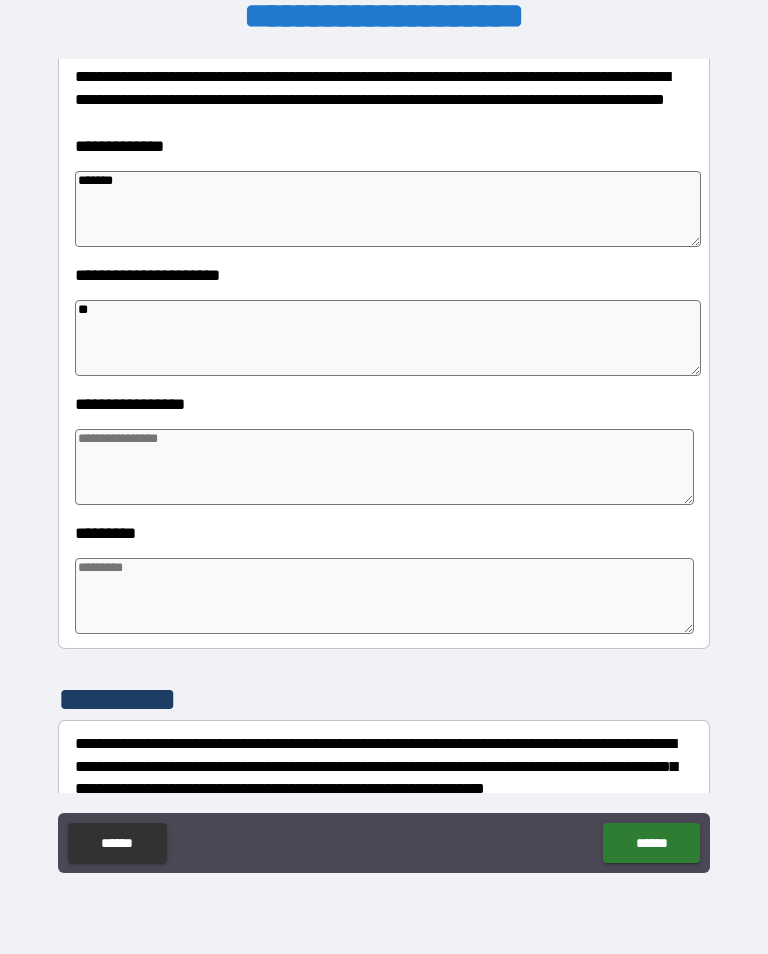 scroll, scrollTop: 278, scrollLeft: 0, axis: vertical 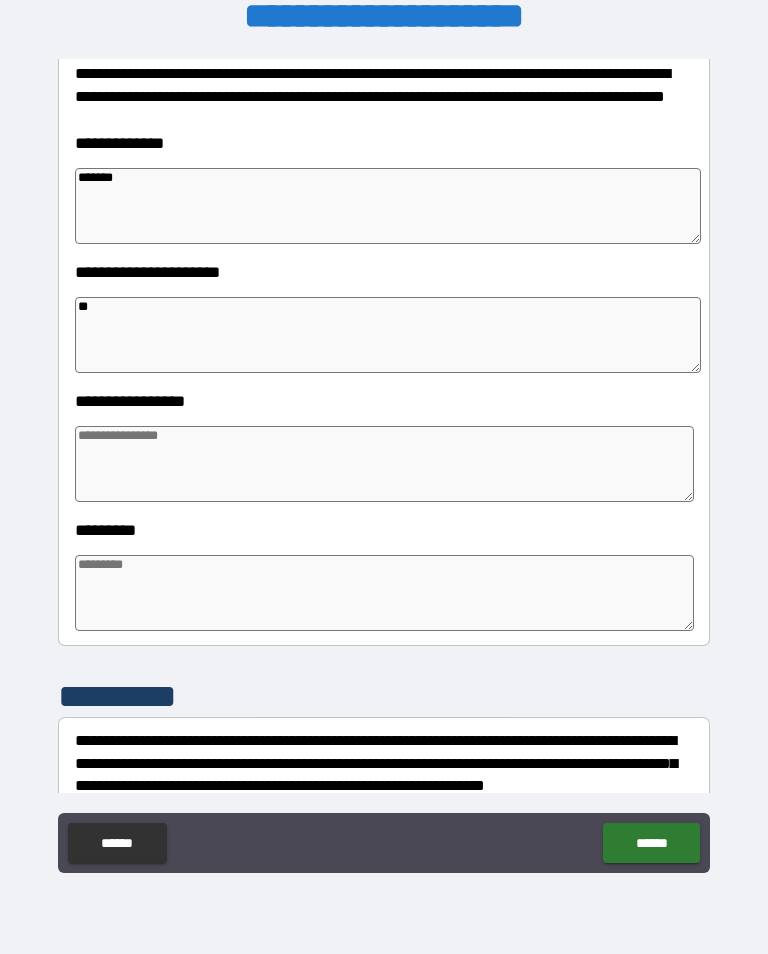 type on "**" 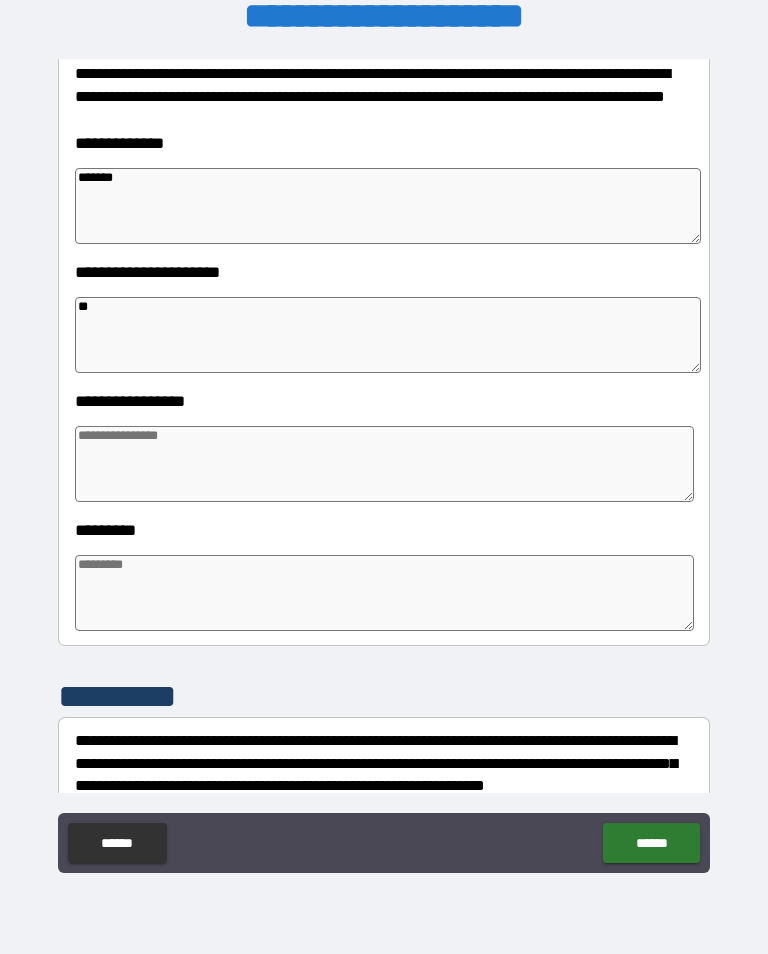 type on "*" 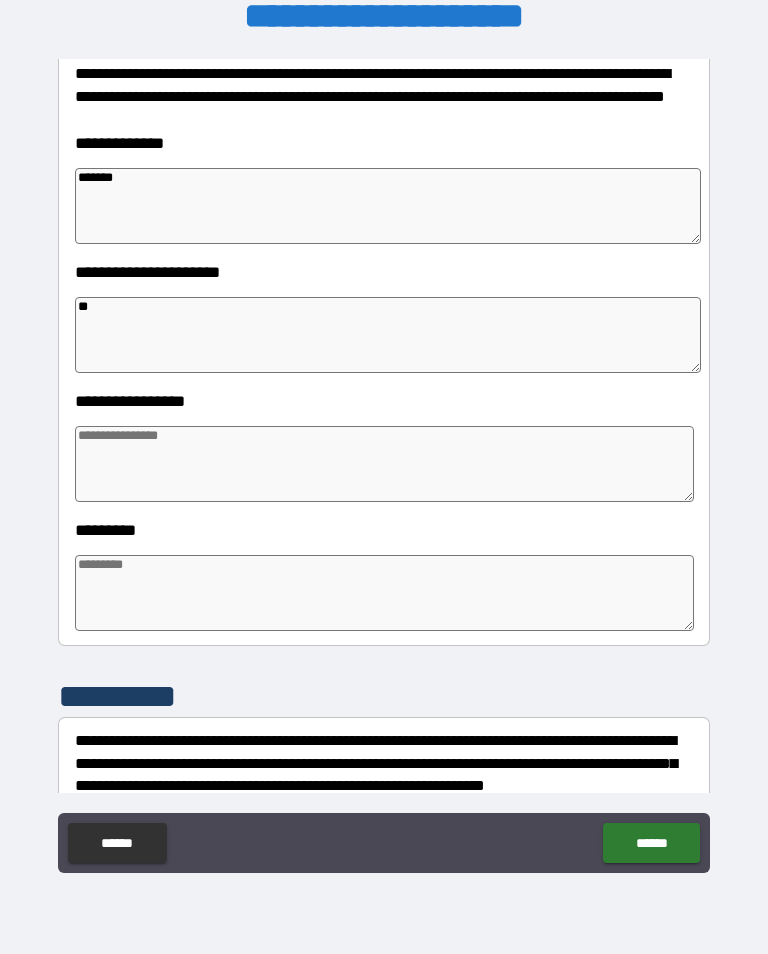 type on "*" 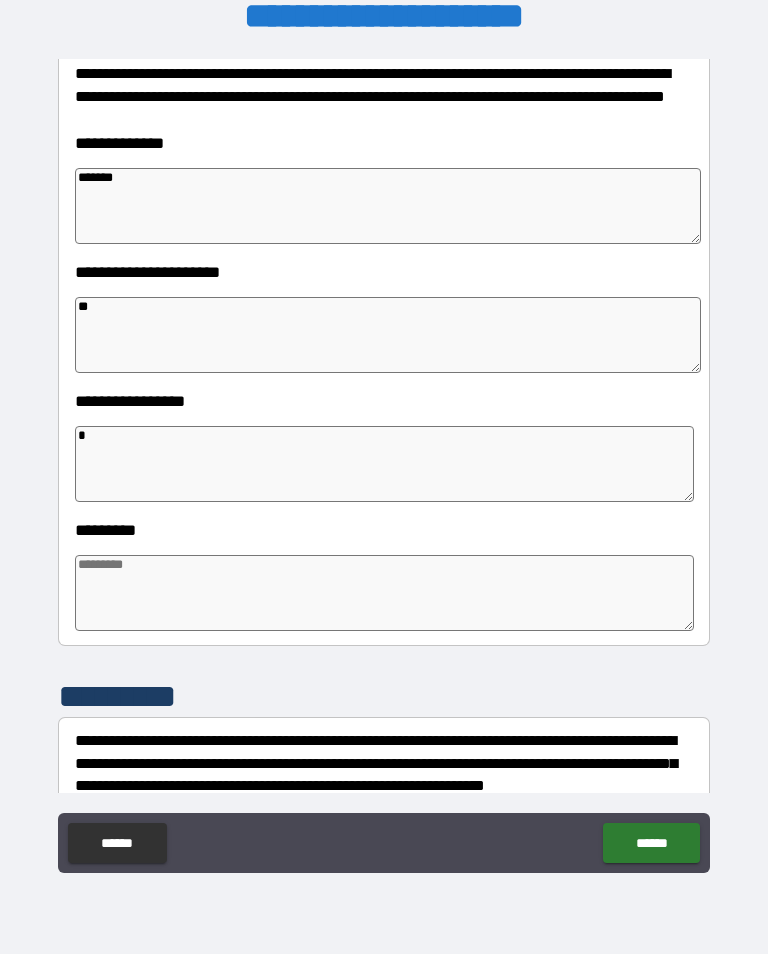 type on "**" 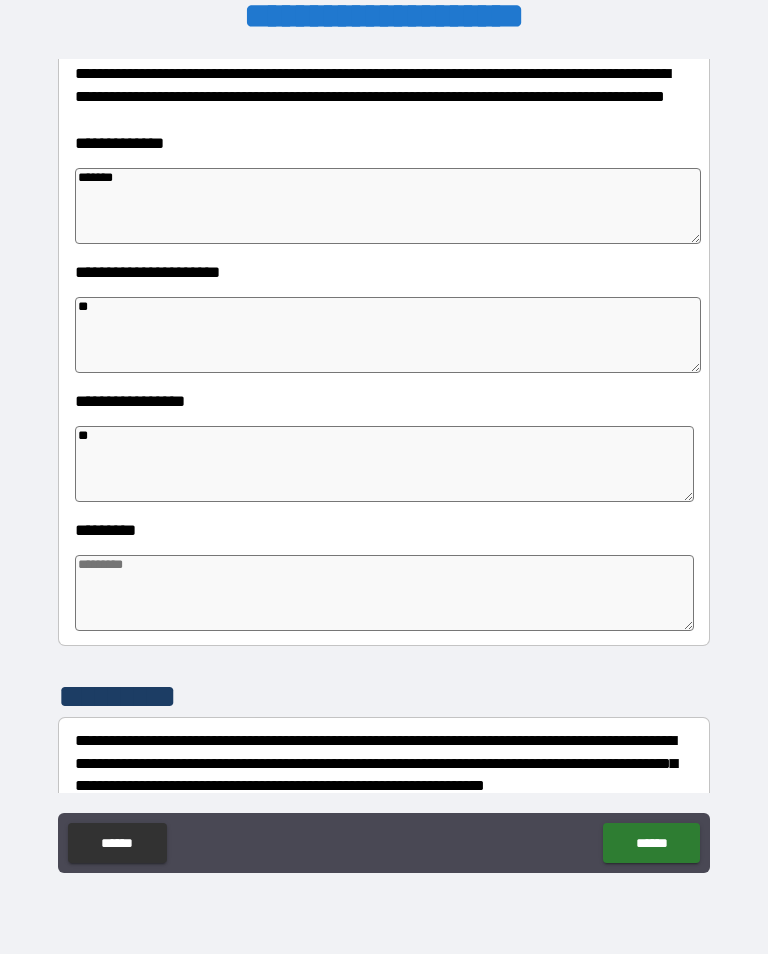 type on "*" 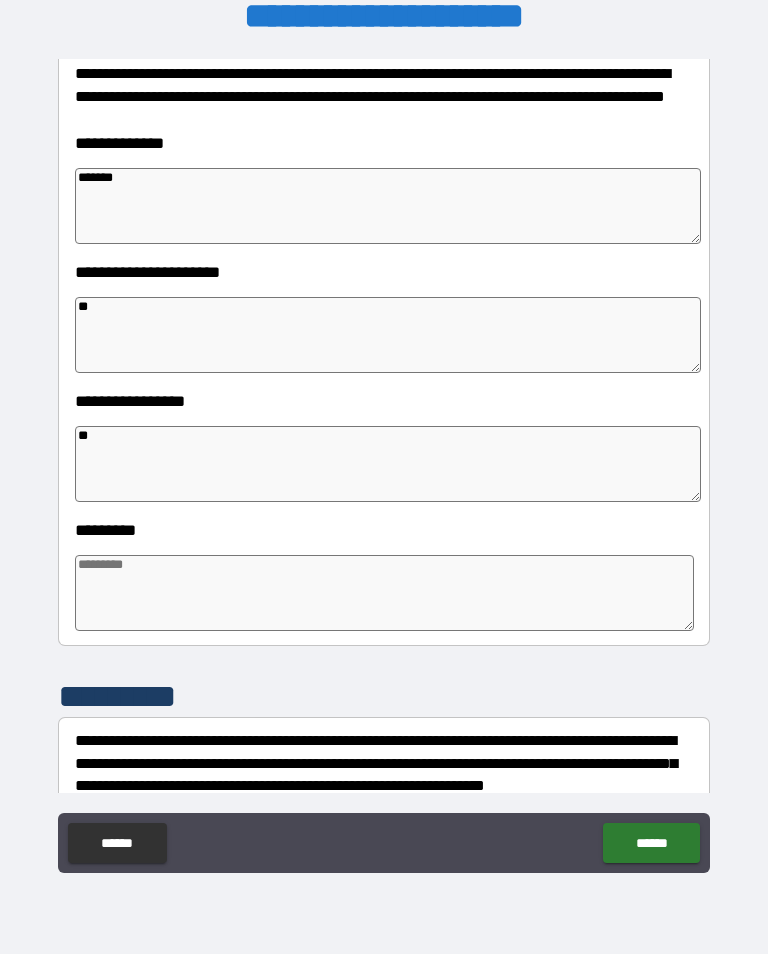 type on "*" 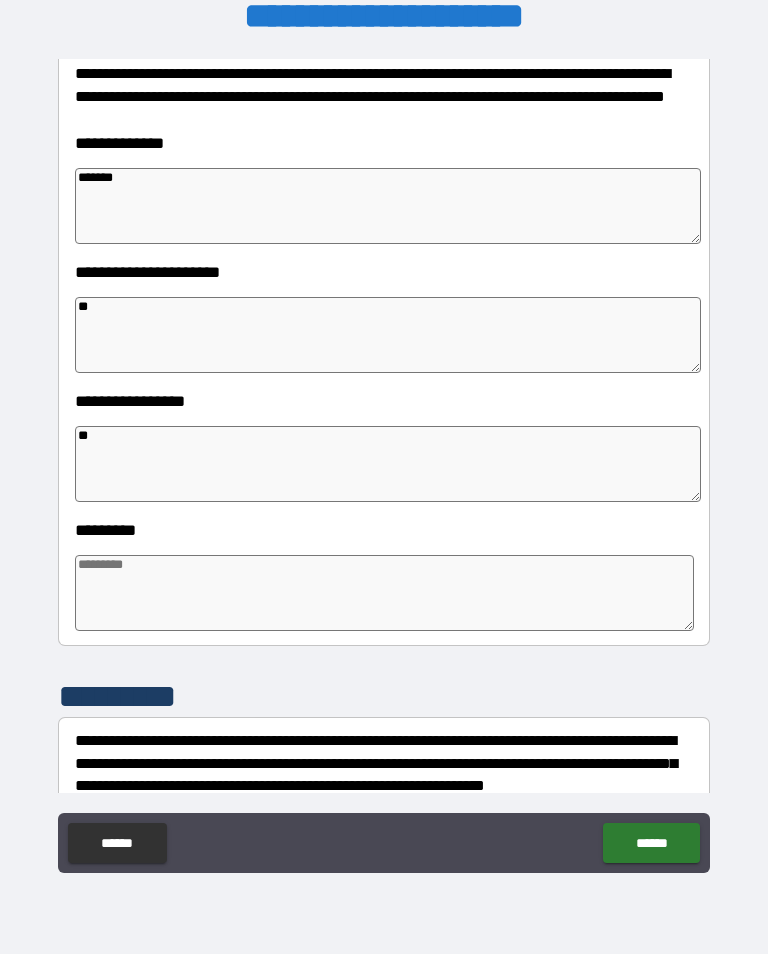 type on "*" 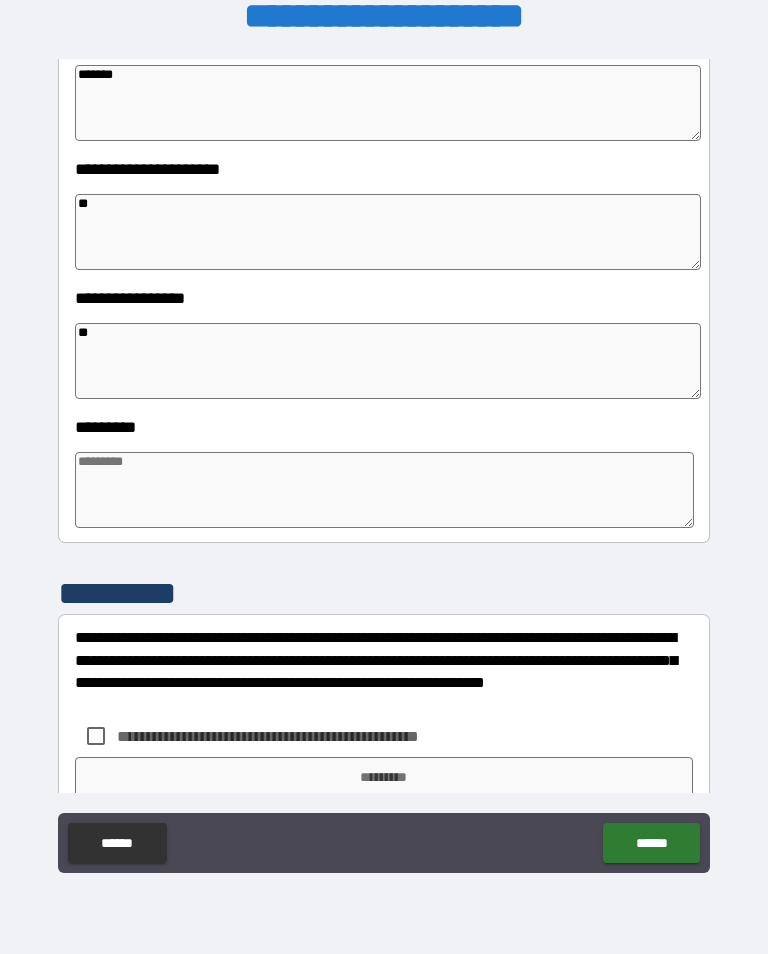 scroll, scrollTop: 395, scrollLeft: 0, axis: vertical 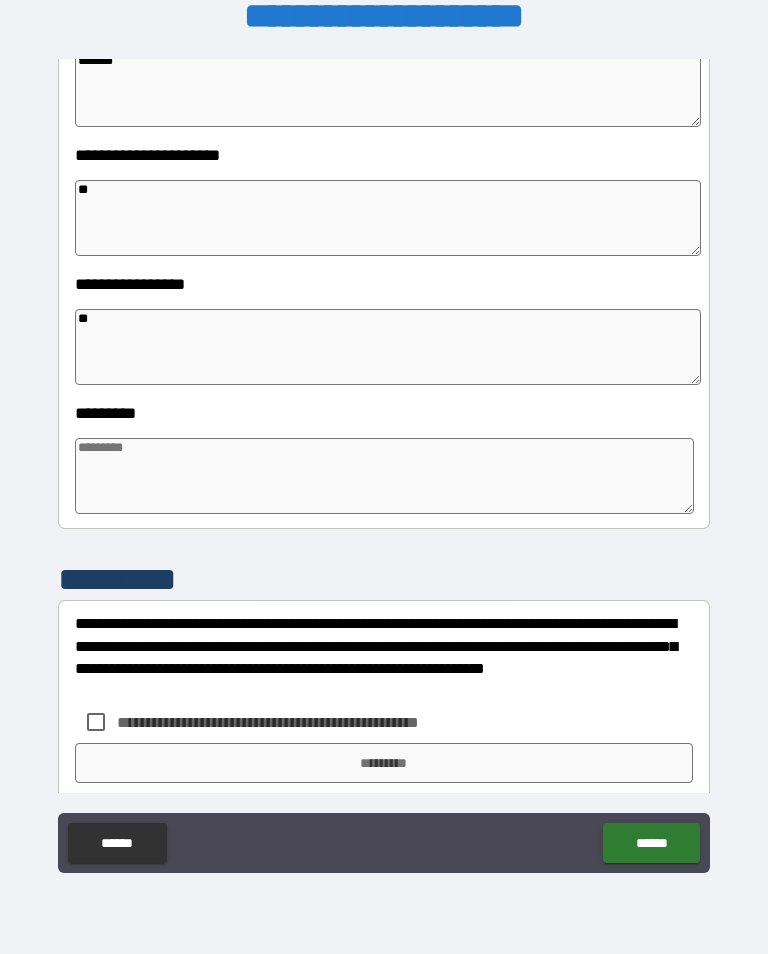 type on "**" 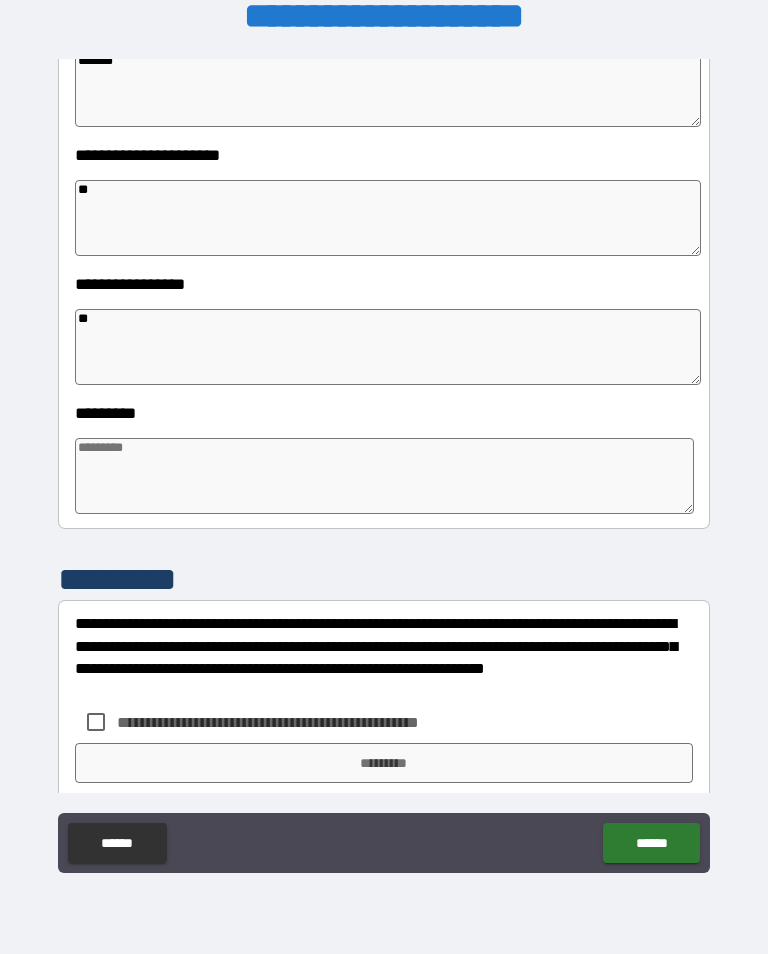 type on "*" 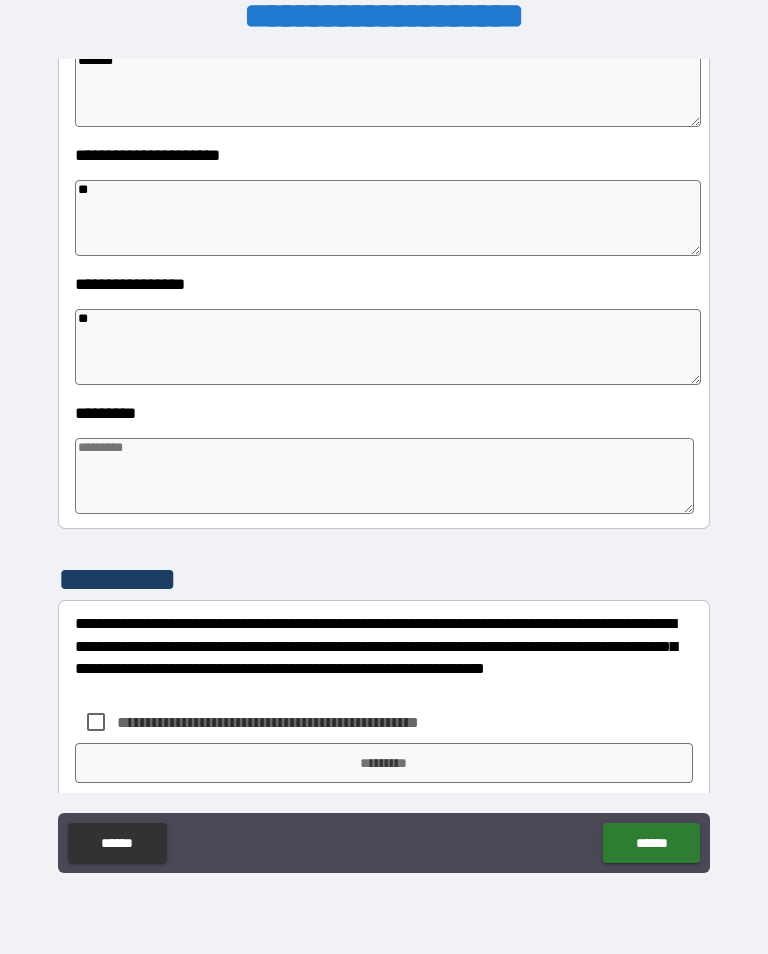 type on "*" 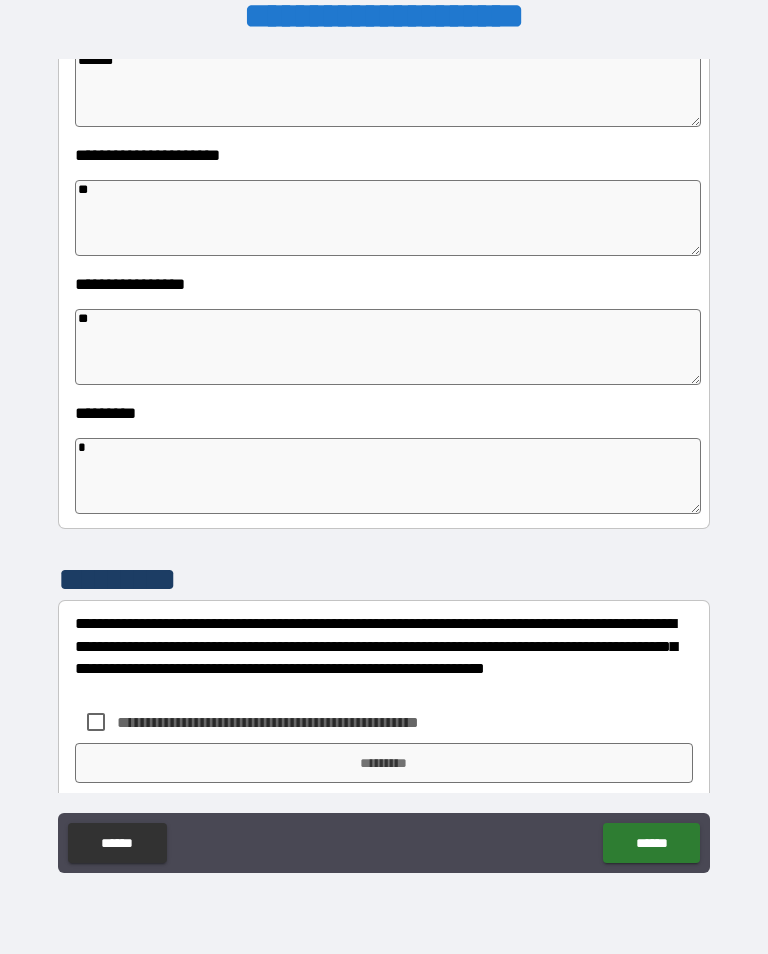 type on "*" 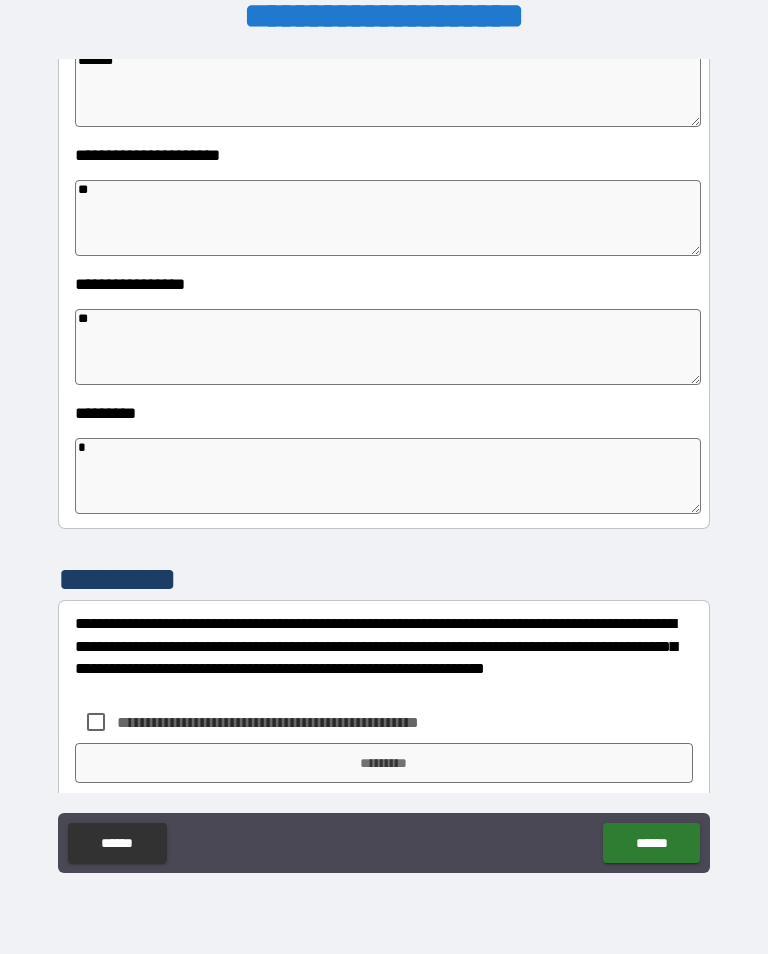 type on "*" 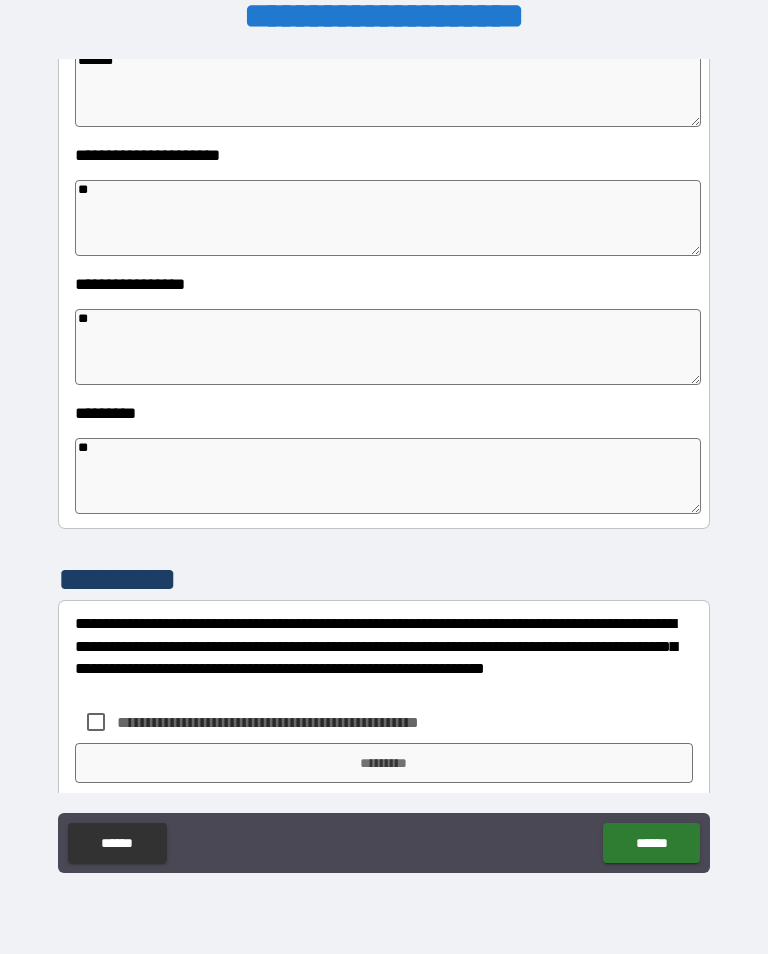 type on "*" 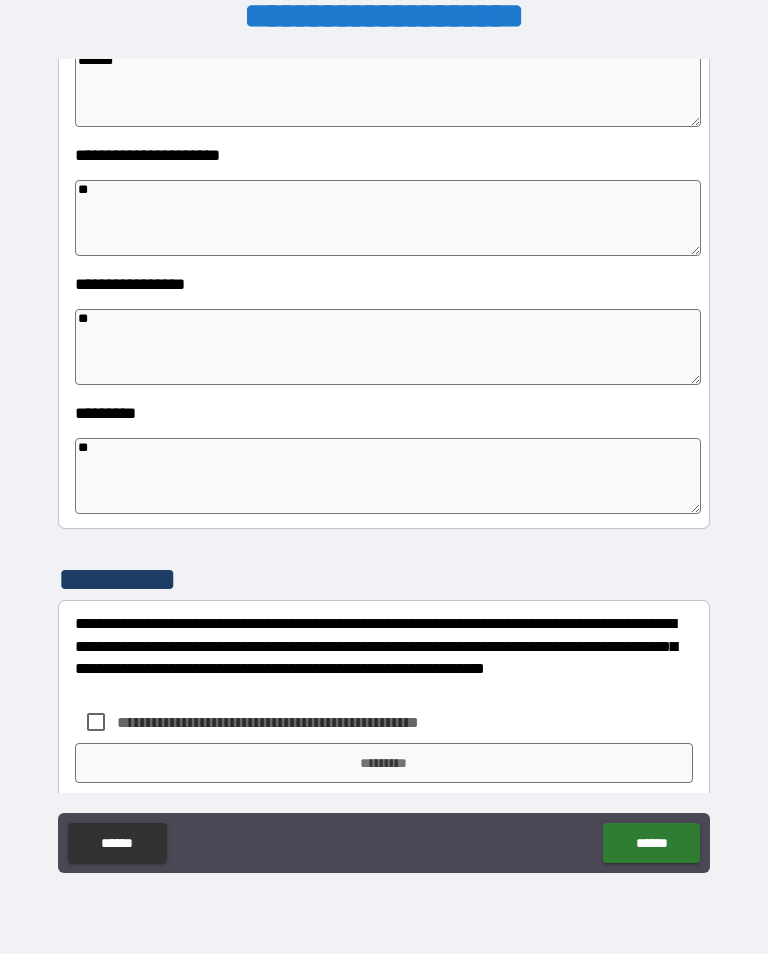 type on "*" 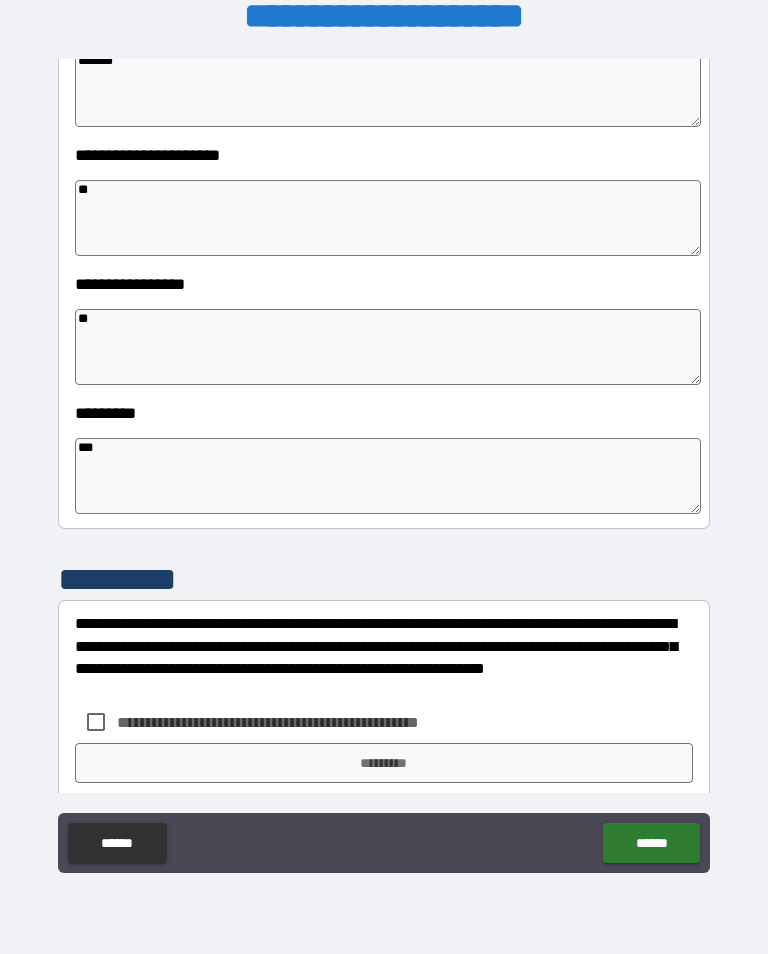 type on "*" 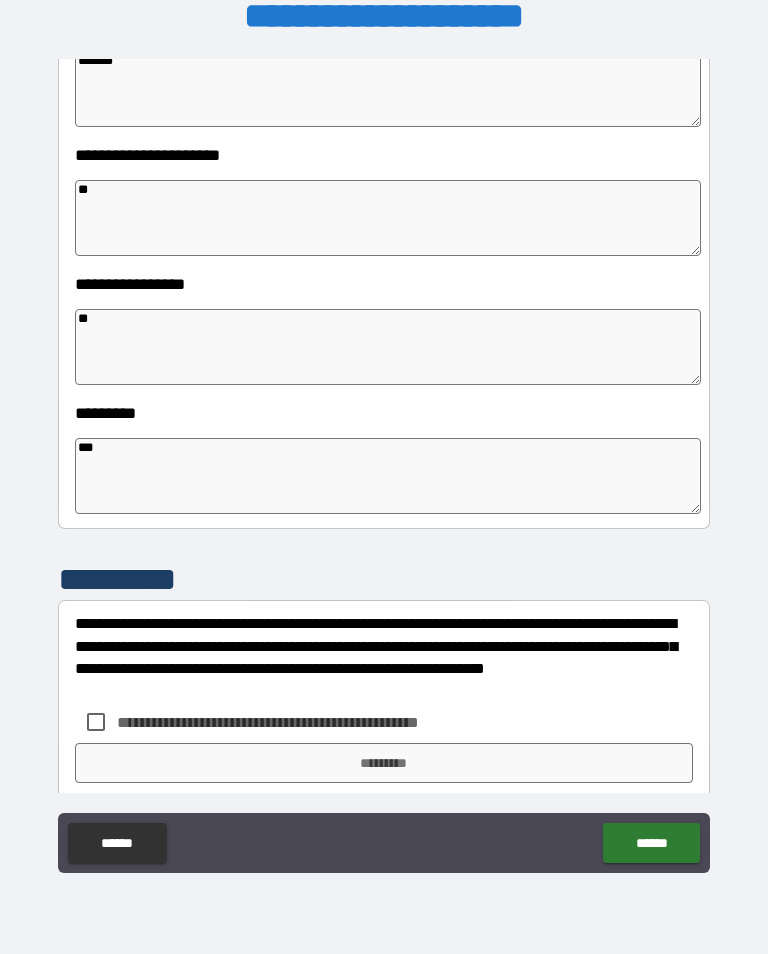 type on "****" 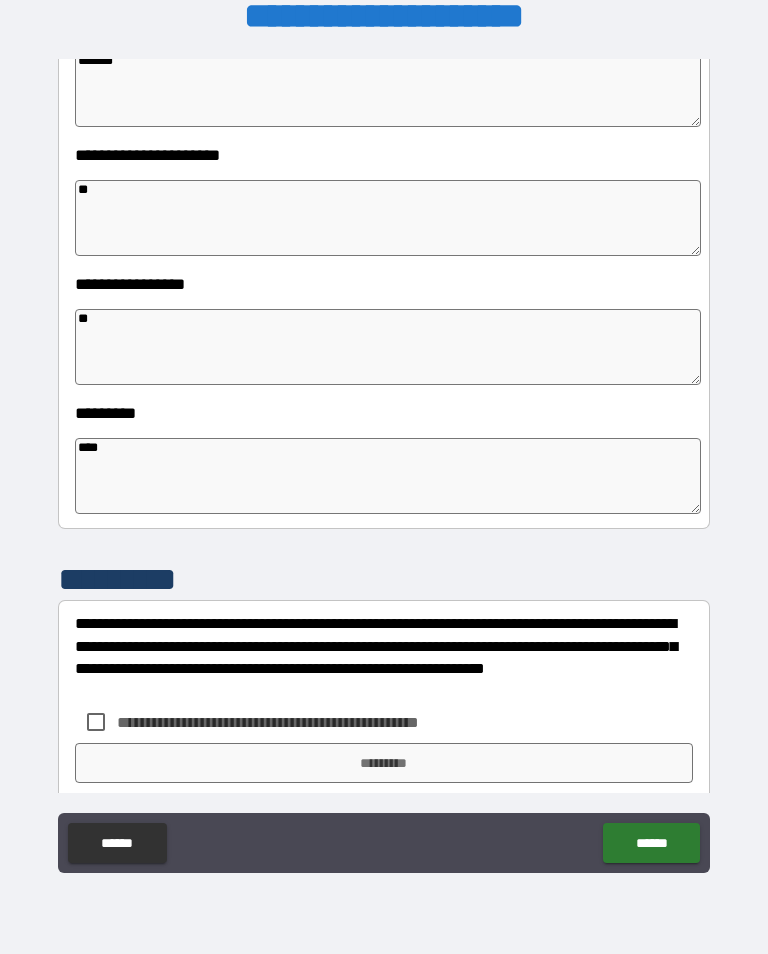 type on "*" 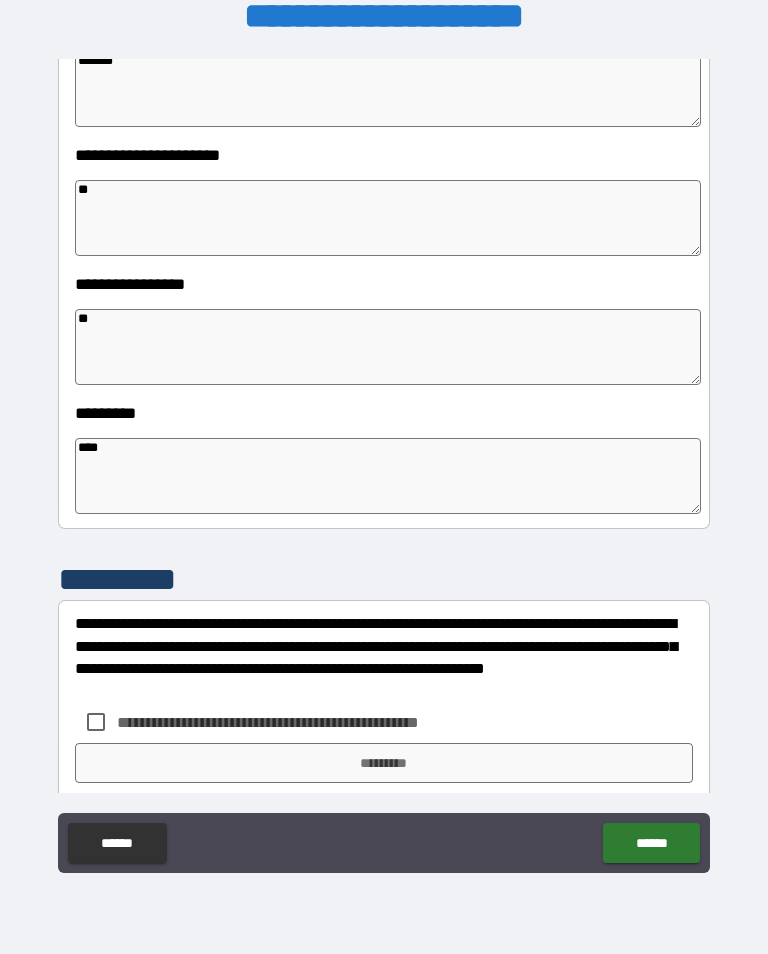 type on "*" 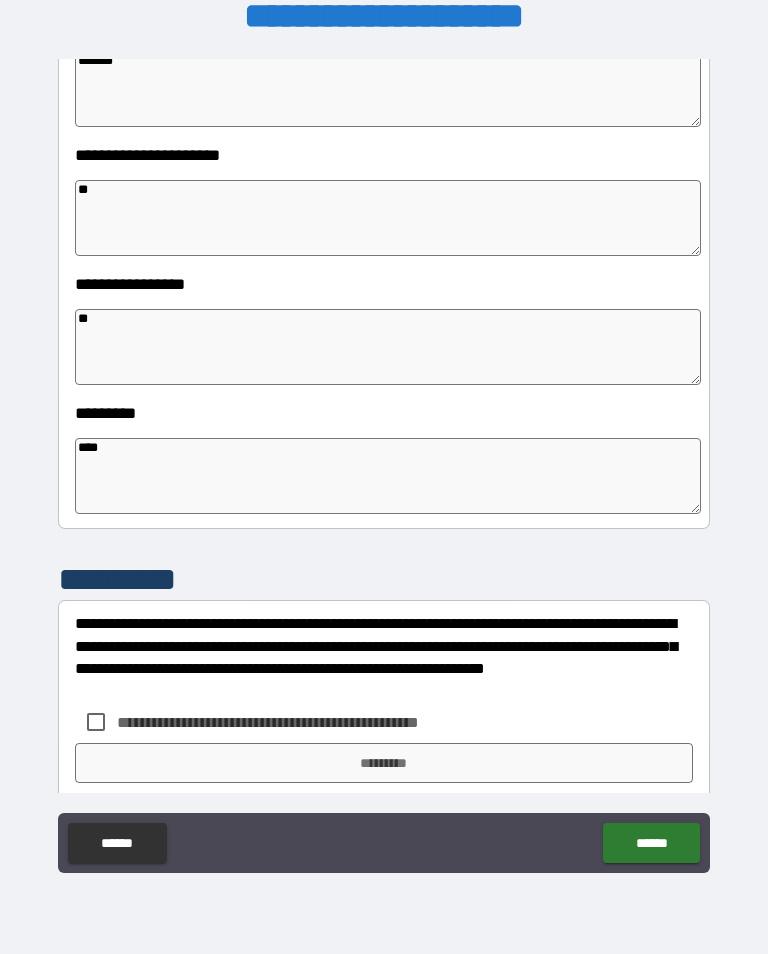 type on "*" 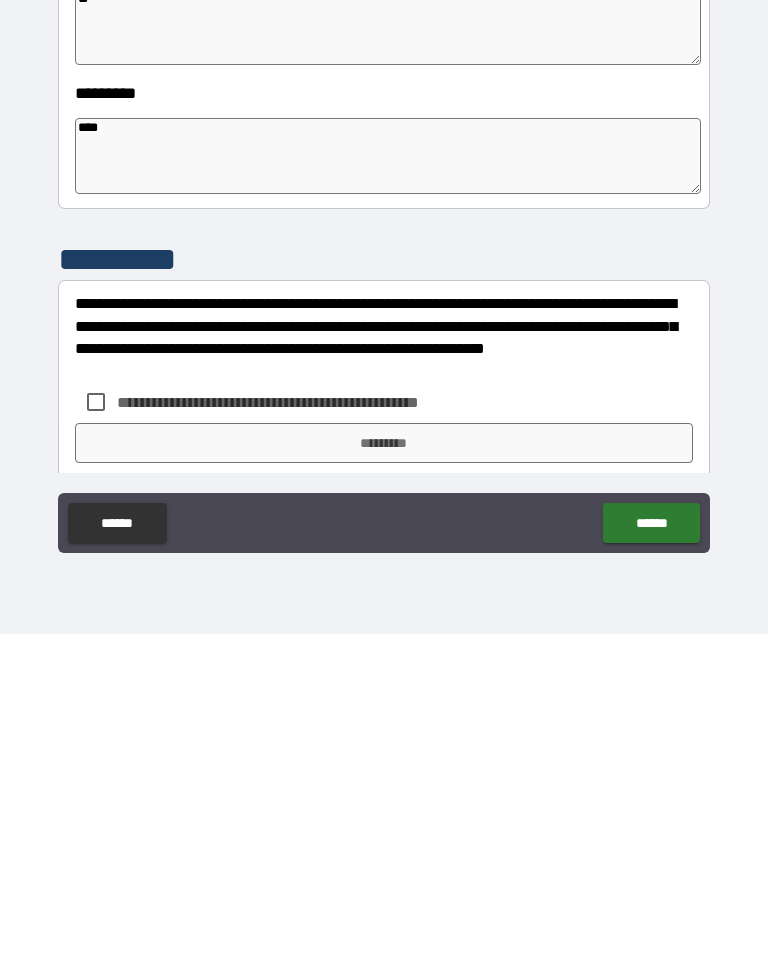 type on "****" 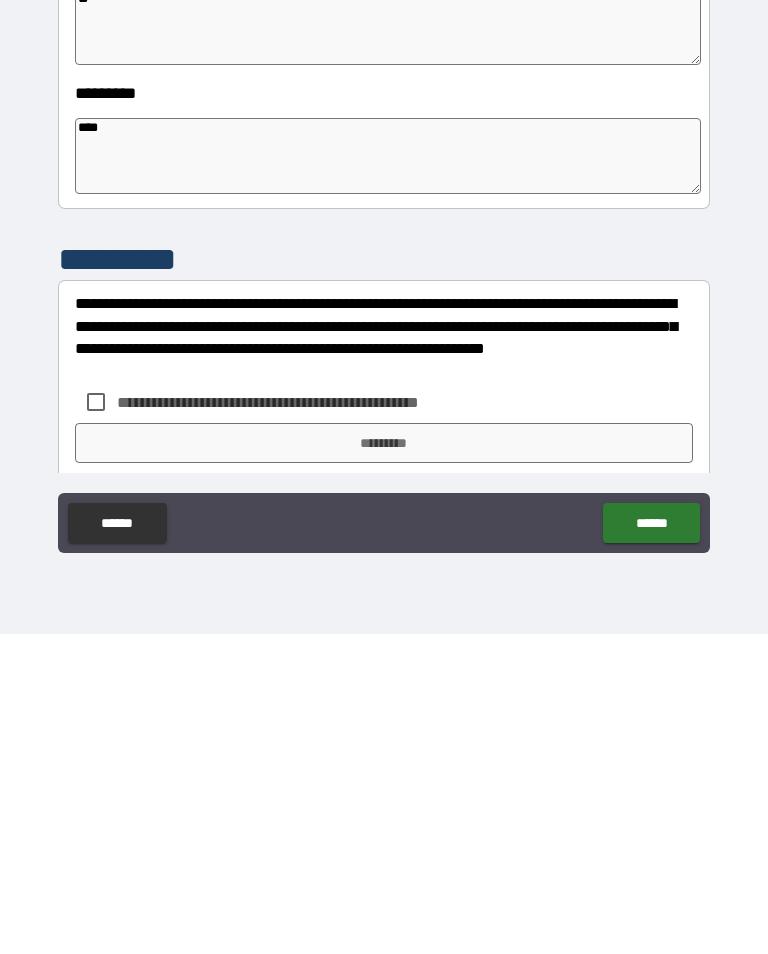 type on "*" 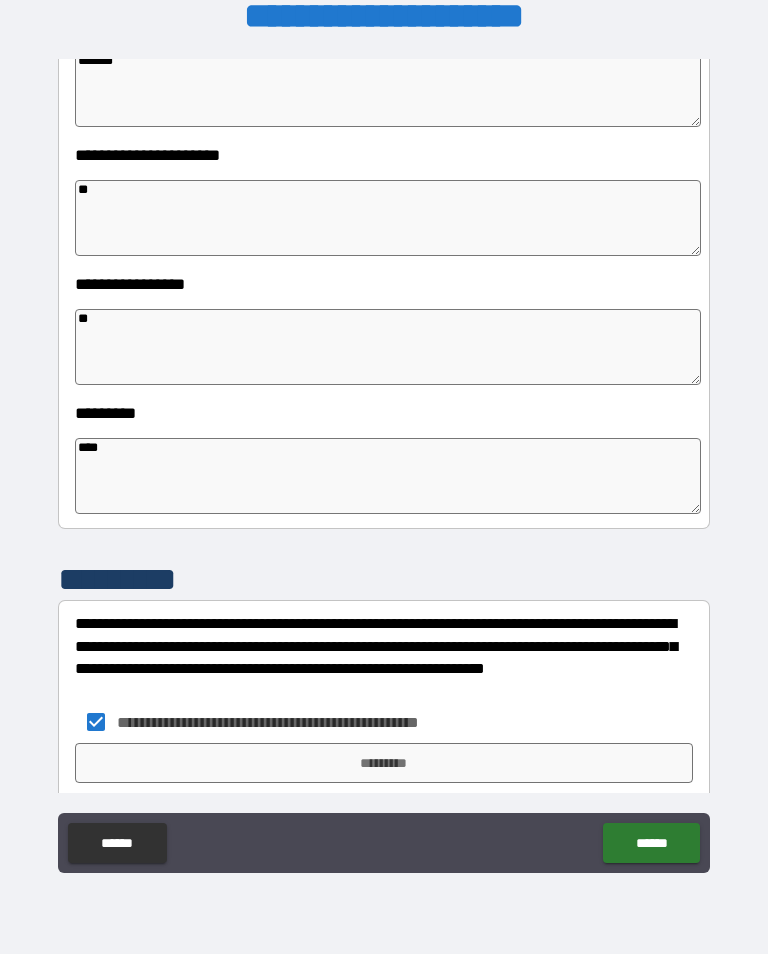 type on "*" 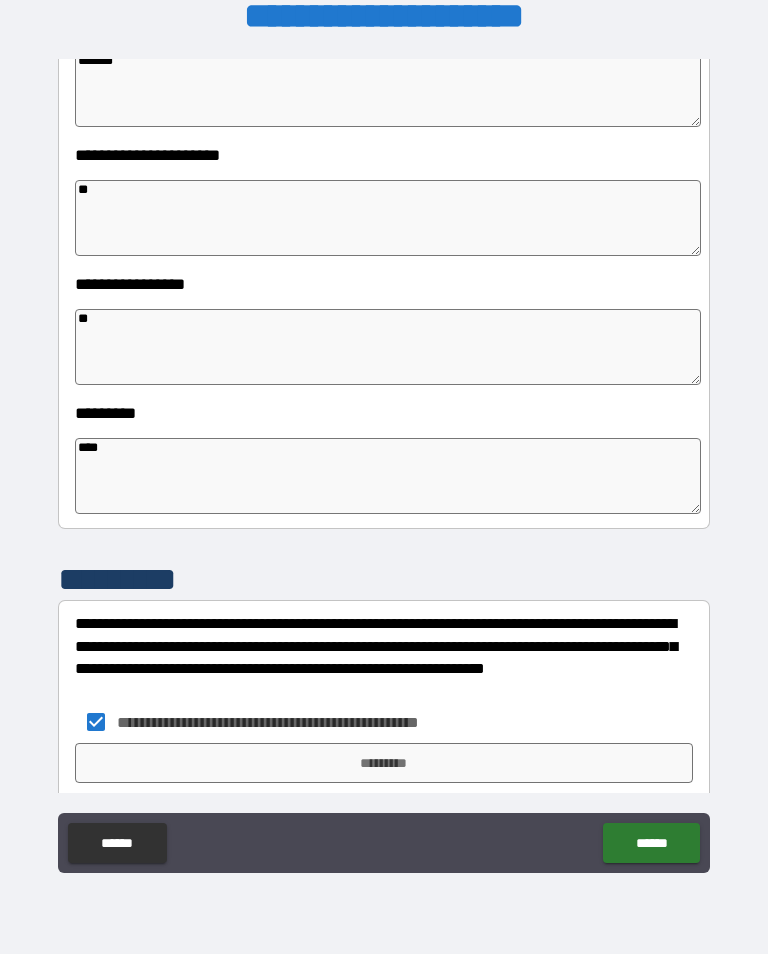 type on "*" 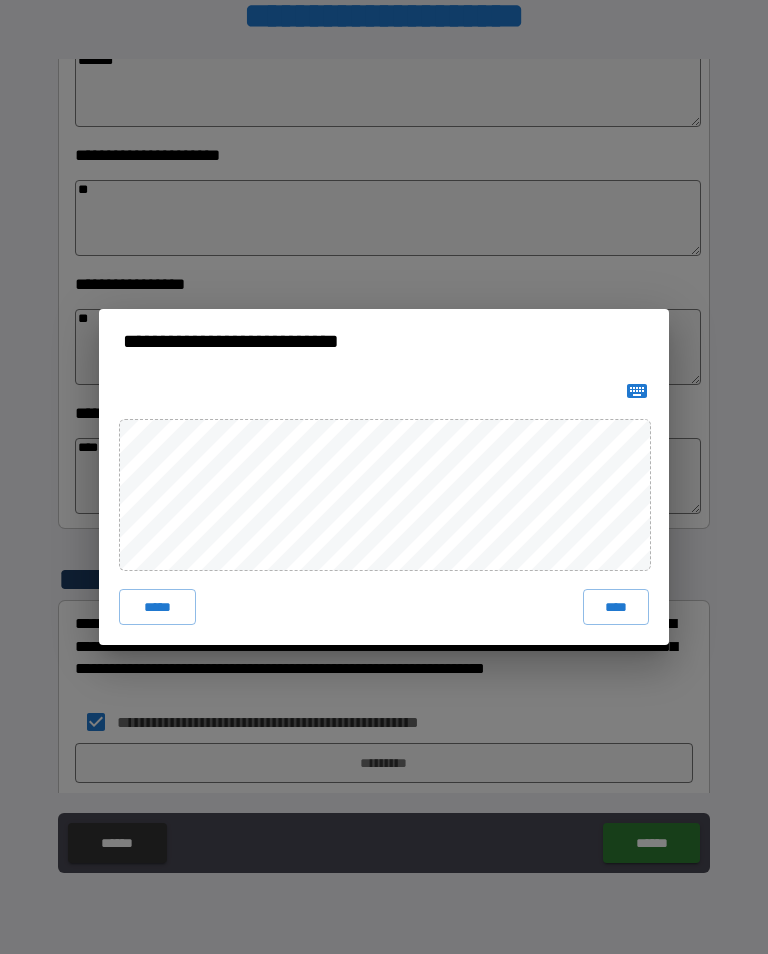 click on "****" at bounding box center [616, 607] 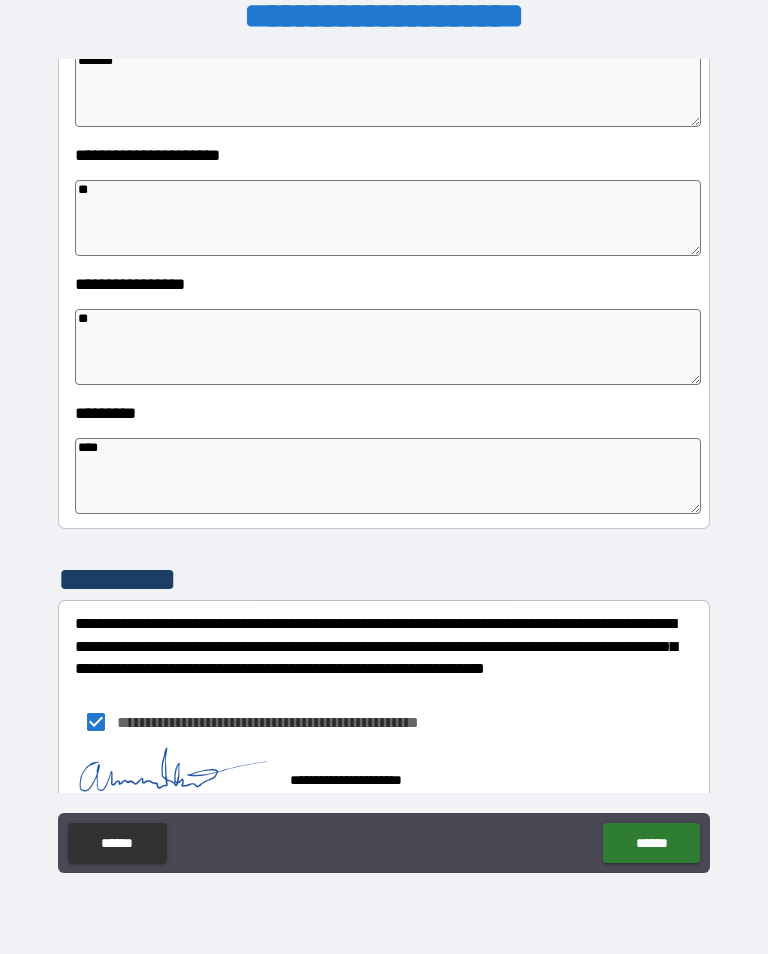 type on "*" 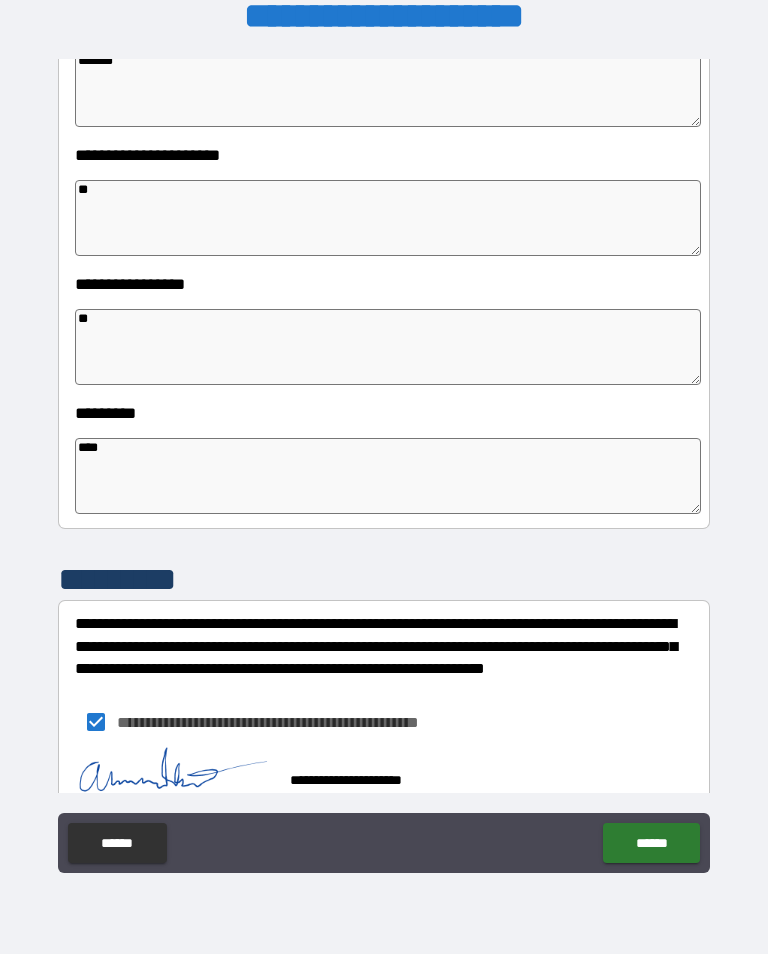 type on "*" 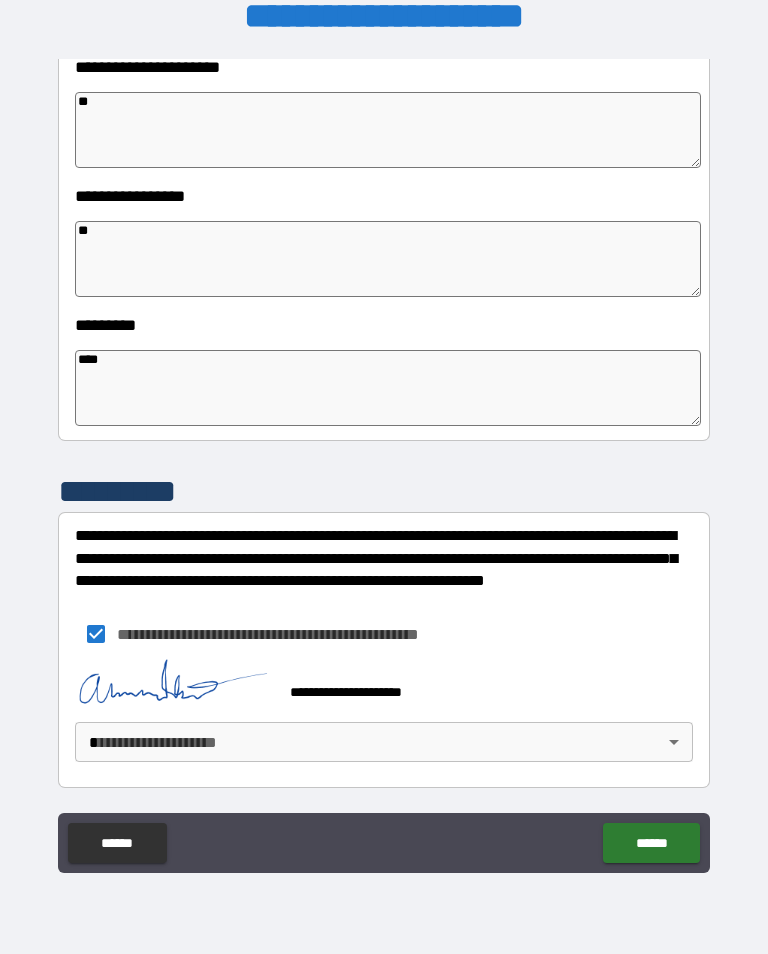 scroll, scrollTop: 483, scrollLeft: 0, axis: vertical 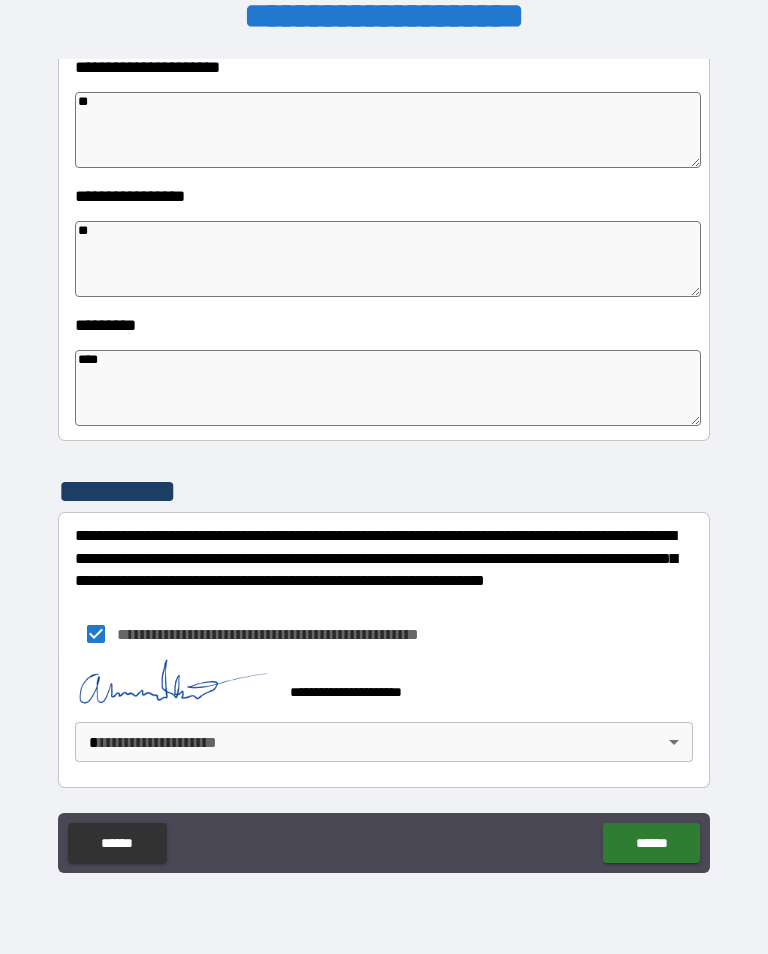 click on "**********" at bounding box center [384, 461] 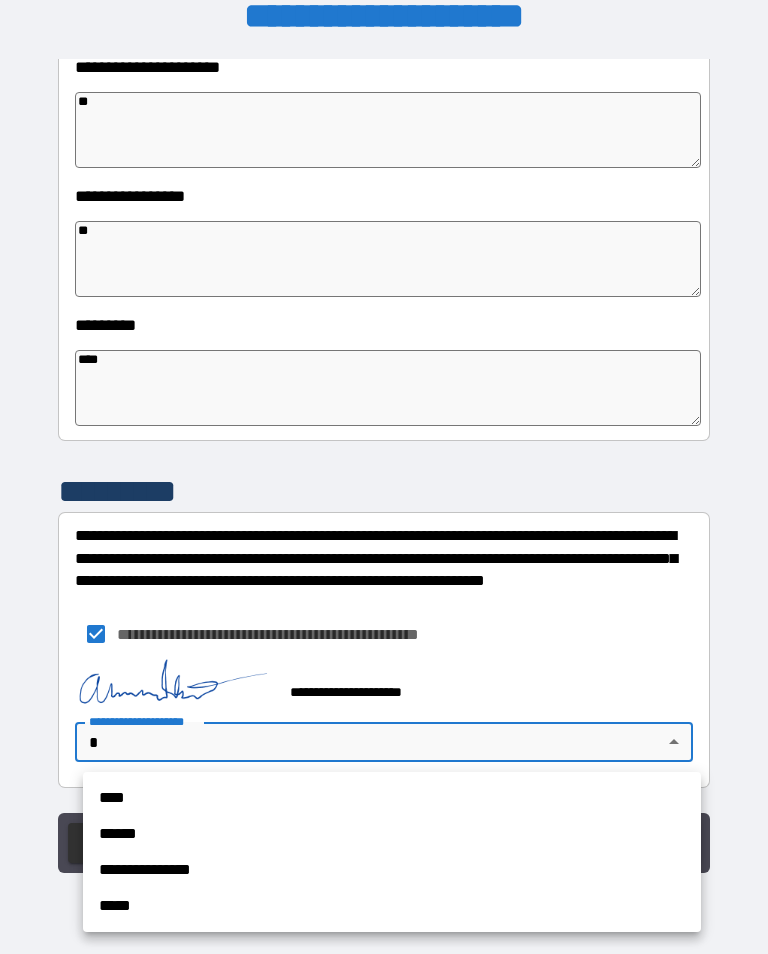 click on "****" at bounding box center [392, 798] 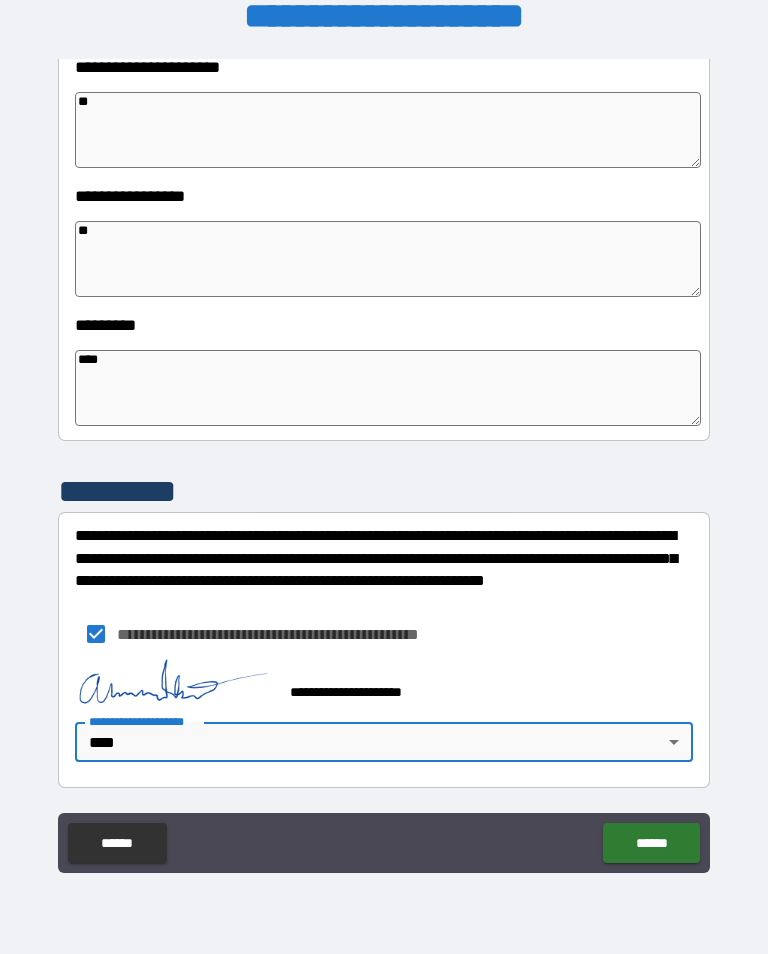 type on "*" 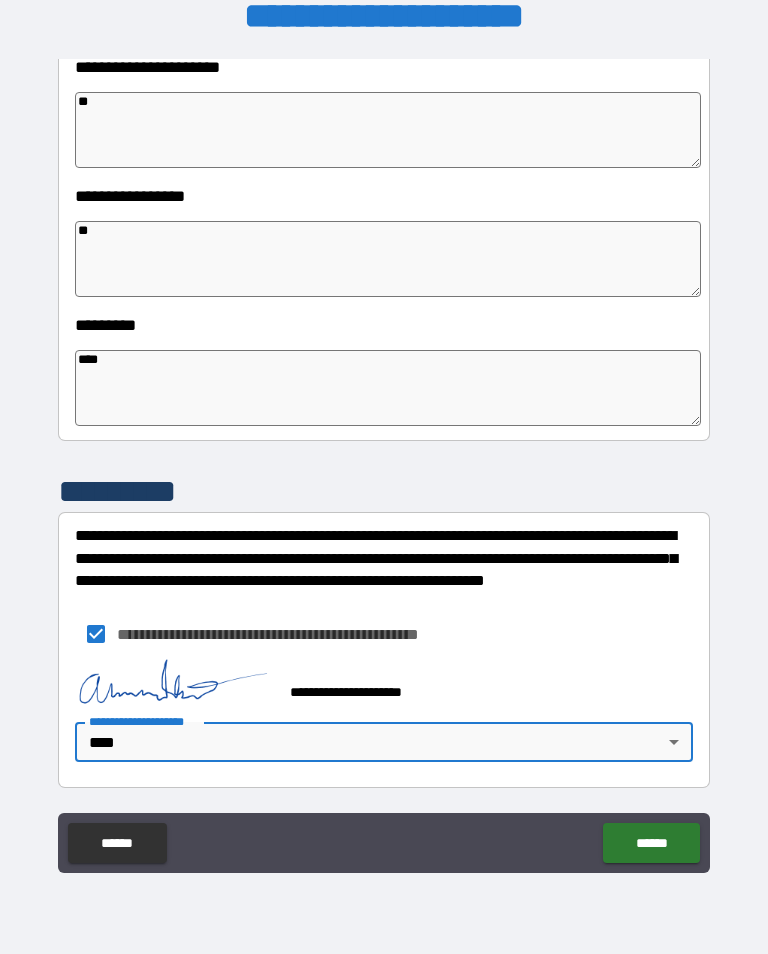 type on "*" 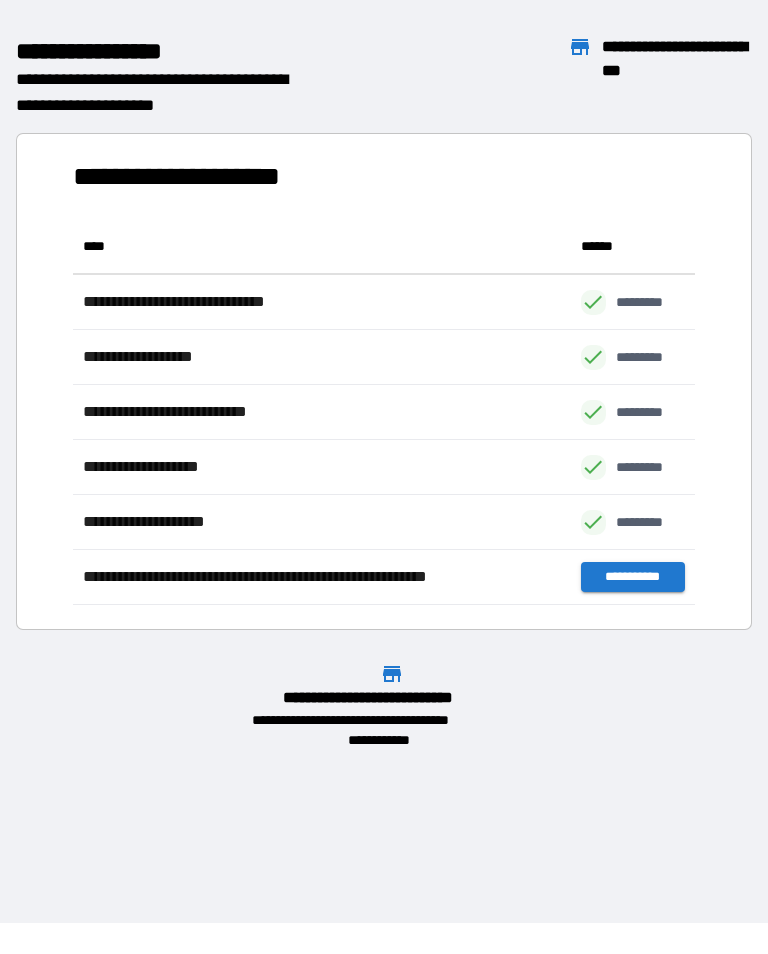 scroll, scrollTop: 1, scrollLeft: 1, axis: both 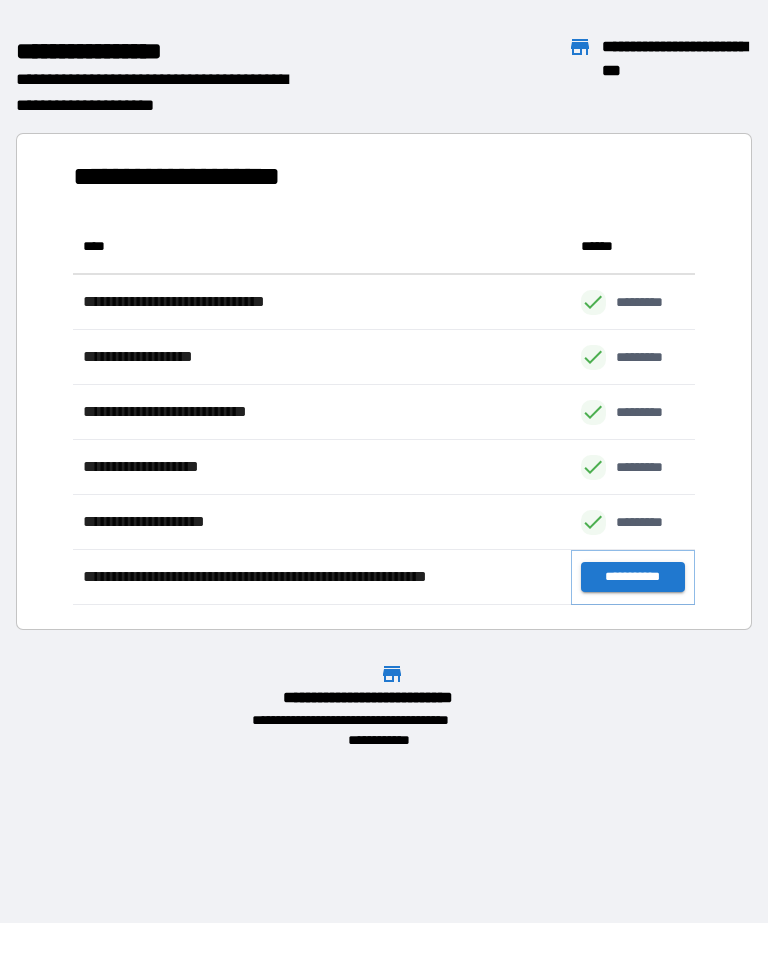 click on "**********" at bounding box center (633, 577) 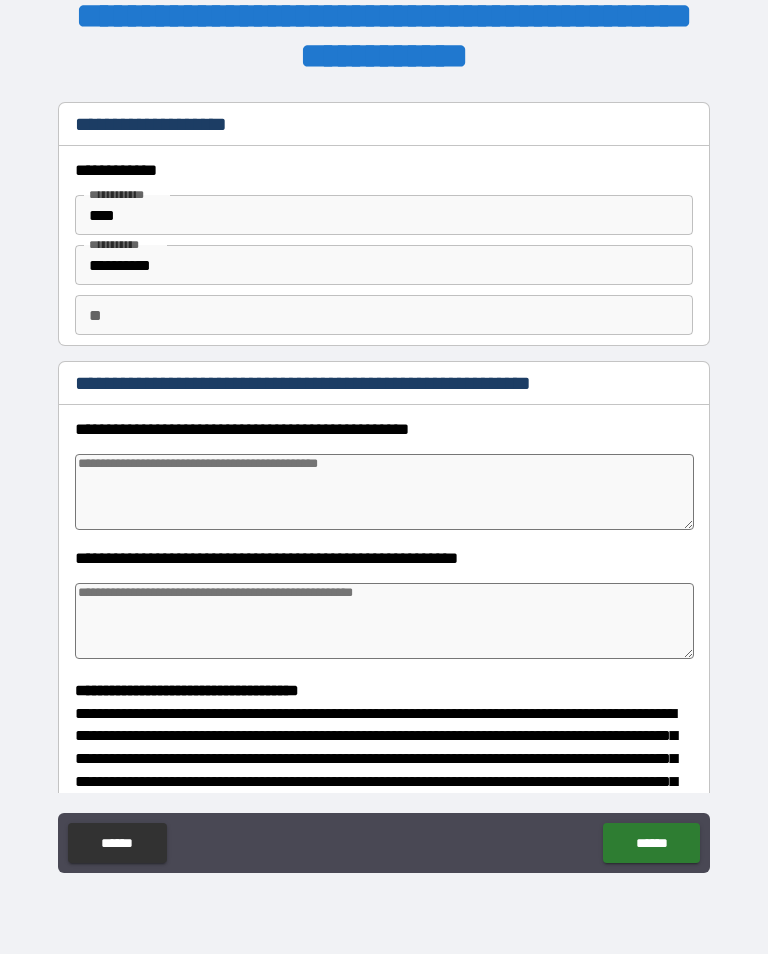 type on "*" 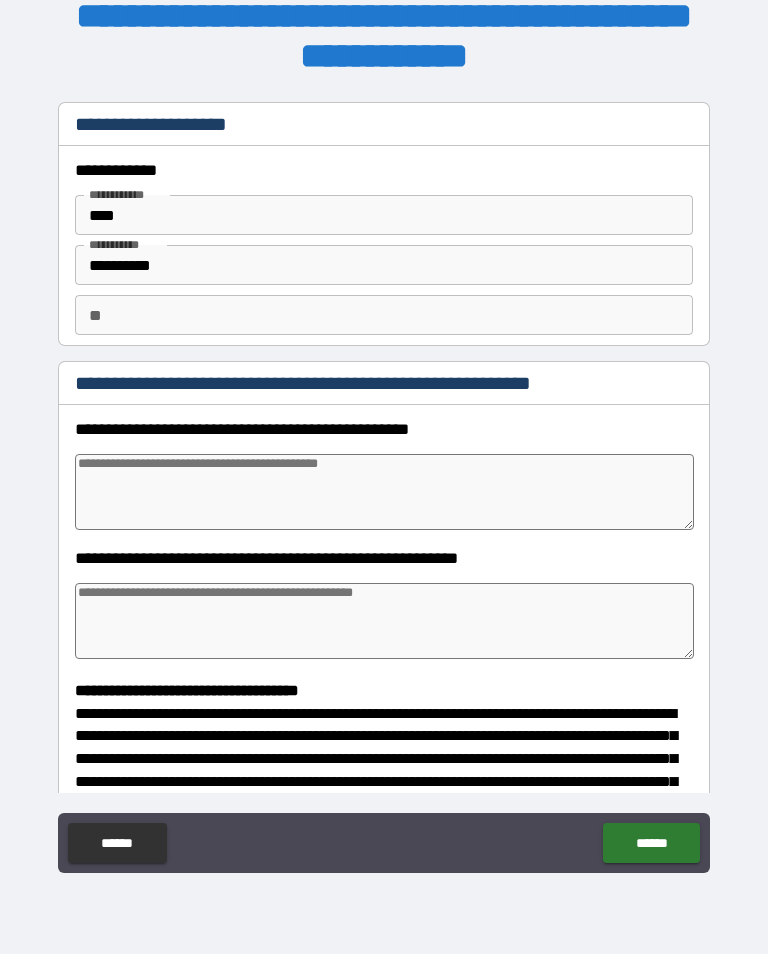 type on "*" 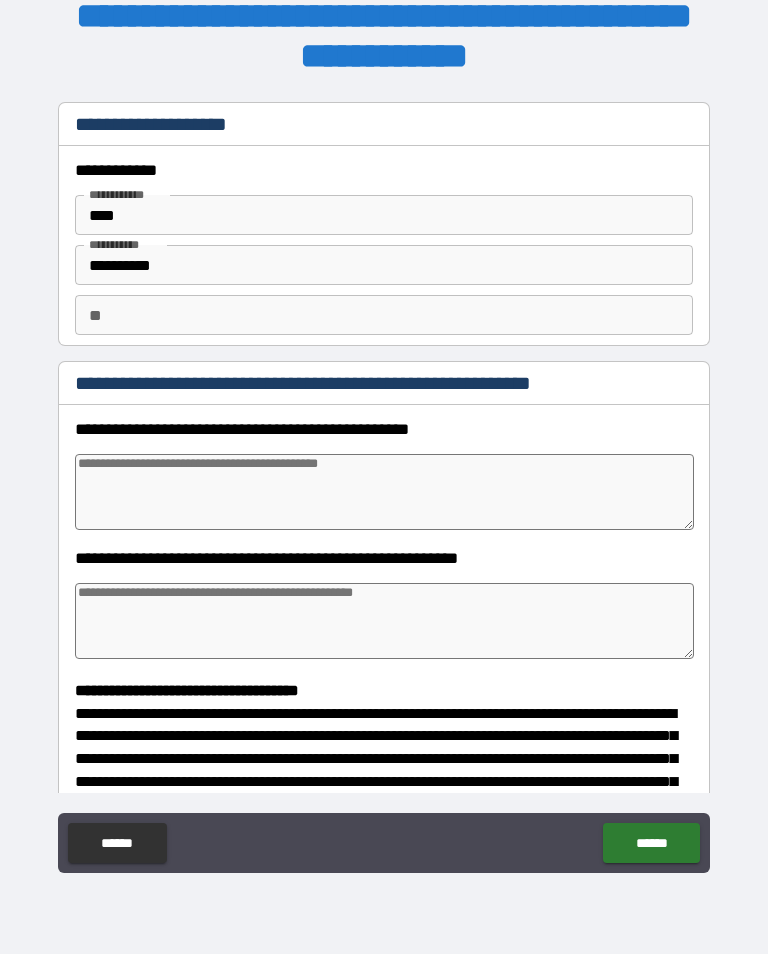 type on "*" 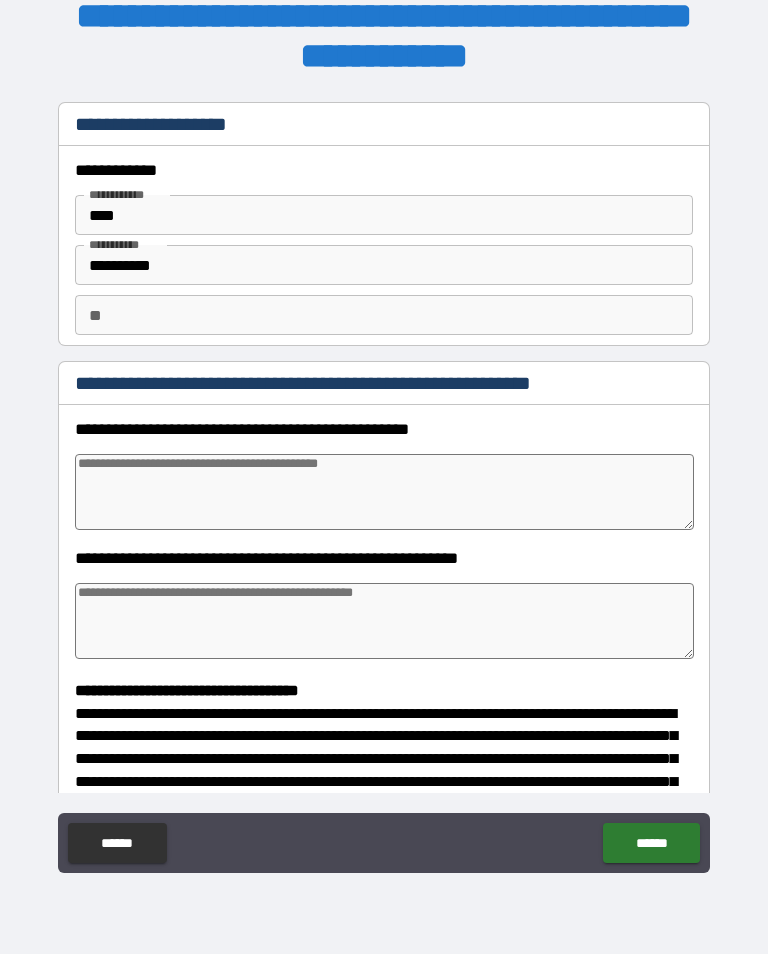 type on "*" 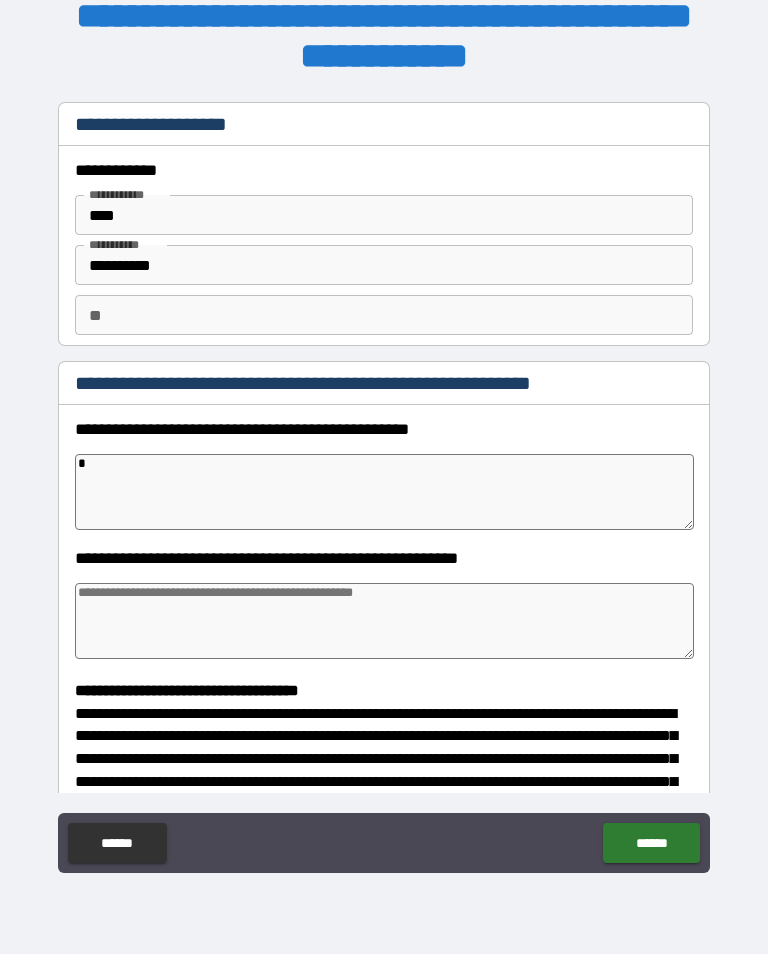 type on "**" 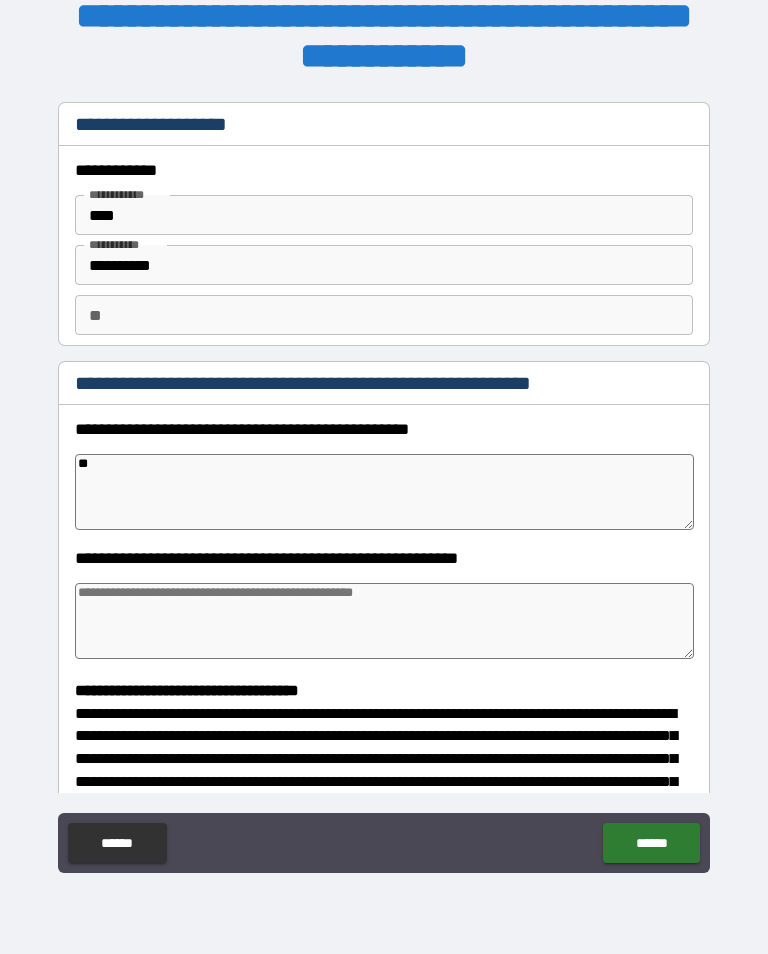 type on "*" 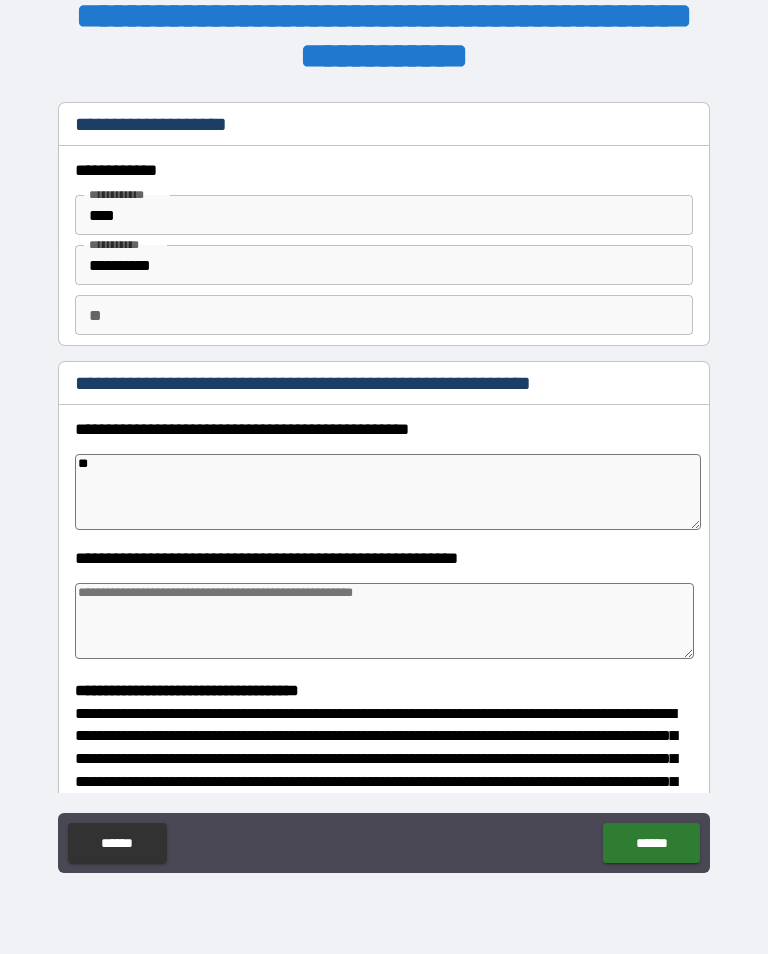 type on "*" 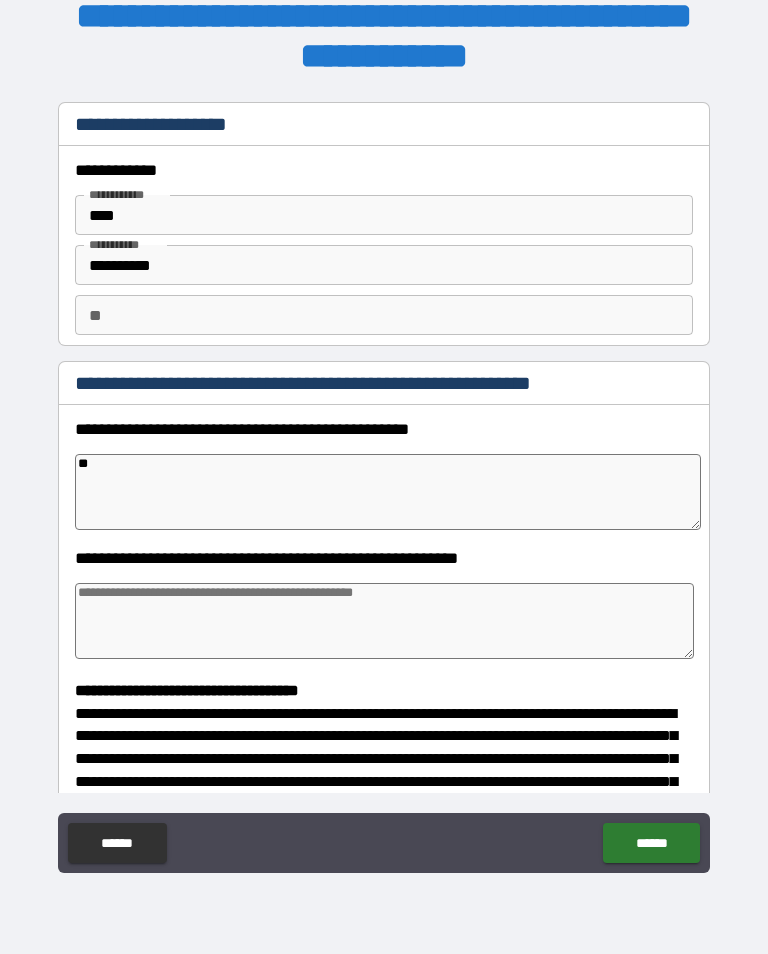 type on "*" 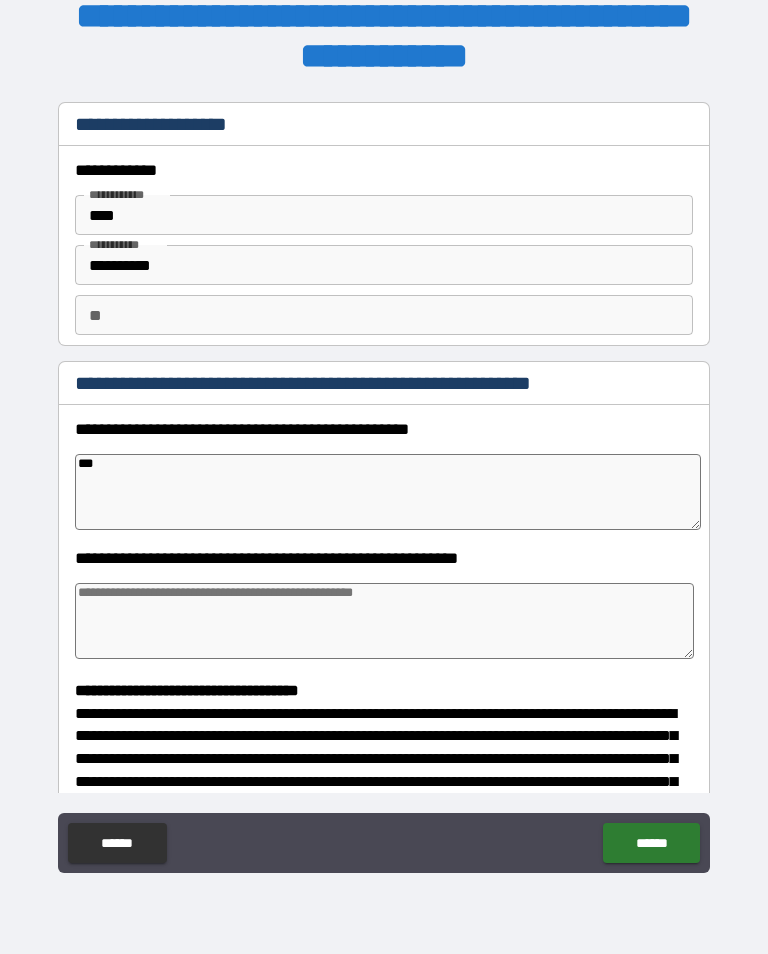 type on "*" 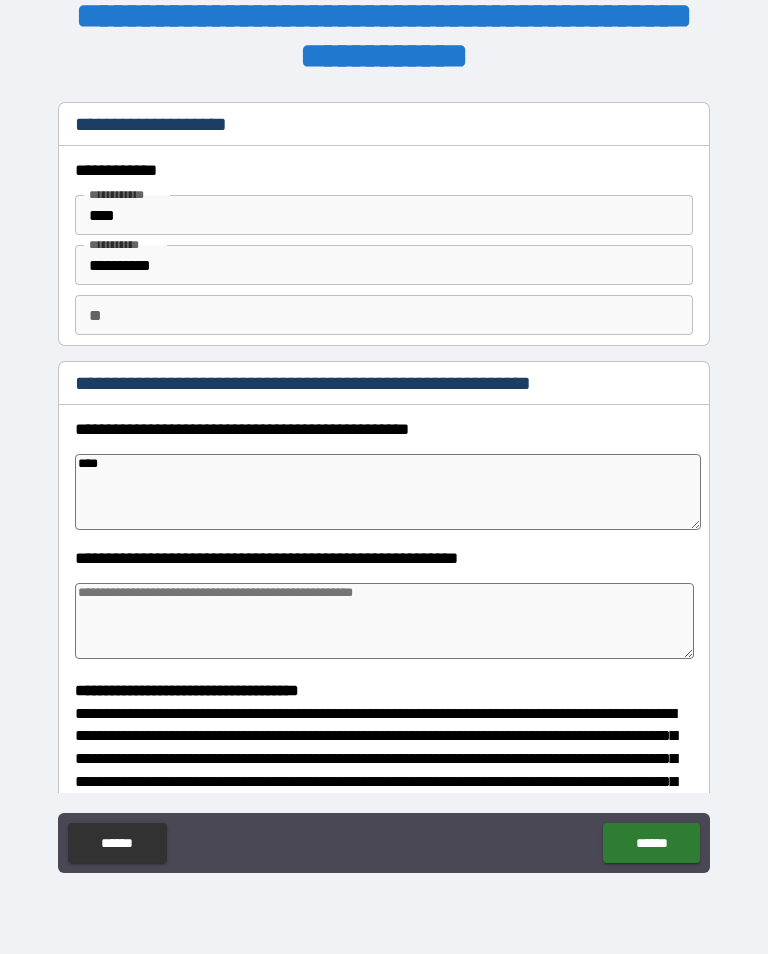 type on "*" 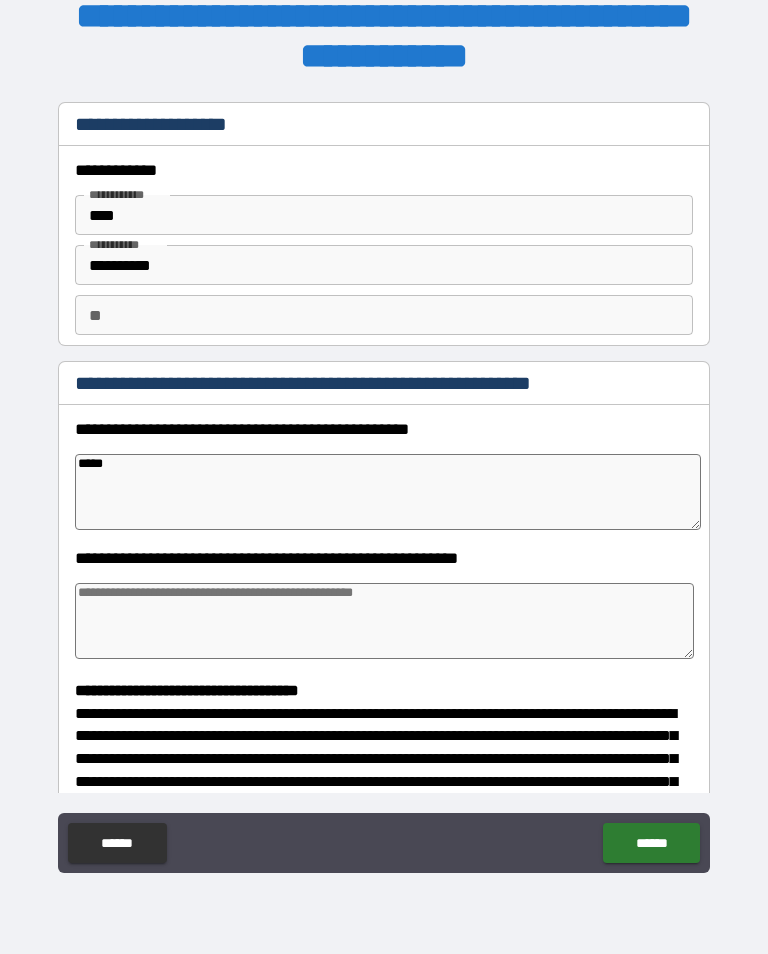 type on "*" 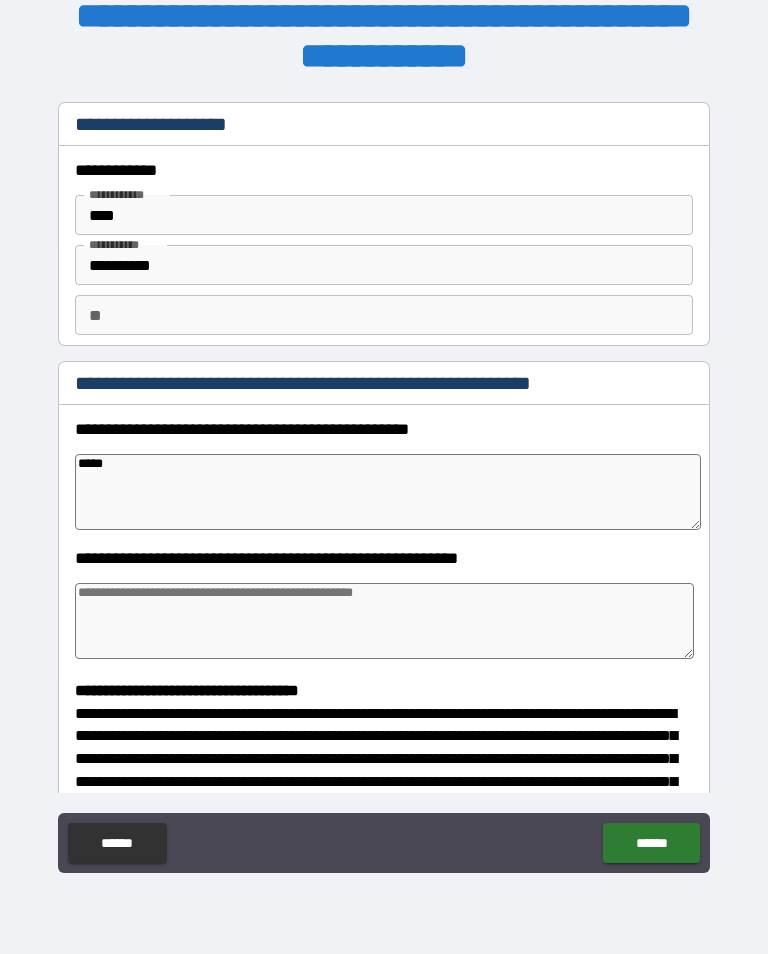 type on "****" 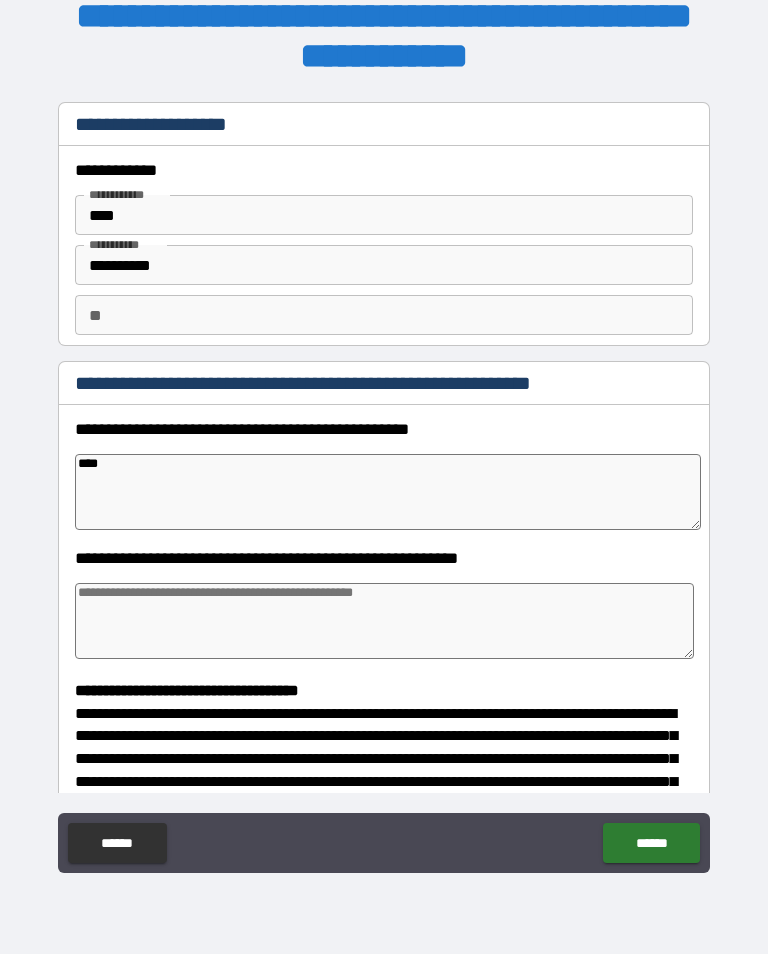 type on "*" 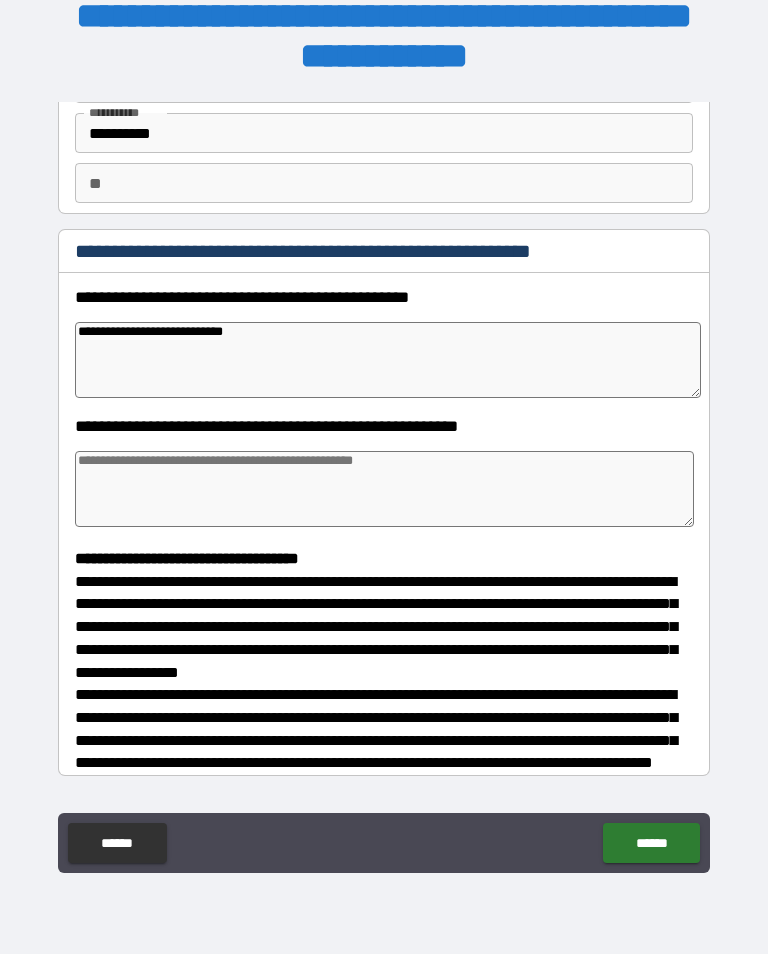 scroll, scrollTop: 133, scrollLeft: 0, axis: vertical 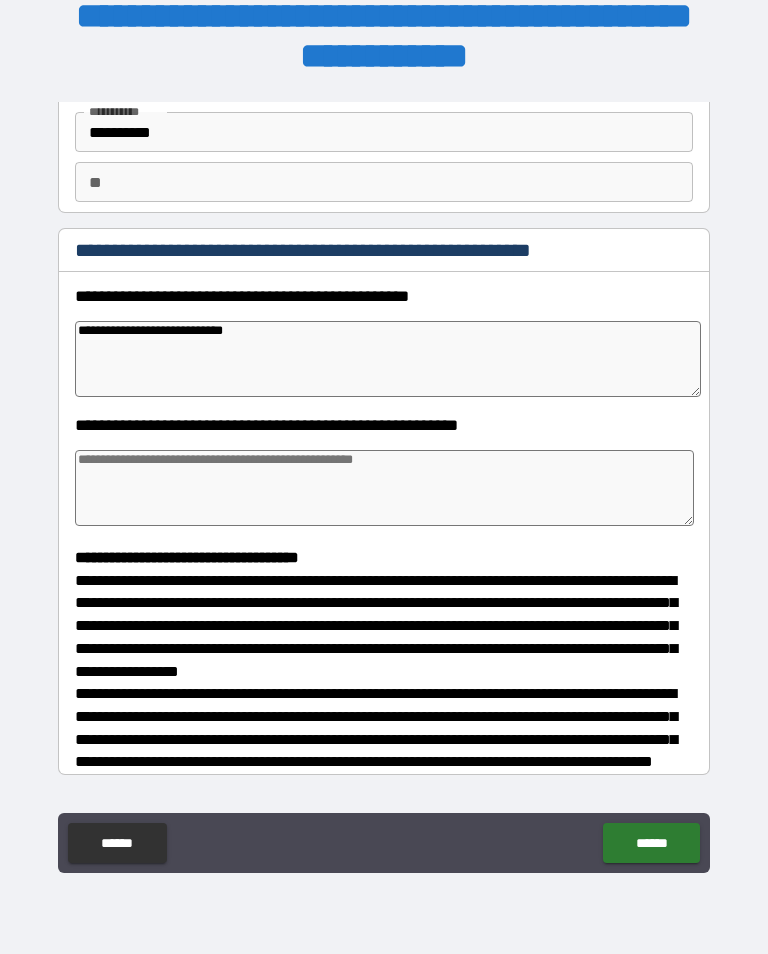 click at bounding box center (384, 488) 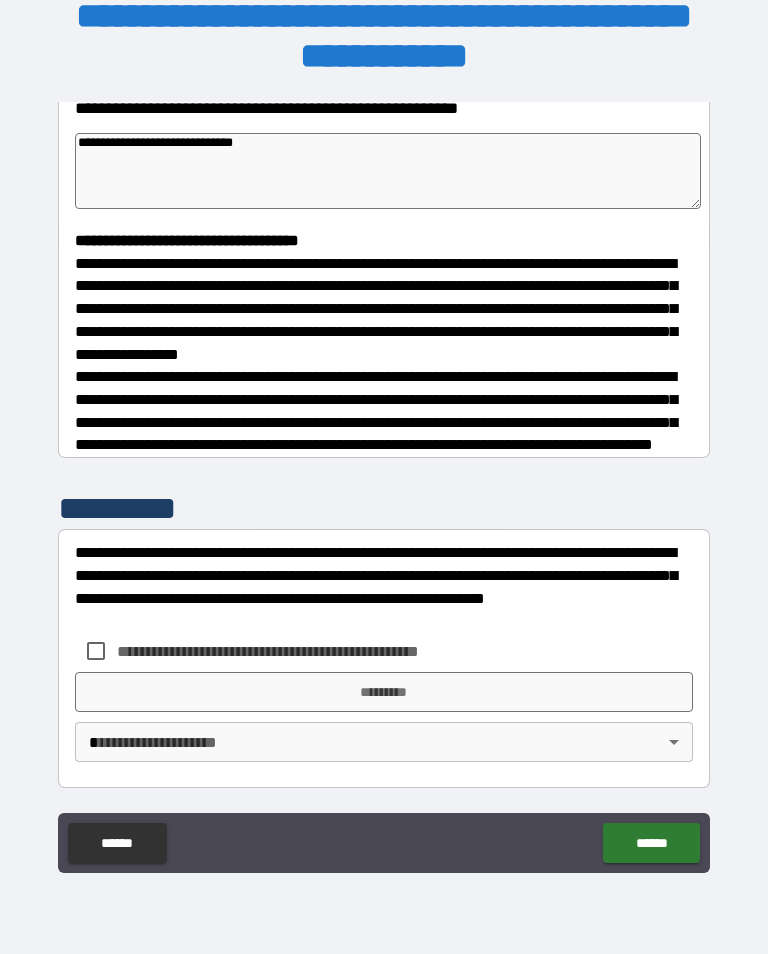 scroll, scrollTop: 465, scrollLeft: 0, axis: vertical 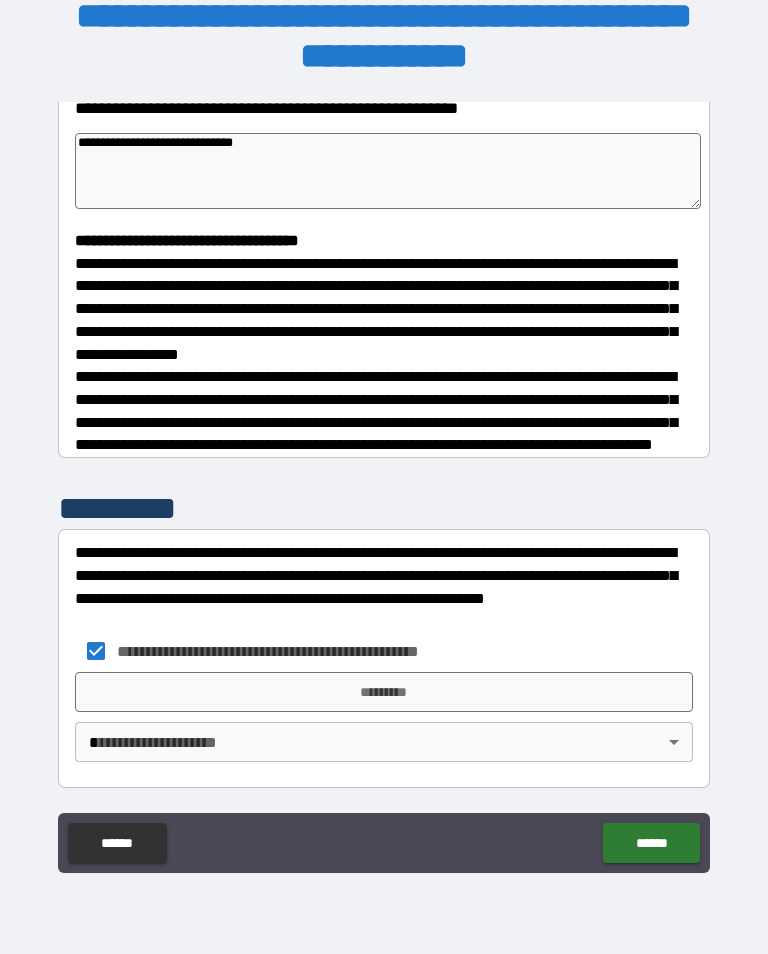 click on "*********" at bounding box center (384, 692) 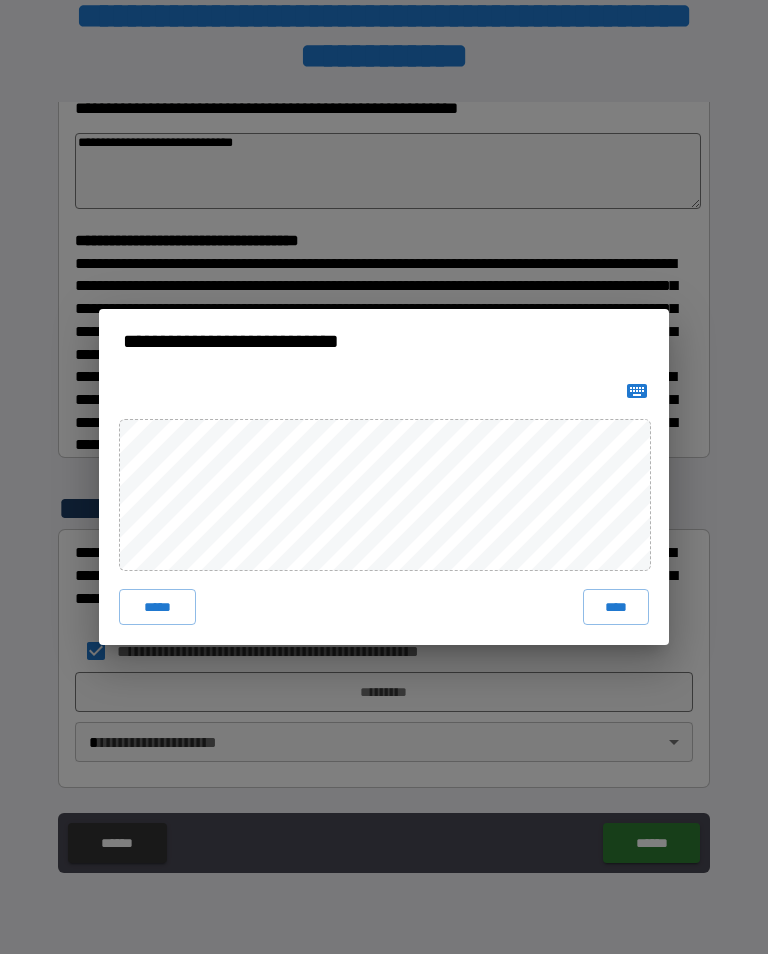 click on "****" at bounding box center [616, 607] 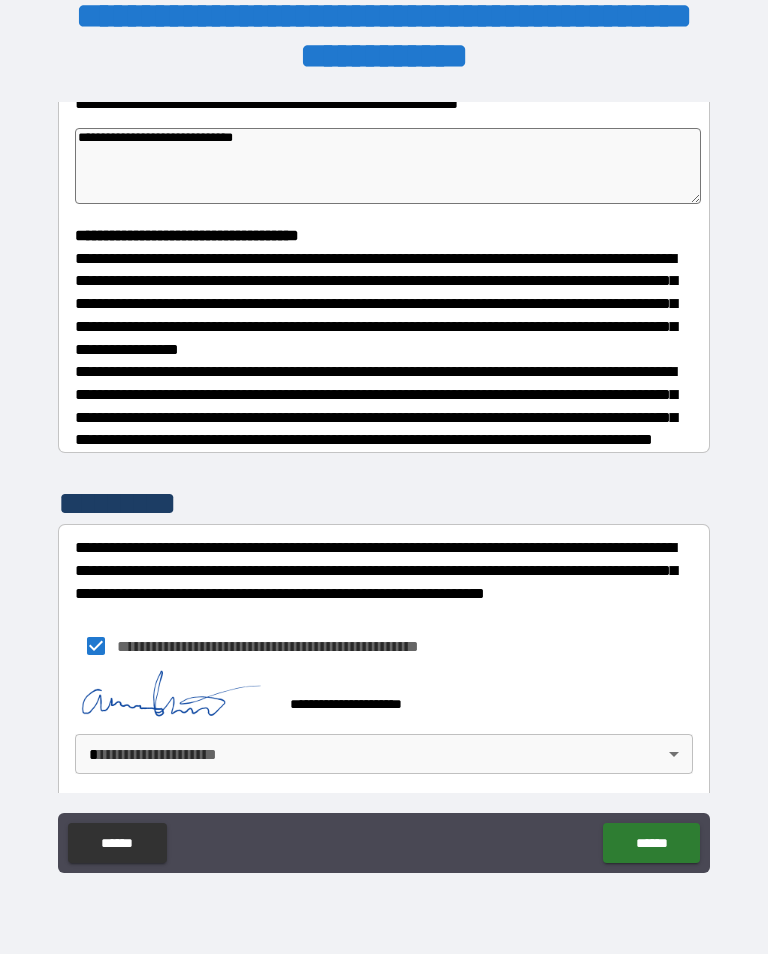 click on "**********" at bounding box center (384, 461) 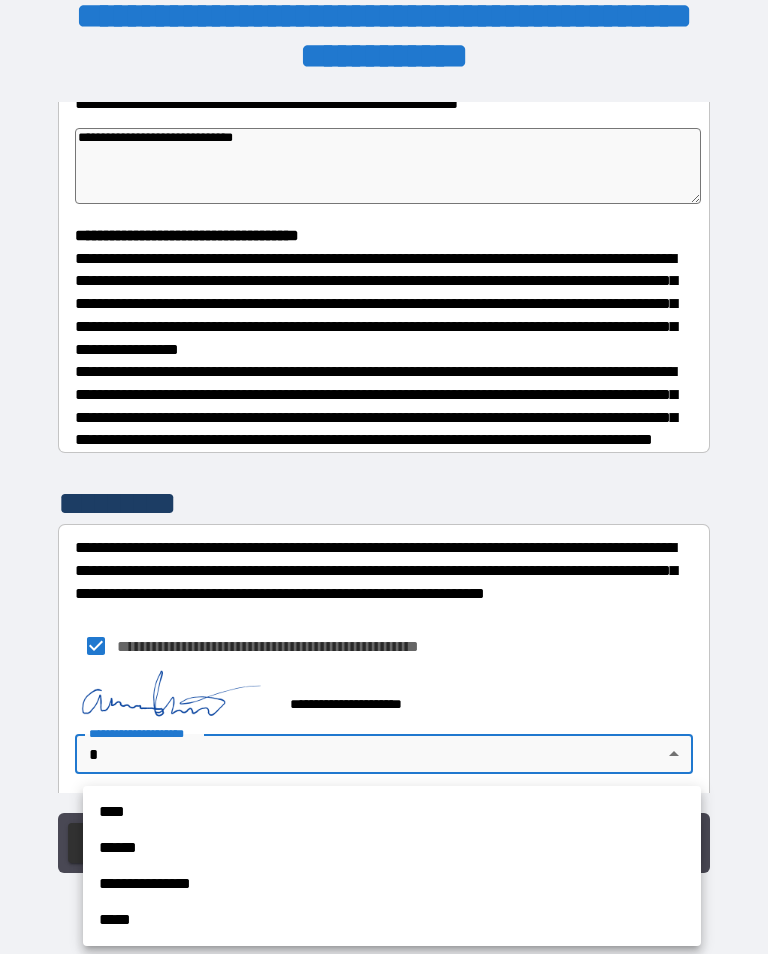 click on "****" at bounding box center [392, 812] 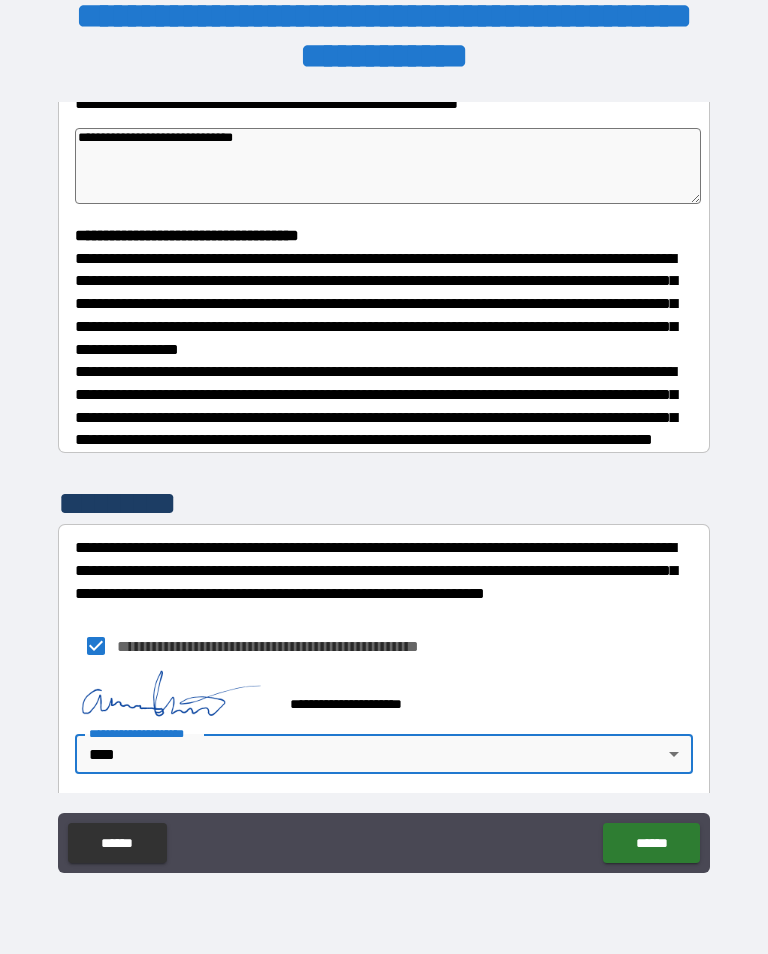 click on "******" at bounding box center [651, 843] 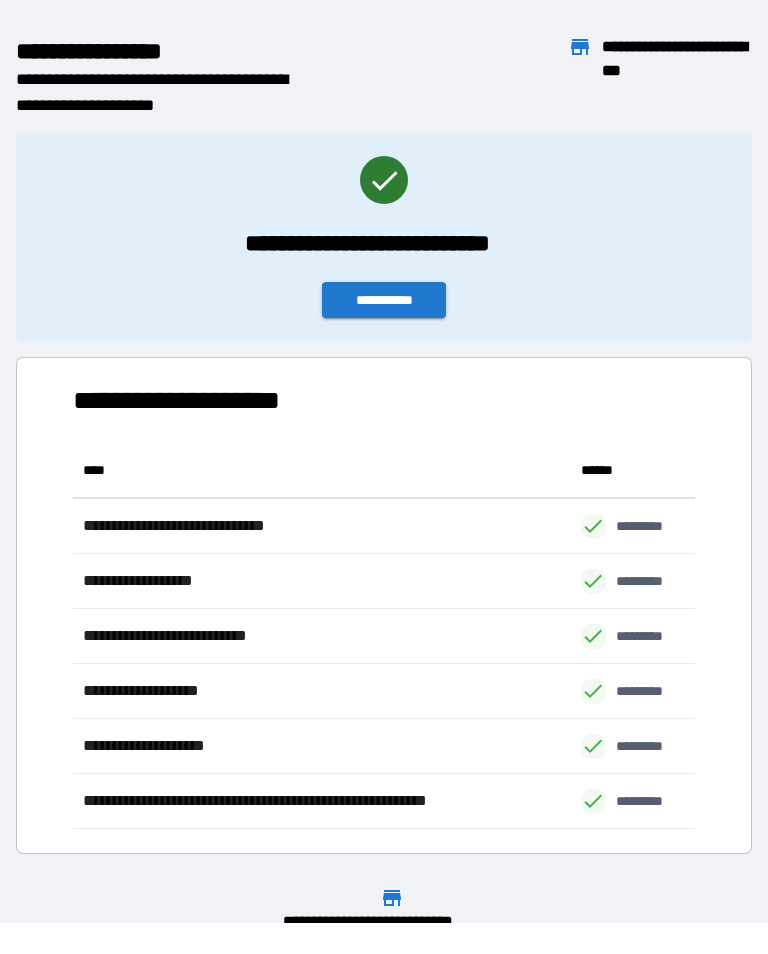 scroll, scrollTop: 1, scrollLeft: 1, axis: both 